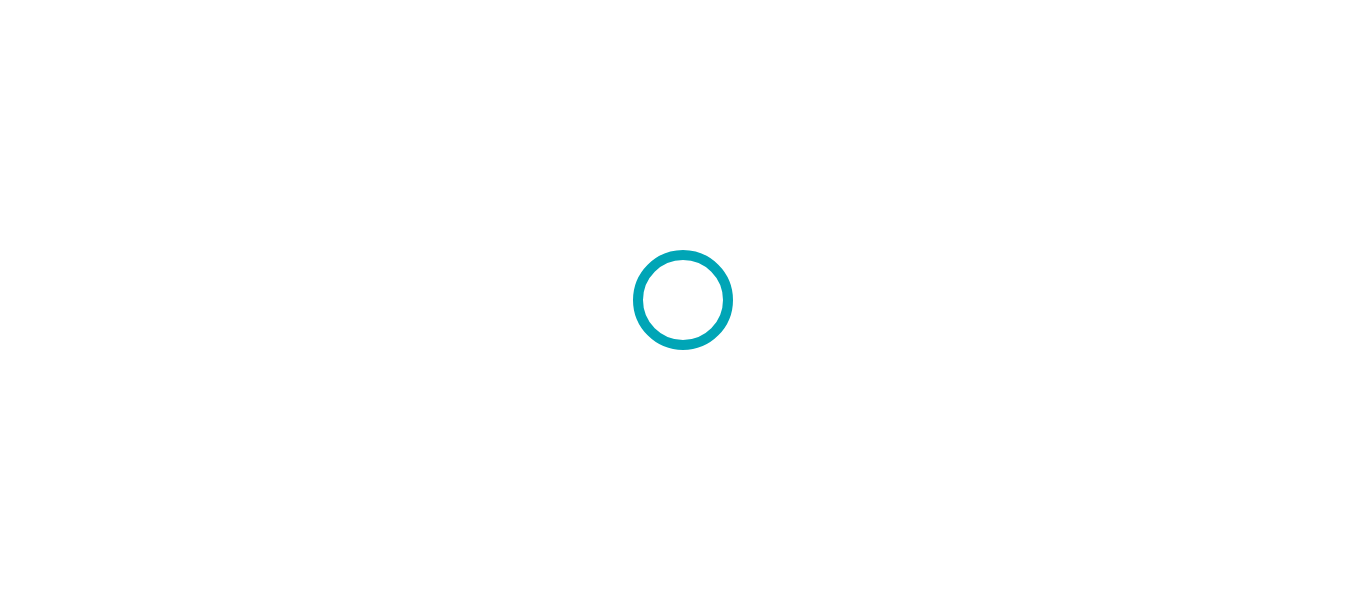 scroll, scrollTop: 0, scrollLeft: 0, axis: both 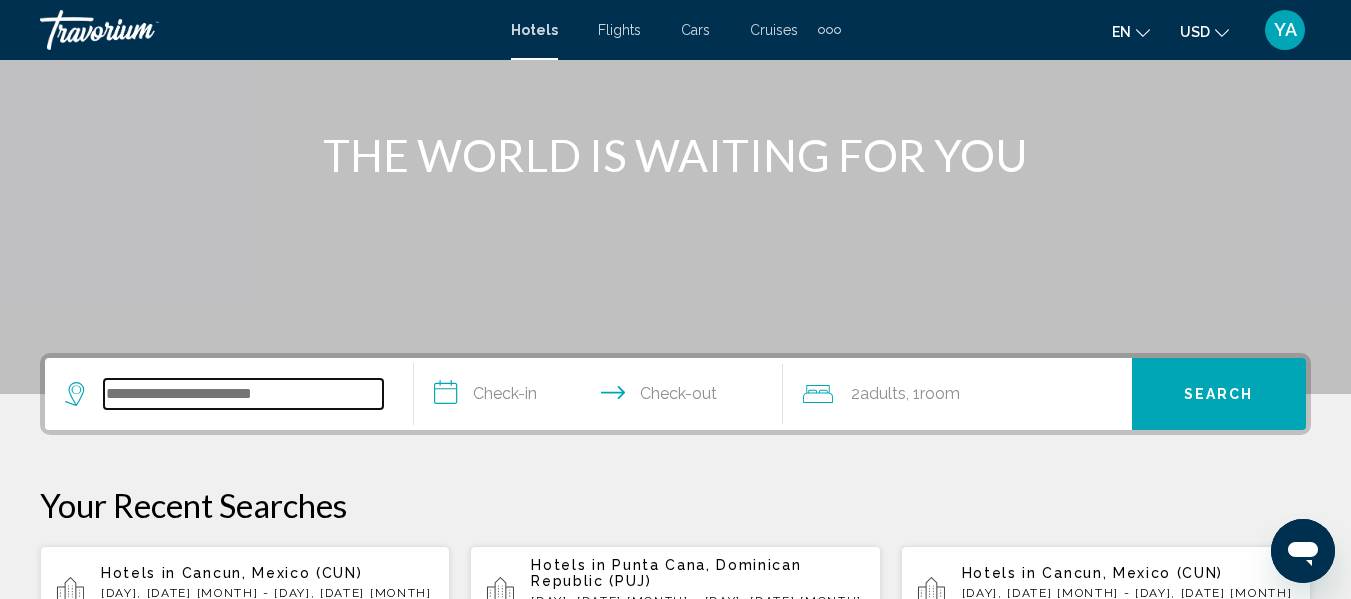 click at bounding box center [243, 394] 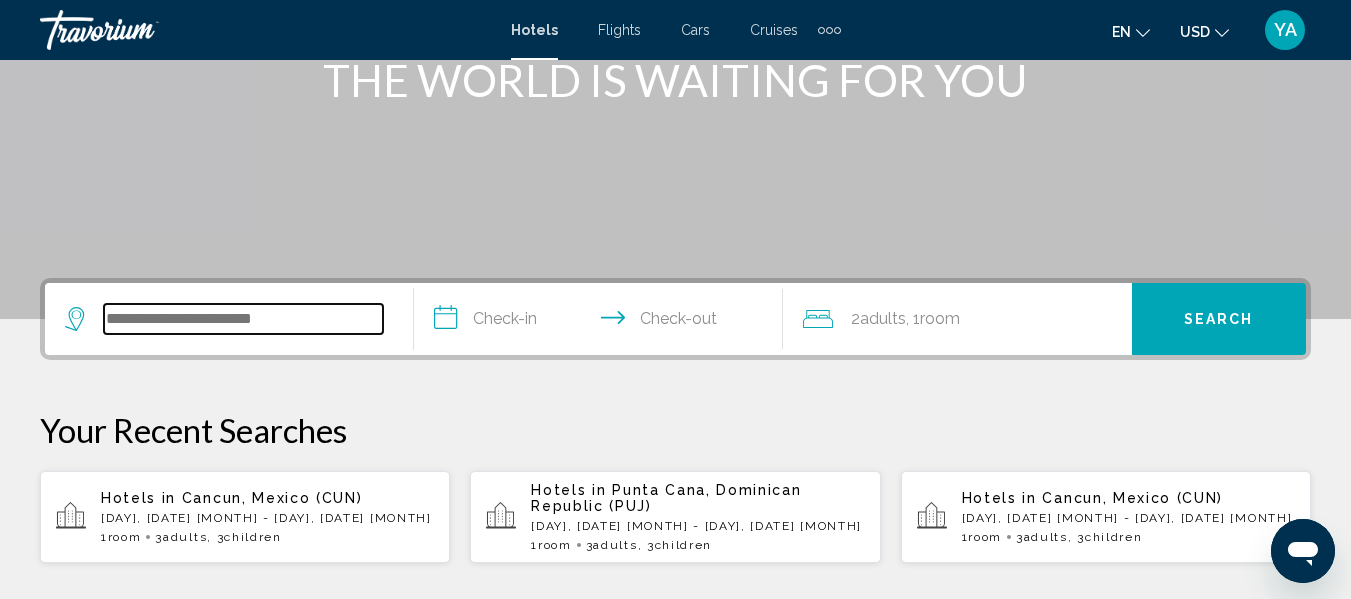 scroll, scrollTop: 494, scrollLeft: 0, axis: vertical 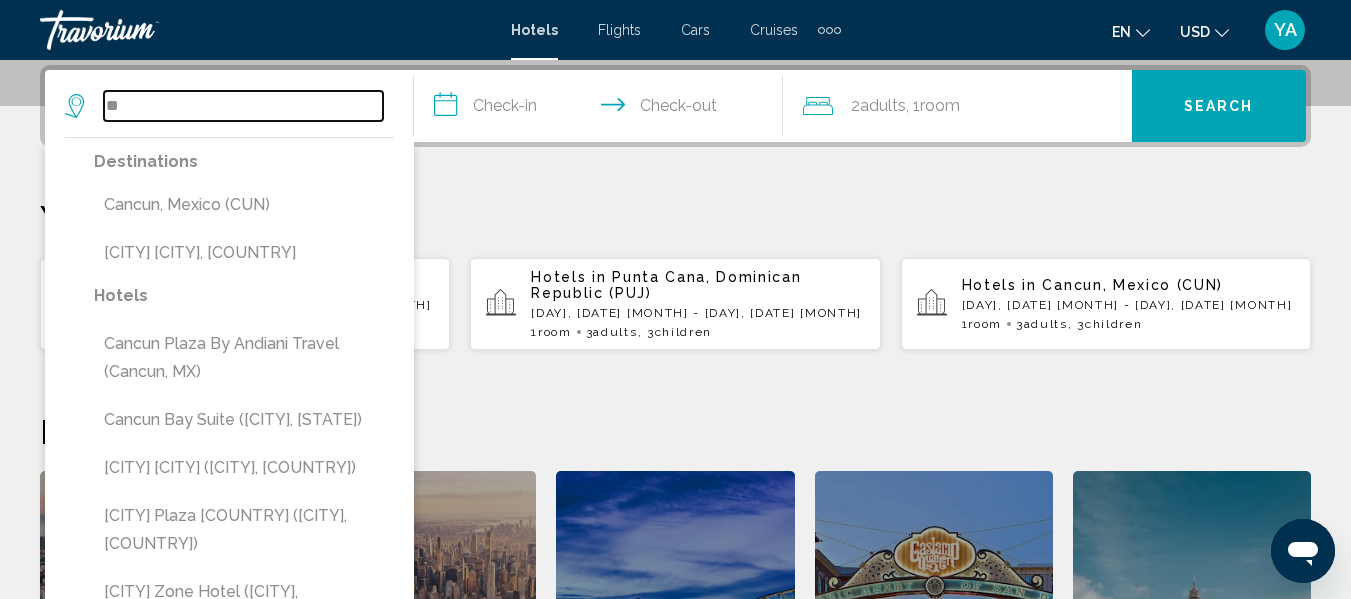 type on "*" 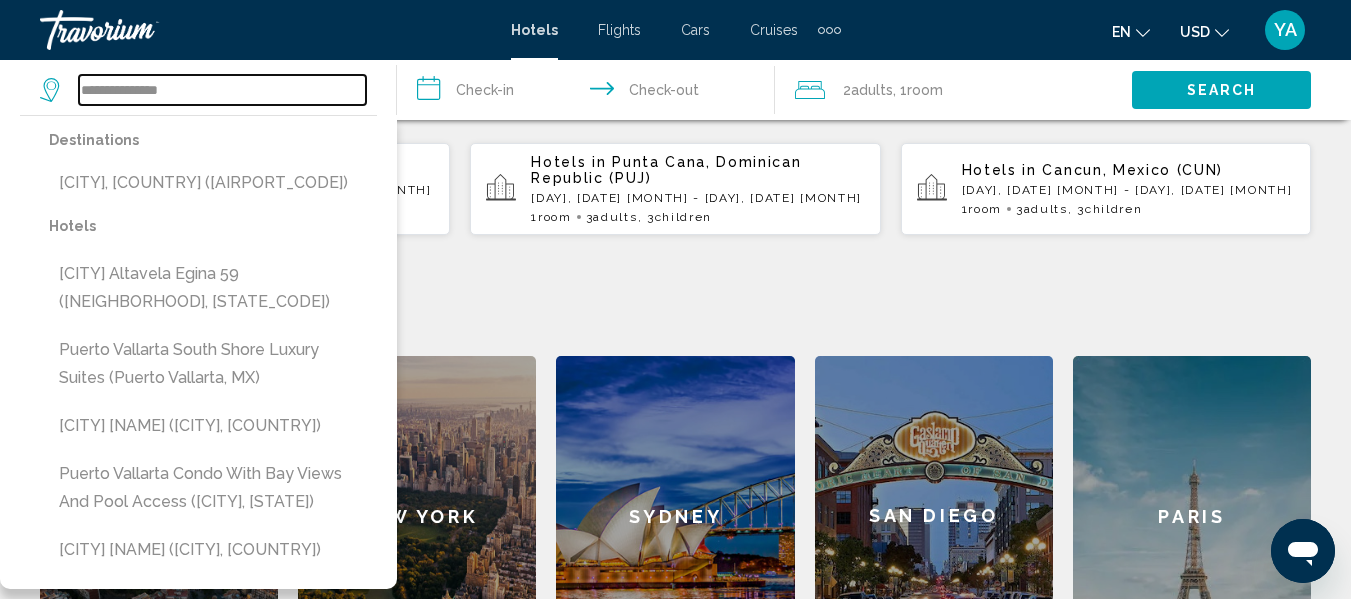 scroll, scrollTop: 612, scrollLeft: 0, axis: vertical 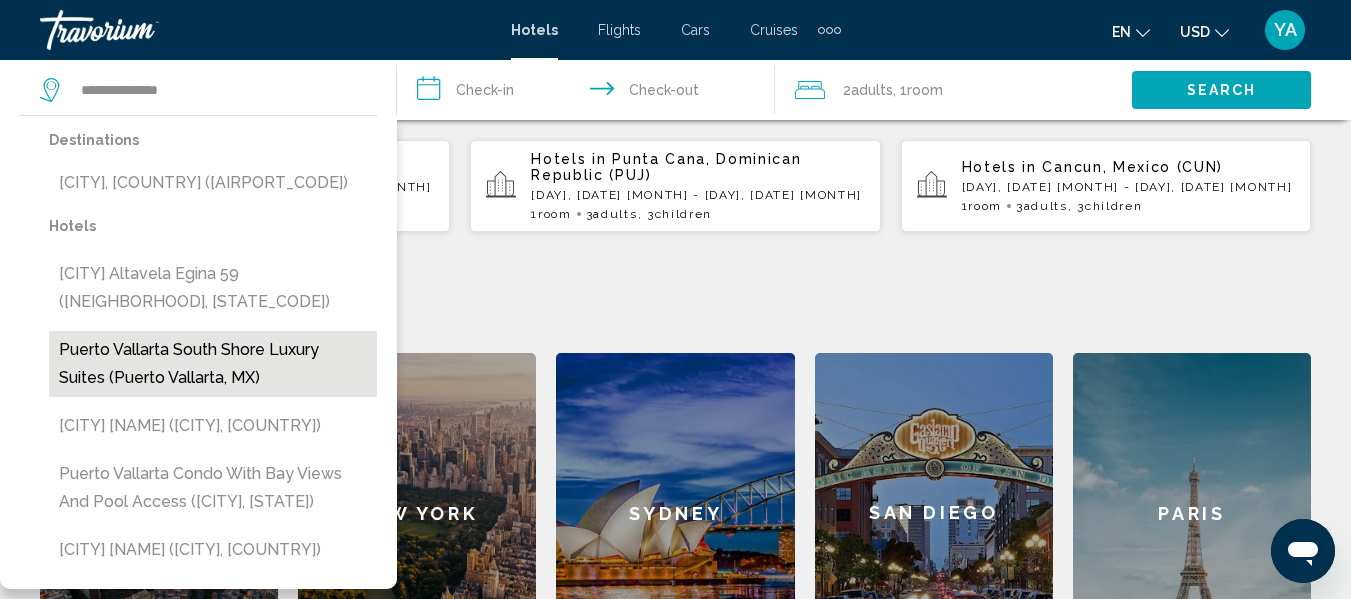 click on "Puerto Vallarta South Shore Luxury Suites (Puerto Vallarta, MX)" at bounding box center (213, 364) 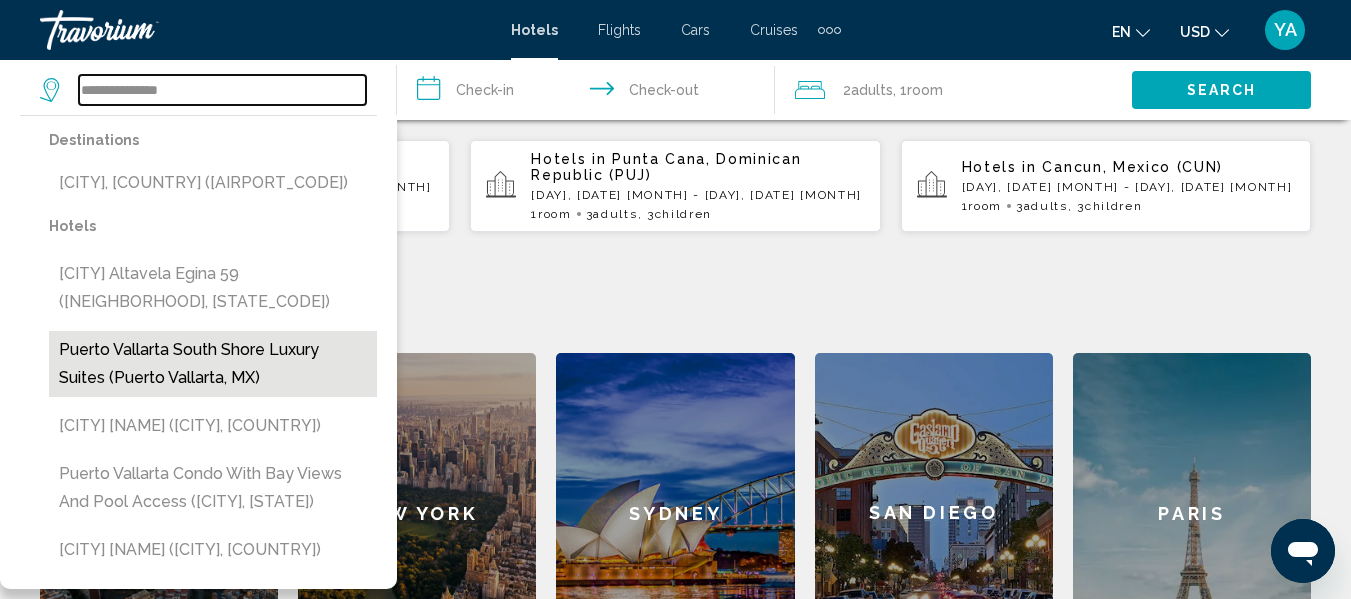 type on "**********" 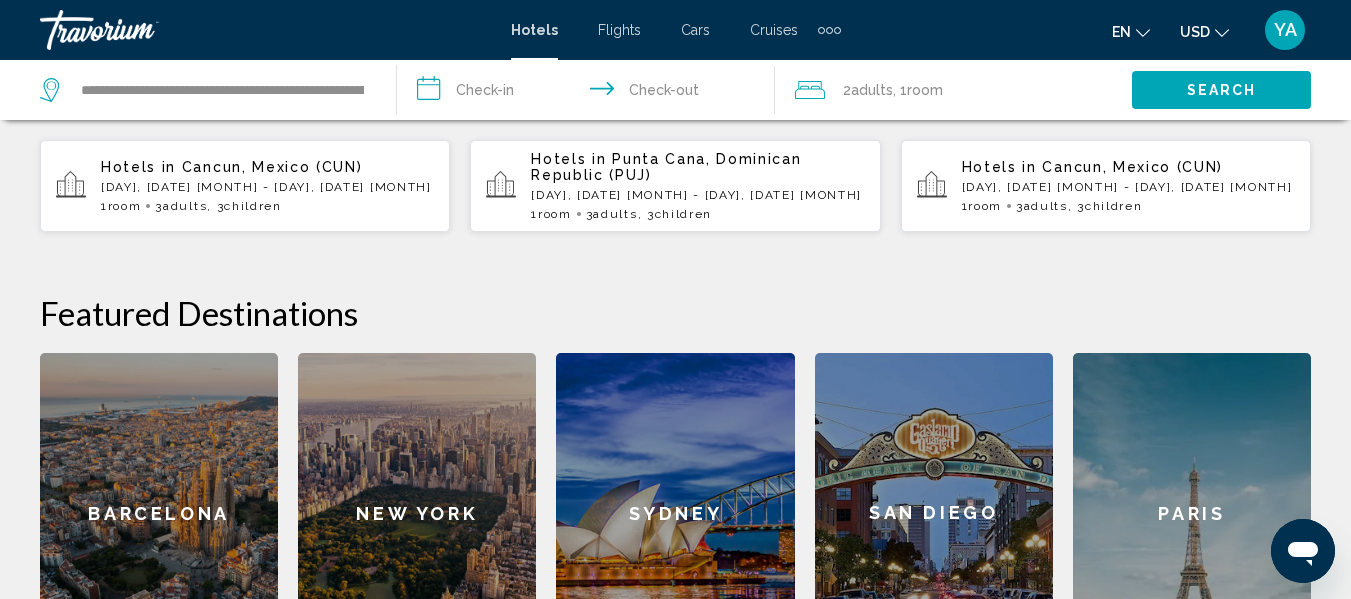 click on "**********" at bounding box center (589, 93) 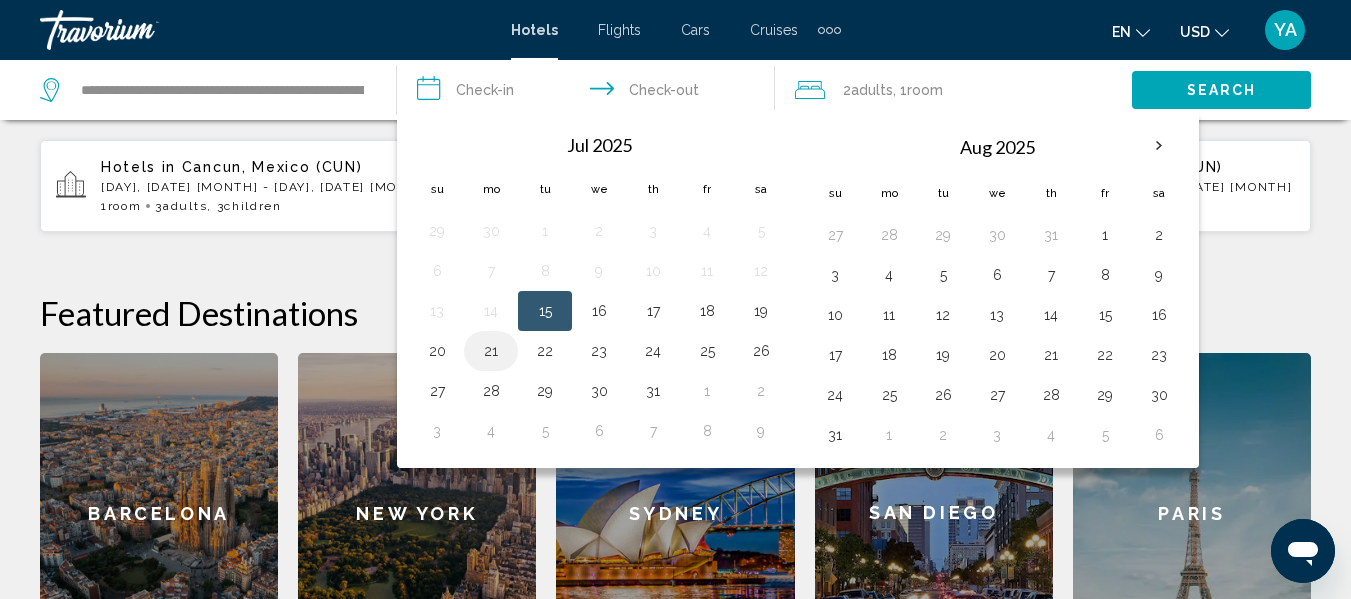 click on "21" at bounding box center (491, 351) 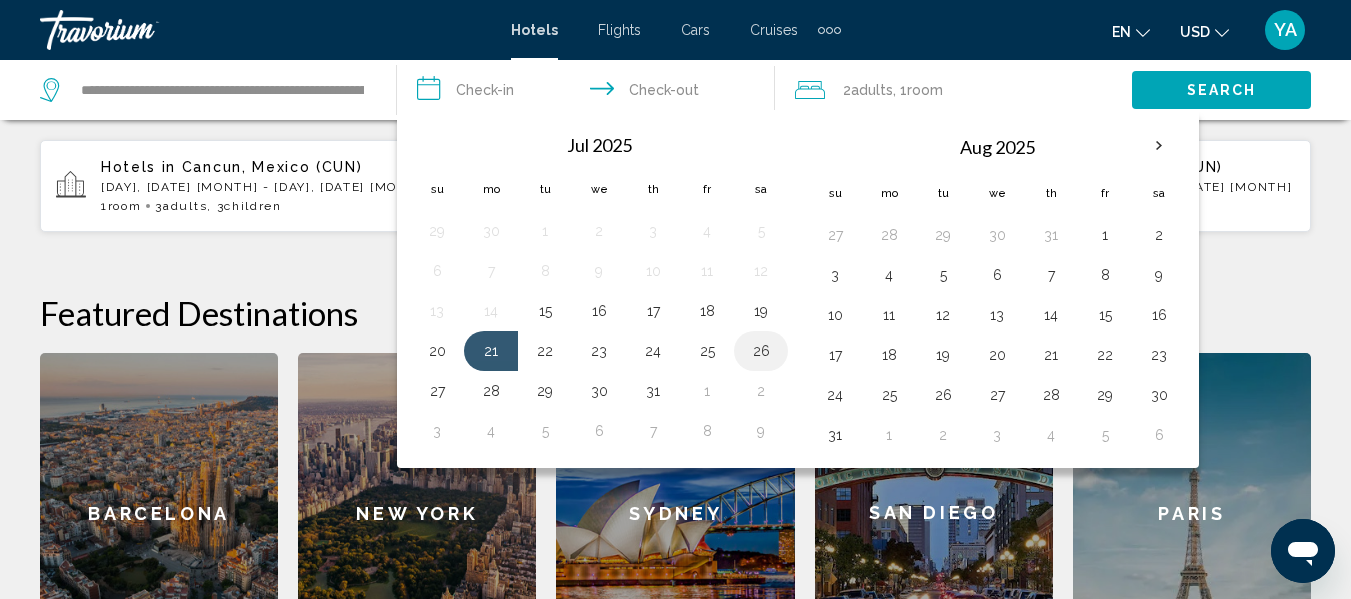 click on "26" at bounding box center (761, 351) 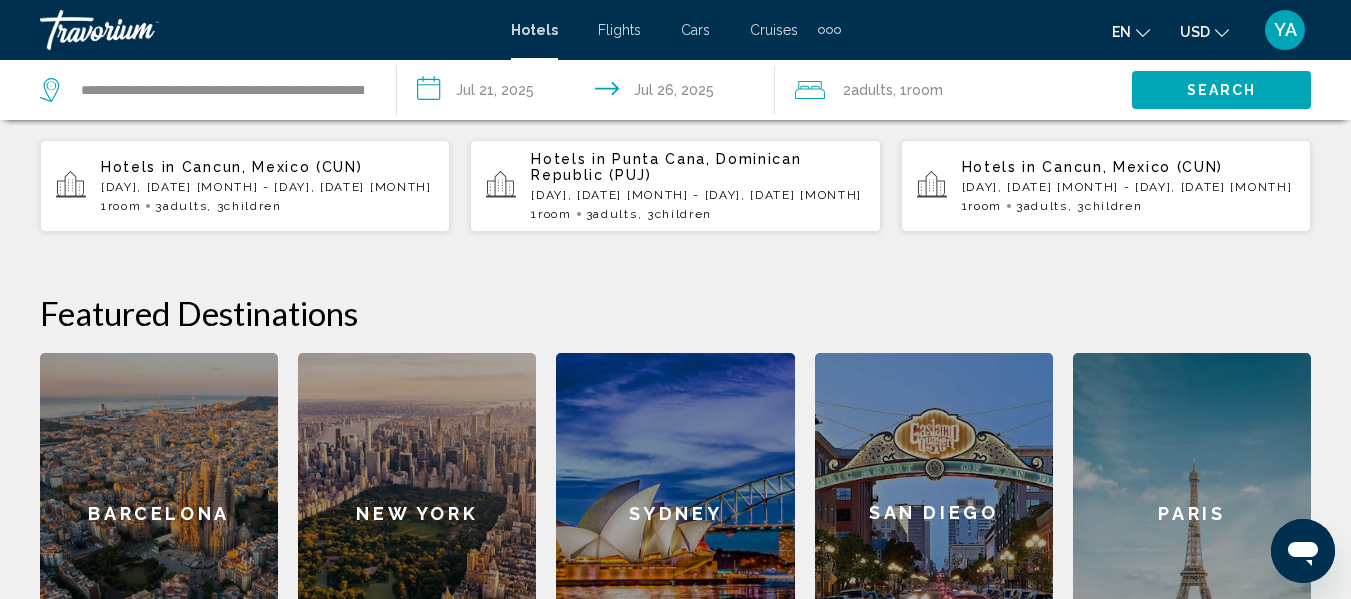 click on ", 1  Room rooms" 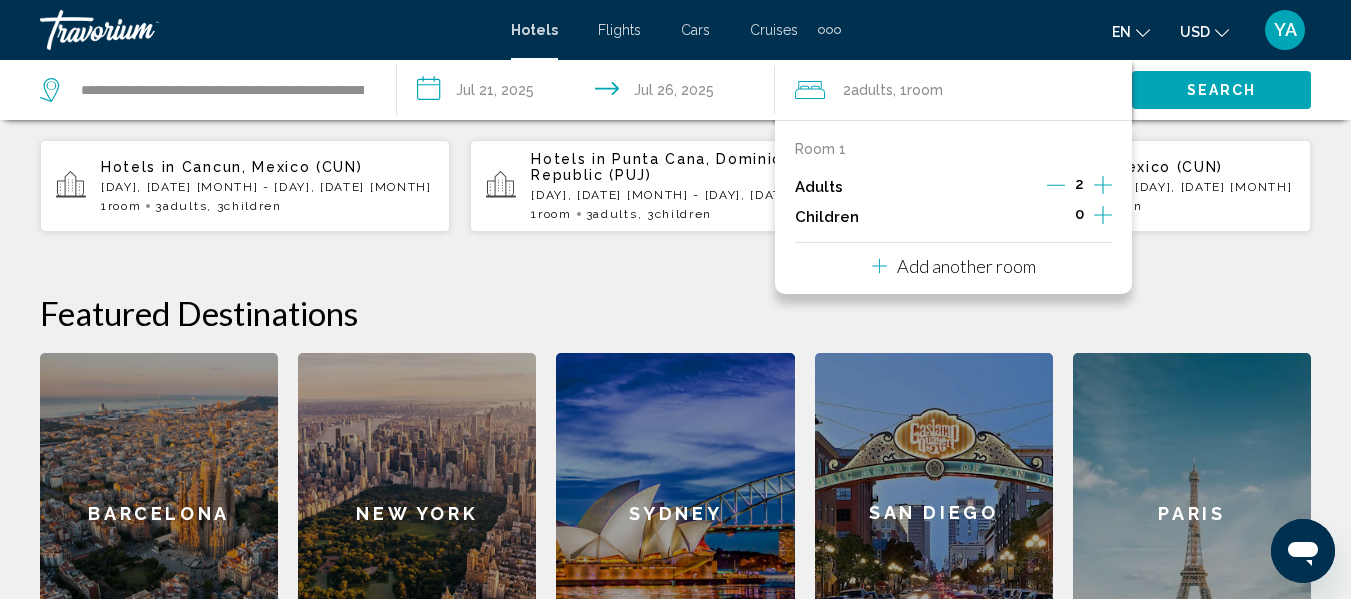 click 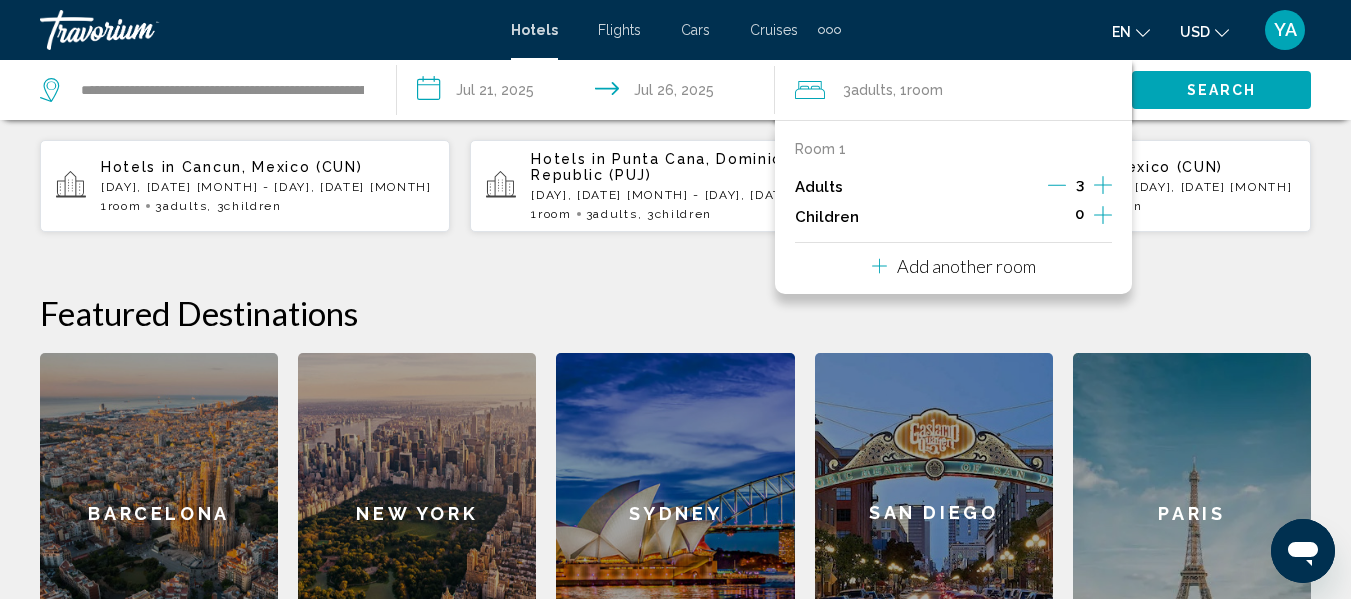 click 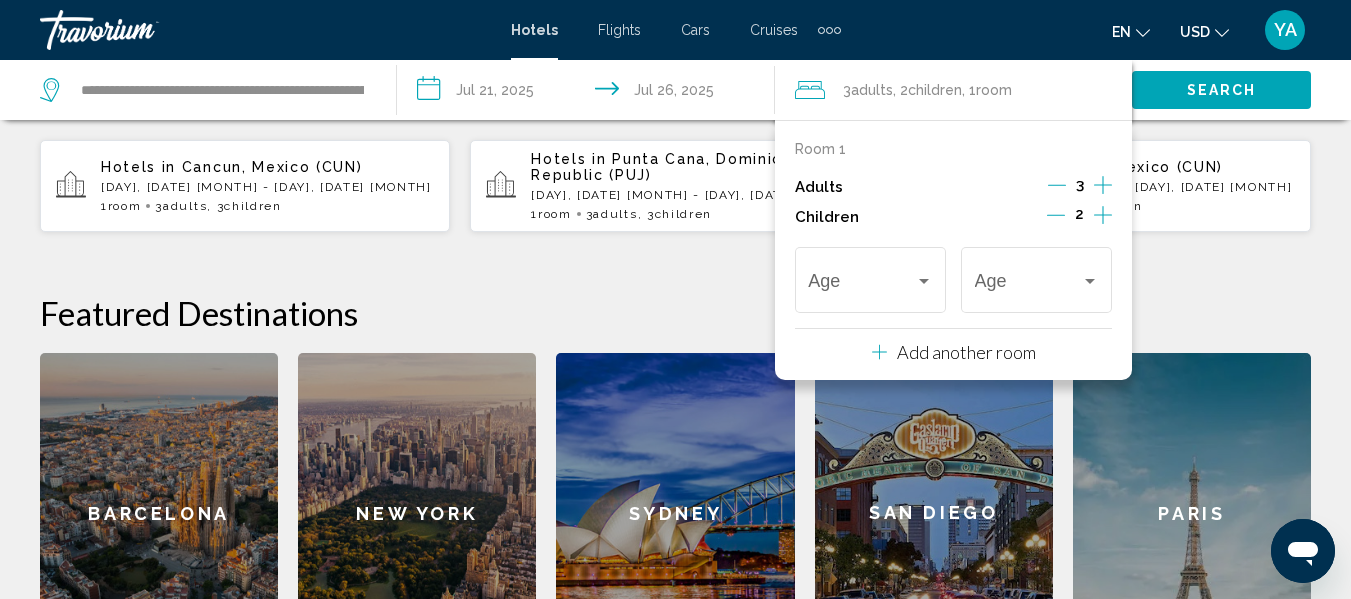 click 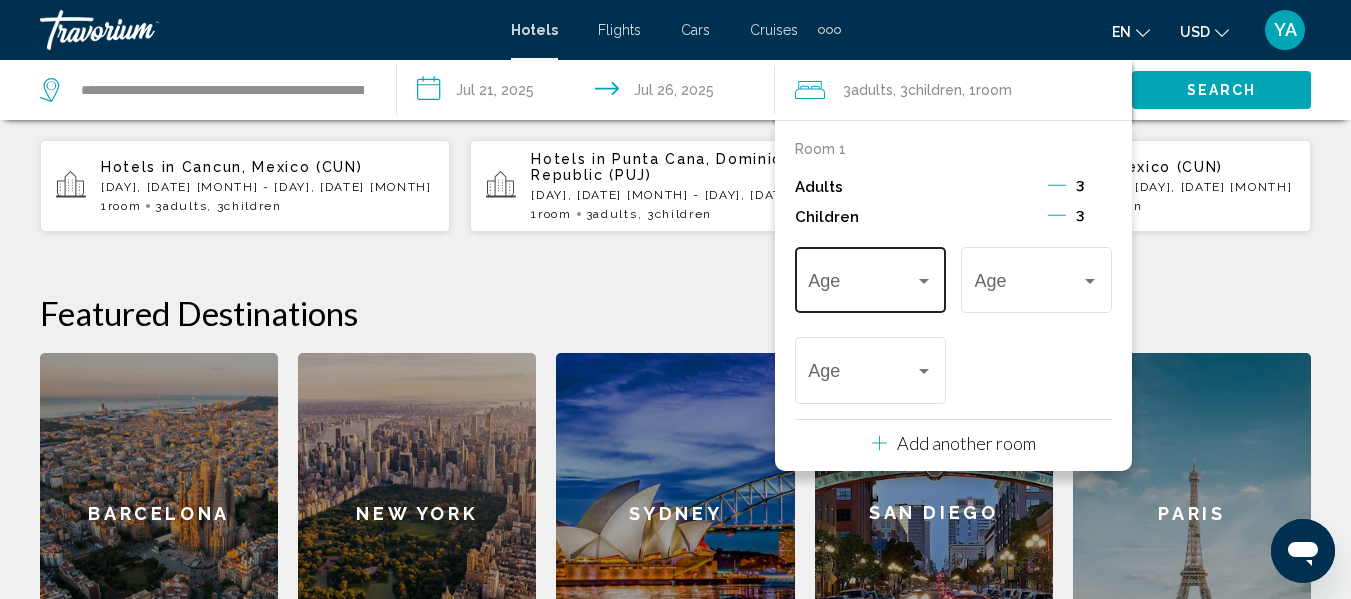 click at bounding box center (861, 285) 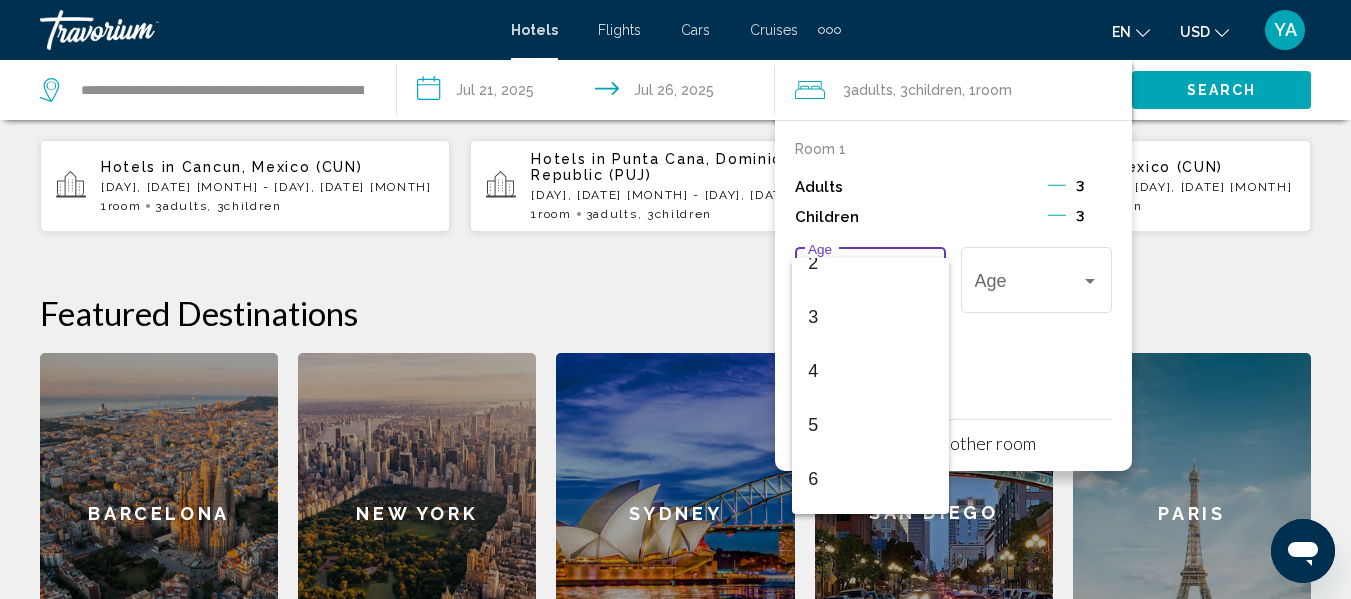 scroll, scrollTop: 131, scrollLeft: 0, axis: vertical 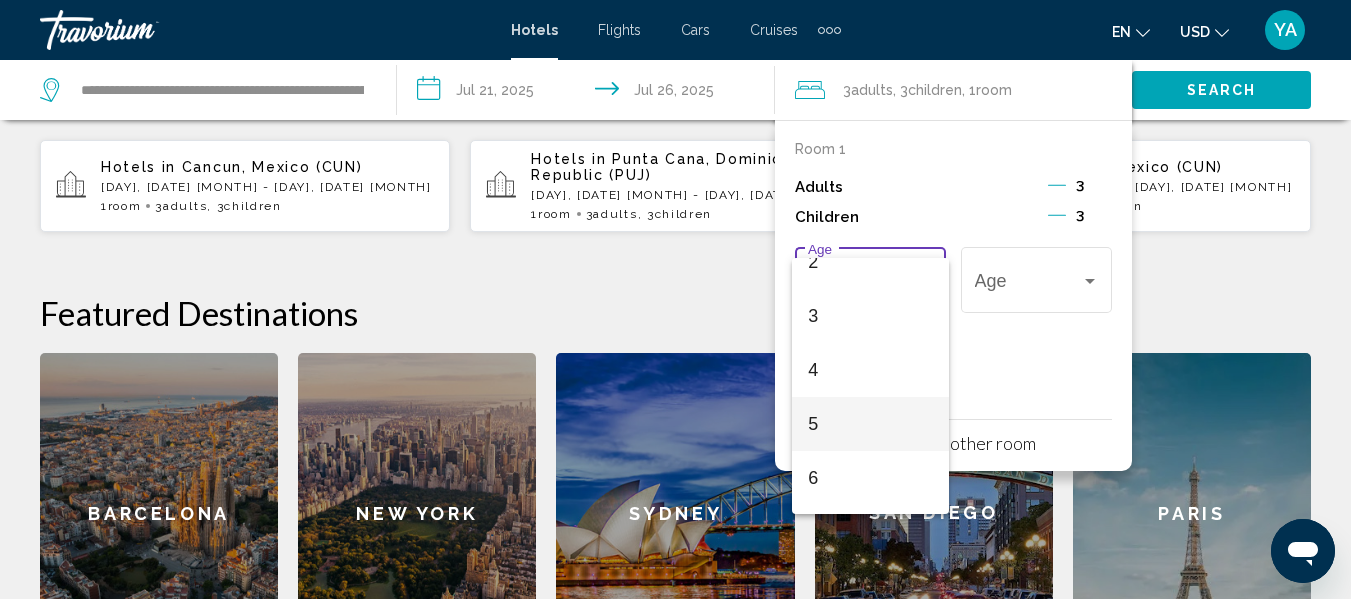 click on "5" at bounding box center (870, 424) 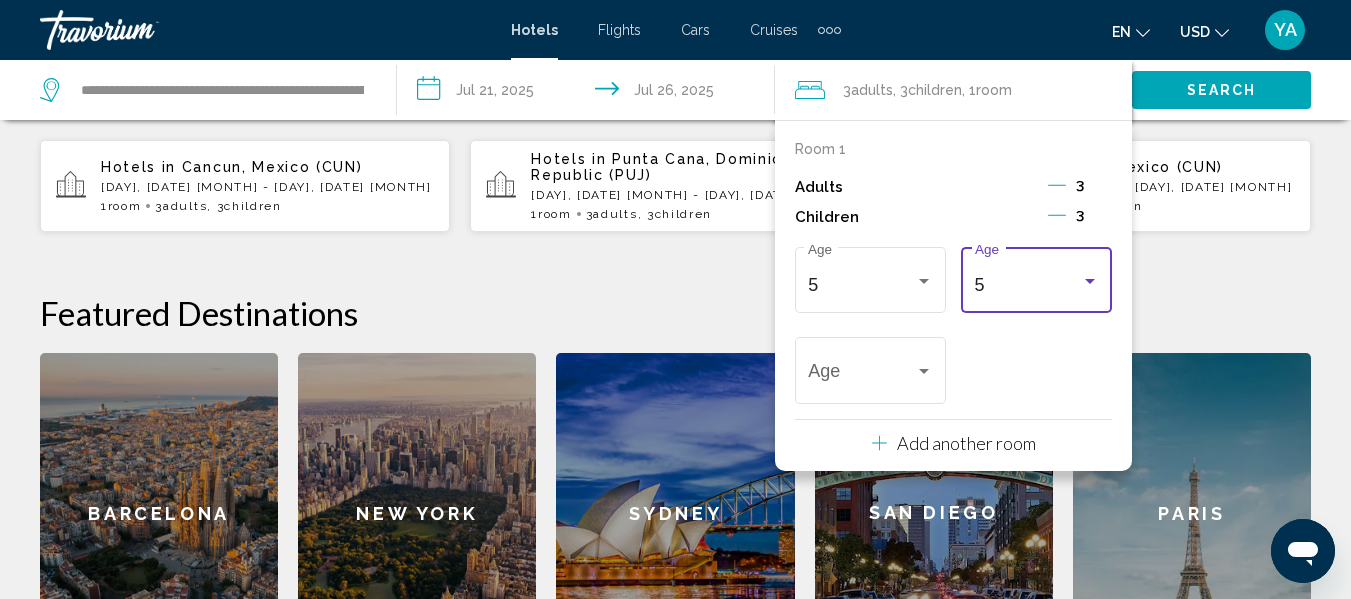 click on "5" at bounding box center [1028, 285] 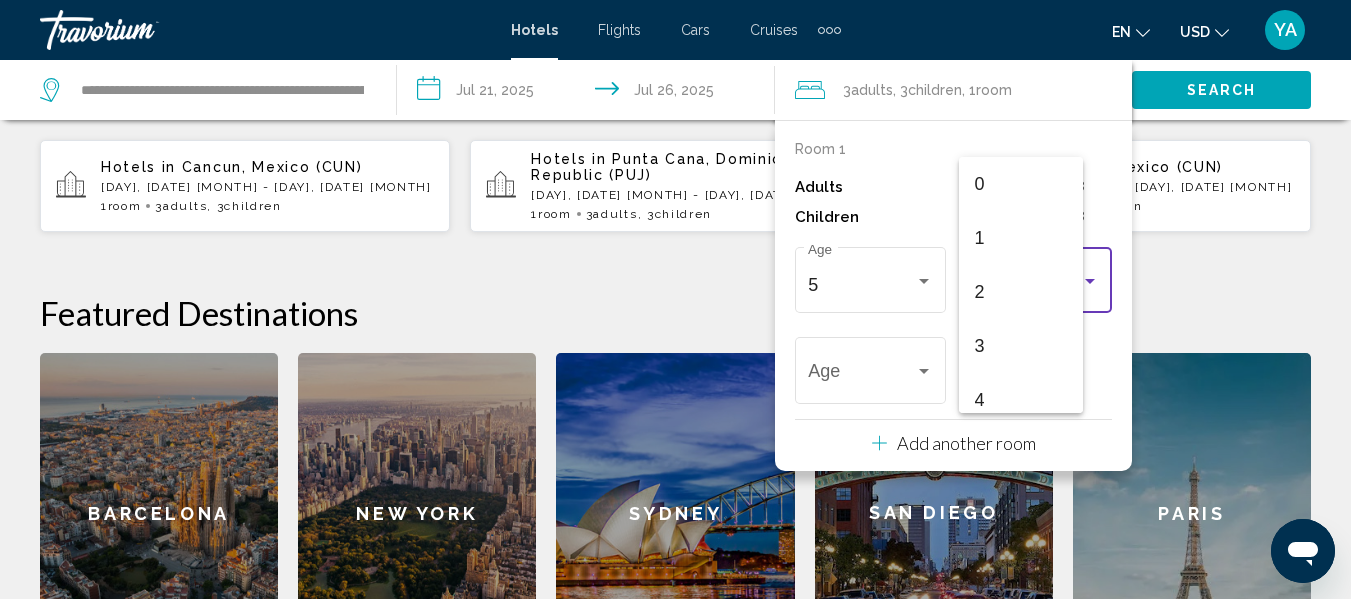scroll, scrollTop: 169, scrollLeft: 0, axis: vertical 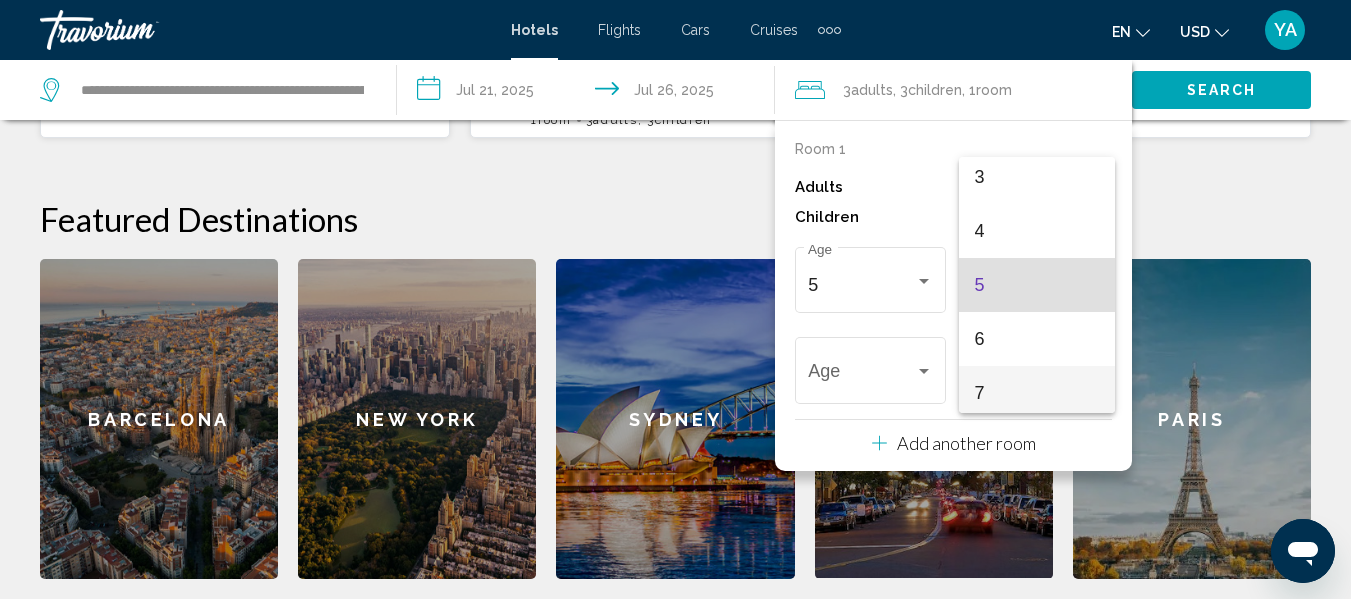 click on "7" at bounding box center (1037, 393) 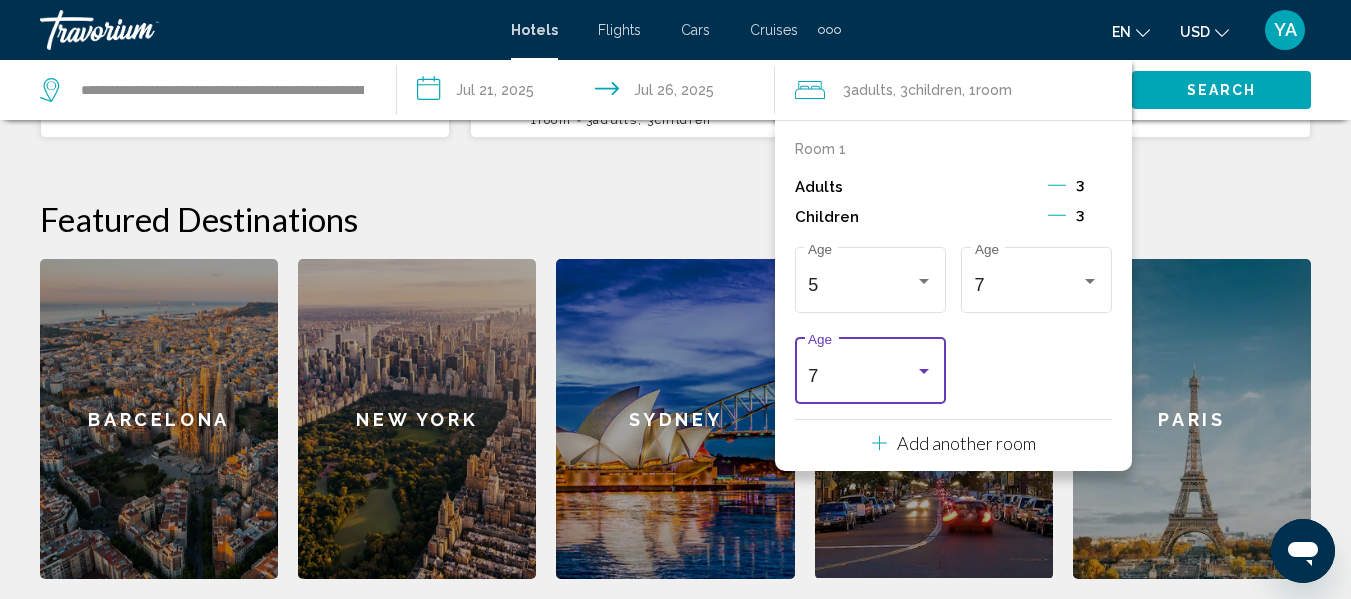 scroll, scrollTop: 176, scrollLeft: 0, axis: vertical 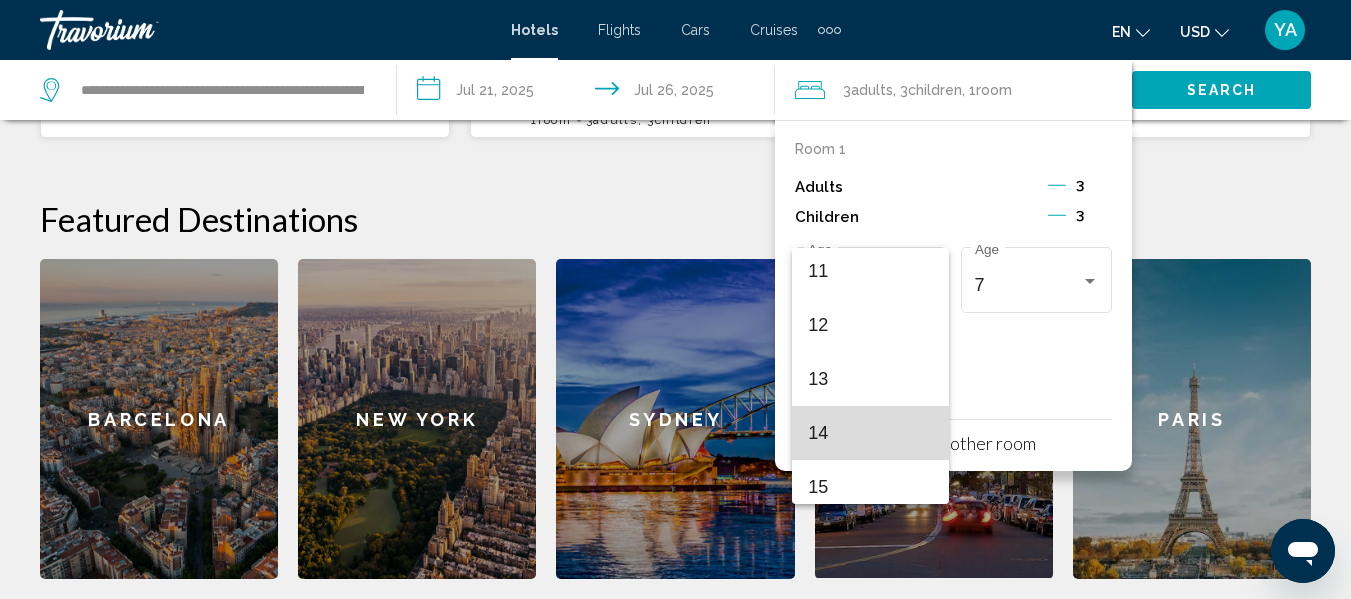 click on "14" at bounding box center (870, 433) 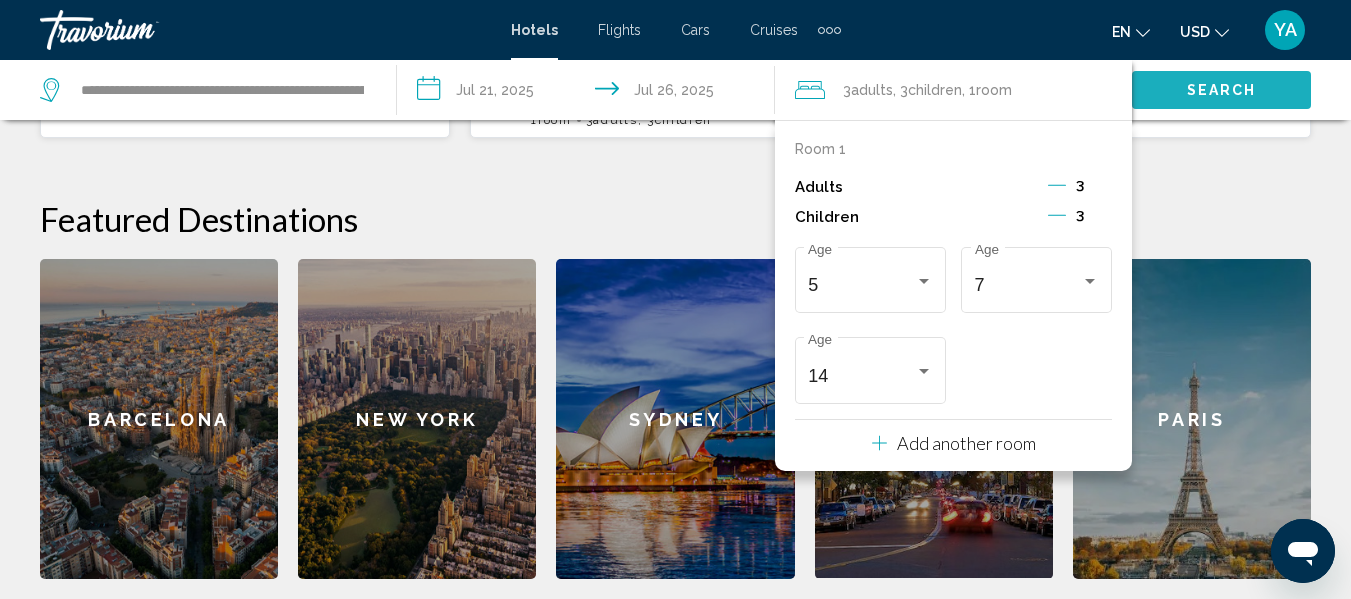 click on "Search" at bounding box center (1222, 91) 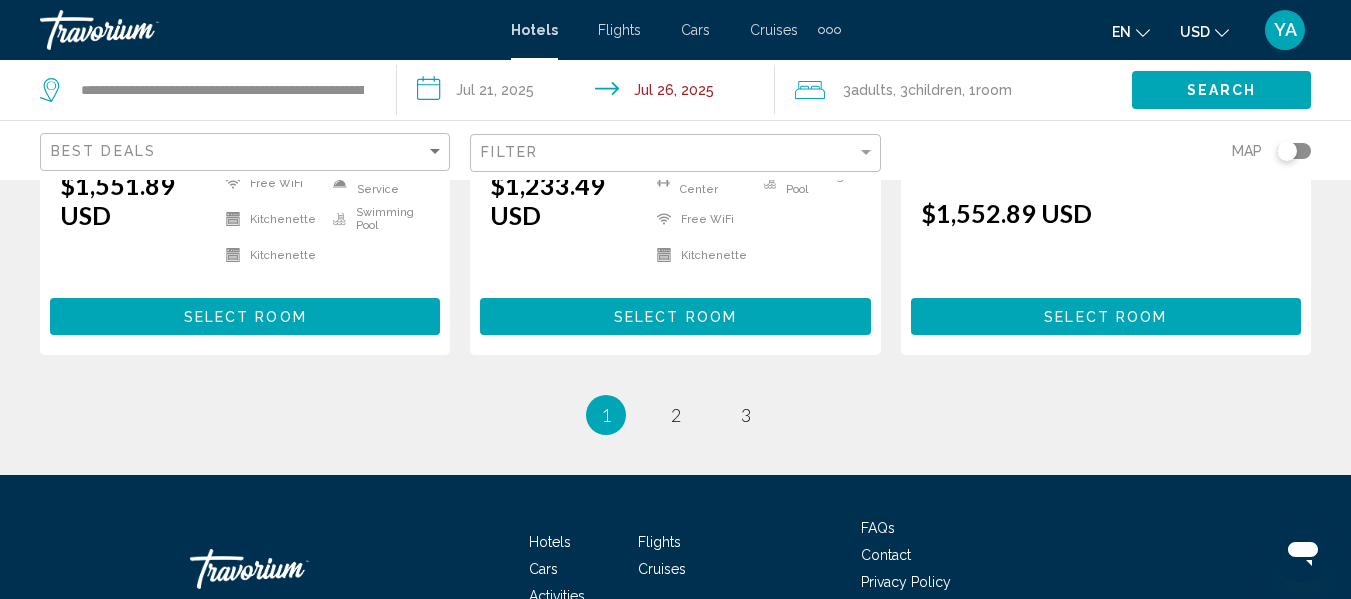 scroll, scrollTop: 3033, scrollLeft: 0, axis: vertical 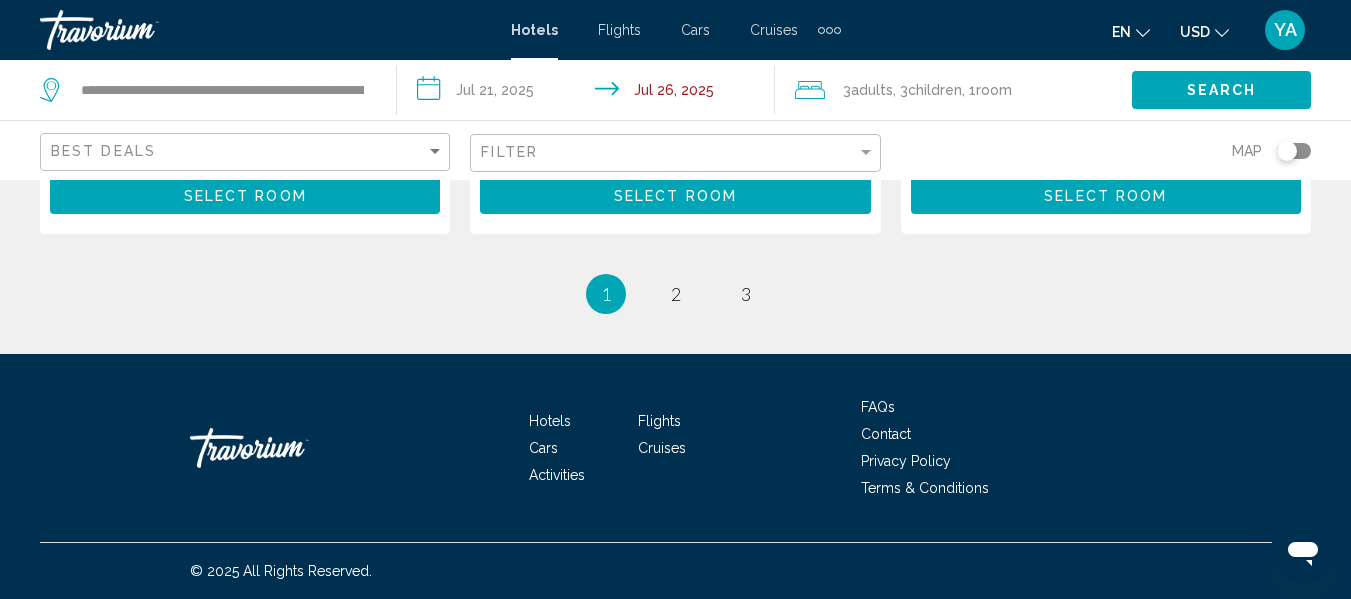 click on "page  2" at bounding box center [675, 294] 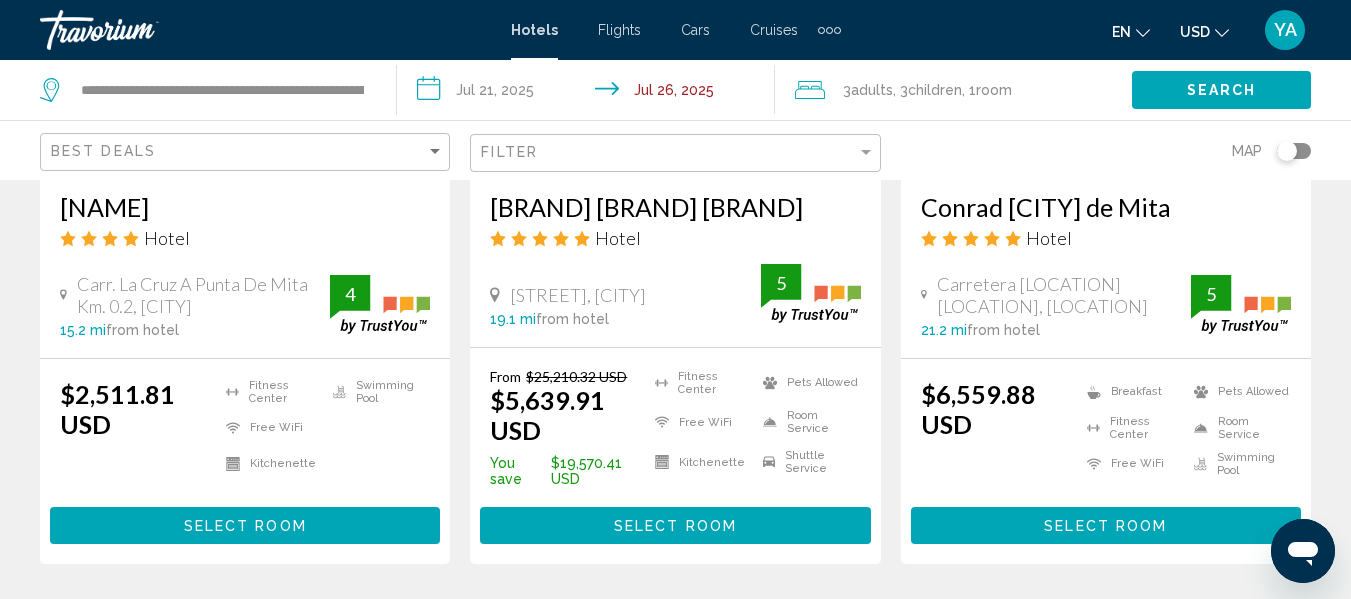 scroll, scrollTop: 2687, scrollLeft: 0, axis: vertical 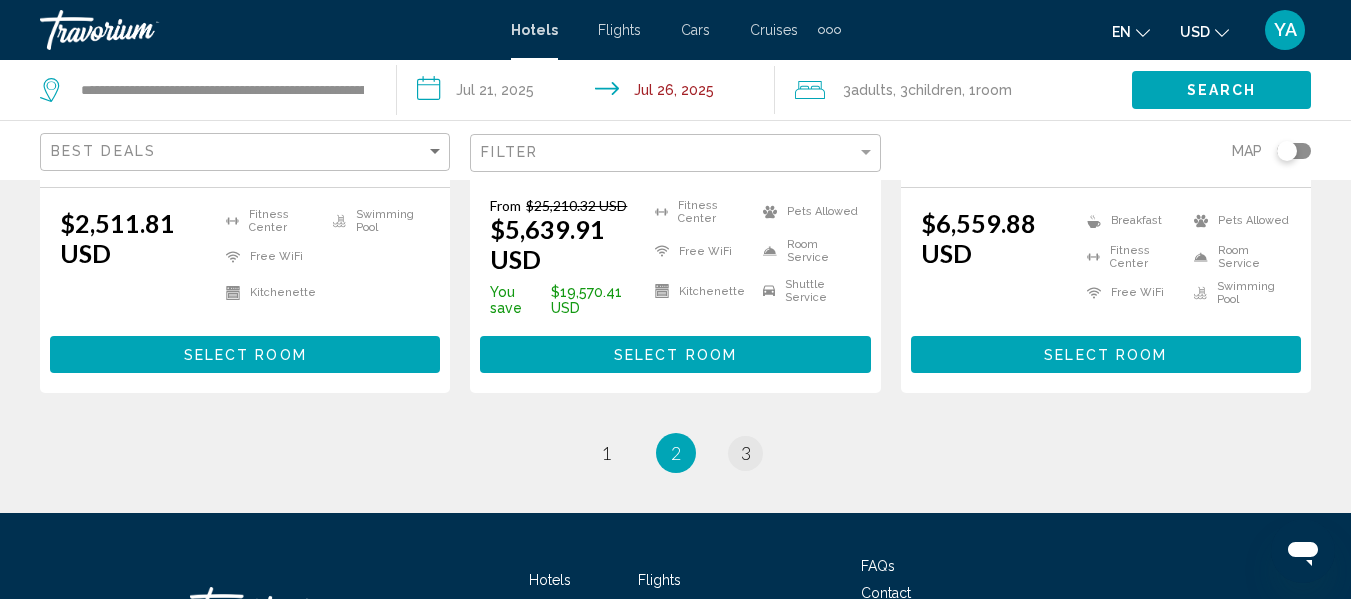 click on "page  3" at bounding box center [745, 453] 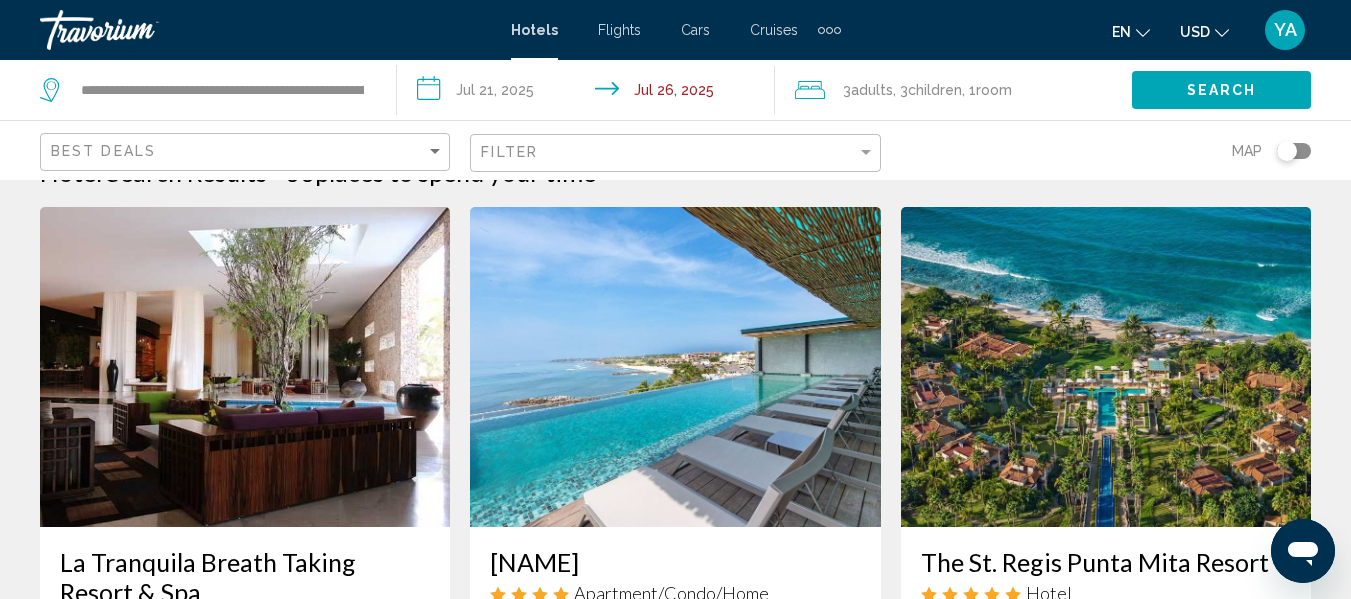 scroll, scrollTop: 0, scrollLeft: 0, axis: both 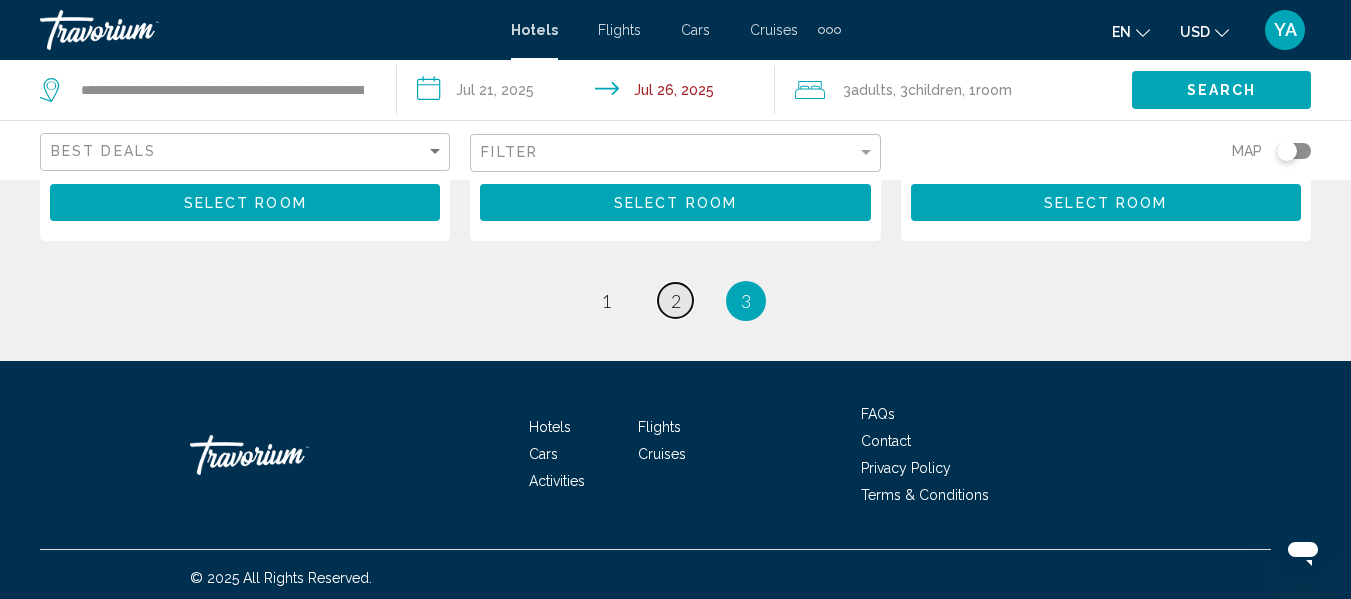 click on "page  2" at bounding box center [675, 300] 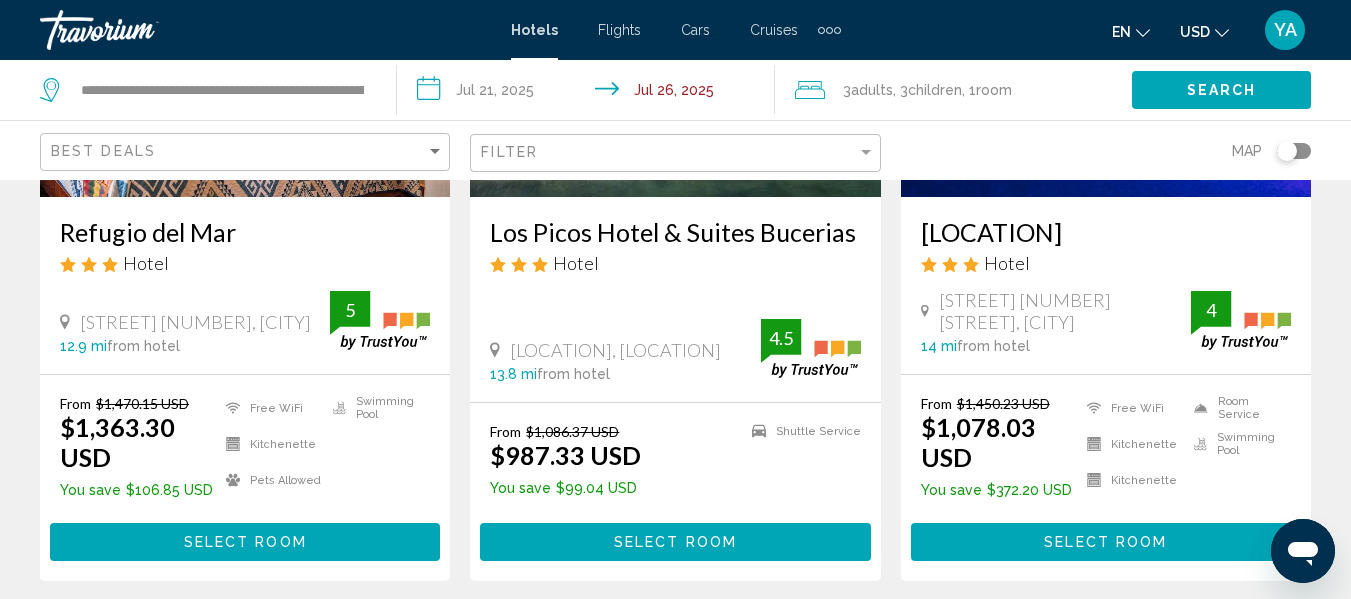 scroll, scrollTop: 1893, scrollLeft: 0, axis: vertical 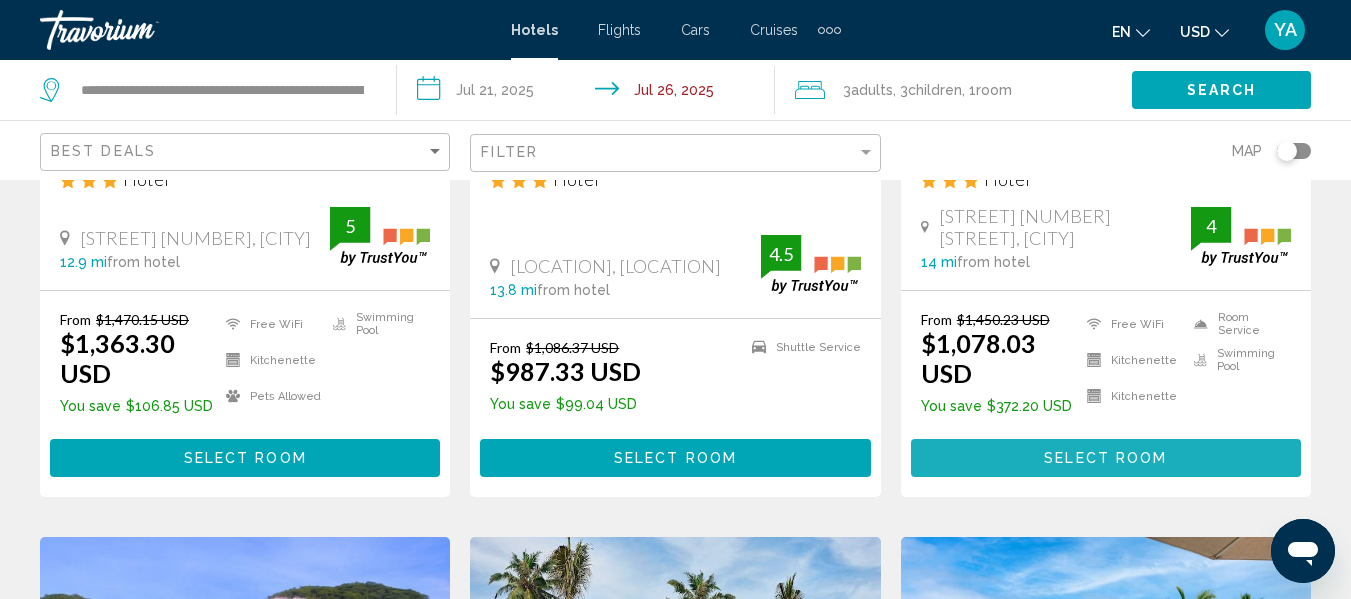 click on "Select Room" at bounding box center (1106, 457) 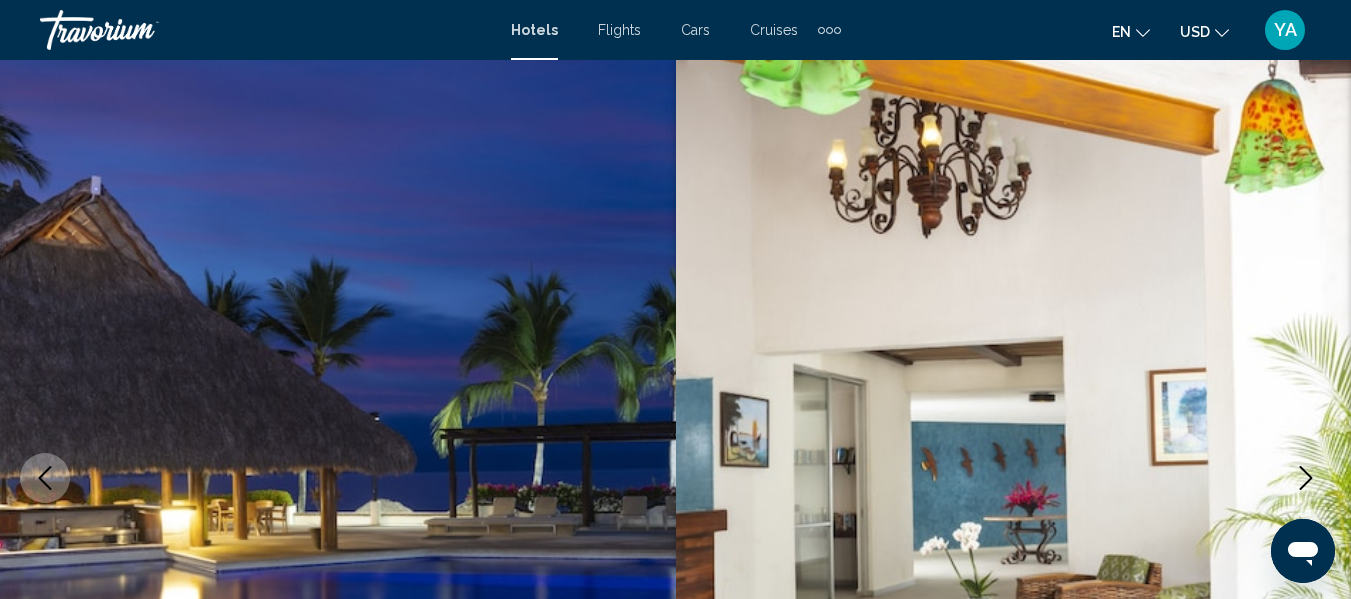 scroll, scrollTop: 0, scrollLeft: 0, axis: both 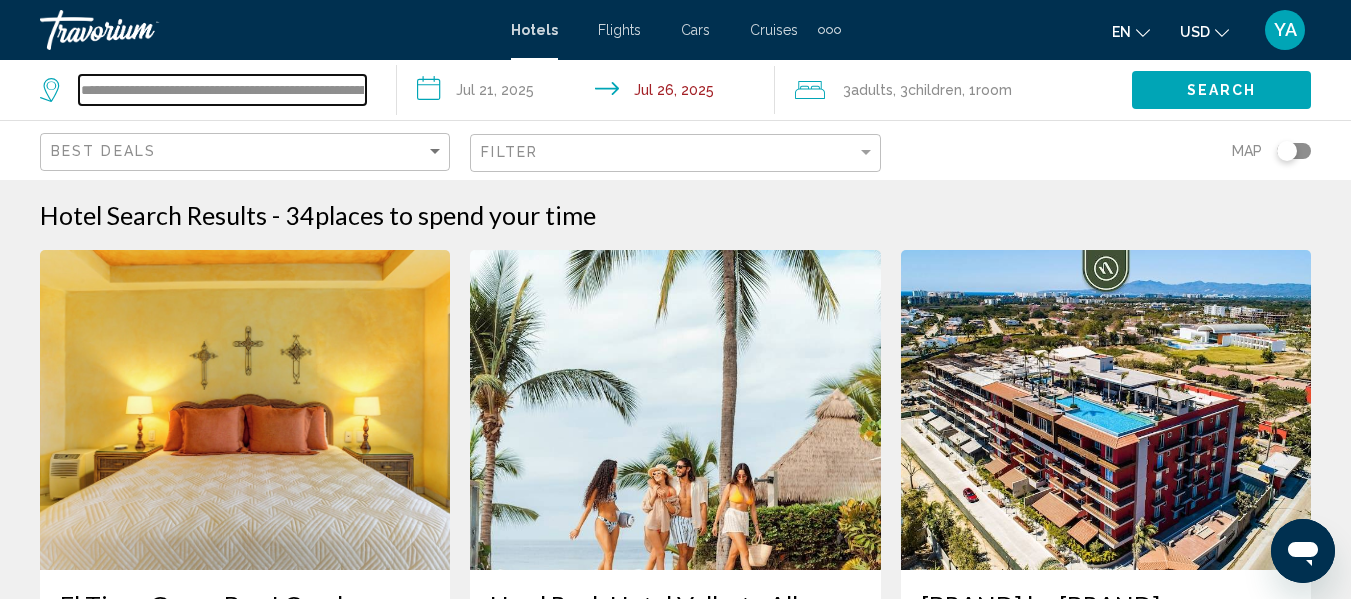 click on "**********" at bounding box center [222, 90] 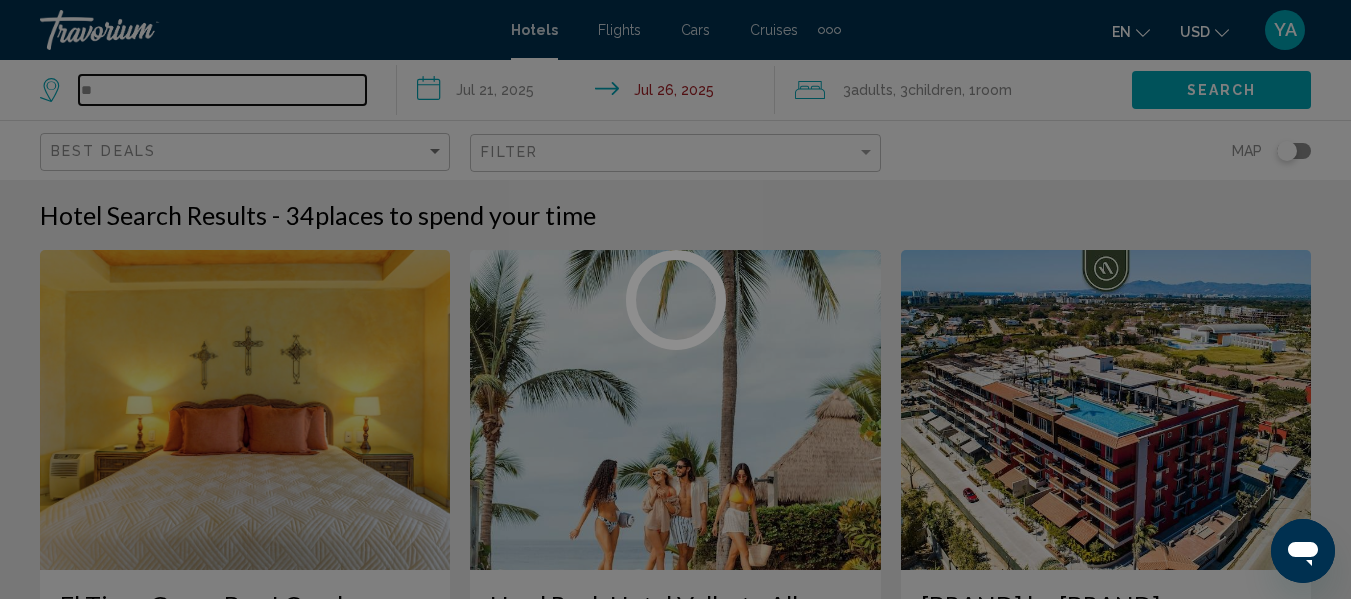 type on "*" 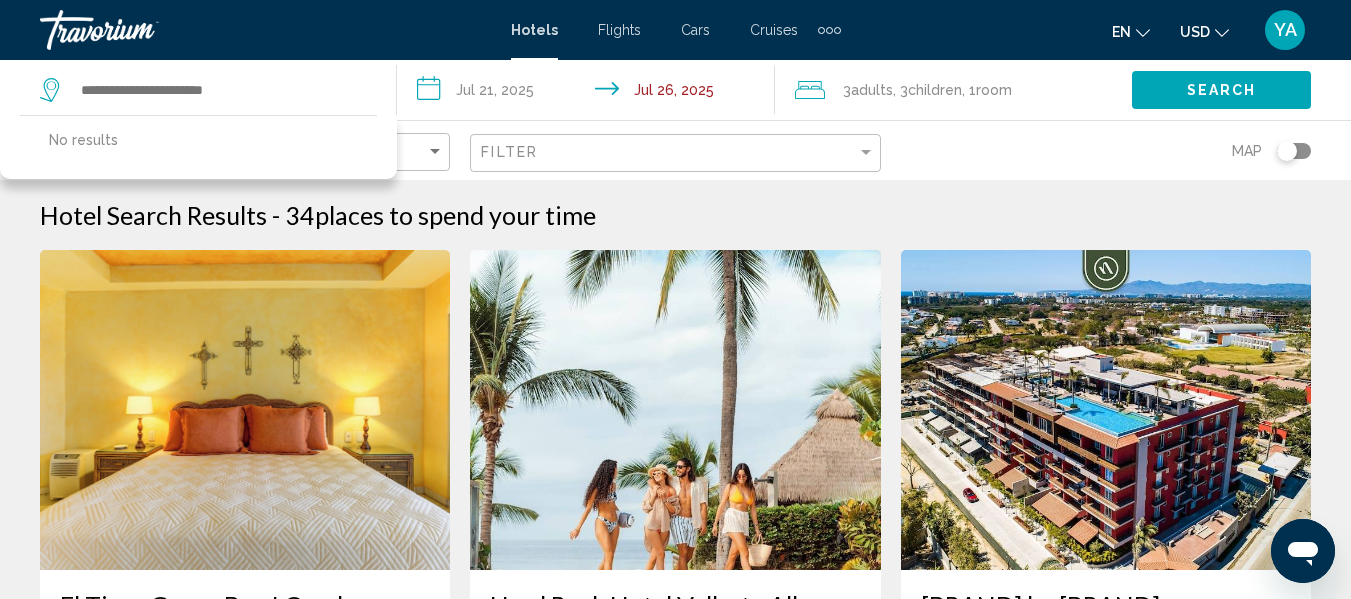 click on "Hotel Search Results  -   34  places to spend your time" at bounding box center (675, 215) 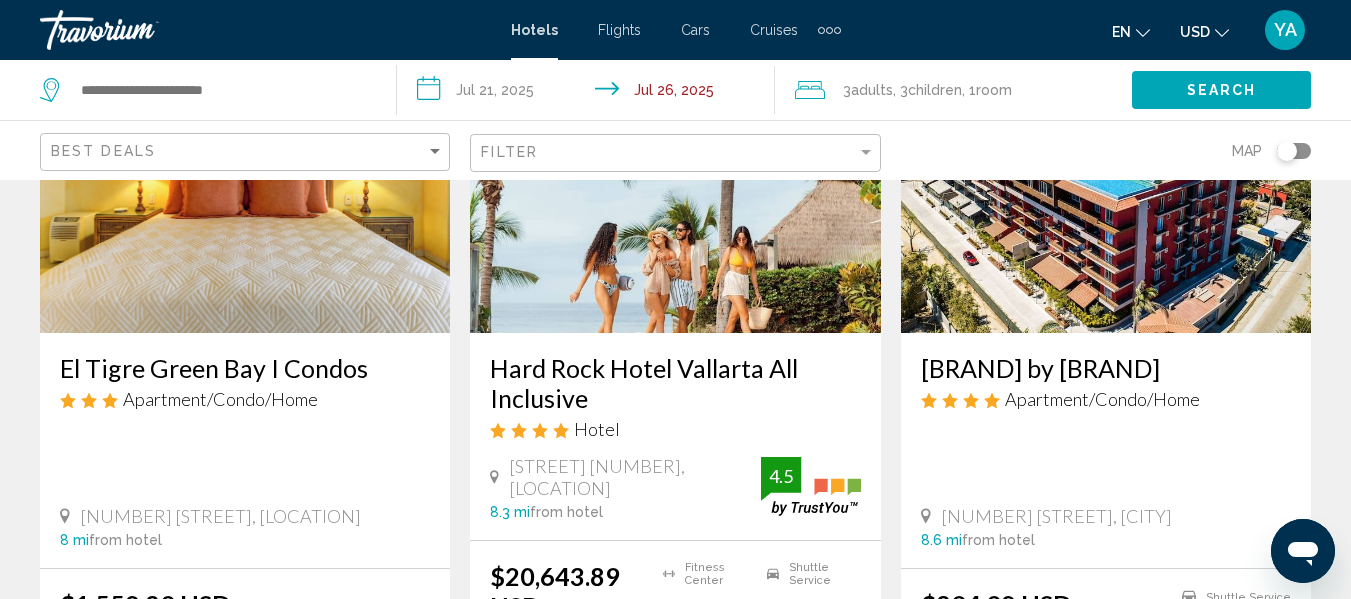 scroll, scrollTop: 0, scrollLeft: 0, axis: both 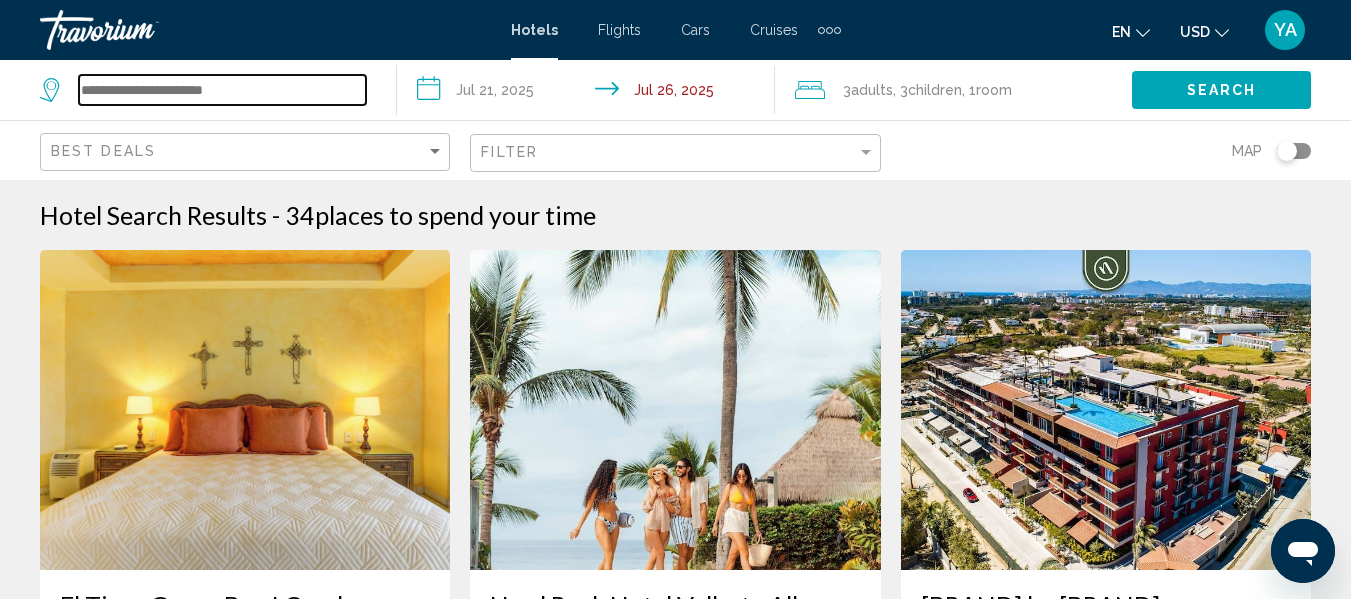 click at bounding box center [222, 90] 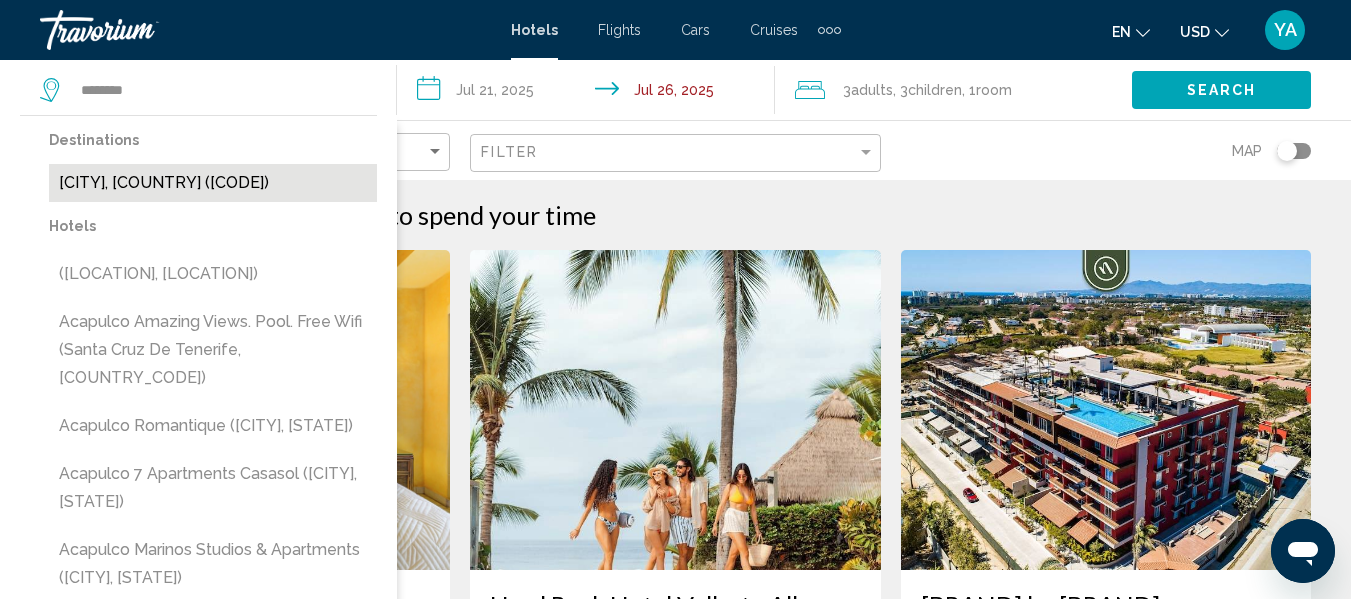 click on "[CITY], [COUNTRY] ([CODE])" at bounding box center (213, 183) 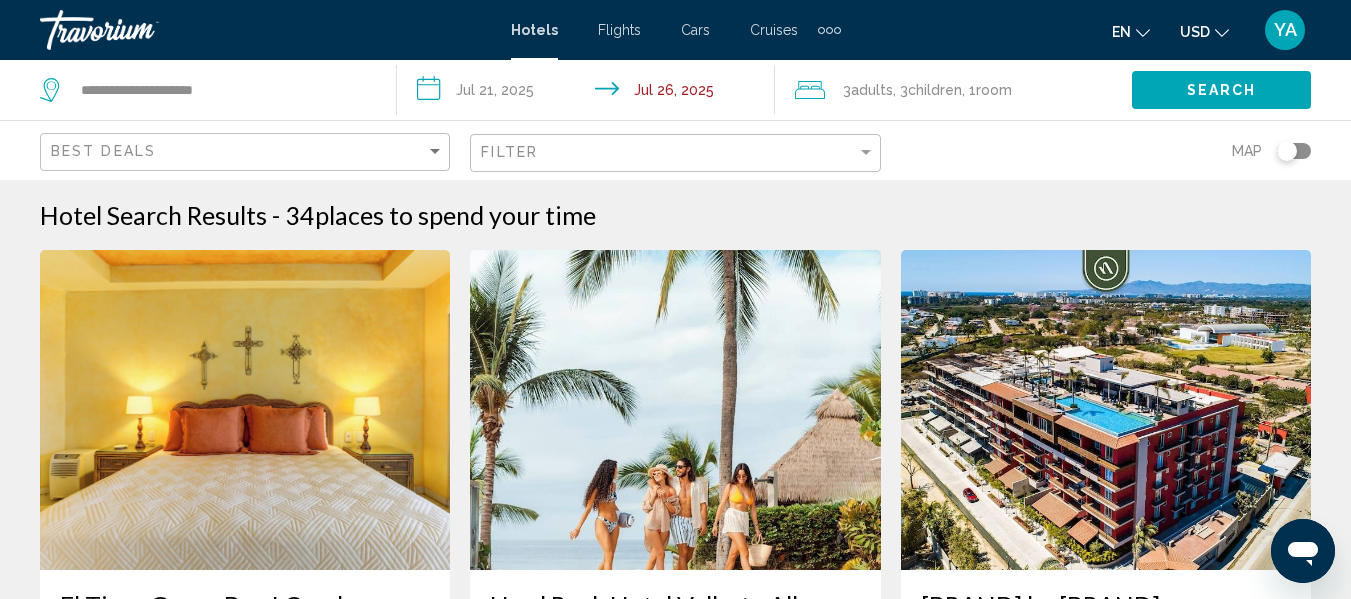 click on "Search" 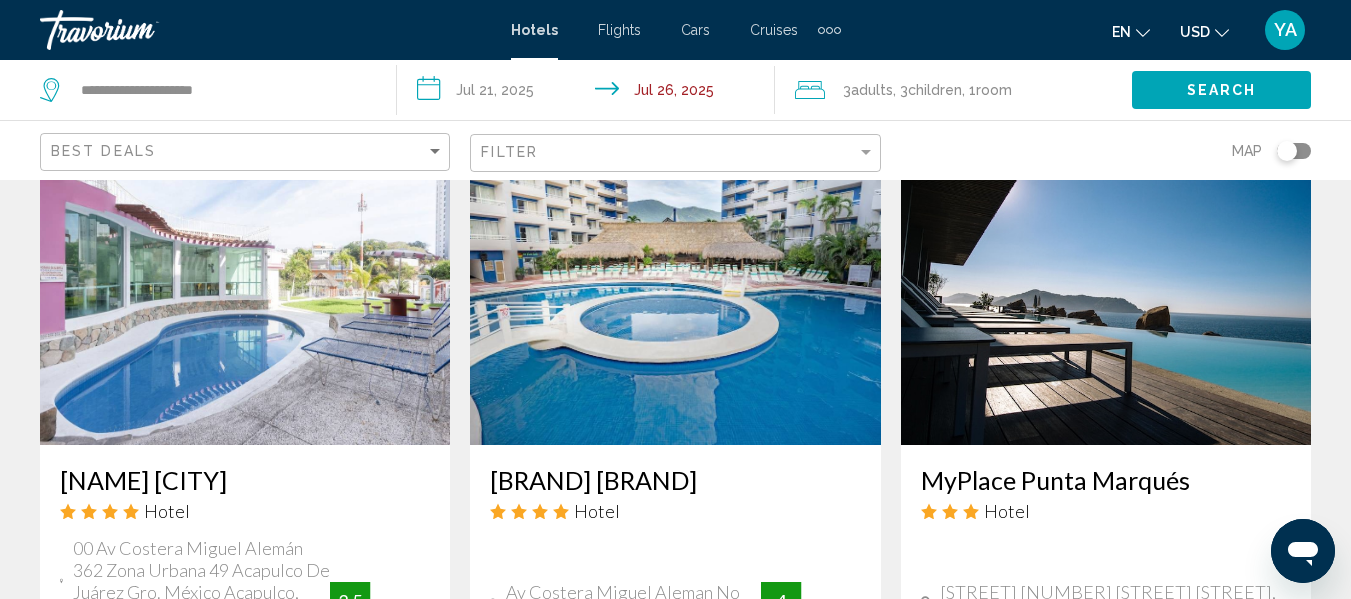 scroll, scrollTop: 1815, scrollLeft: 0, axis: vertical 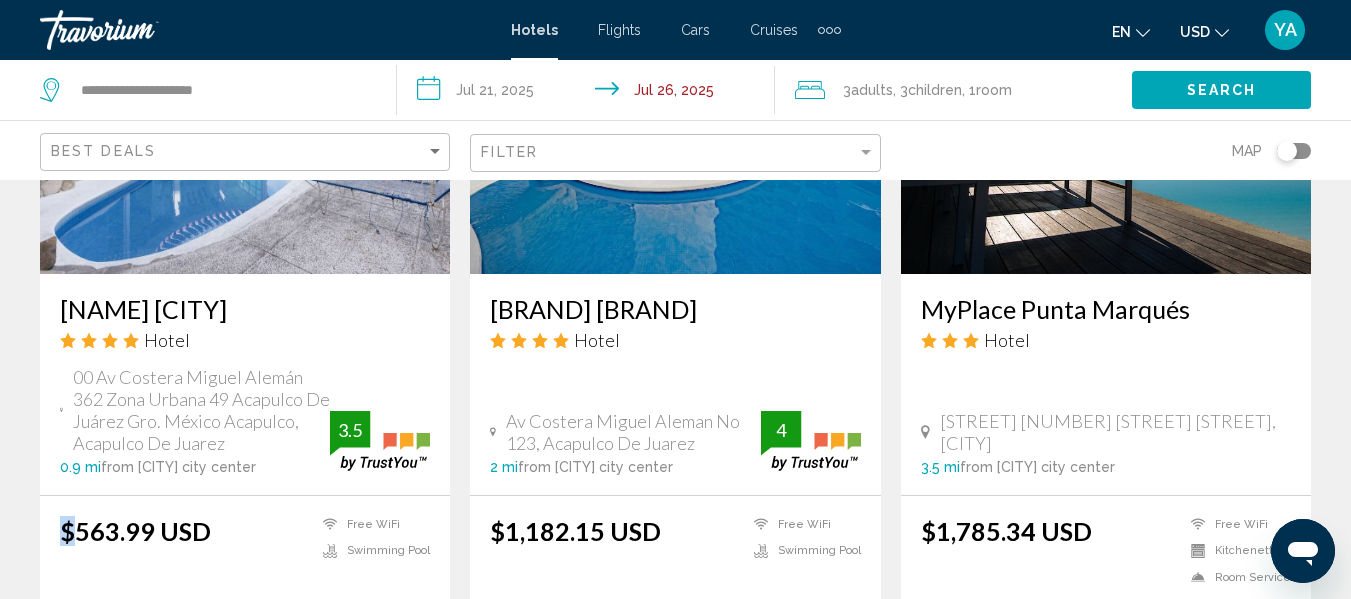 click on "Hotel Search Results - 14 places to spend your time Save up to 20% Capital O Hotel Los Caracoles Acapulco
Hotel
1300 Boulevard De Las Naciones, Acapulco De Juarez 9.3 mi from Acapulco city center from hotel 3.5 From $[PRICE] USD $[PRICE] USD You save $[PRICE] USD
Free WiFi
Swimming Pool 3.5 Select Room Save up to 13% Hs Hotsson Hotel Acapulco
Hotel
Avenida Costera Miguel Aleman No. 1803, Acapulco De Juarez 1.9 mi from Acapulco city center from hotel 4.5 From $[PRICE] USD $[PRICE] USD You save $[PRICE] USD
Breakfast
4.5" at bounding box center (675, -60) 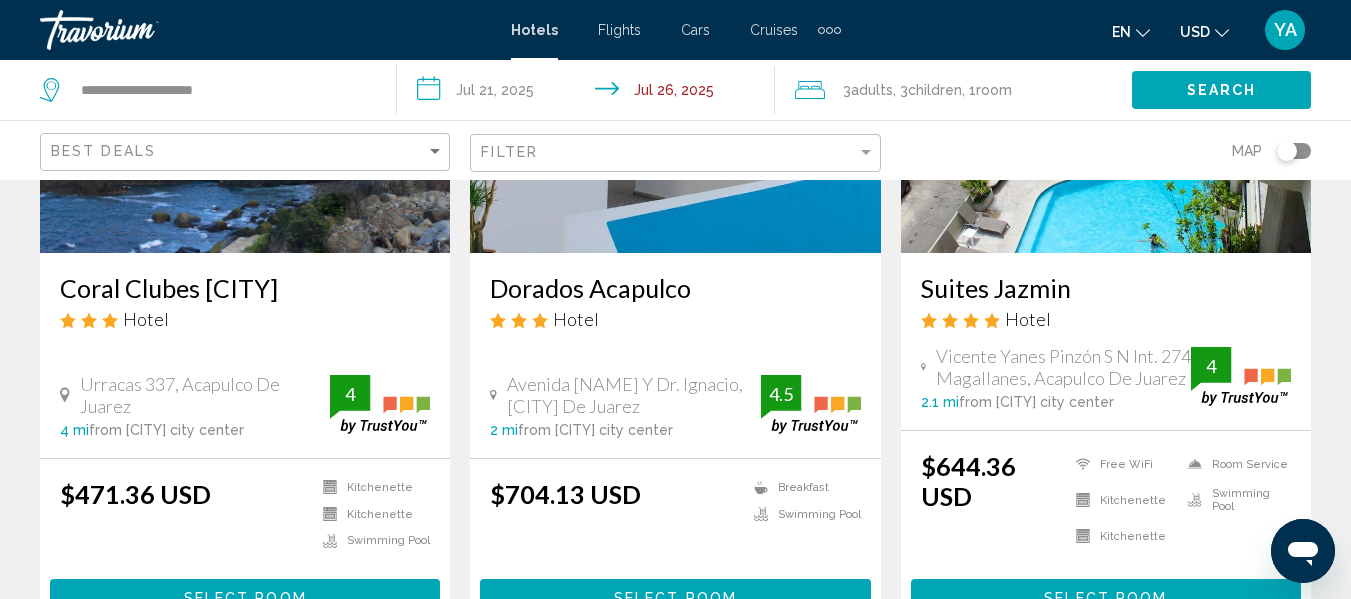 scroll, scrollTop: 2594, scrollLeft: 0, axis: vertical 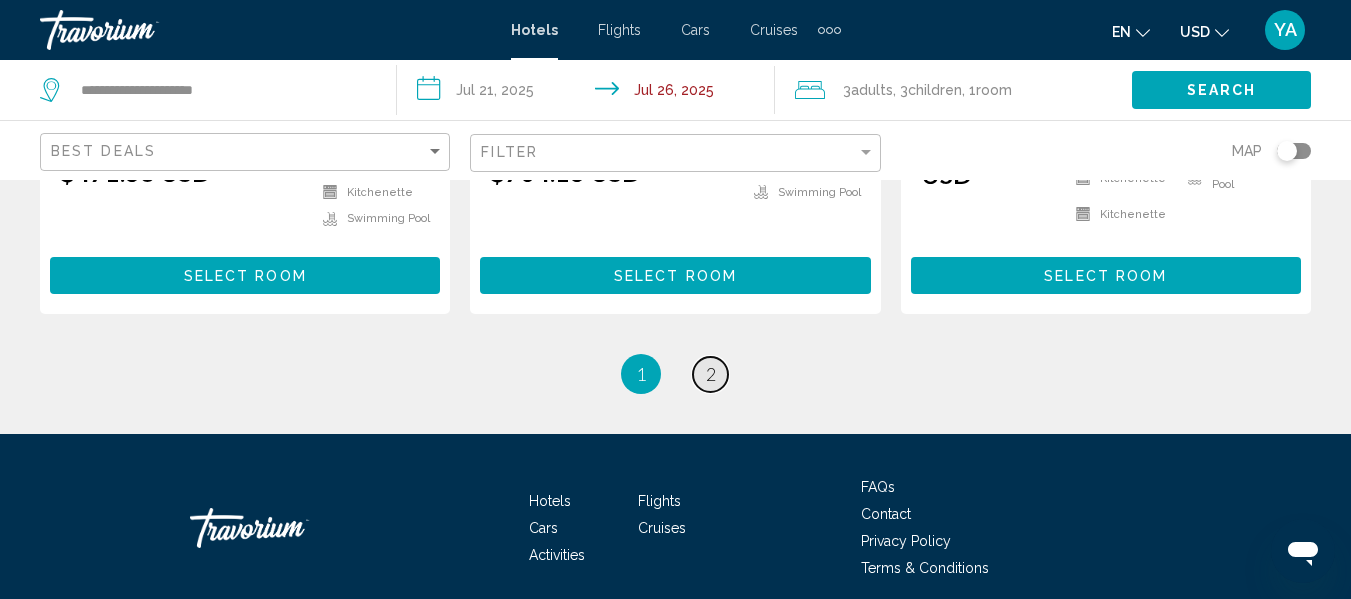 click on "2" at bounding box center (711, 374) 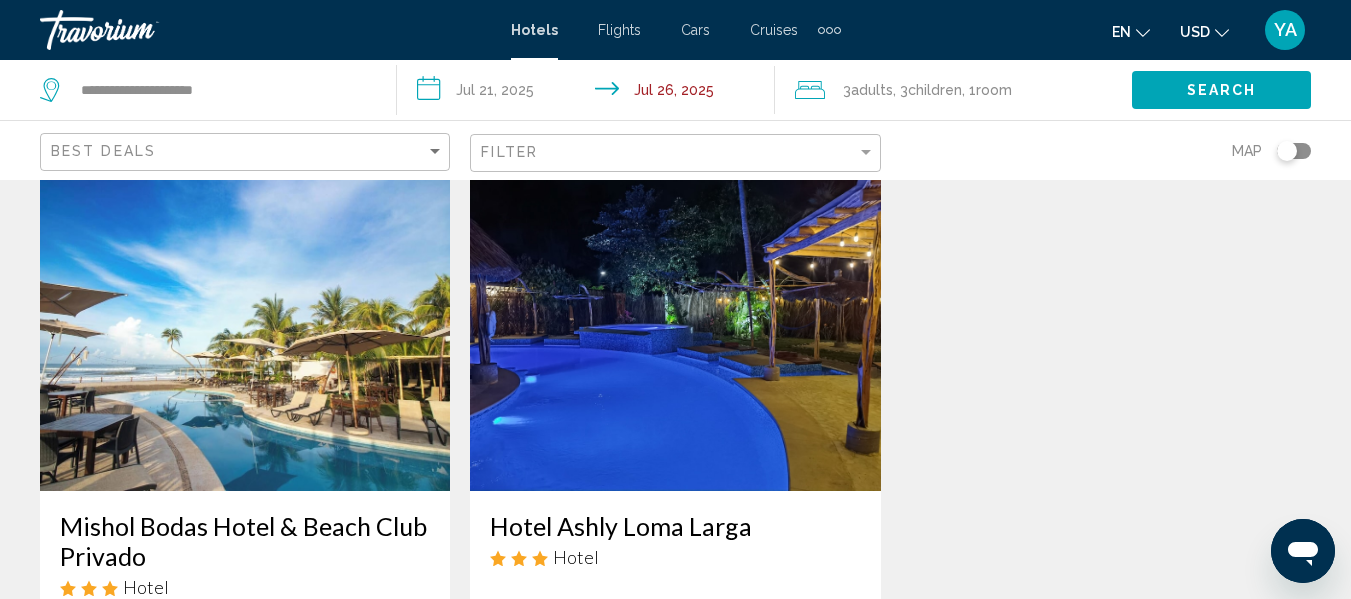 scroll, scrollTop: 0, scrollLeft: 0, axis: both 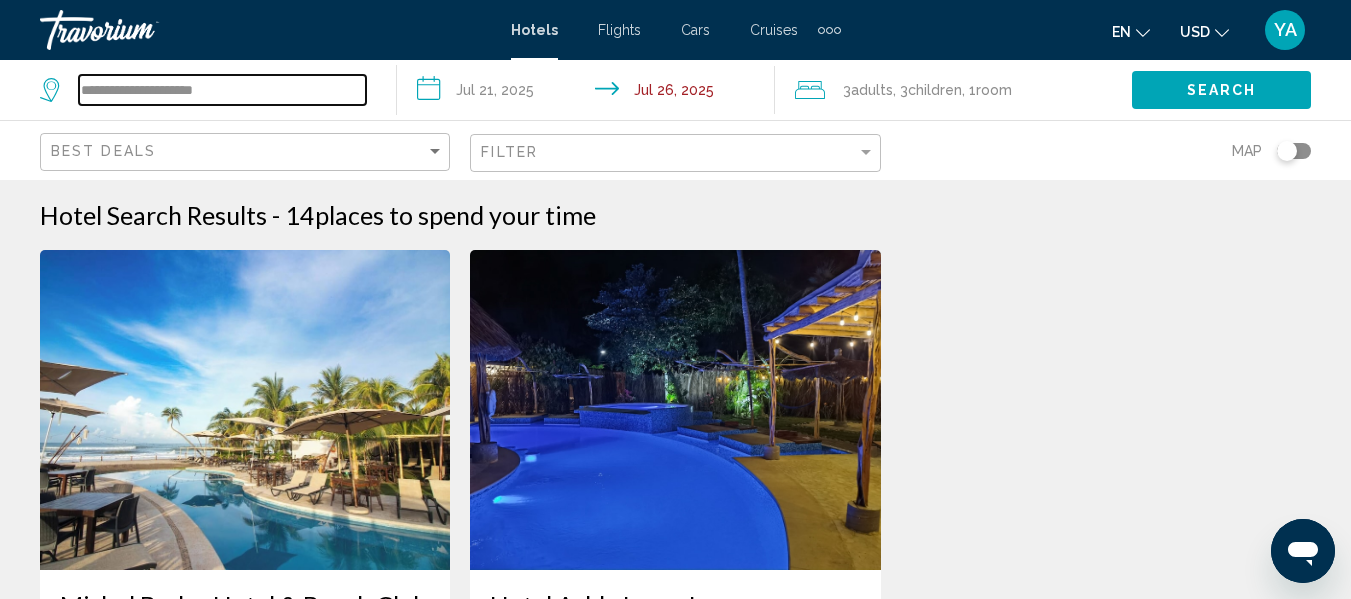 click on "**********" at bounding box center (222, 90) 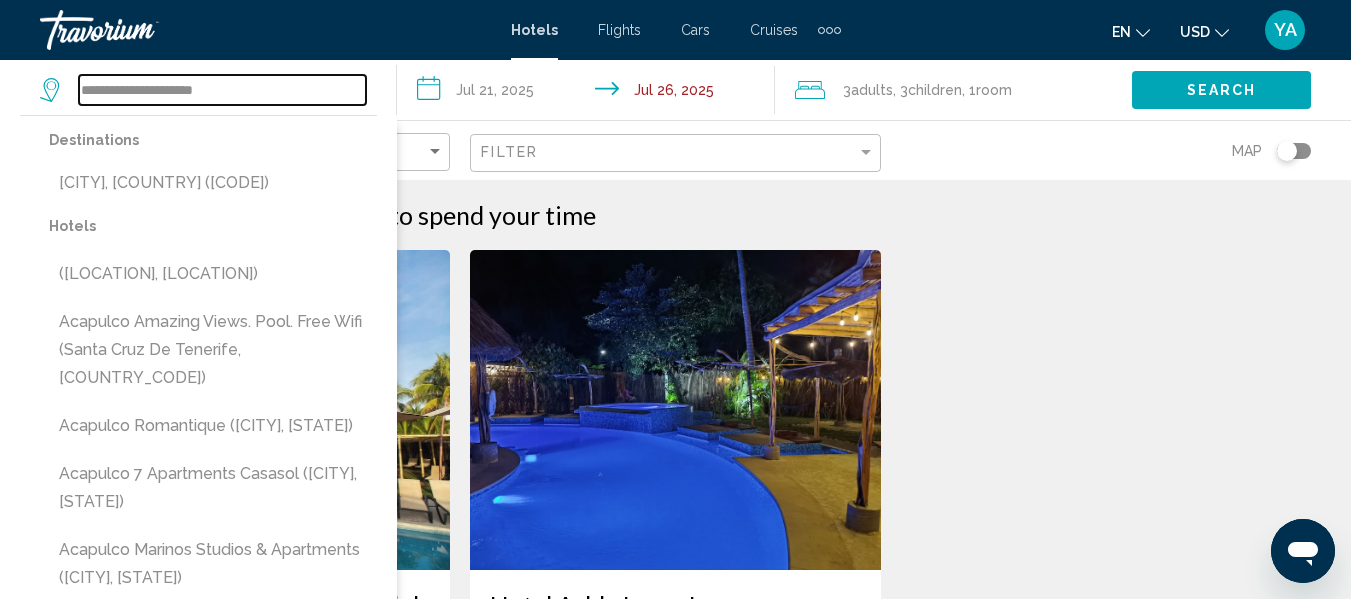 click on "**********" at bounding box center [222, 90] 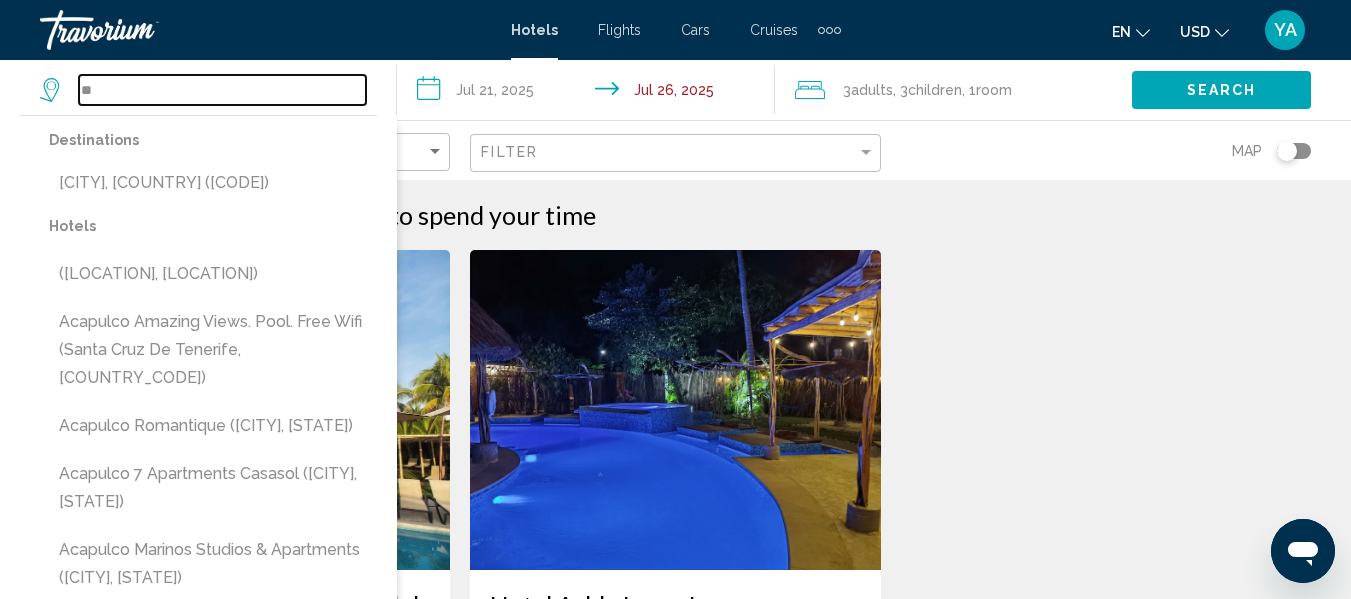 type on "*" 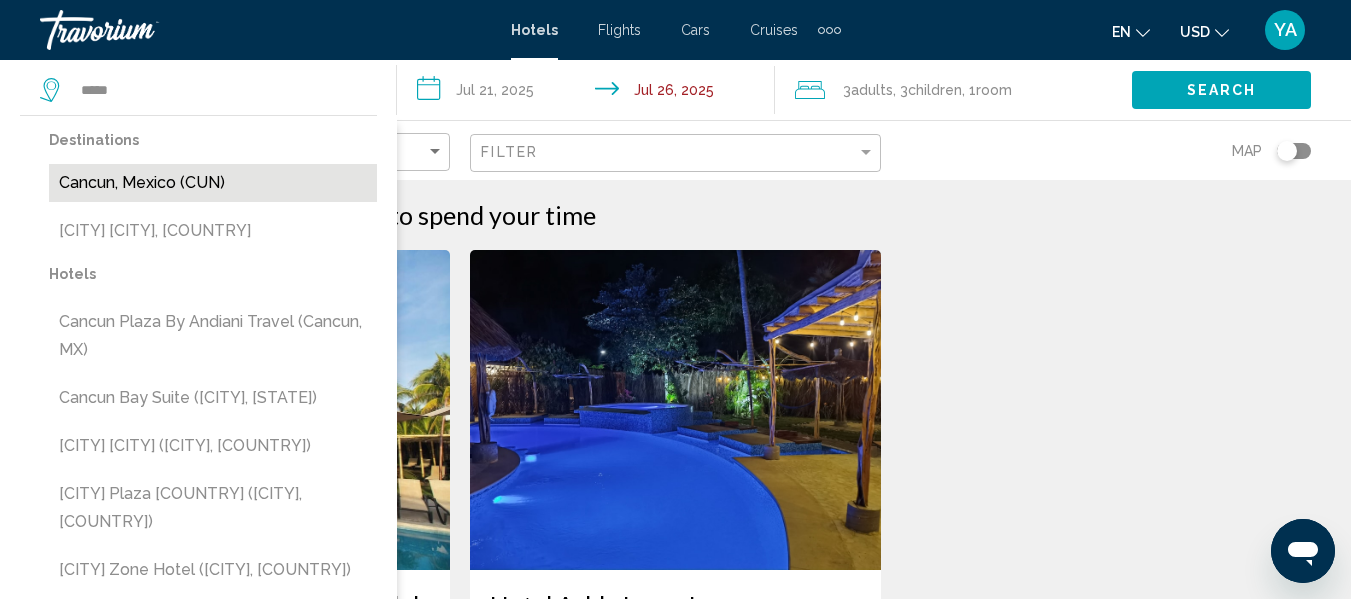 click on "Cancun, Mexico (CUN)" at bounding box center (213, 183) 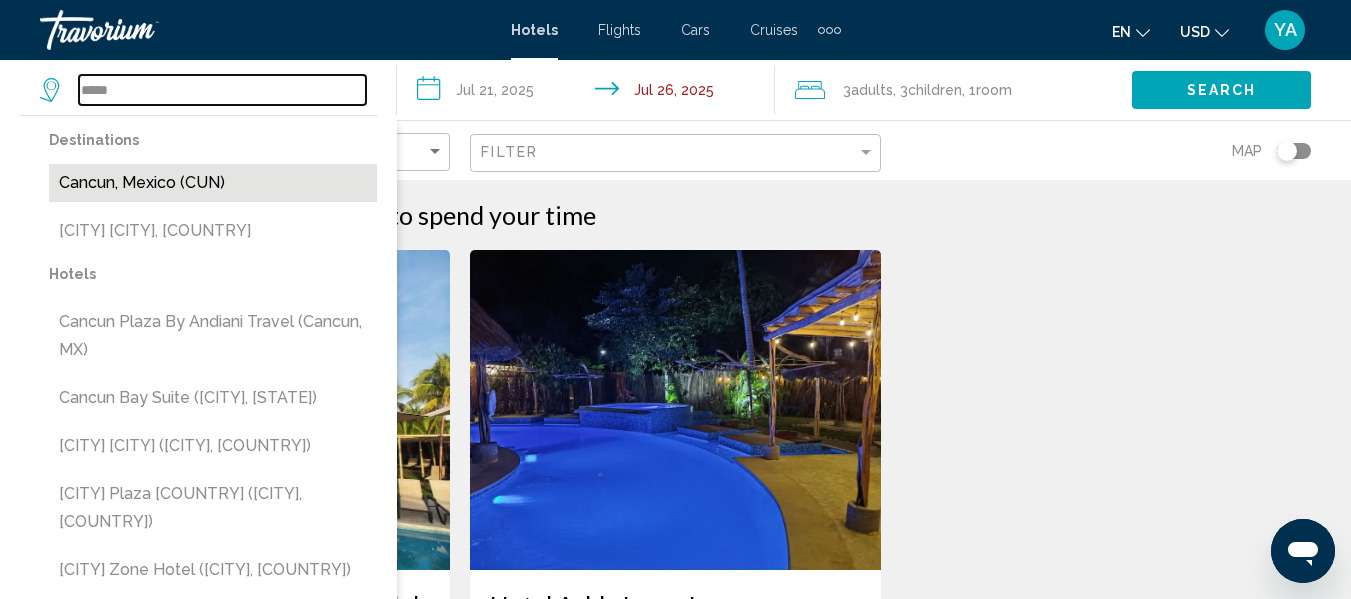 type on "**********" 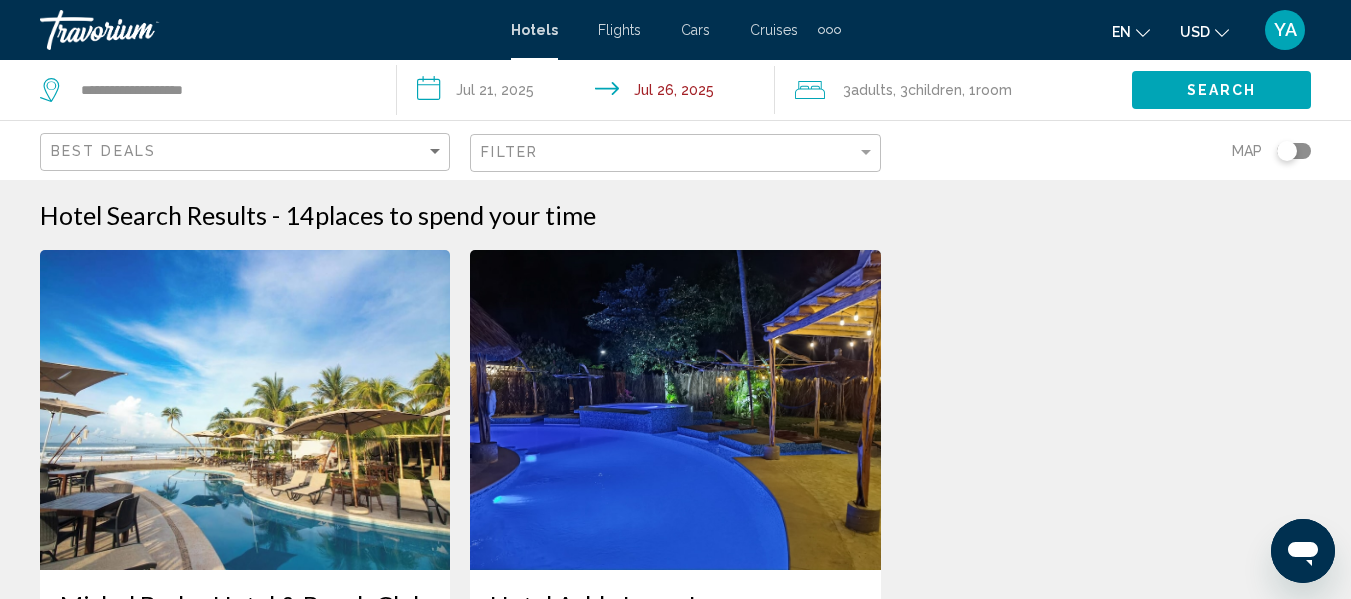 click on "Mishol Bodas Hotel & Beach Club Privado
Hotel
Carretera Barra Vieja Kila Metro 29, [CITY] 18.4 mi  from [CITY] city center from hotel $683.68 USD
Free WiFi
Pets Allowed
Room Service
Swimming Pool  Select Room  Hotel Ashly Loma Larga
Hotel
Cerrada De Morelos Mz.33 La Poza, [CITY] 8.9 mi  from [CITY] city center from hotel 4 $395.29 USD  4 Select Room No results based on your filters" at bounding box center [675, 625] 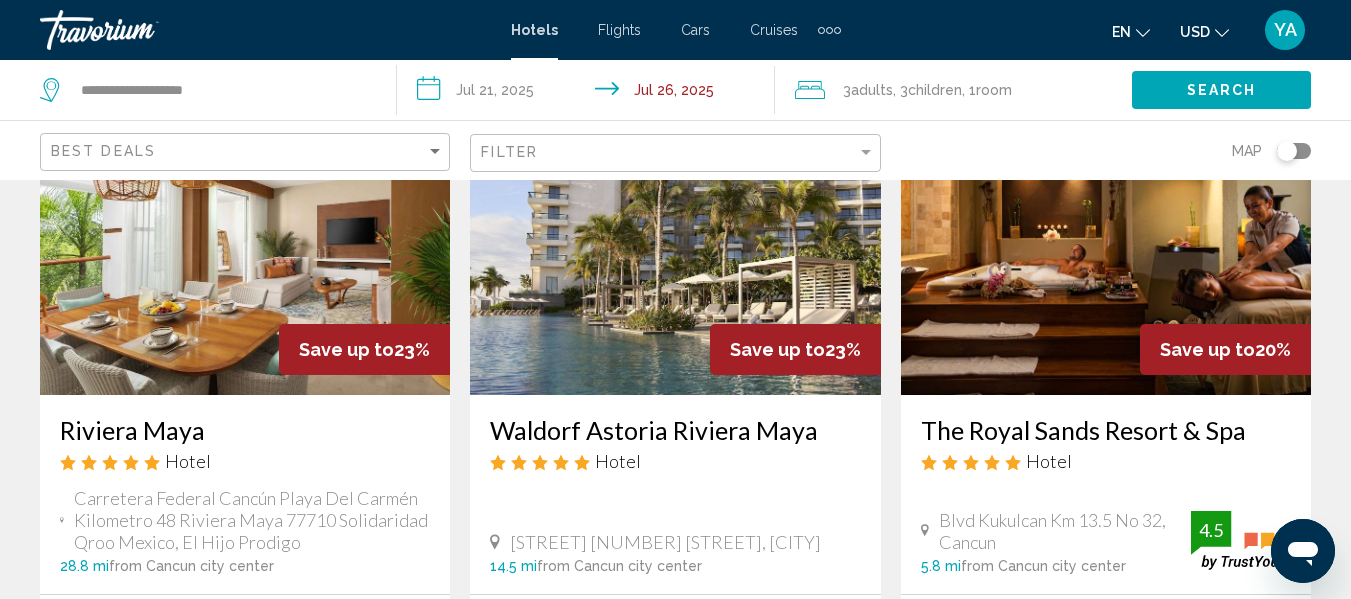 scroll, scrollTop: 2601, scrollLeft: 0, axis: vertical 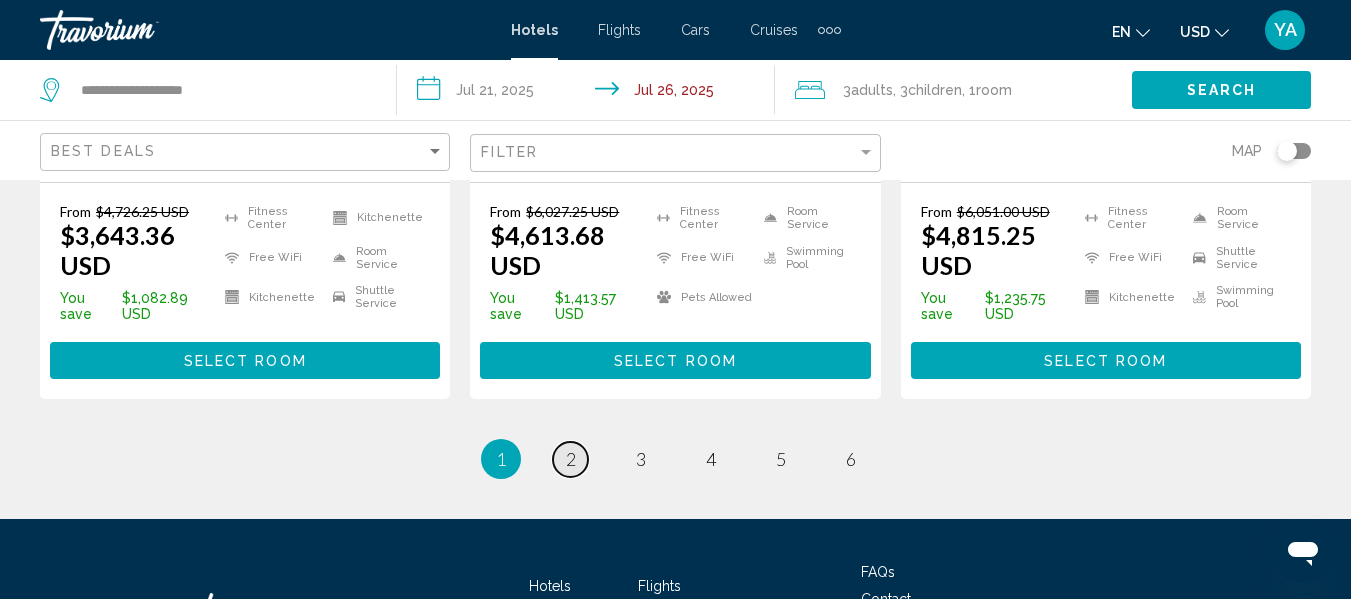 click on "page  2" at bounding box center [570, 459] 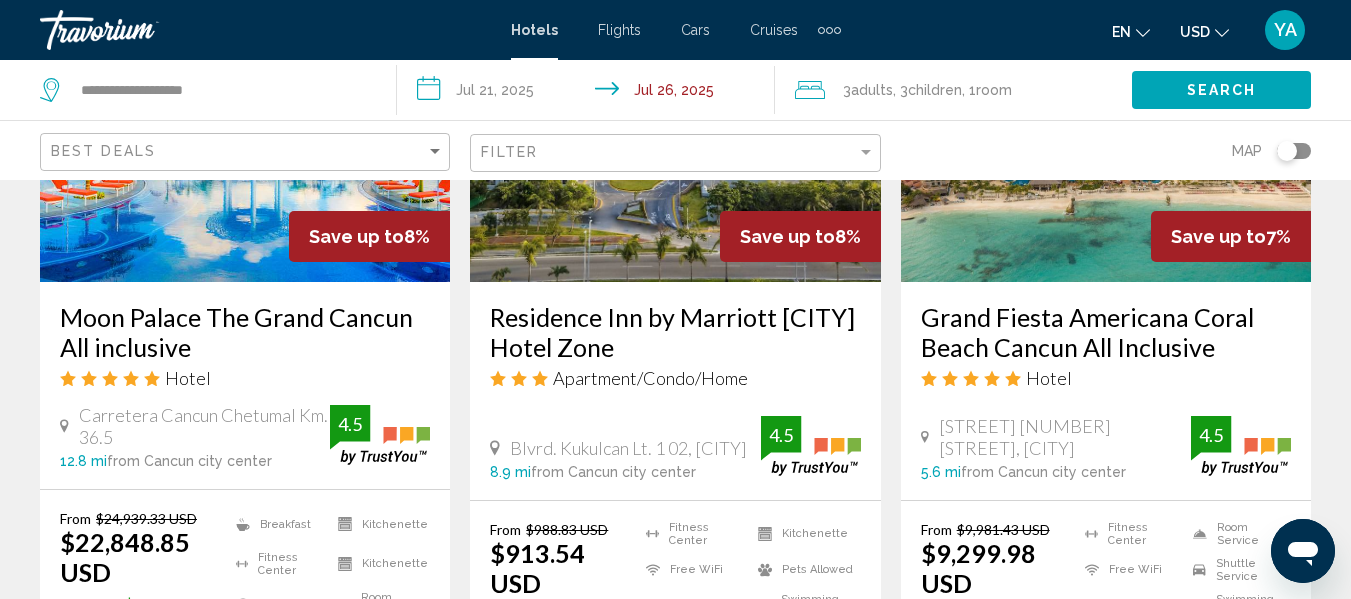 scroll, scrollTop: 2590, scrollLeft: 0, axis: vertical 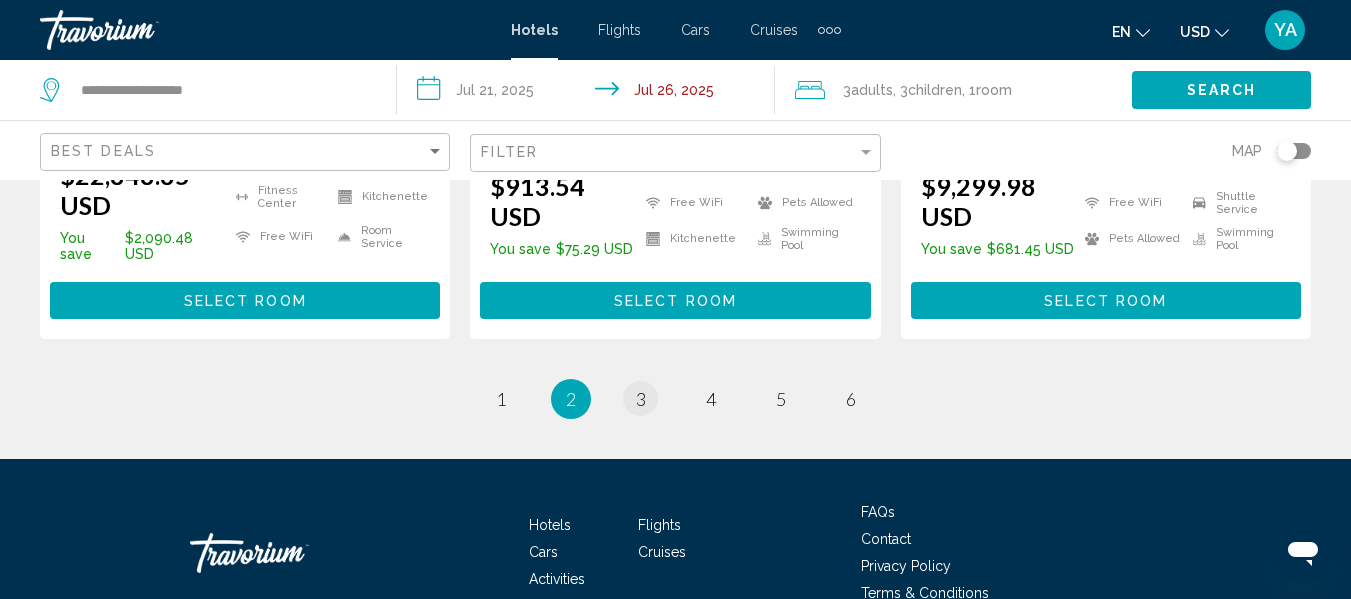 click on "page  3" at bounding box center (640, 398) 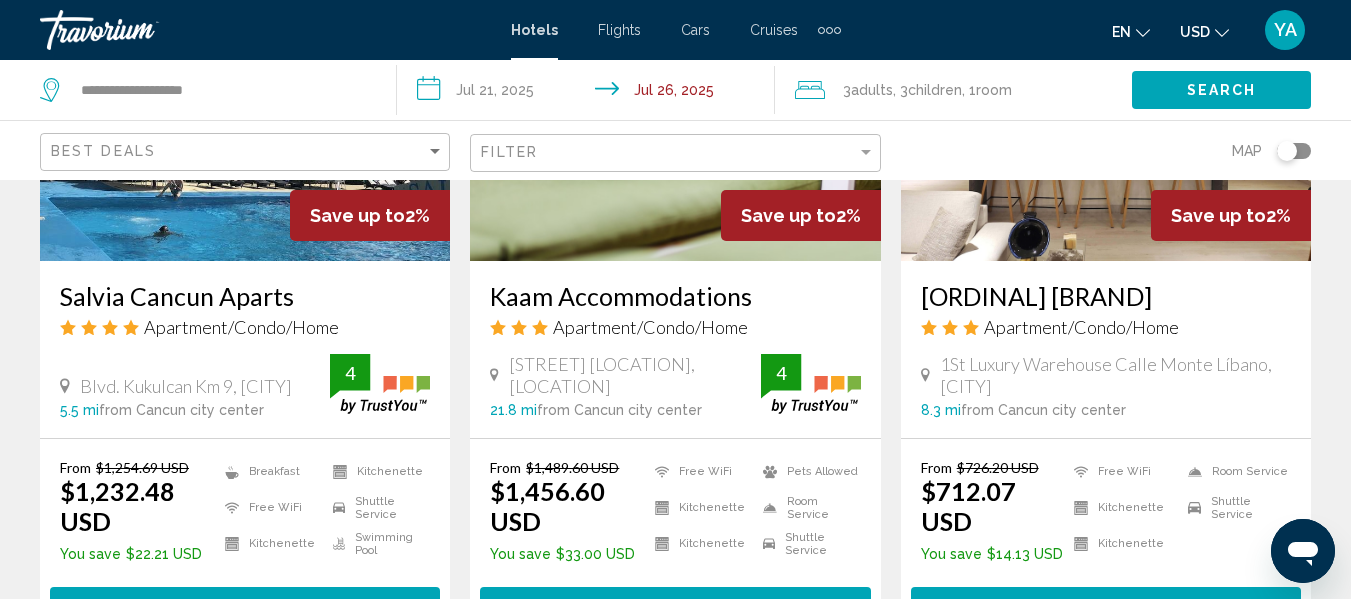 scroll, scrollTop: 2598, scrollLeft: 0, axis: vertical 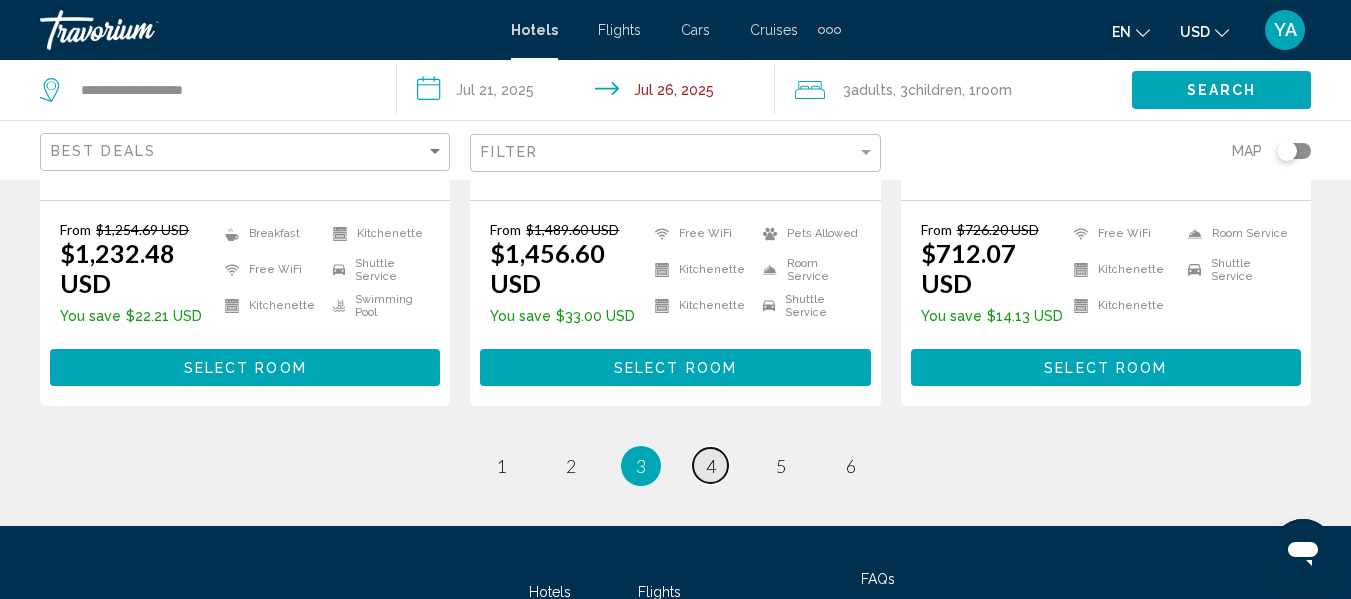 click on "page  4" at bounding box center [710, 465] 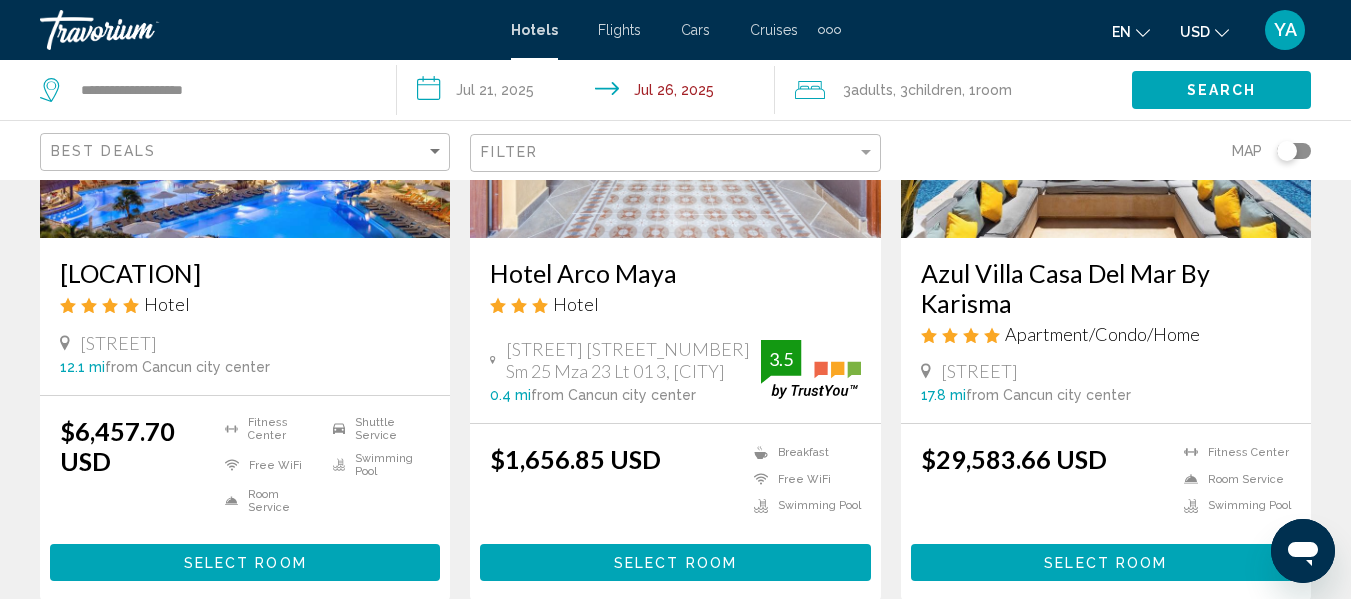 scroll, scrollTop: 2677, scrollLeft: 0, axis: vertical 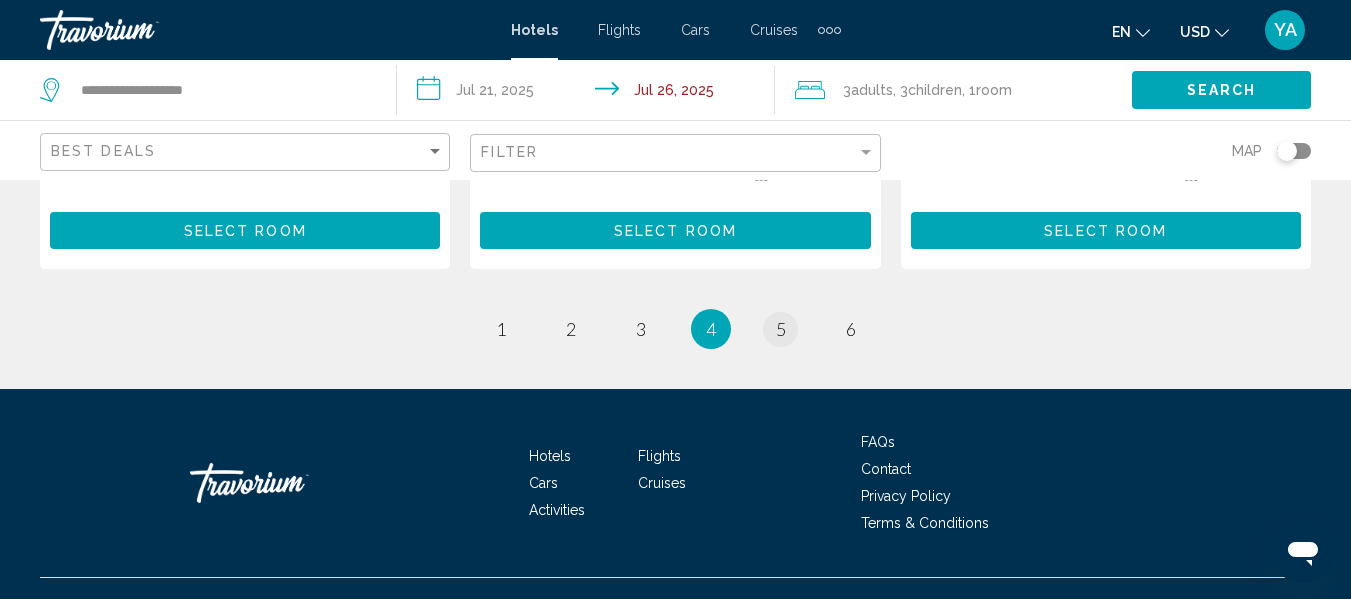 click on "page  5" at bounding box center (780, 329) 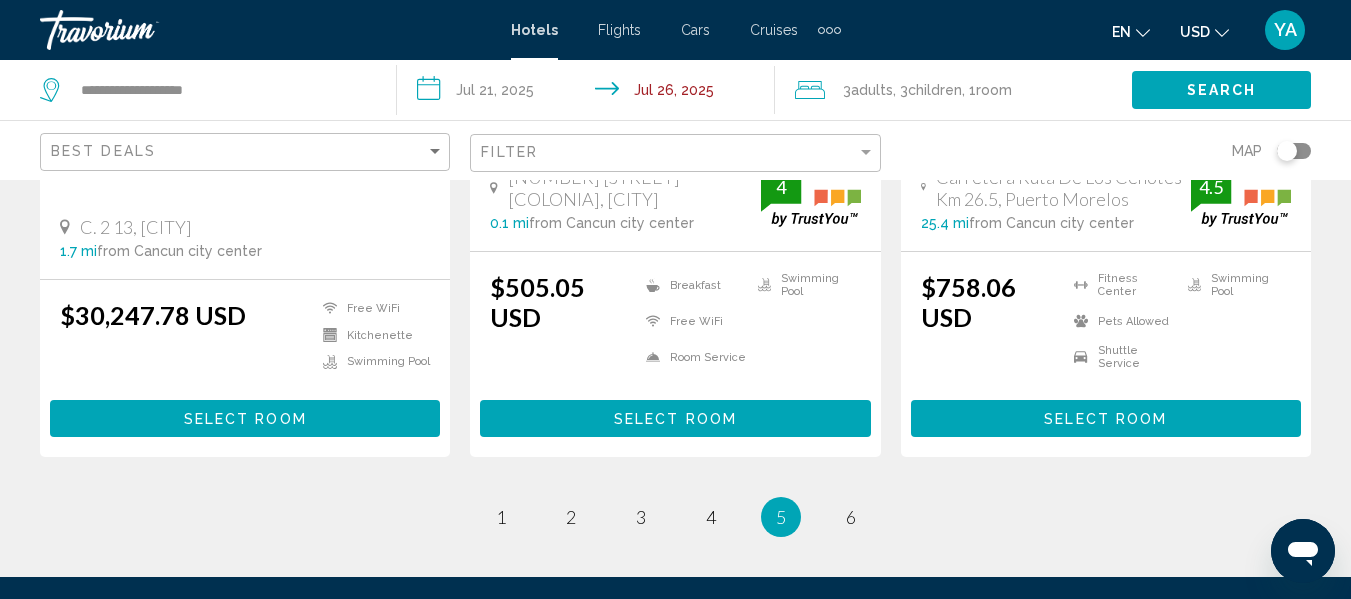 scroll, scrollTop: 2899, scrollLeft: 0, axis: vertical 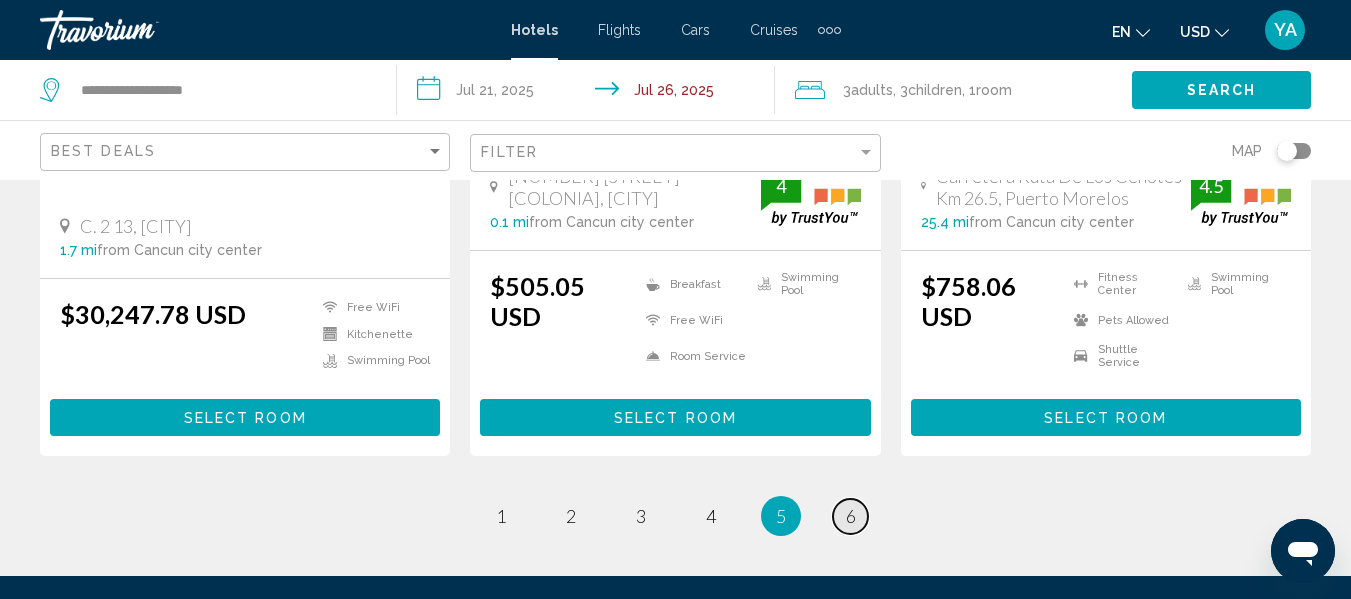 click on "page  6" at bounding box center [850, 516] 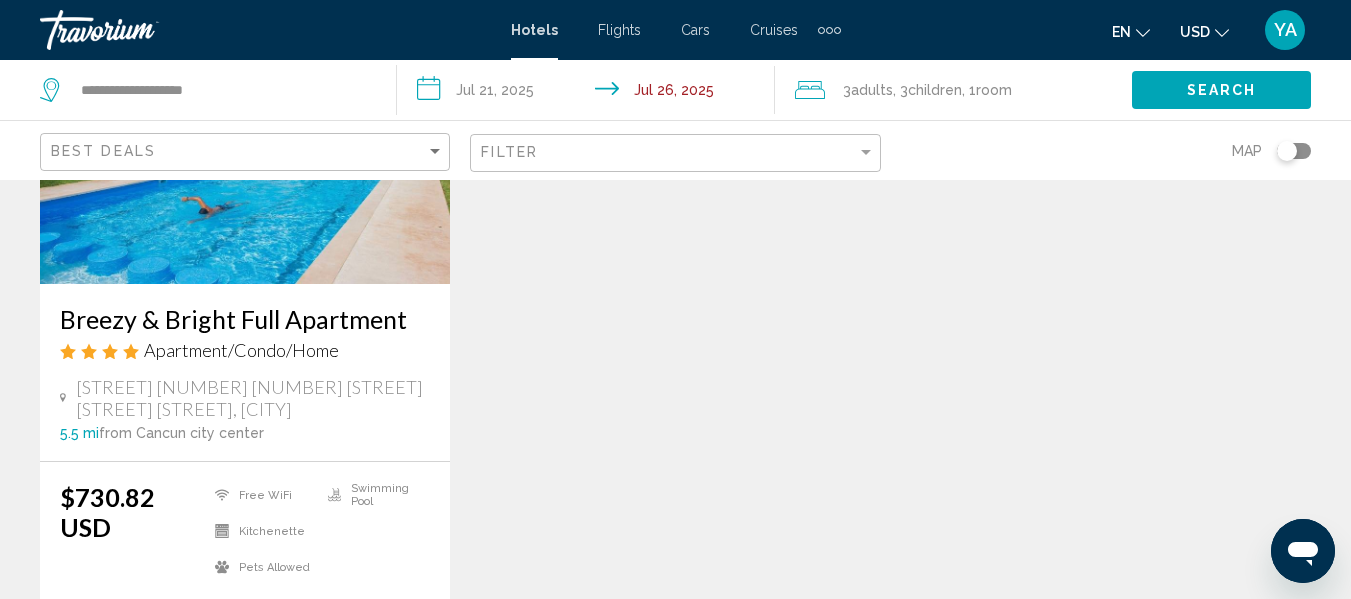scroll, scrollTop: 1030, scrollLeft: 0, axis: vertical 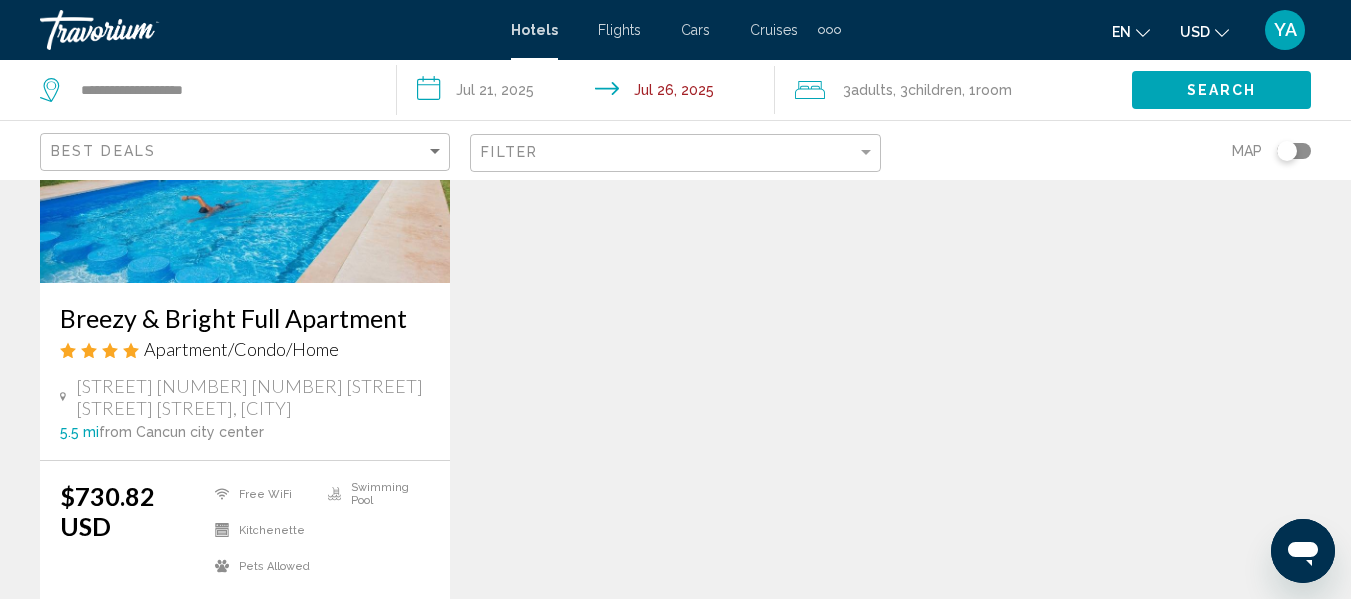click on "**********" at bounding box center (589, 93) 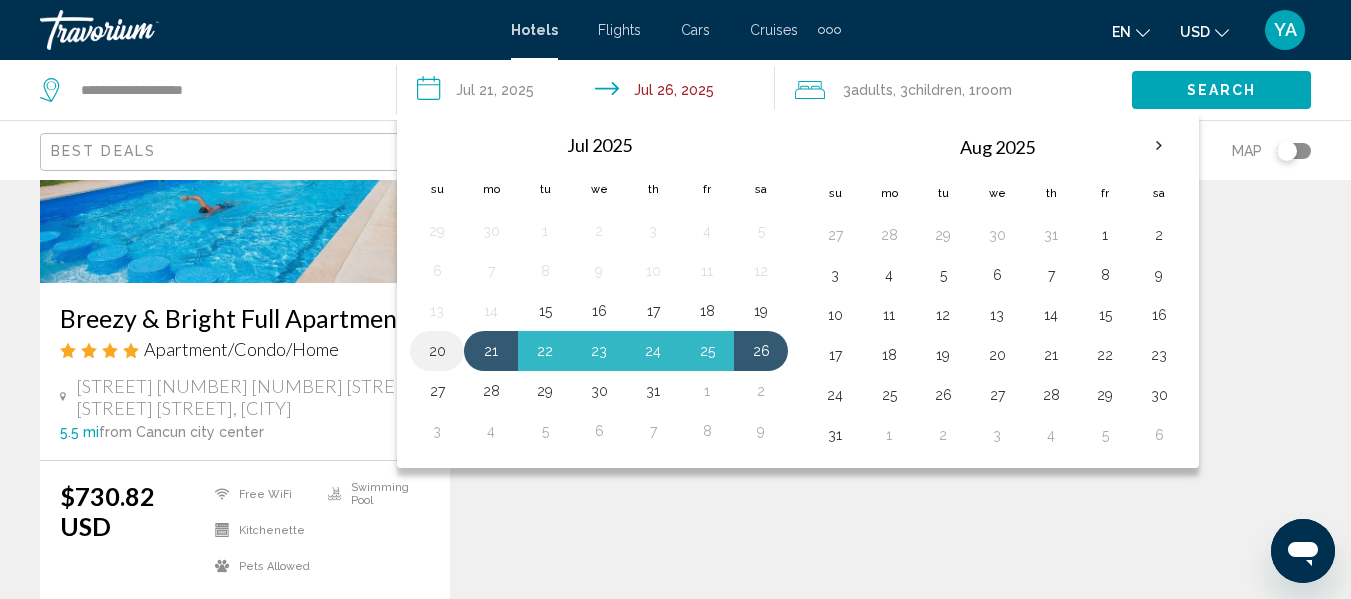click on "20" at bounding box center [437, 351] 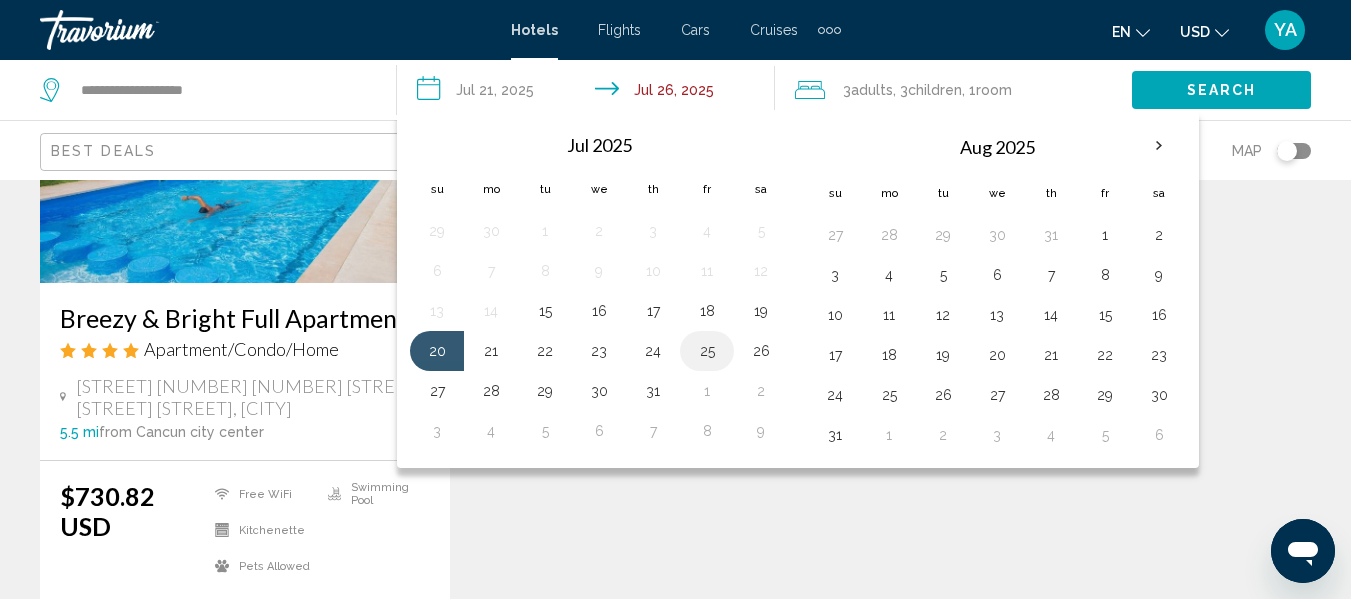 click on "25" at bounding box center (707, 351) 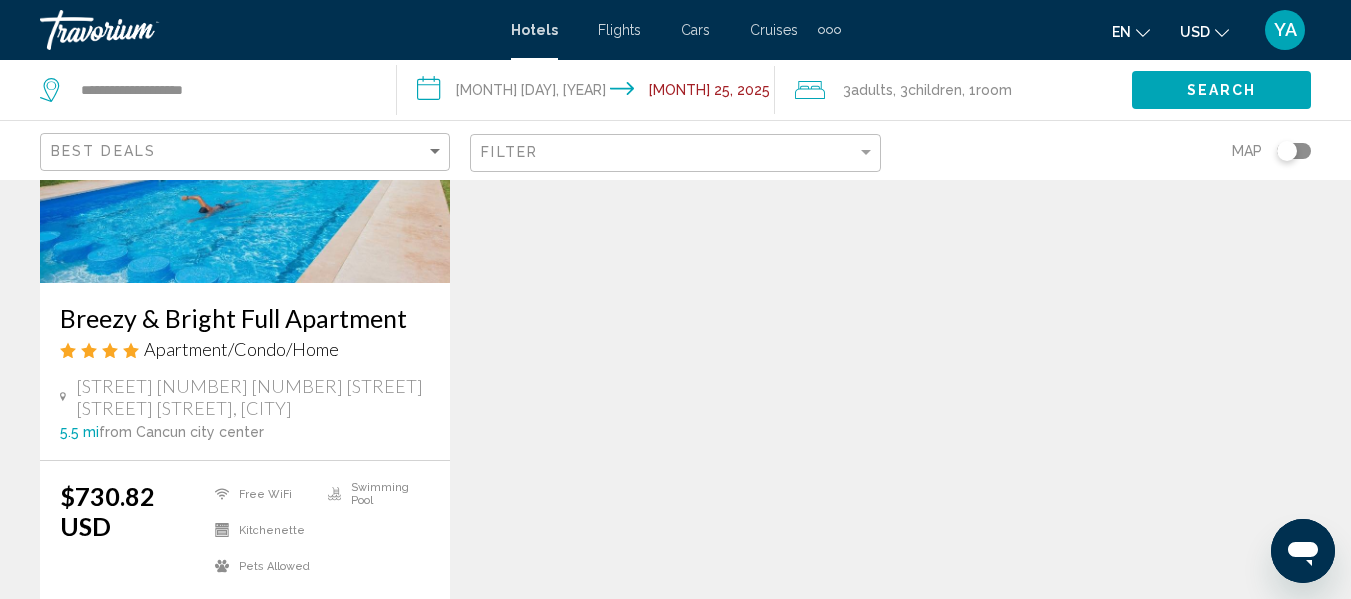 click on "Search" 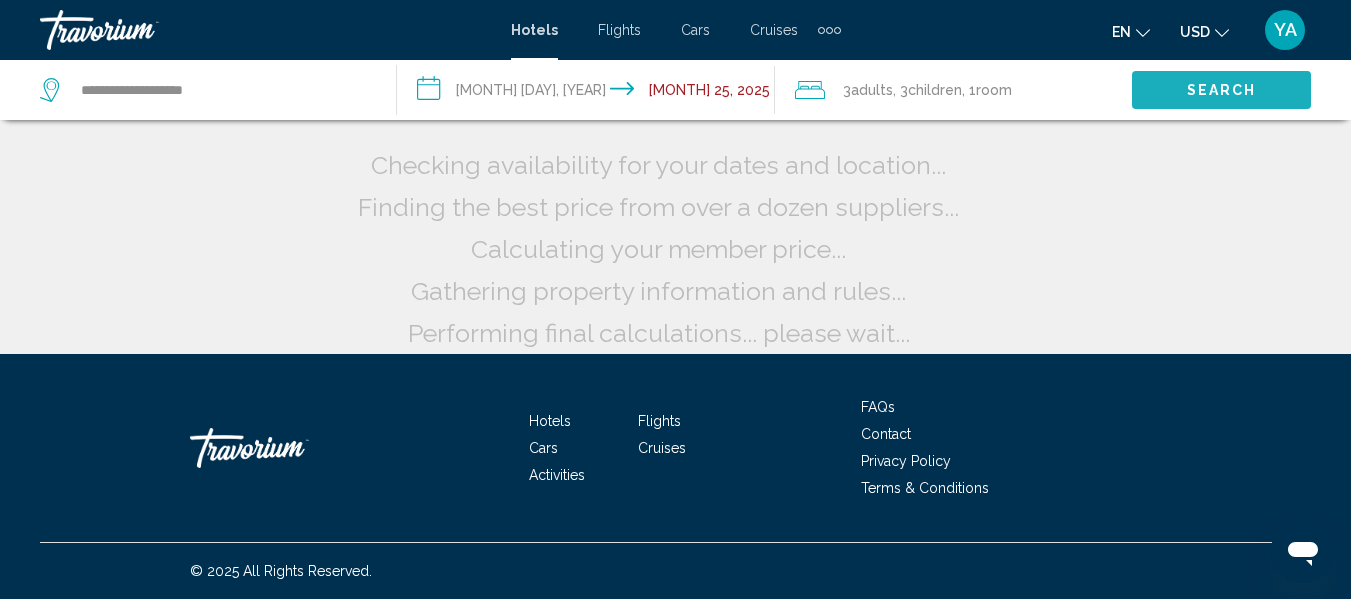 scroll, scrollTop: 58, scrollLeft: 0, axis: vertical 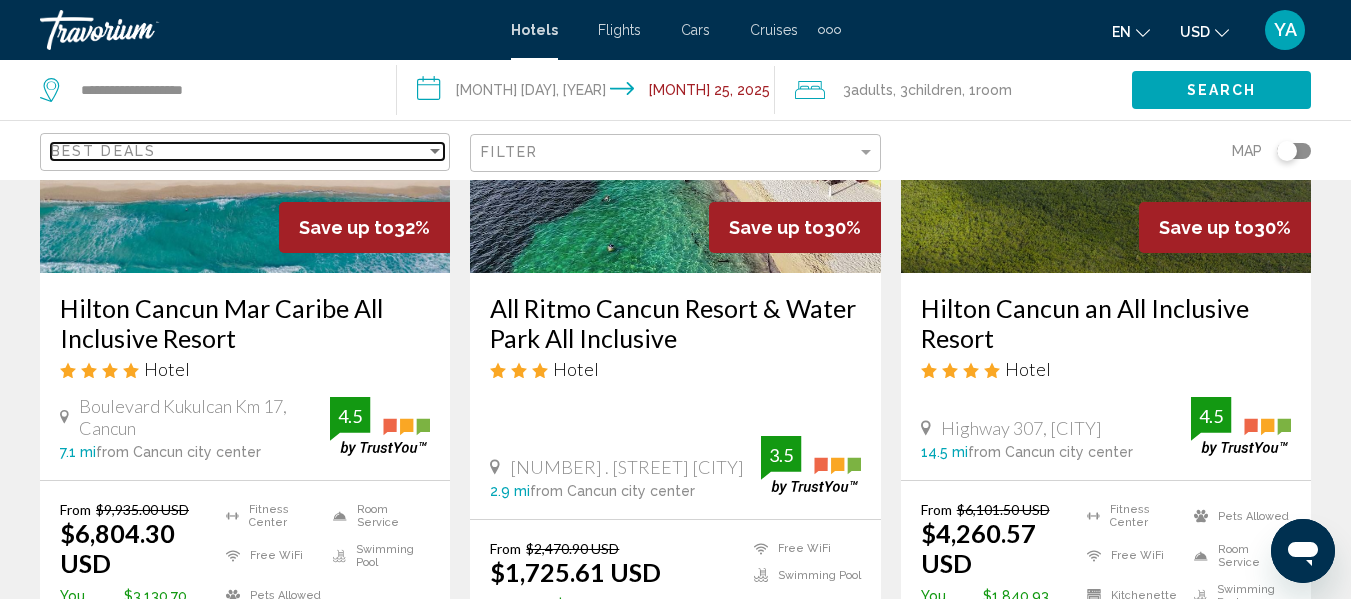 click on "Best Deals" at bounding box center [103, 151] 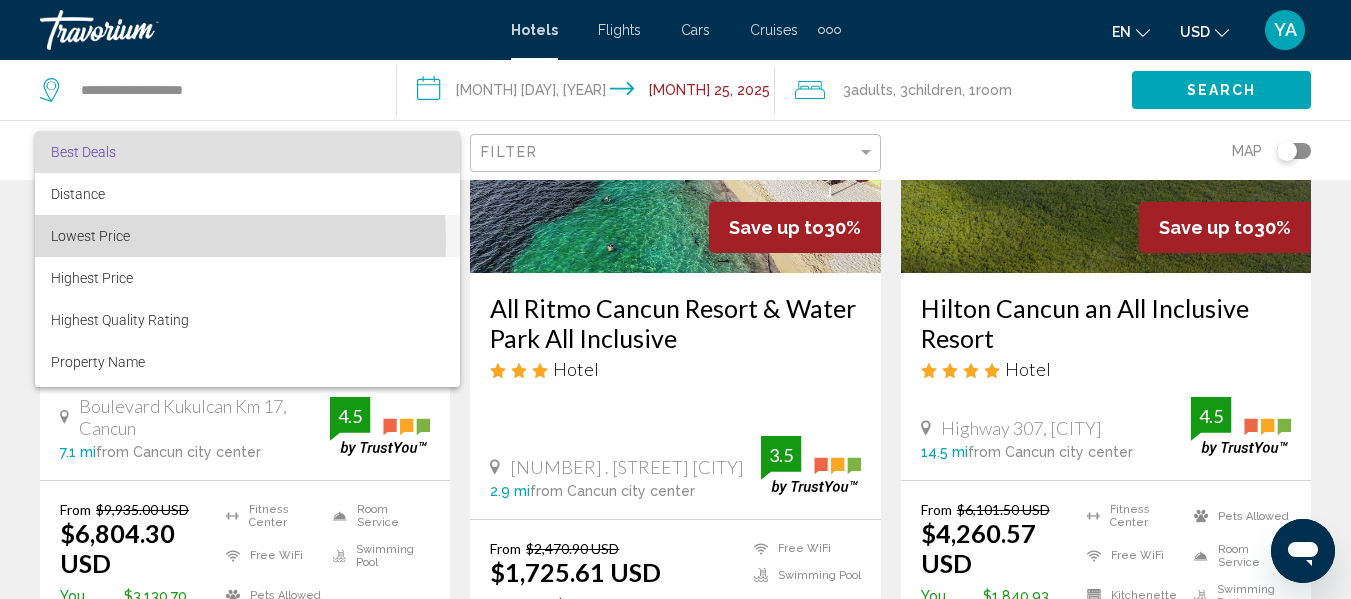 click on "Lowest Price" at bounding box center (90, 236) 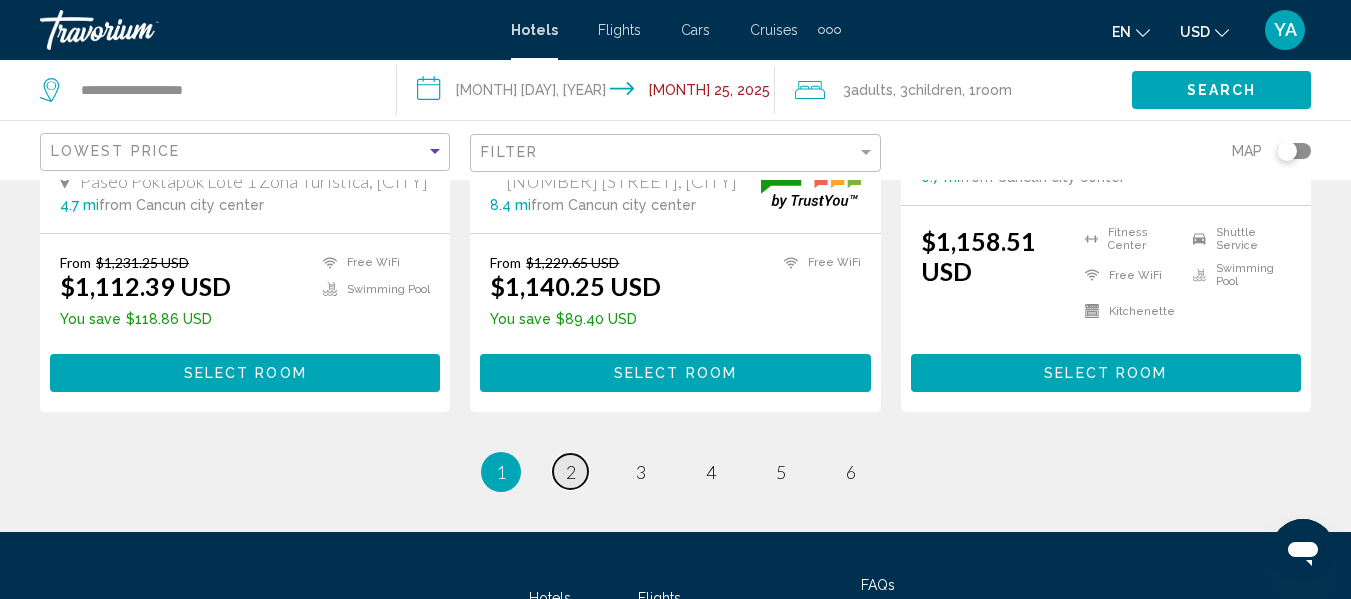 click on "page  2" at bounding box center (570, 471) 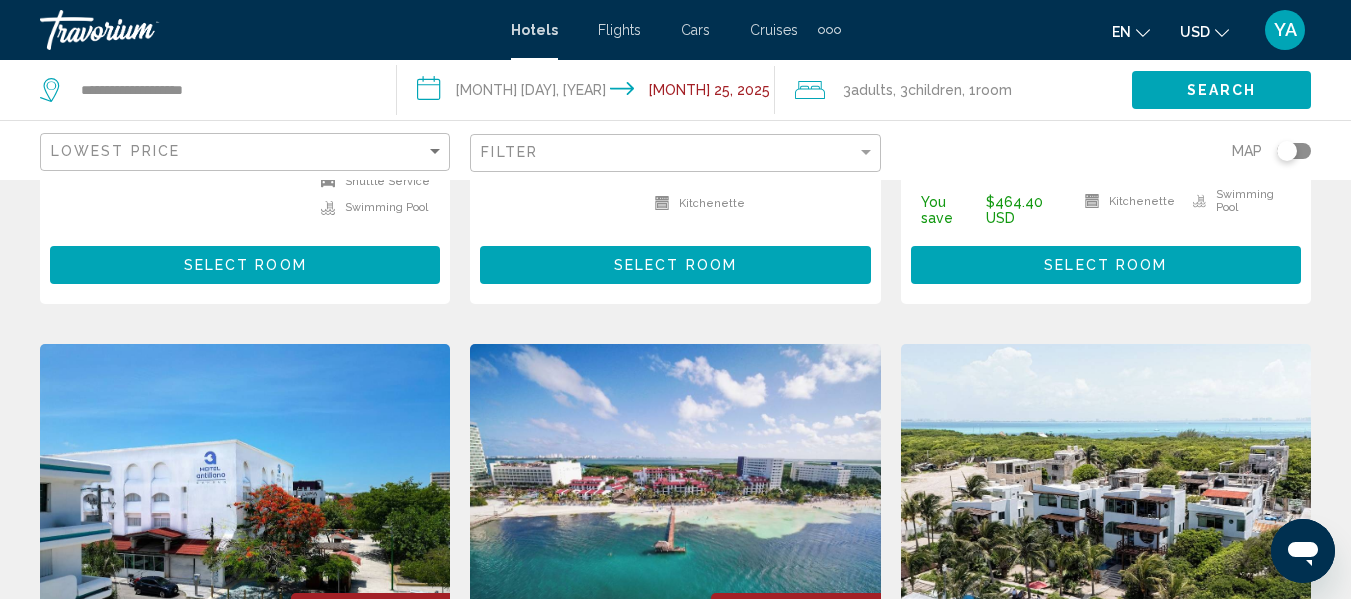 scroll, scrollTop: 2288, scrollLeft: 0, axis: vertical 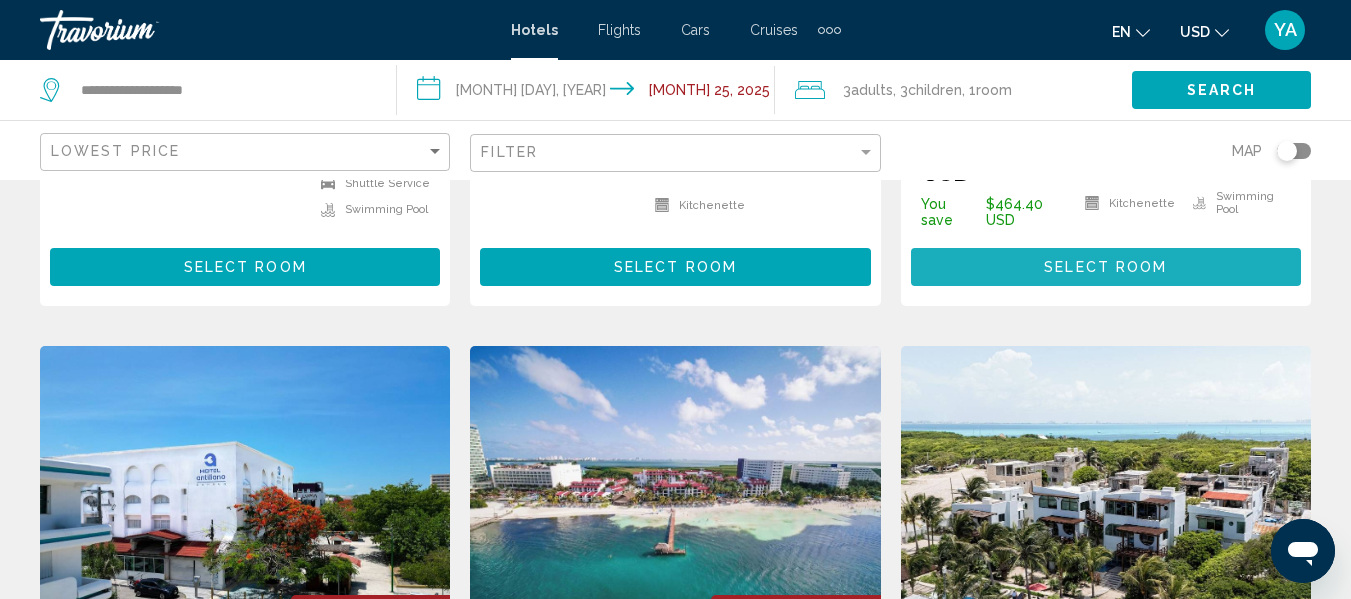 click on "Select Room" at bounding box center [1106, 266] 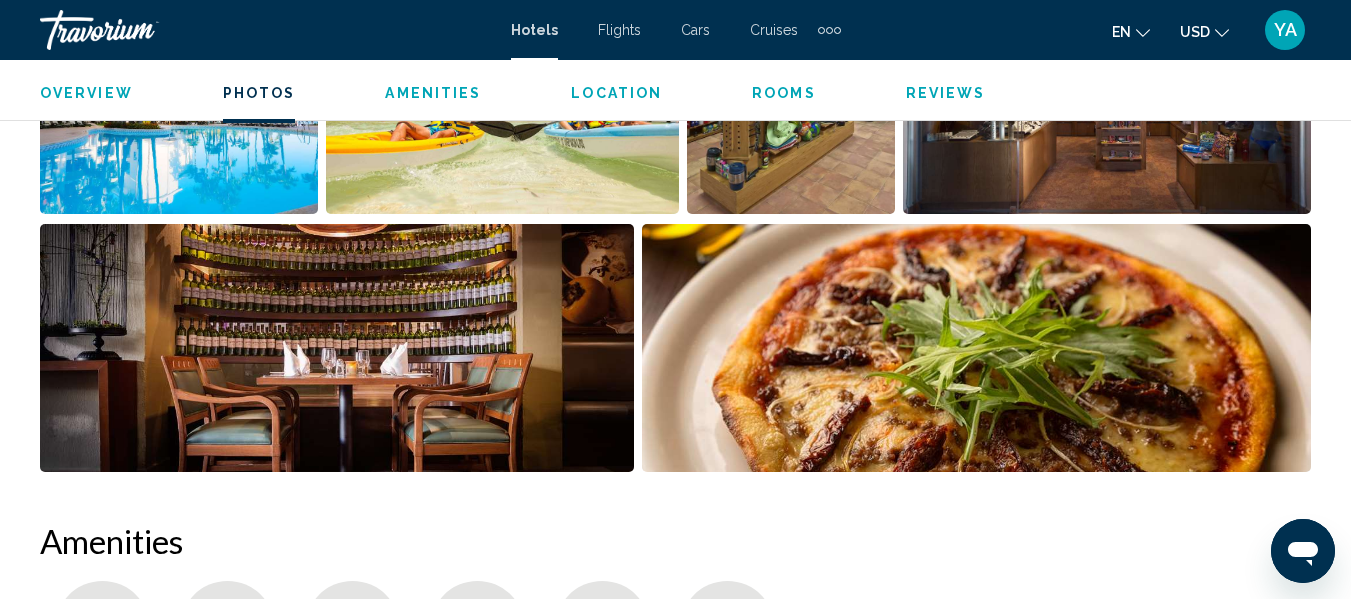 scroll, scrollTop: 1524, scrollLeft: 0, axis: vertical 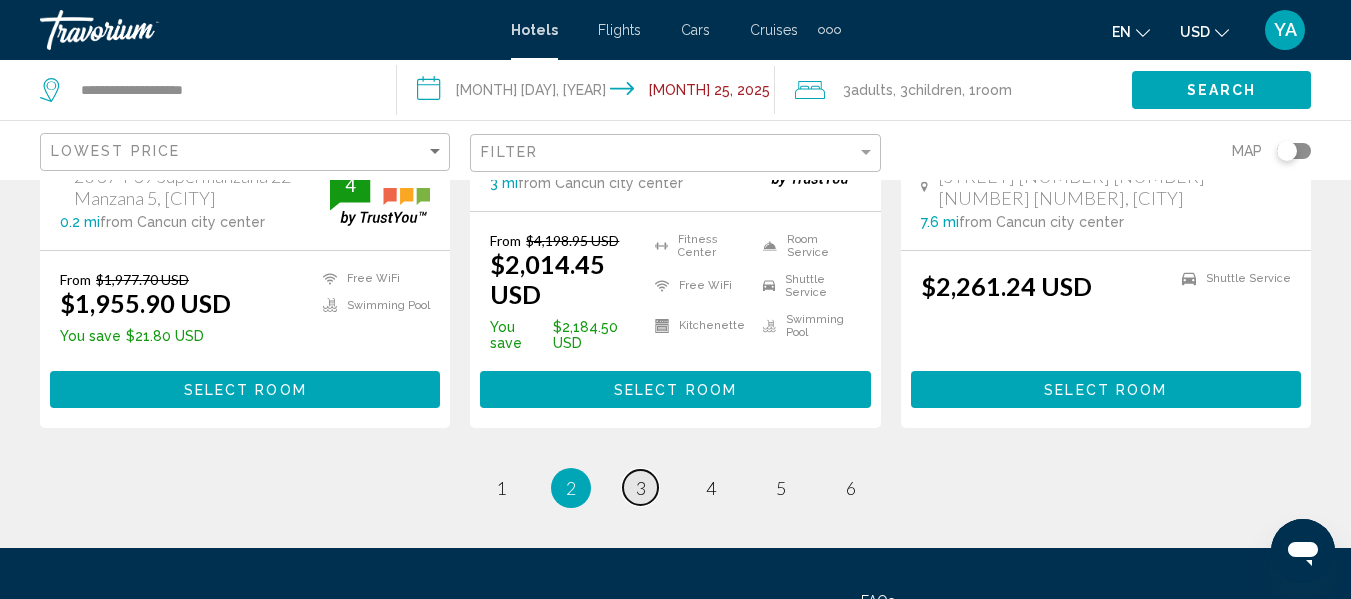 click on "page  3" at bounding box center (640, 487) 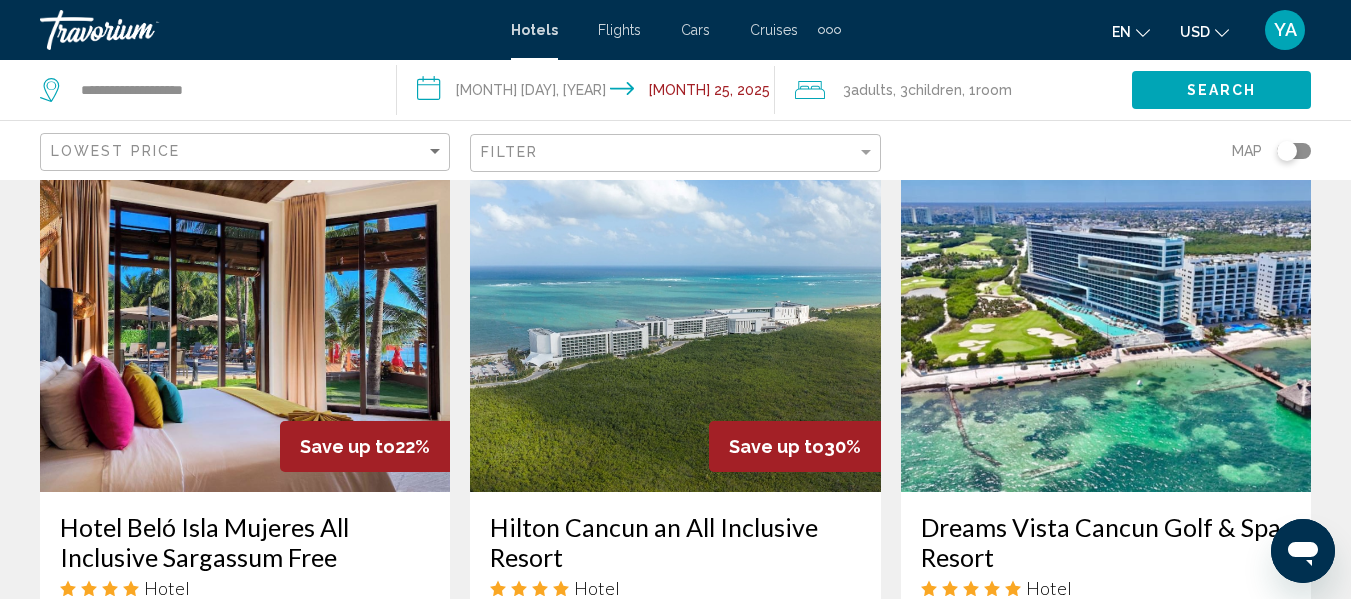 scroll, scrollTop: 1599, scrollLeft: 0, axis: vertical 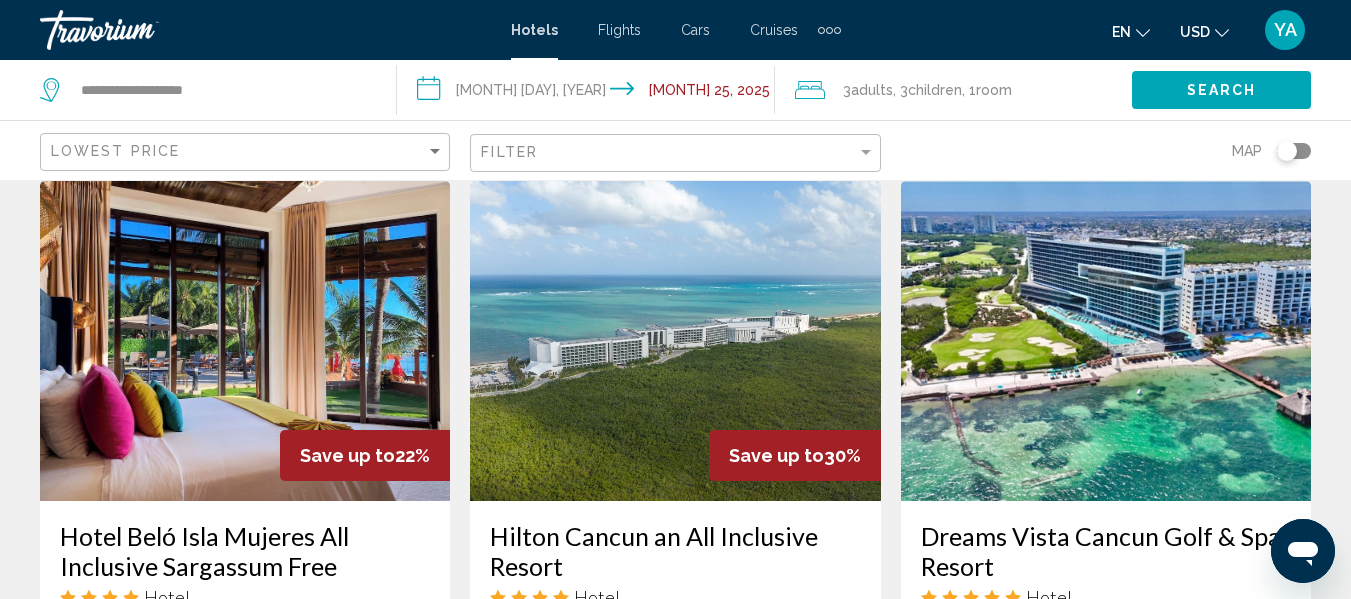 click on "**********" at bounding box center [589, 93] 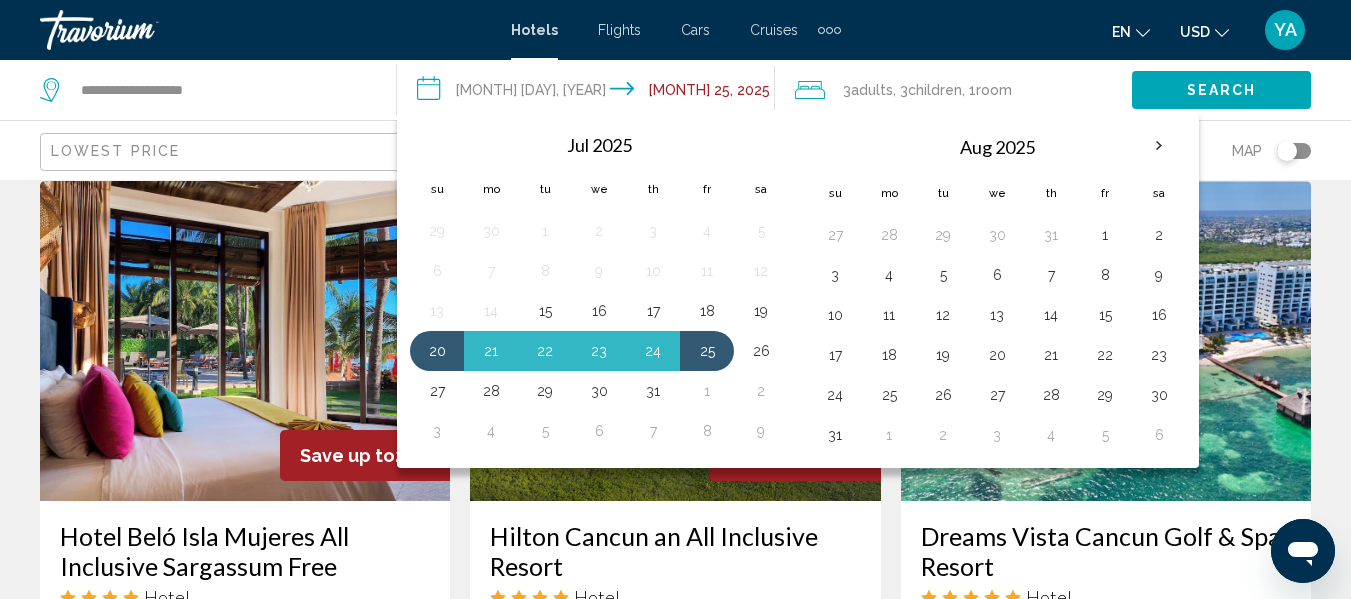 click on "19" at bounding box center [761, 311] 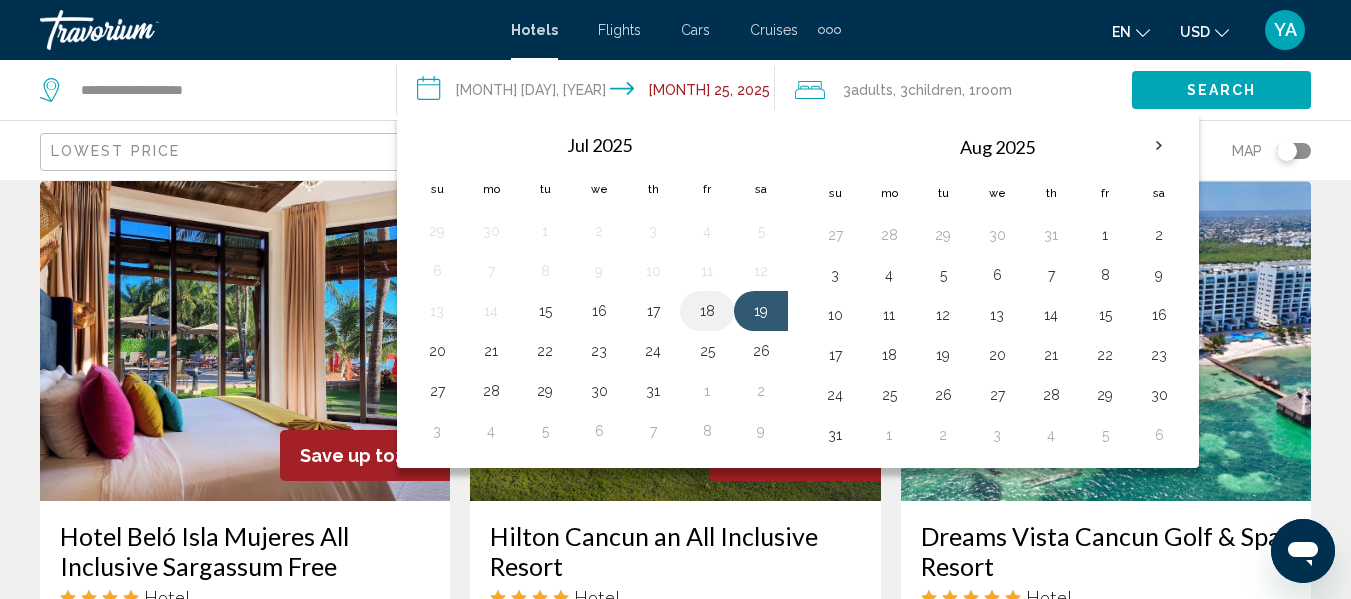 click on "18" at bounding box center (707, 311) 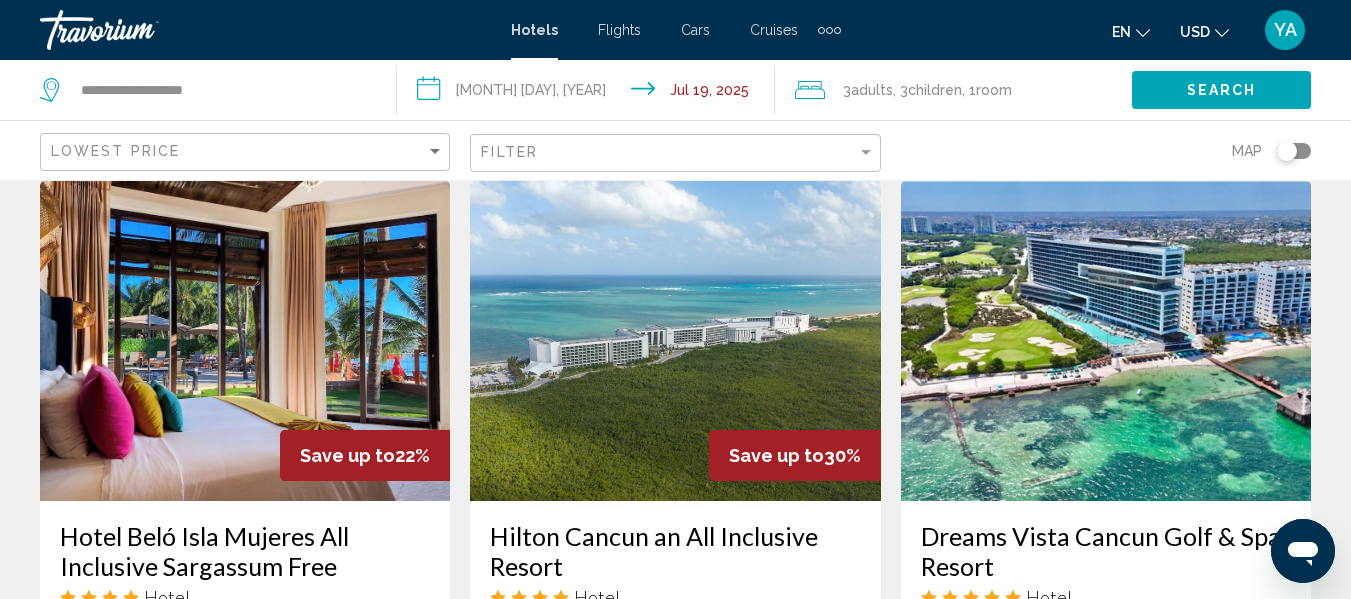 click on "**********" at bounding box center (589, 93) 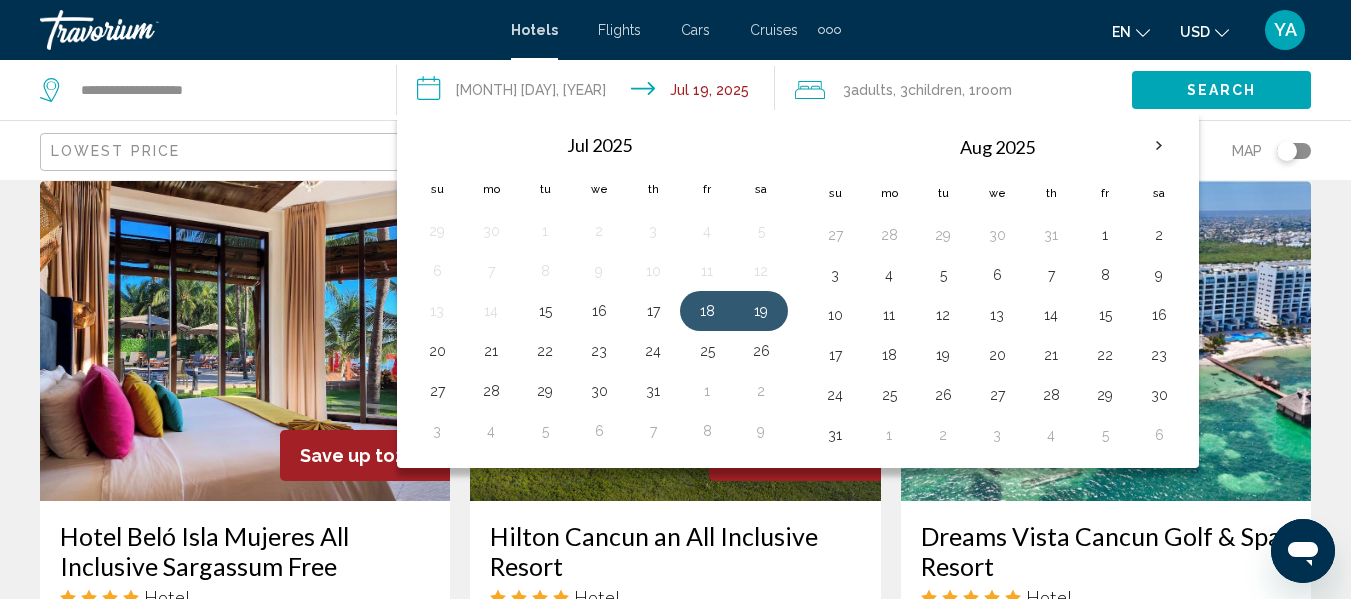 click on "23" at bounding box center (599, 351) 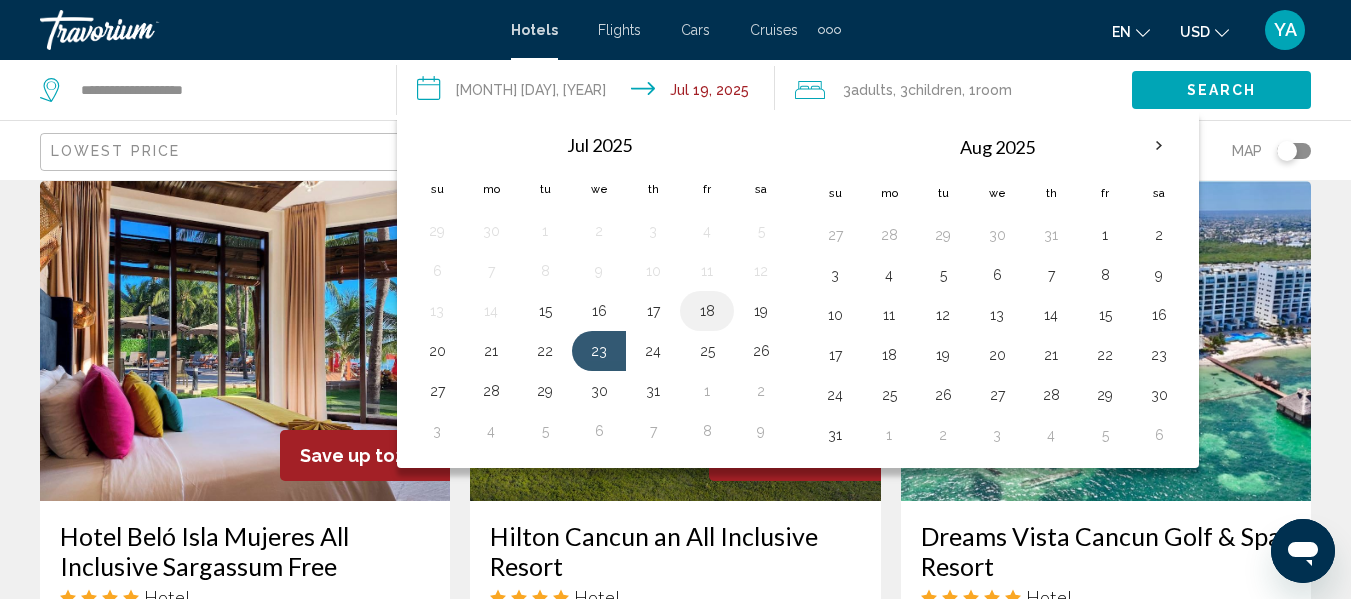 click on "18" at bounding box center (707, 311) 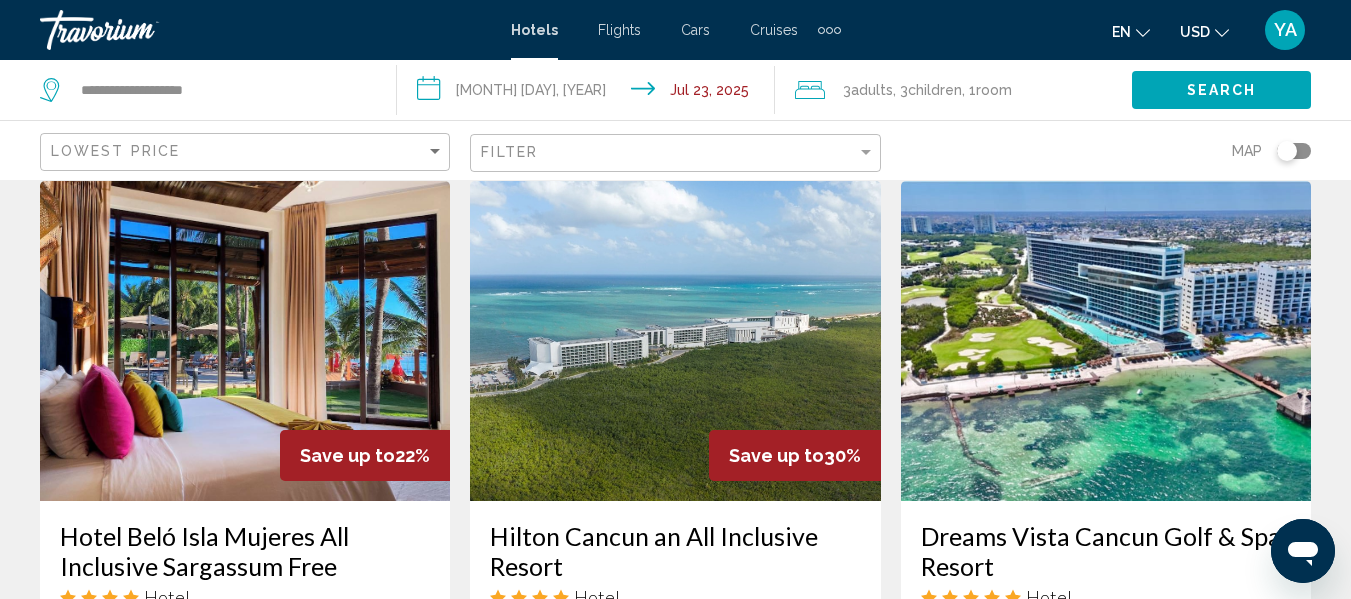 click on "Search" 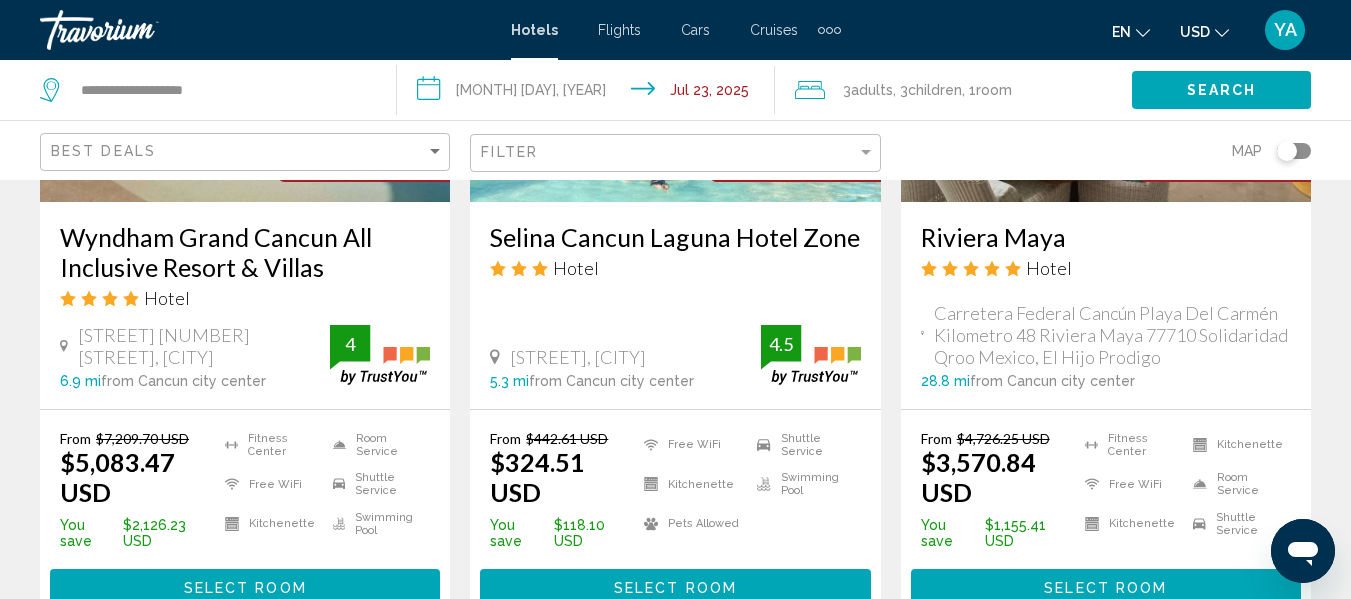 scroll, scrollTop: 1951, scrollLeft: 0, axis: vertical 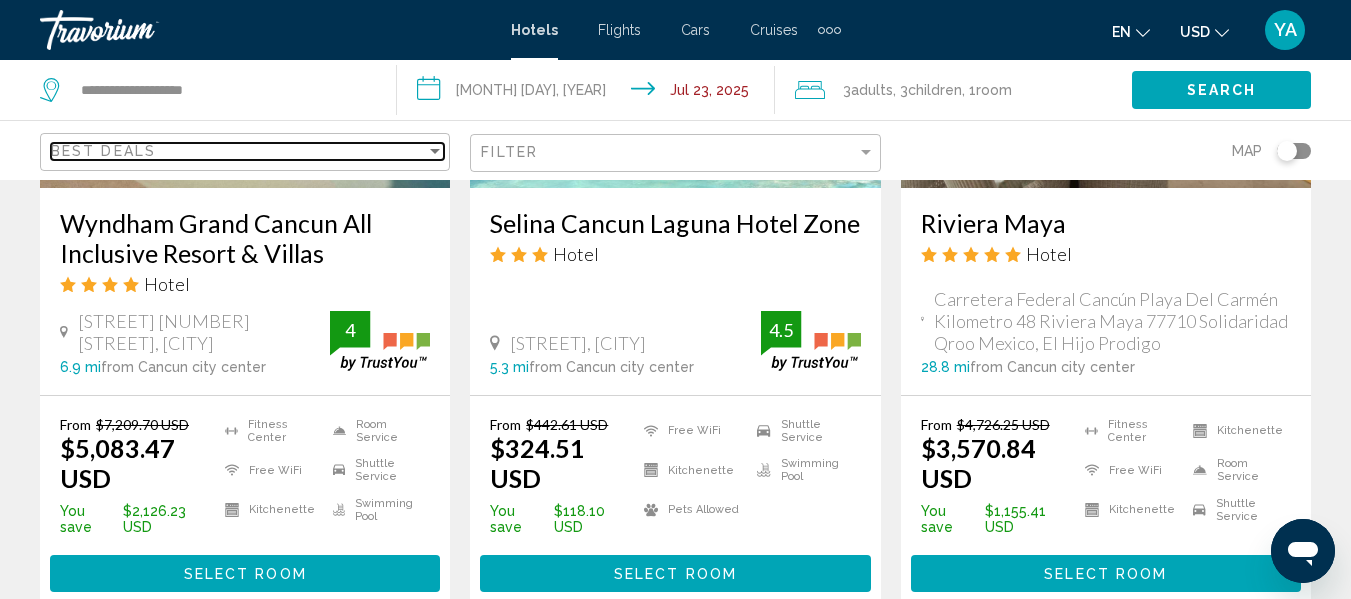 click on "Best Deals" at bounding box center (103, 151) 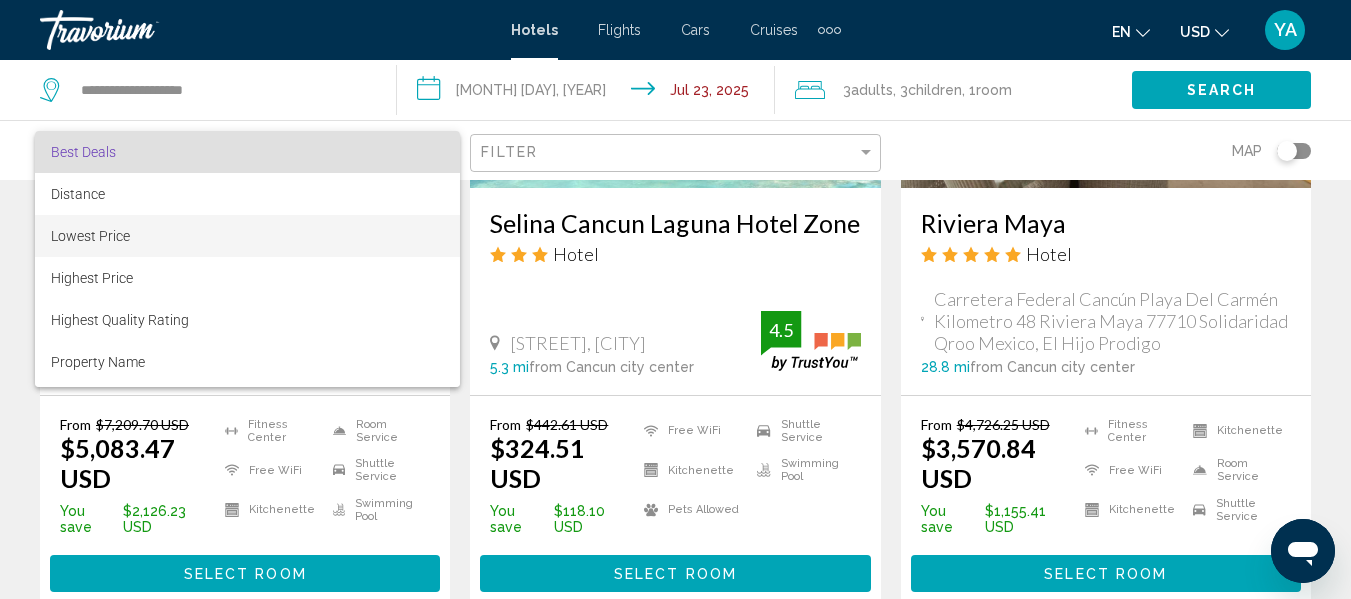 click on "Lowest Price" at bounding box center (247, 236) 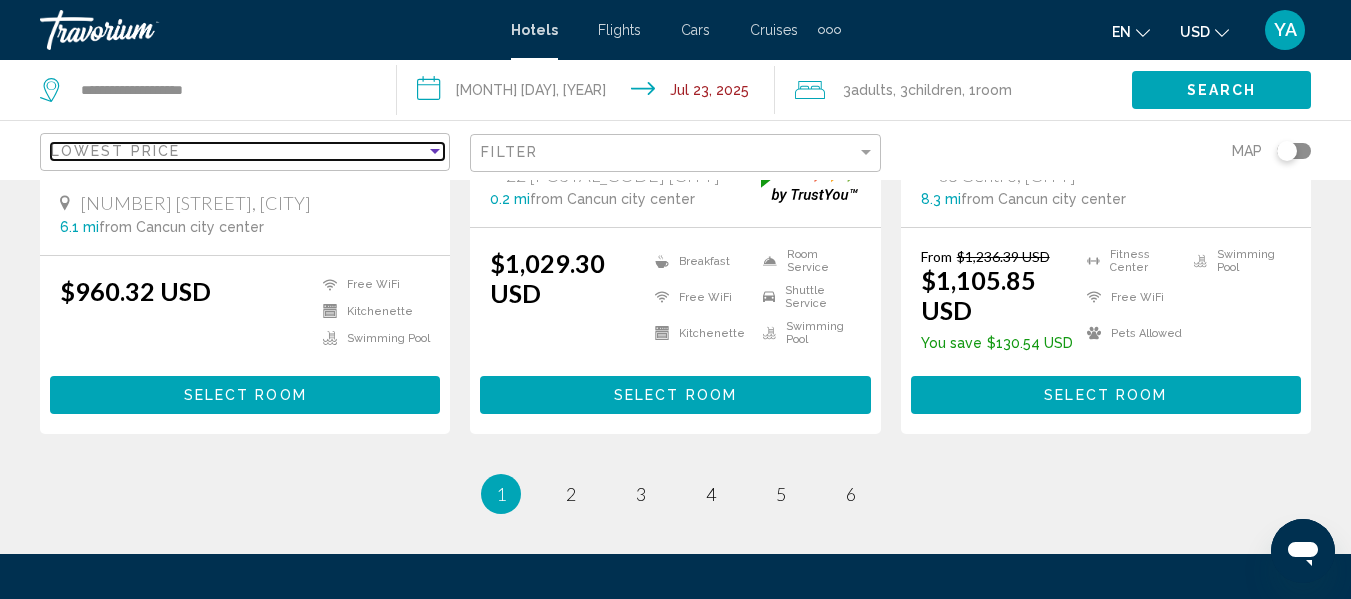 scroll, scrollTop: 2806, scrollLeft: 0, axis: vertical 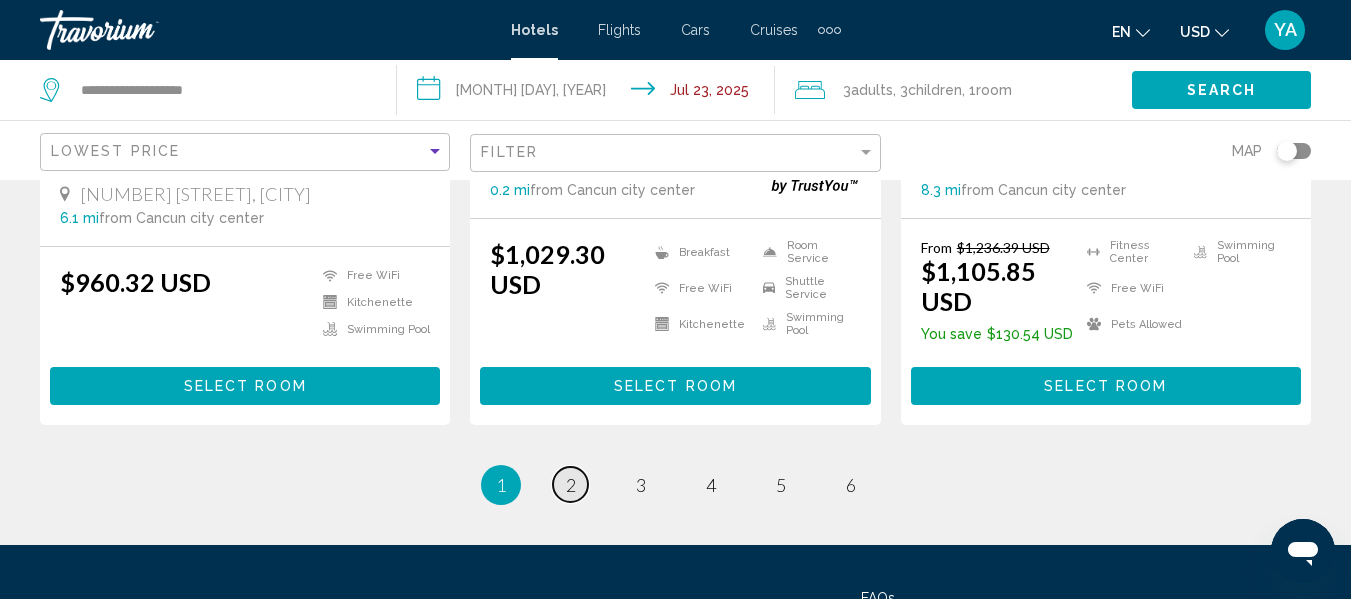click on "page  2" at bounding box center [570, 484] 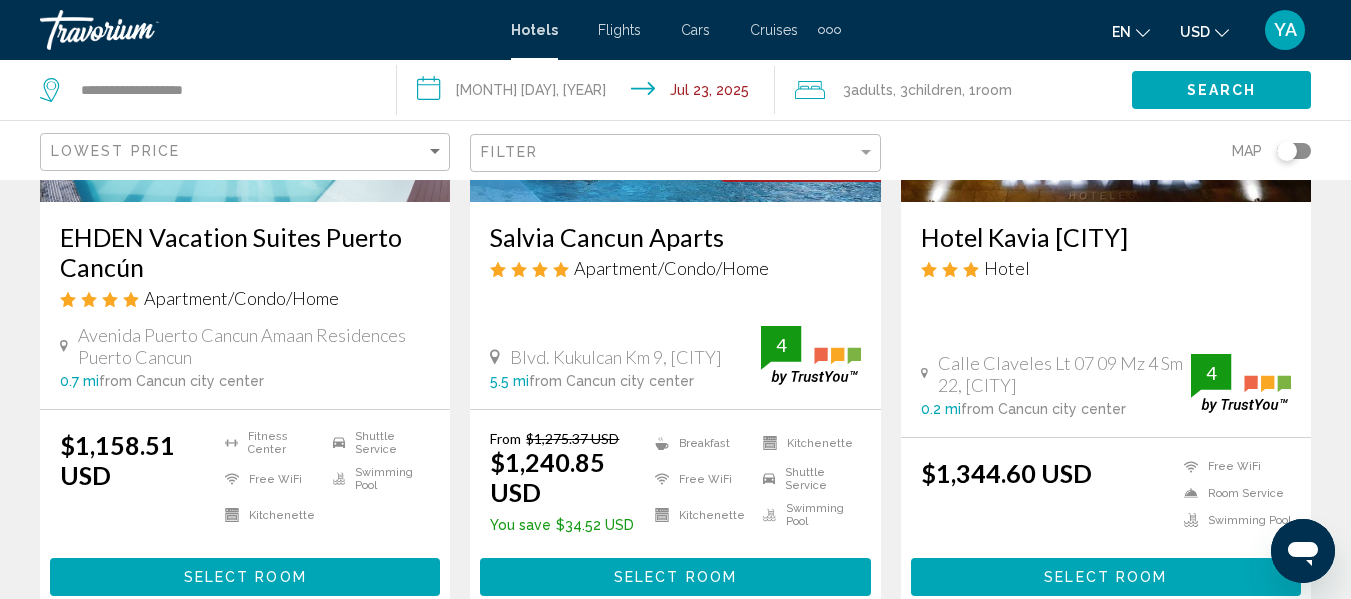 scroll, scrollTop: 1237, scrollLeft: 0, axis: vertical 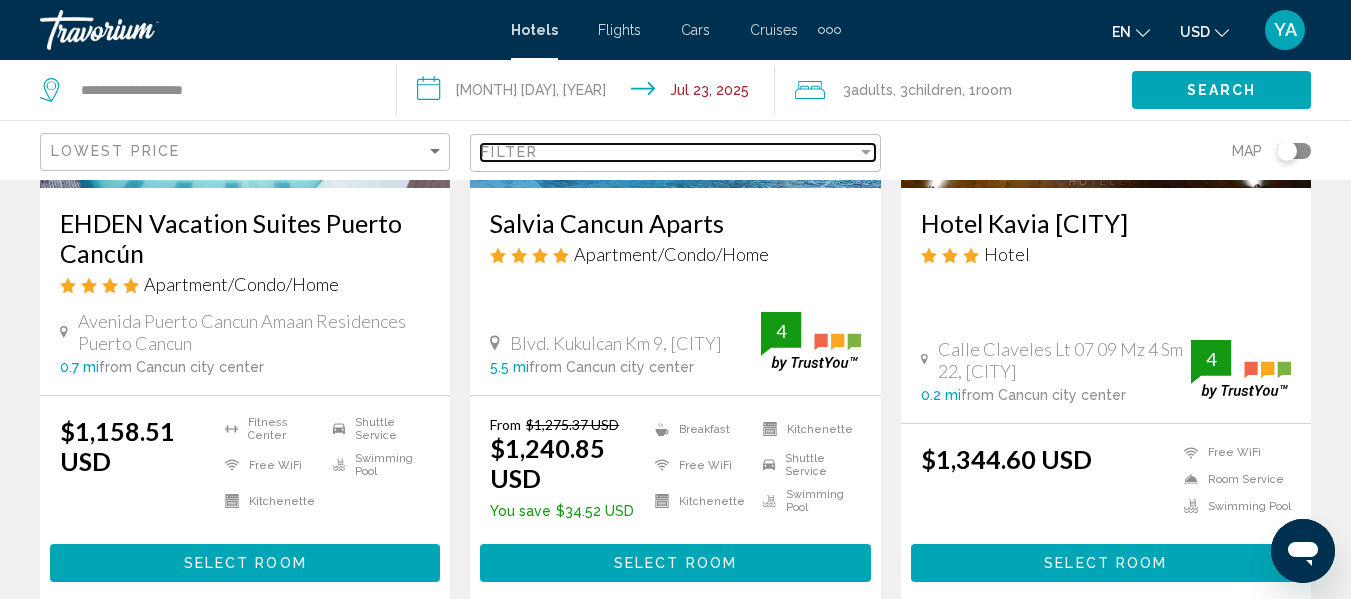 click on "Filter" at bounding box center (509, 152) 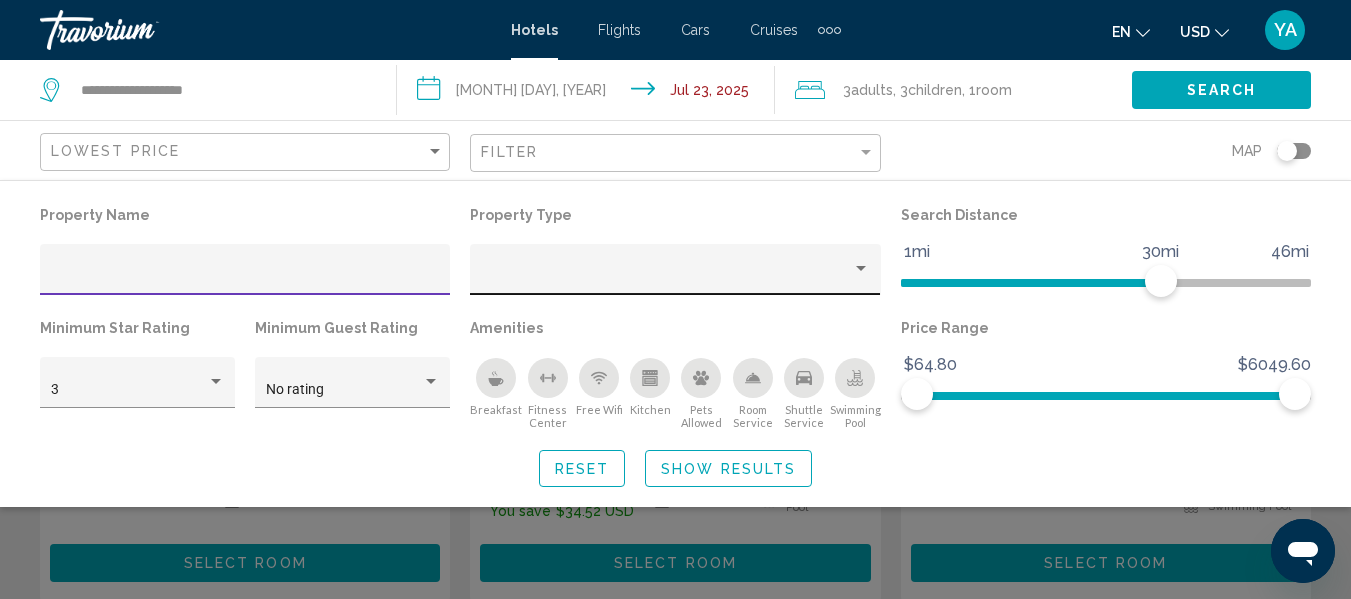 click at bounding box center (666, 277) 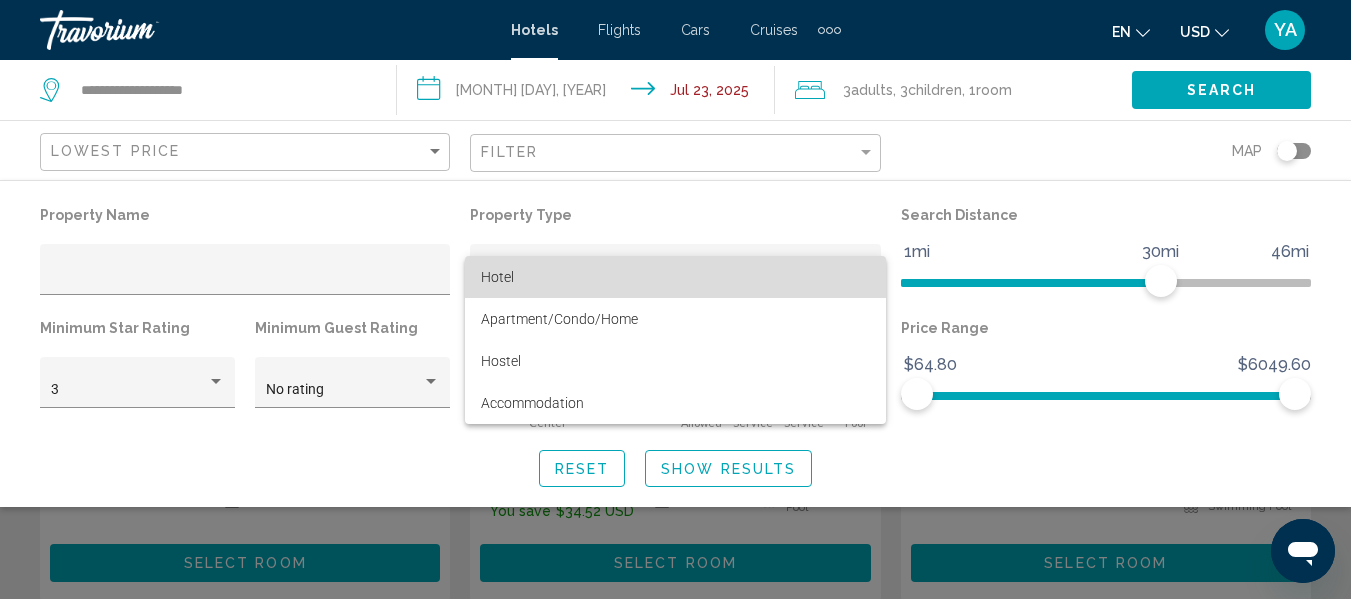 click on "Hotel" at bounding box center (497, 277) 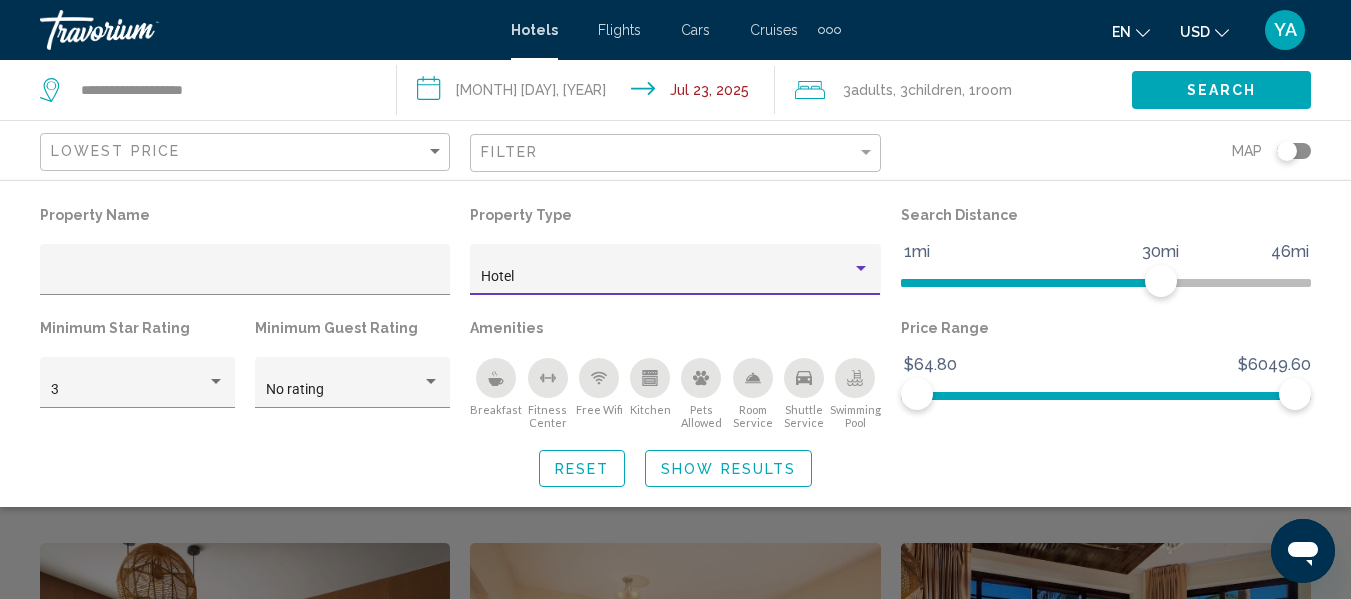 click on "Show Results" 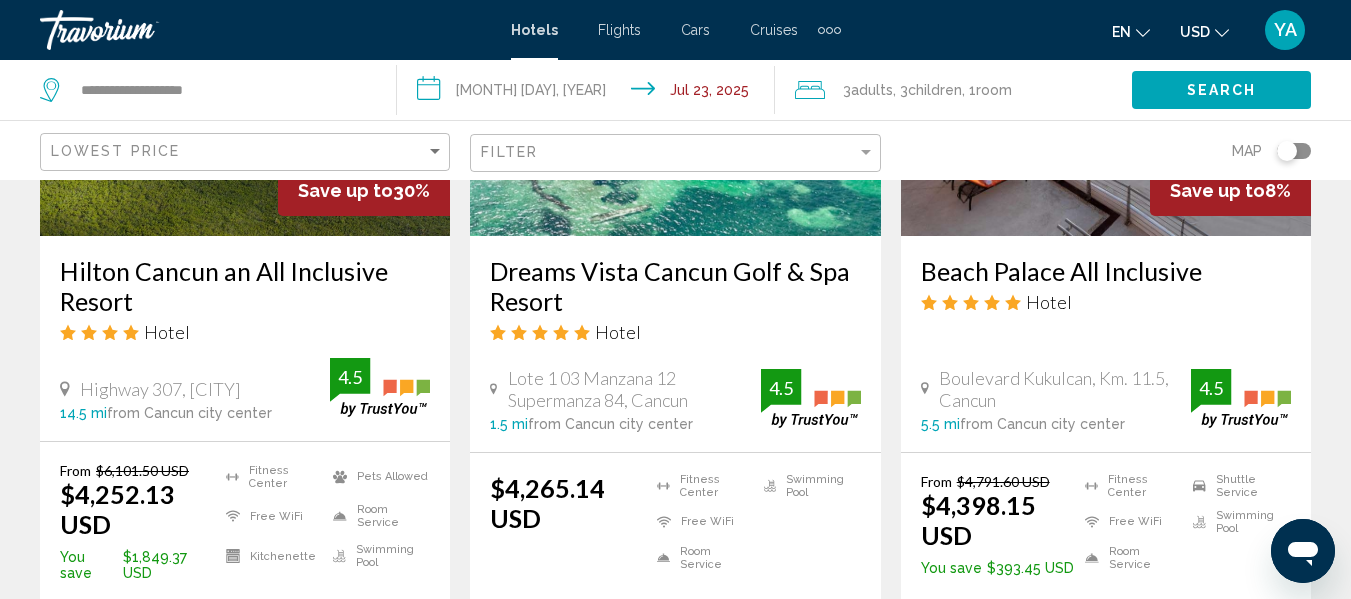 scroll, scrollTop: 2657, scrollLeft: 0, axis: vertical 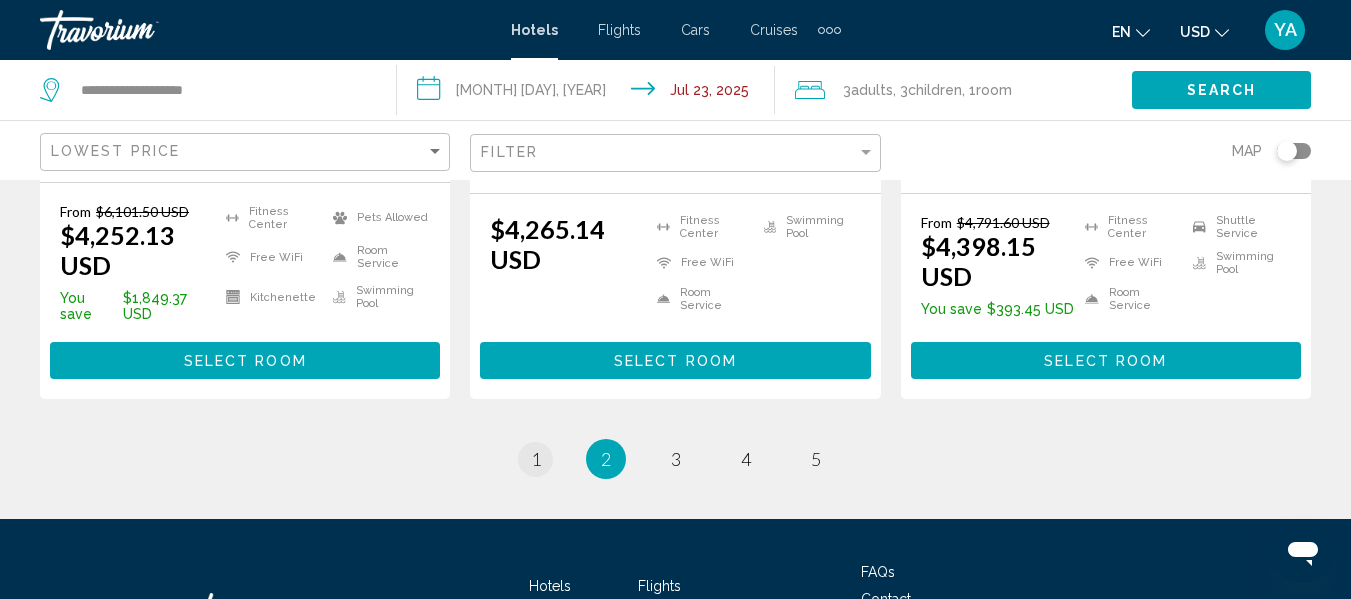 click on "1" at bounding box center (536, 459) 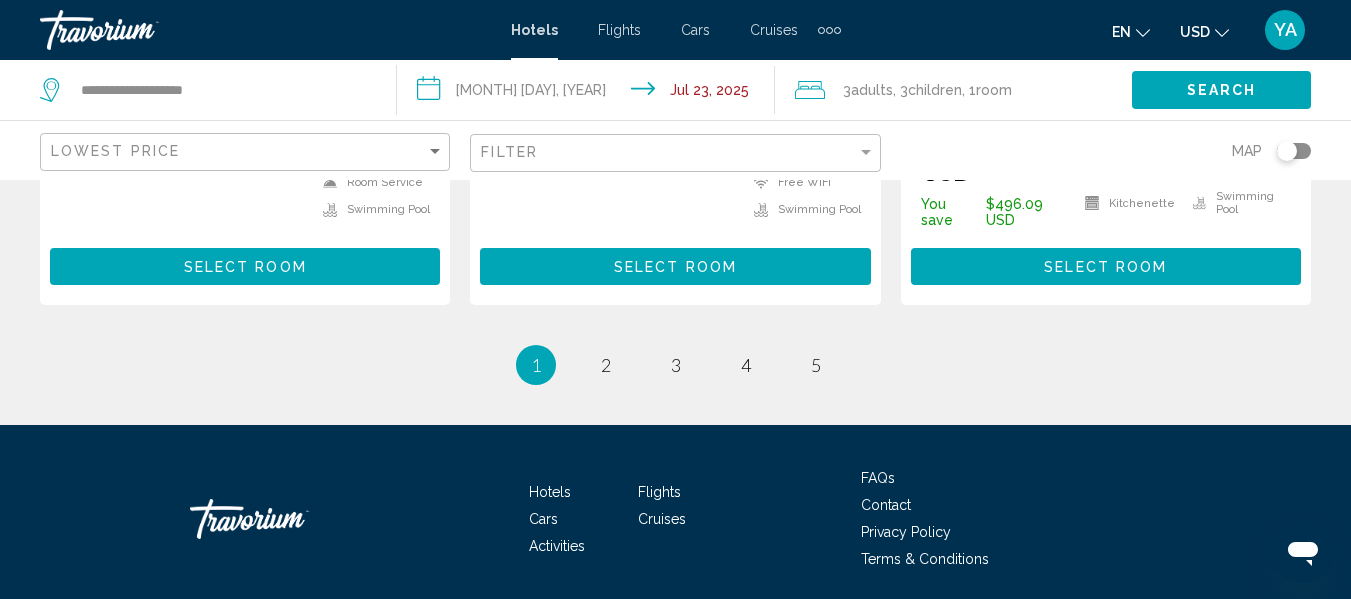 scroll, scrollTop: 2936, scrollLeft: 0, axis: vertical 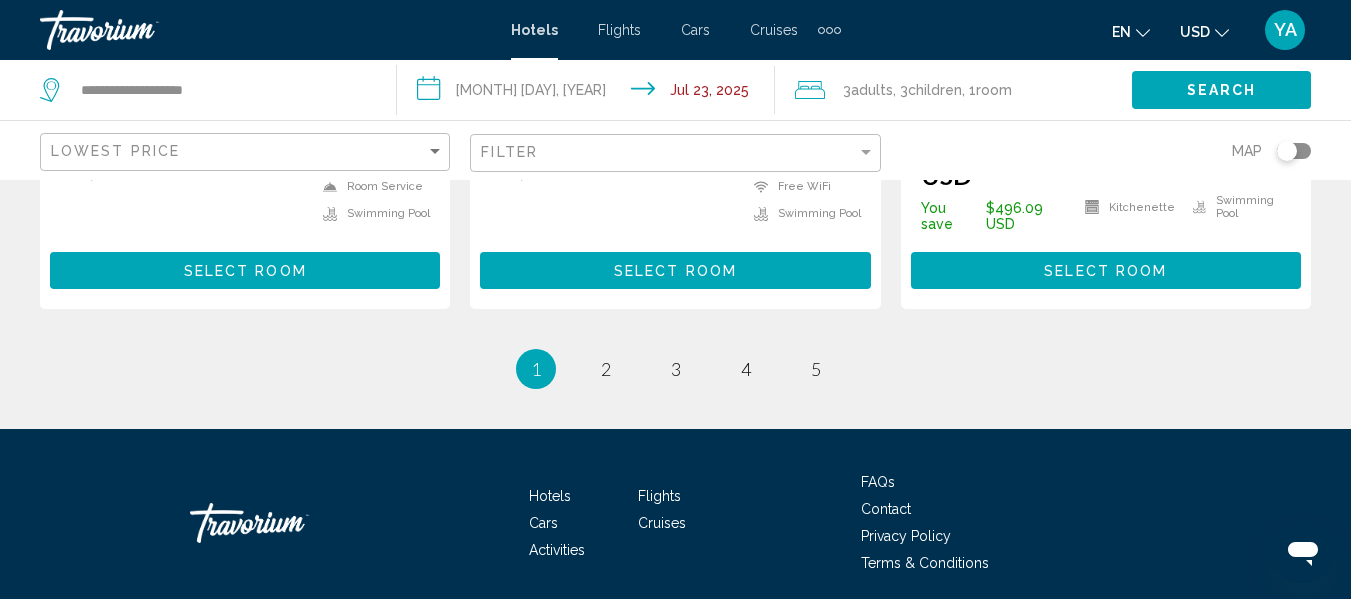 click on "**********" at bounding box center [589, 93] 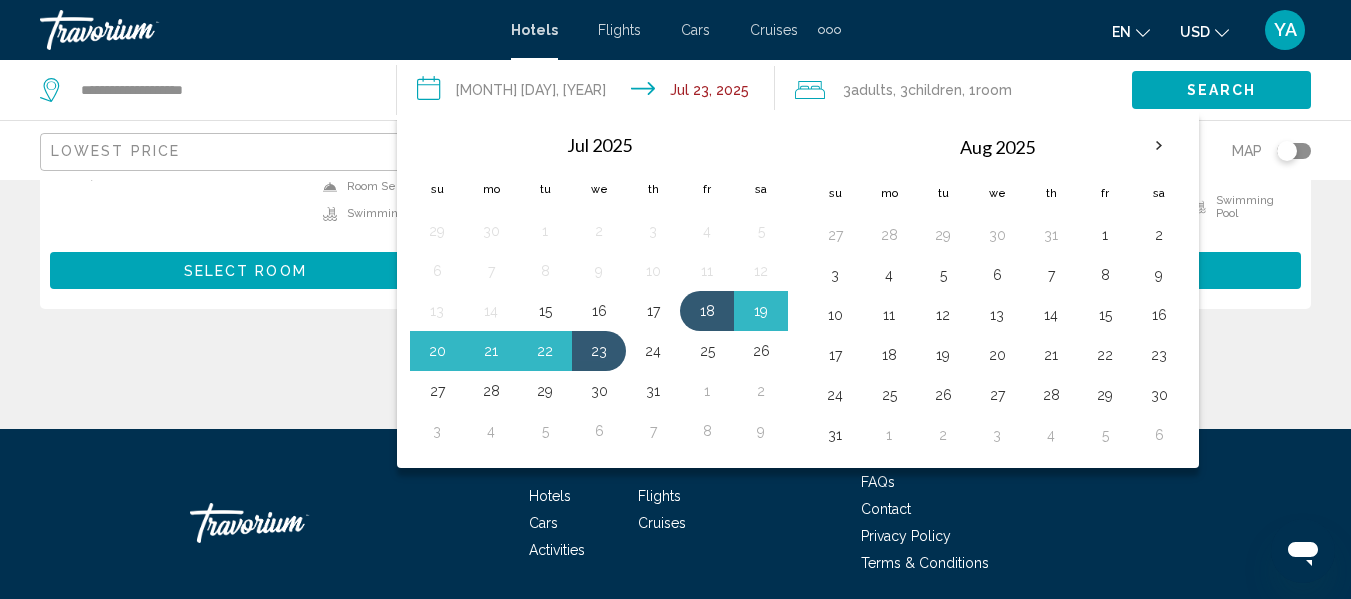 click on "21" at bounding box center (491, 351) 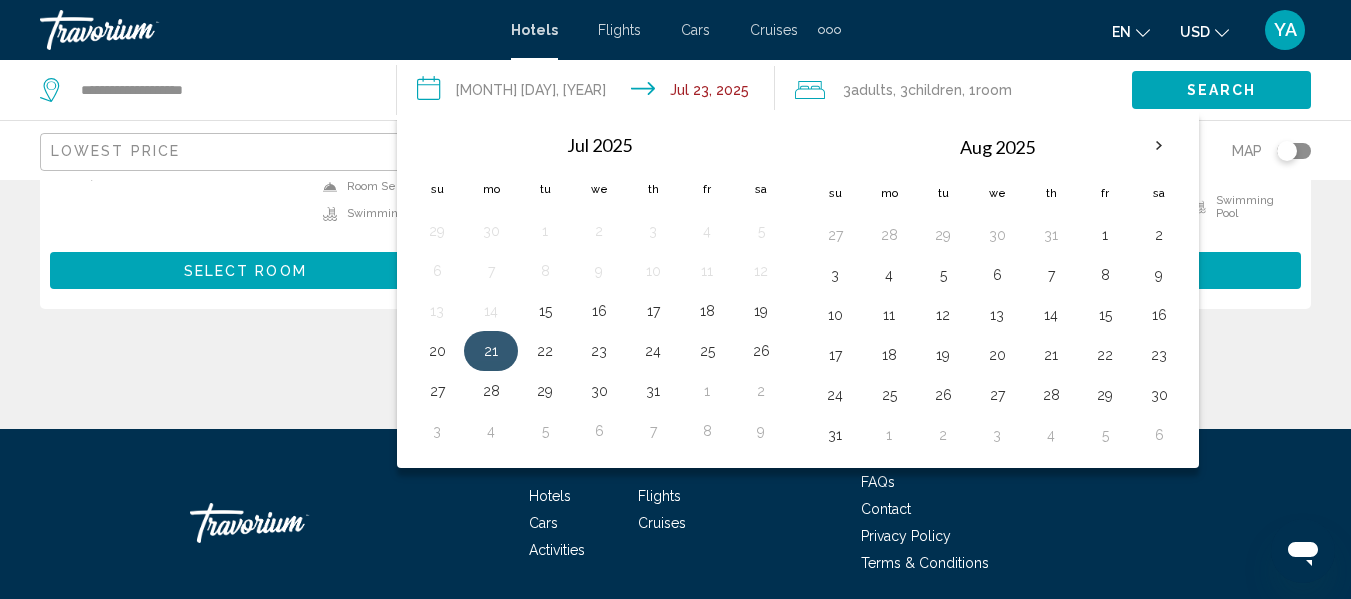 click on "26" at bounding box center [761, 351] 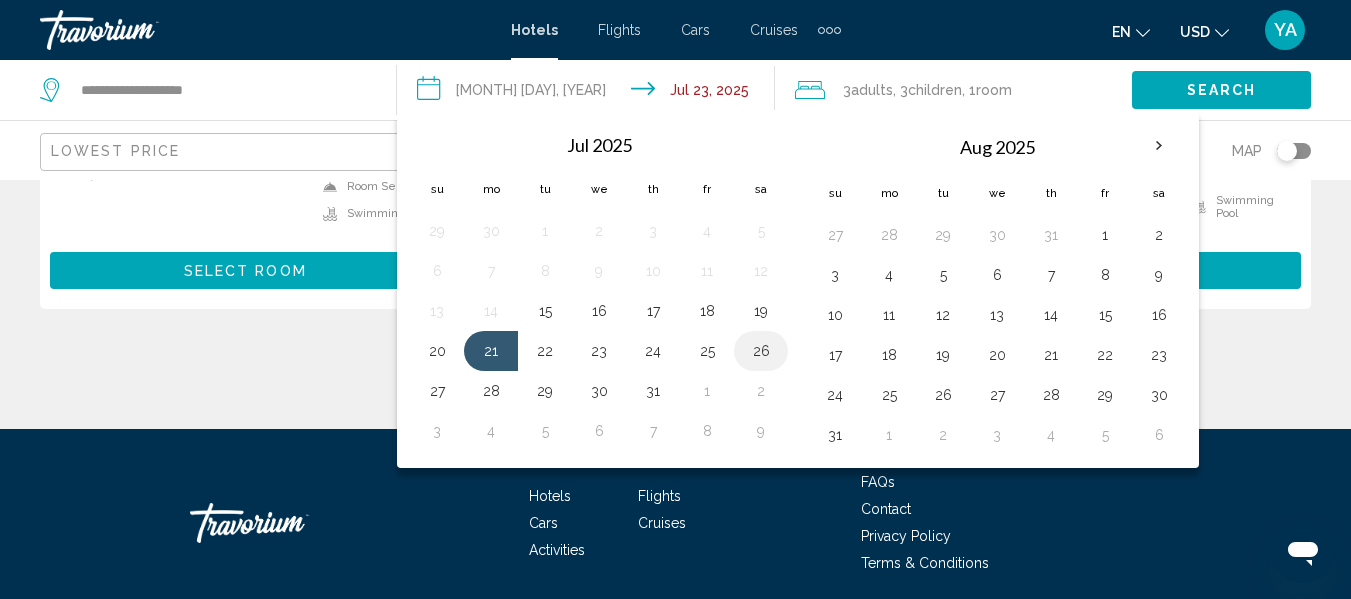 type on "**********" 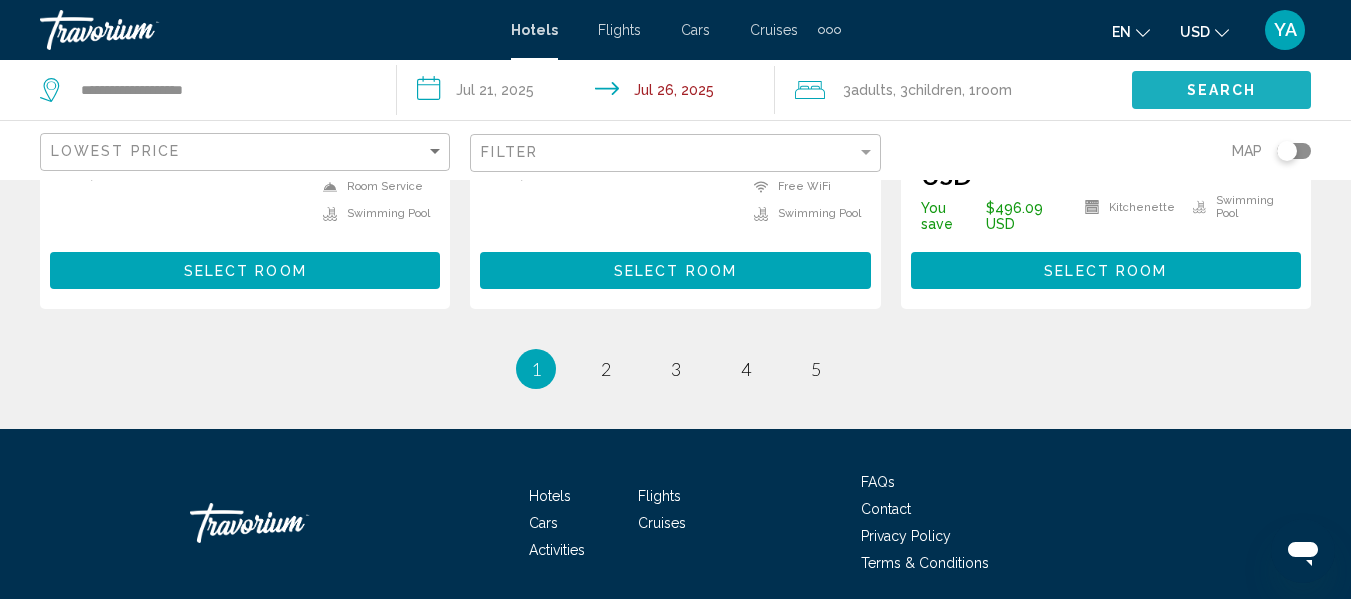 click on "Search" 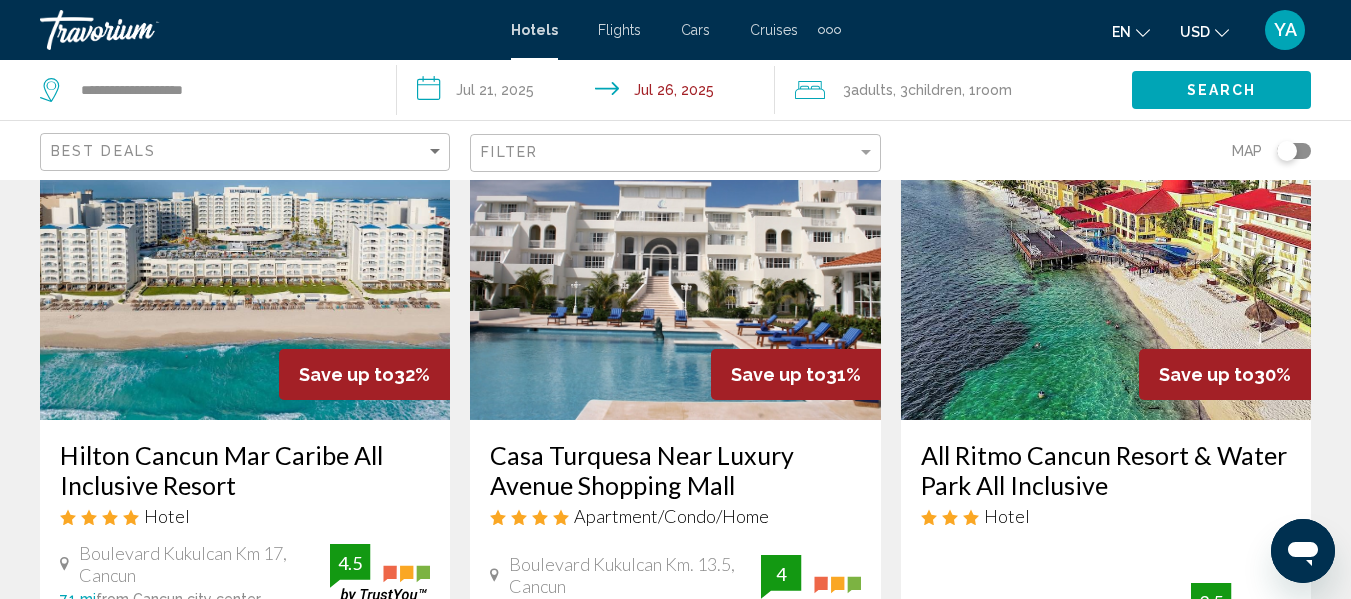 scroll, scrollTop: 890, scrollLeft: 0, axis: vertical 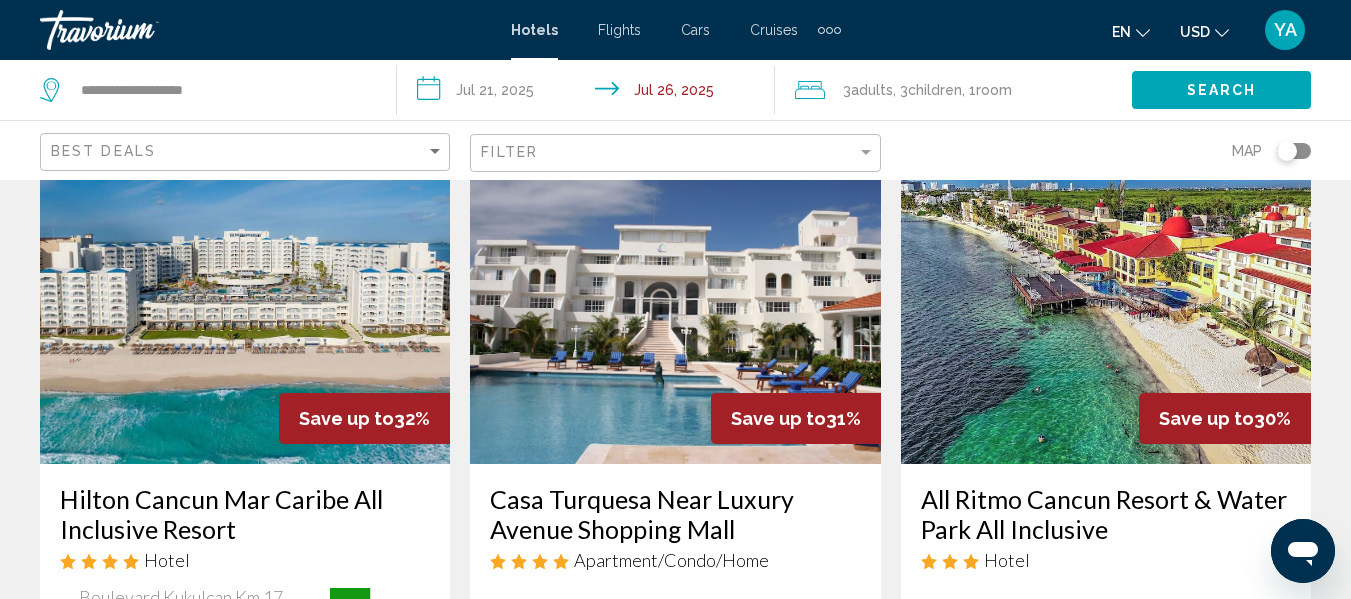 click at bounding box center (1106, 304) 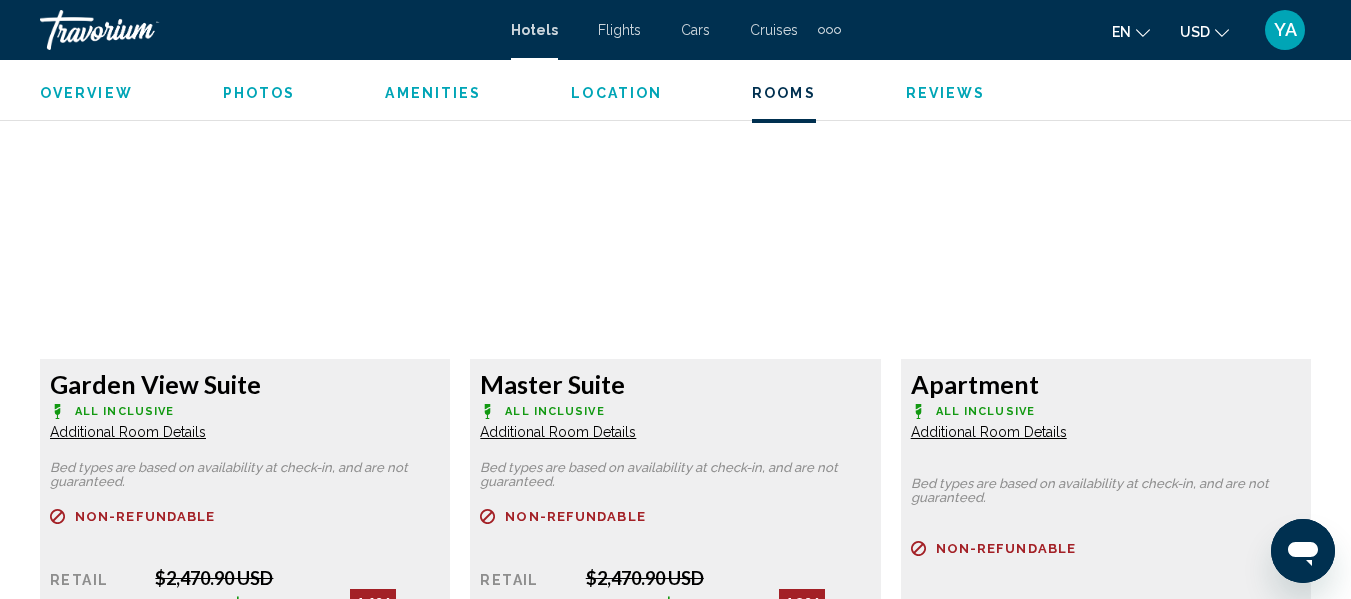 scroll, scrollTop: 3747, scrollLeft: 0, axis: vertical 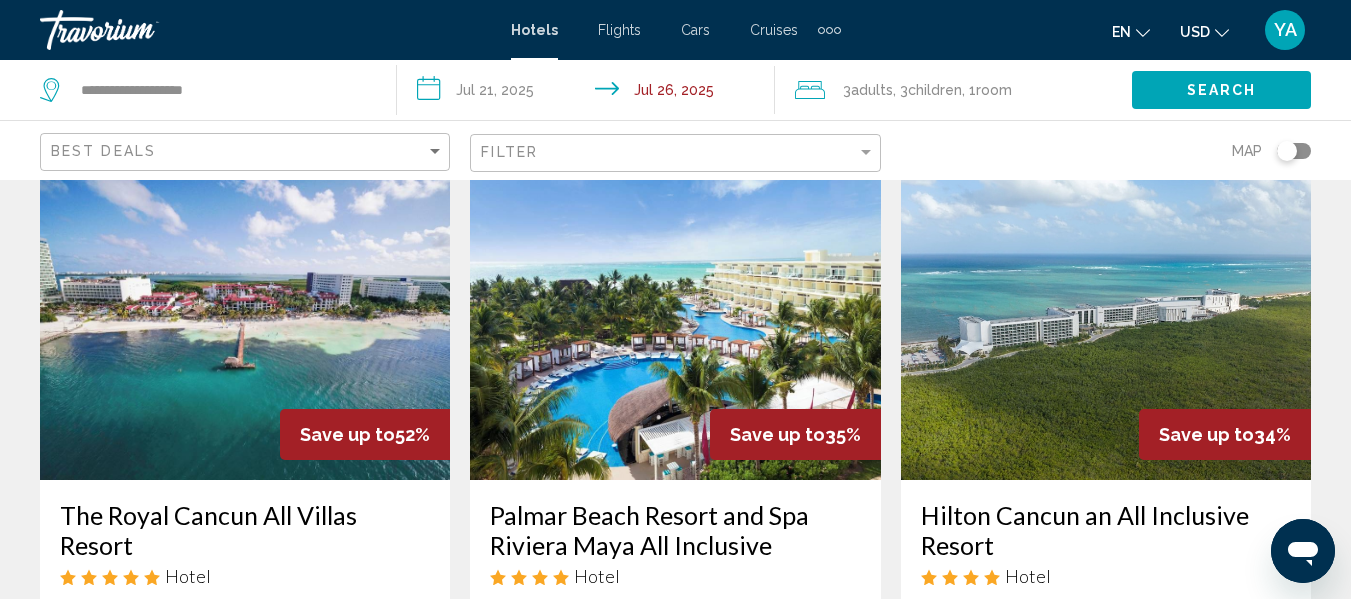 click at bounding box center (245, 320) 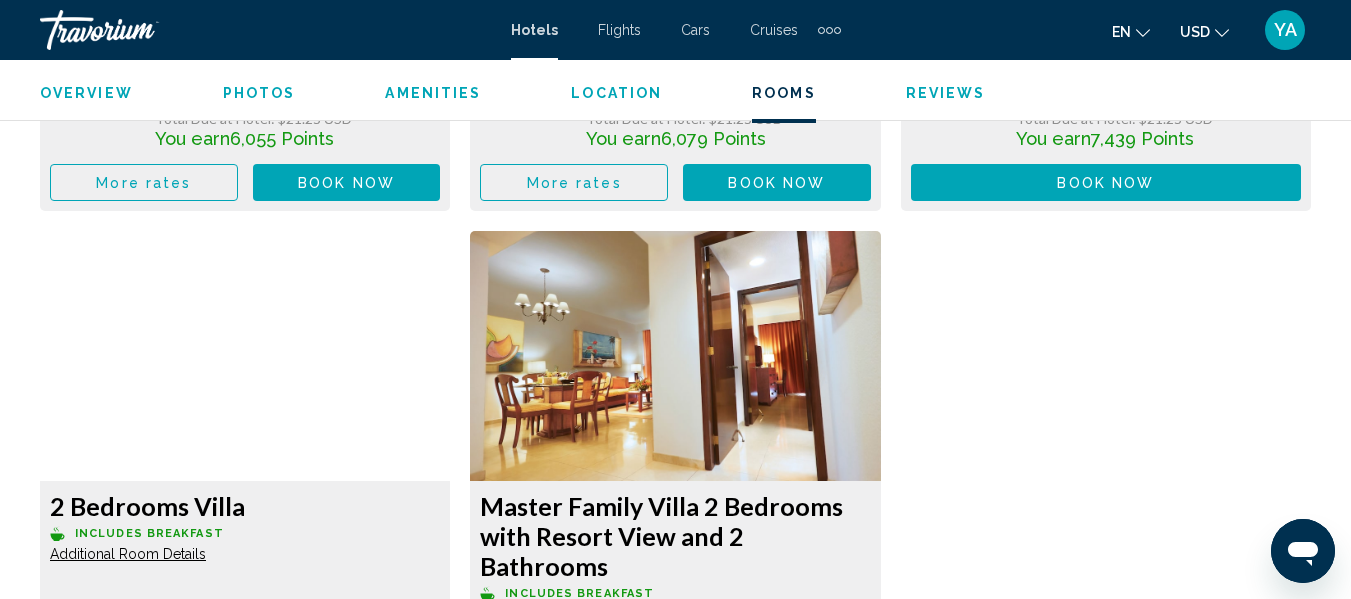 scroll, scrollTop: 3738, scrollLeft: 0, axis: vertical 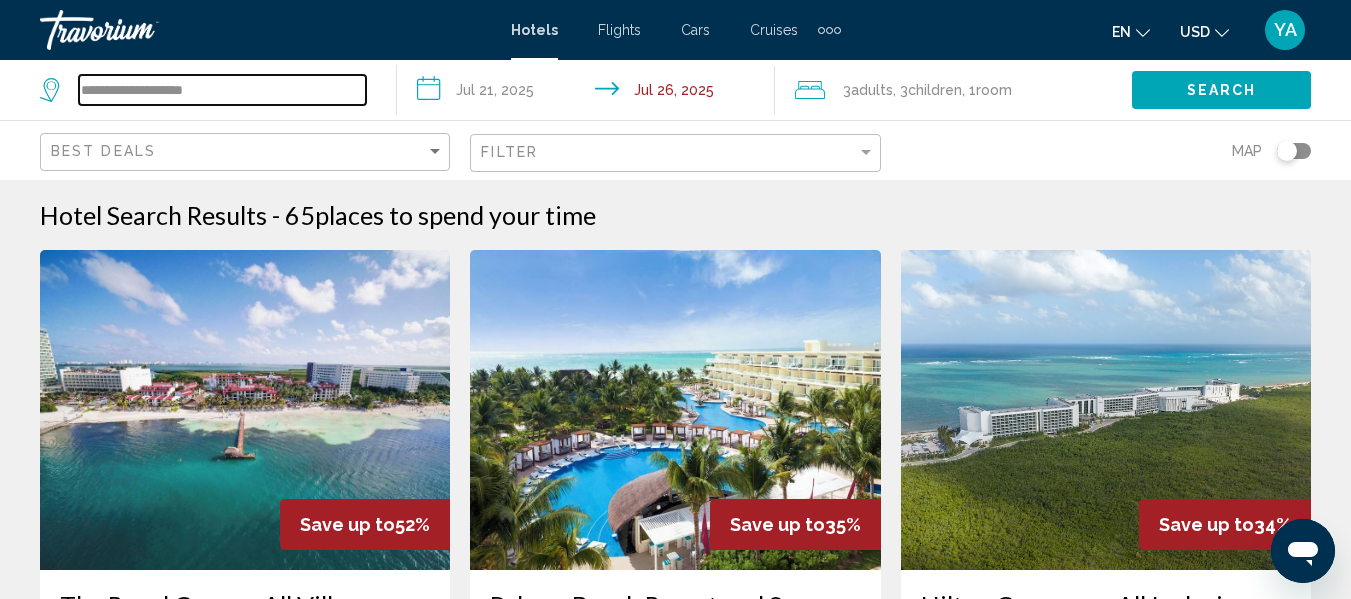 click on "**********" at bounding box center [222, 90] 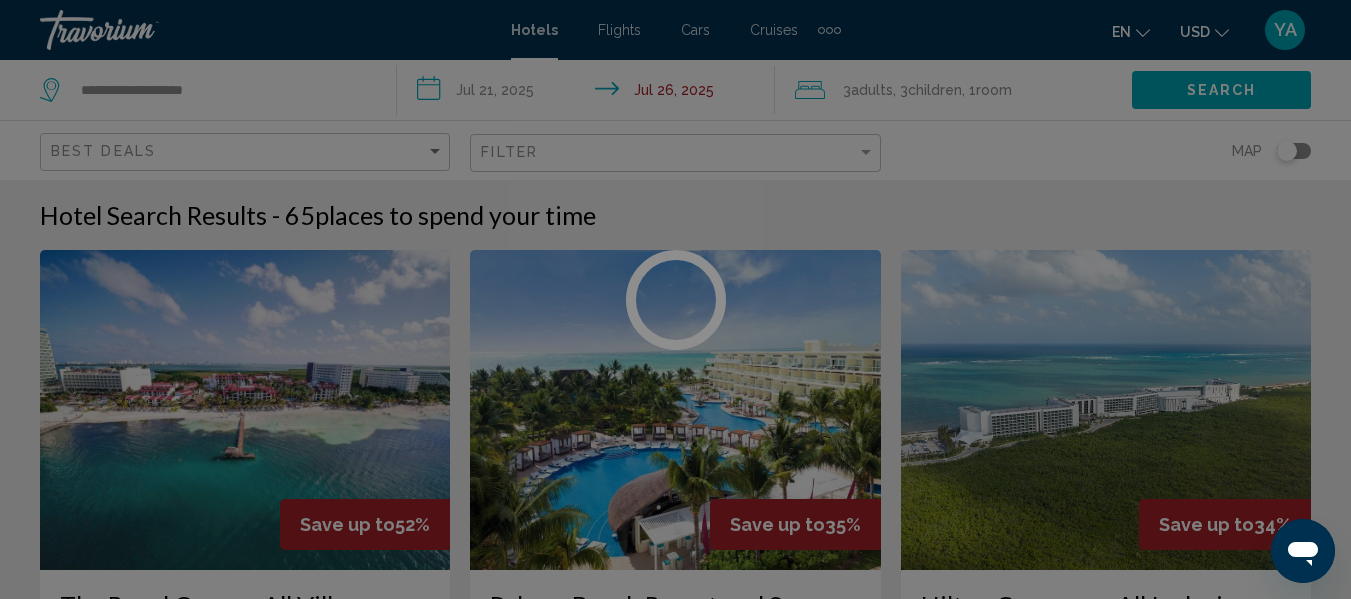 click on "**********" at bounding box center [222, 90] 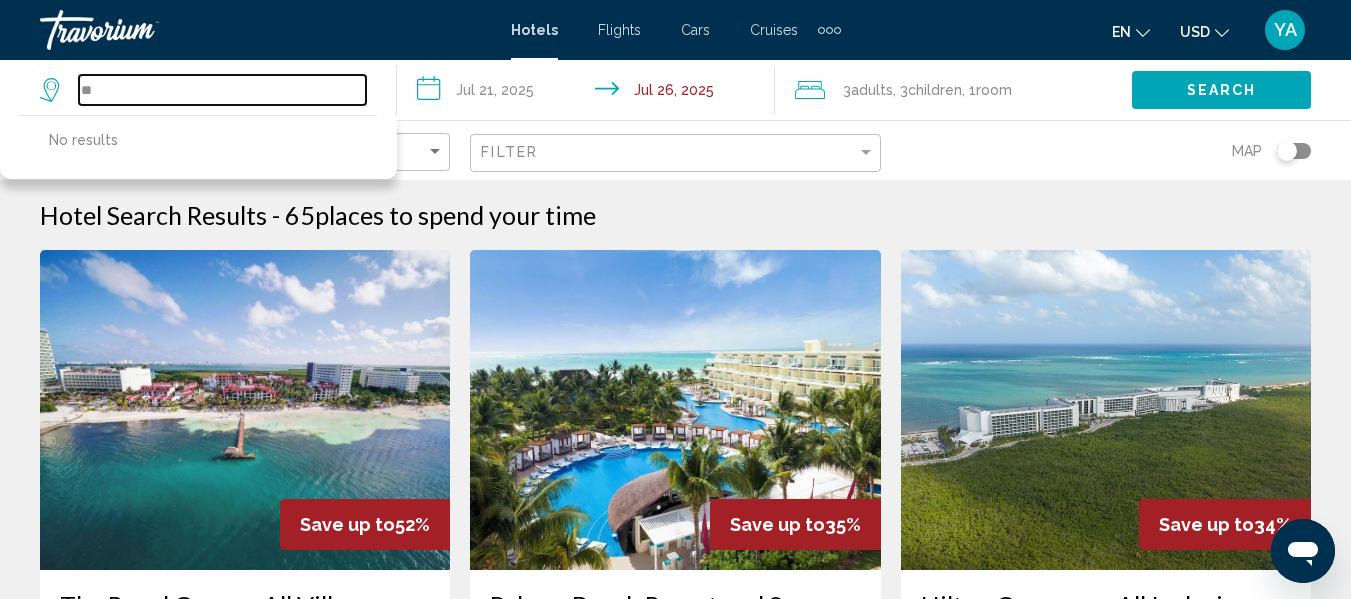 type on "*" 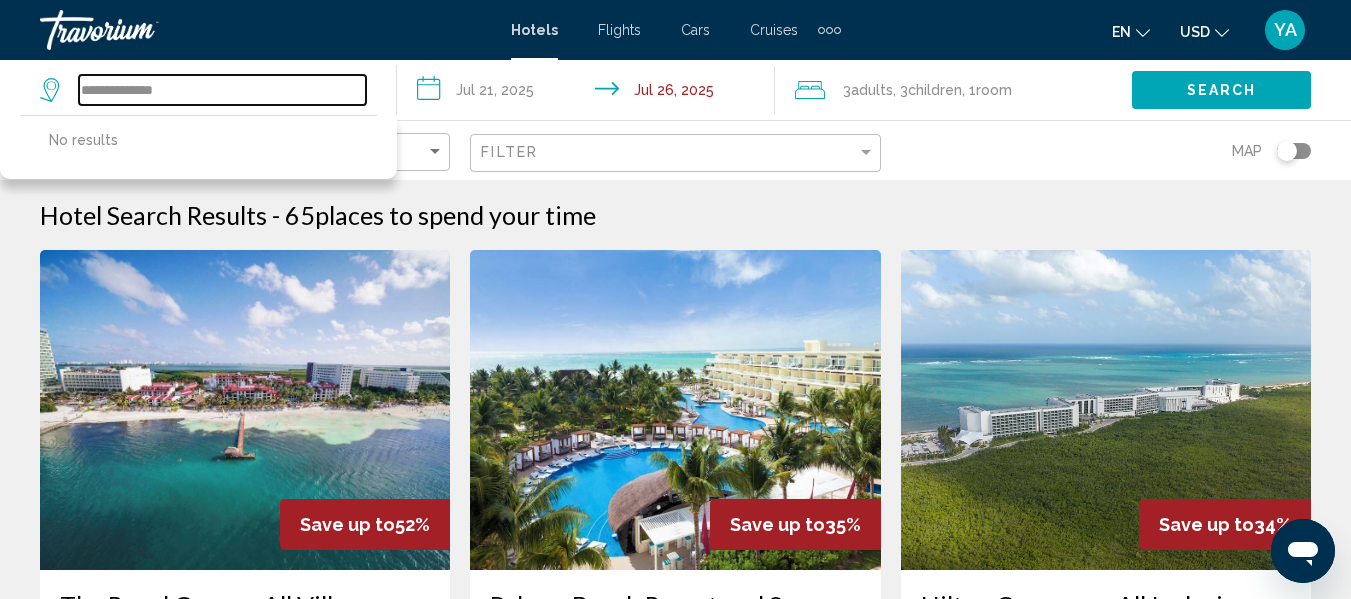 click on "**********" at bounding box center (222, 90) 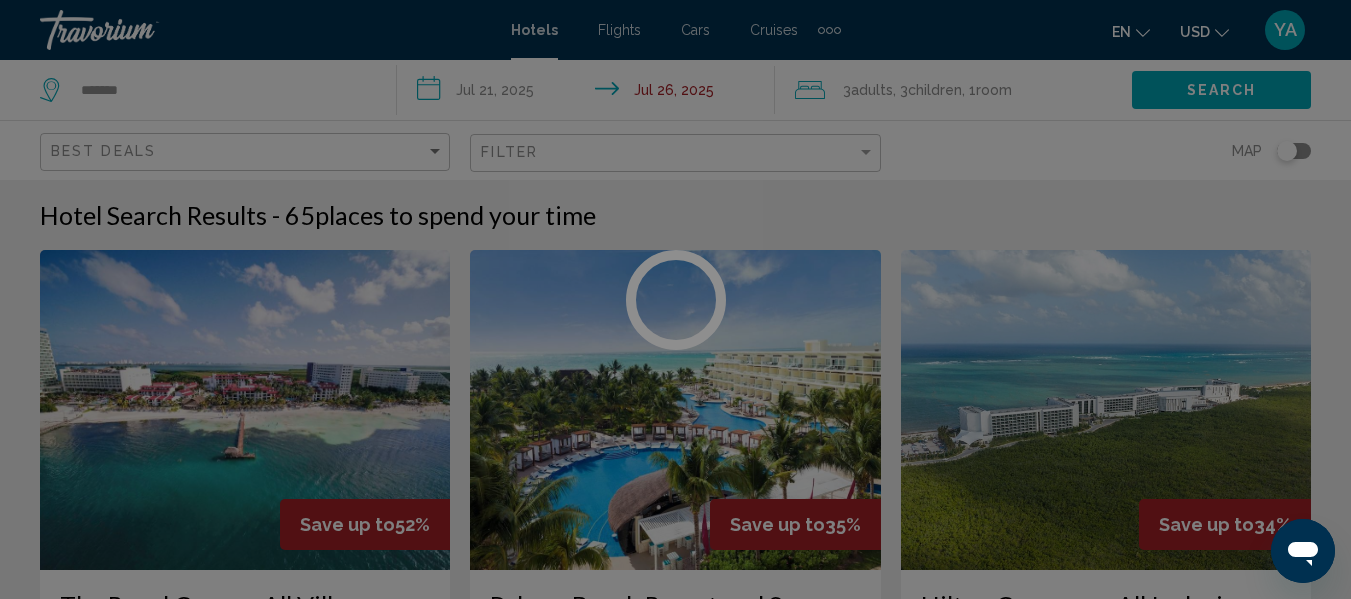 click at bounding box center (675, 299) 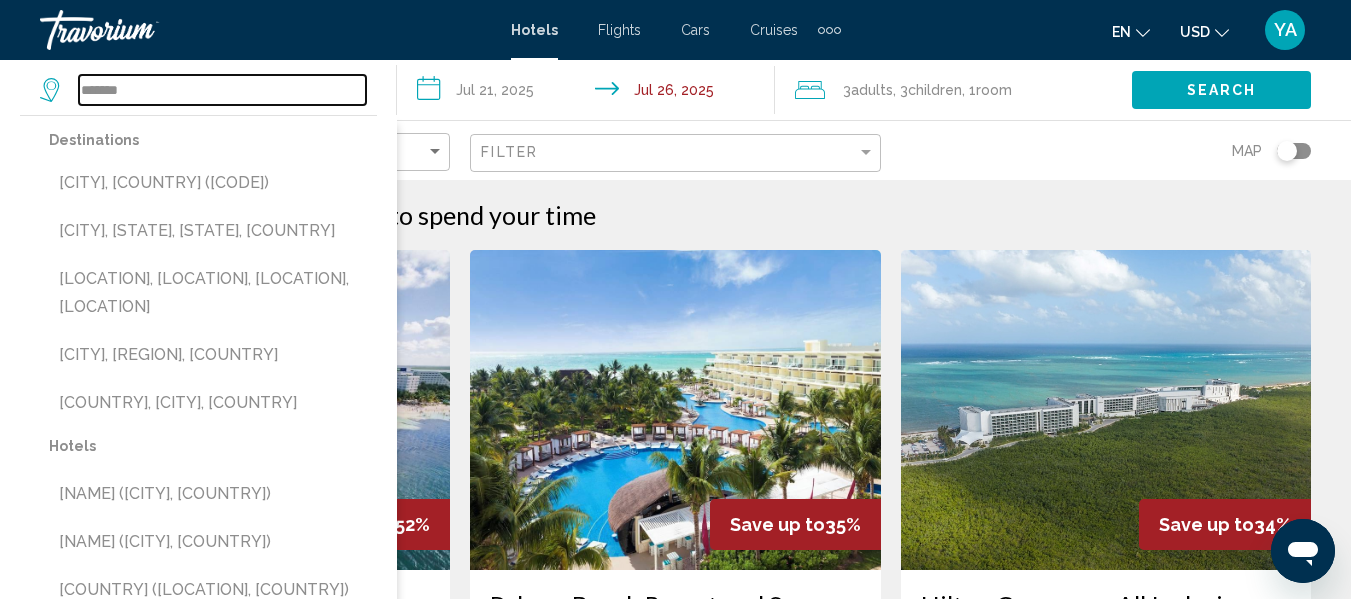 click on "******" at bounding box center [222, 90] 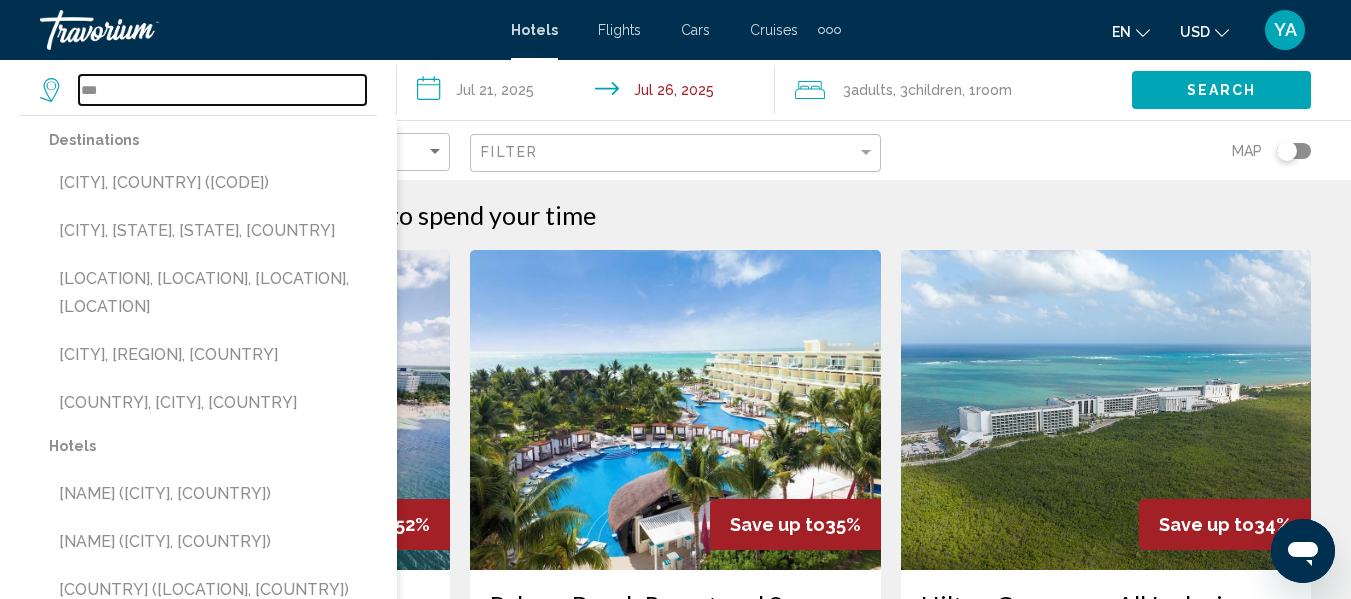 type on "*" 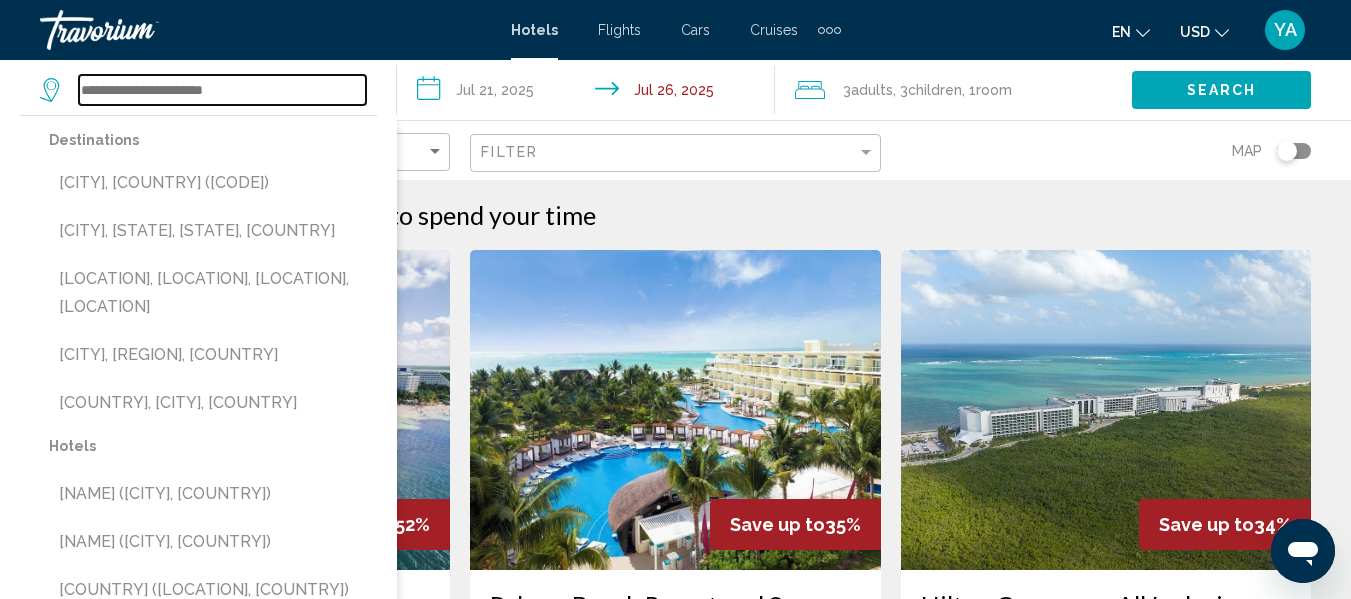 click at bounding box center (222, 90) 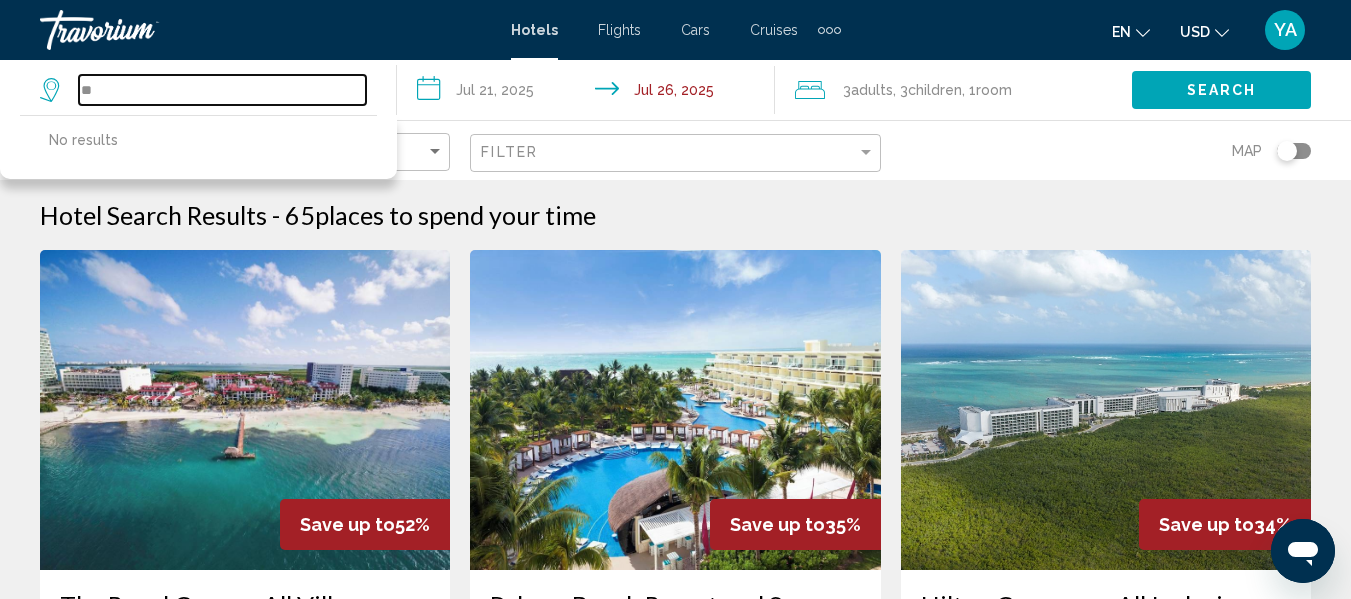 type on "*" 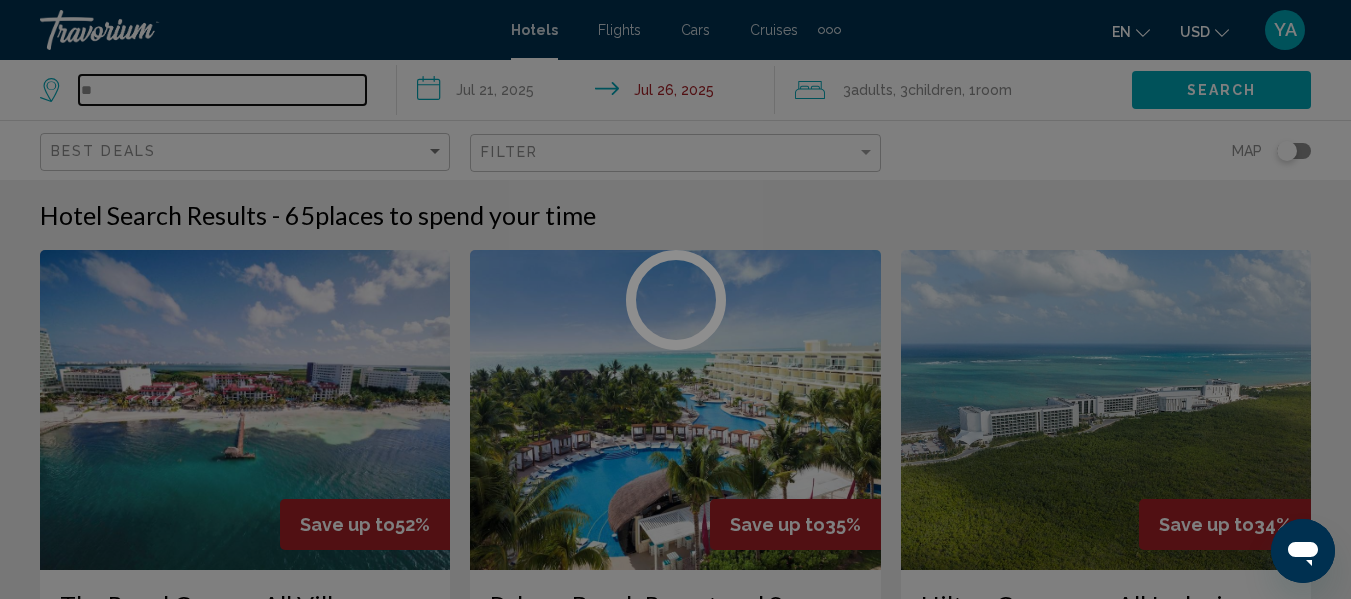 type on "*" 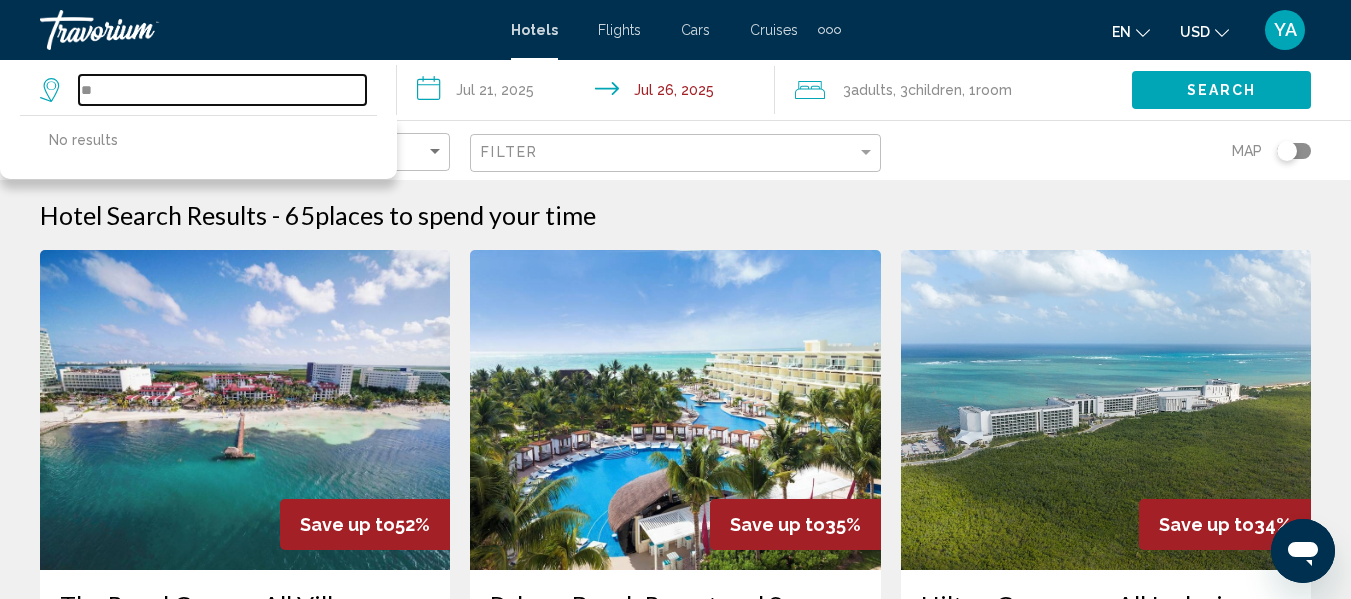 type on "*" 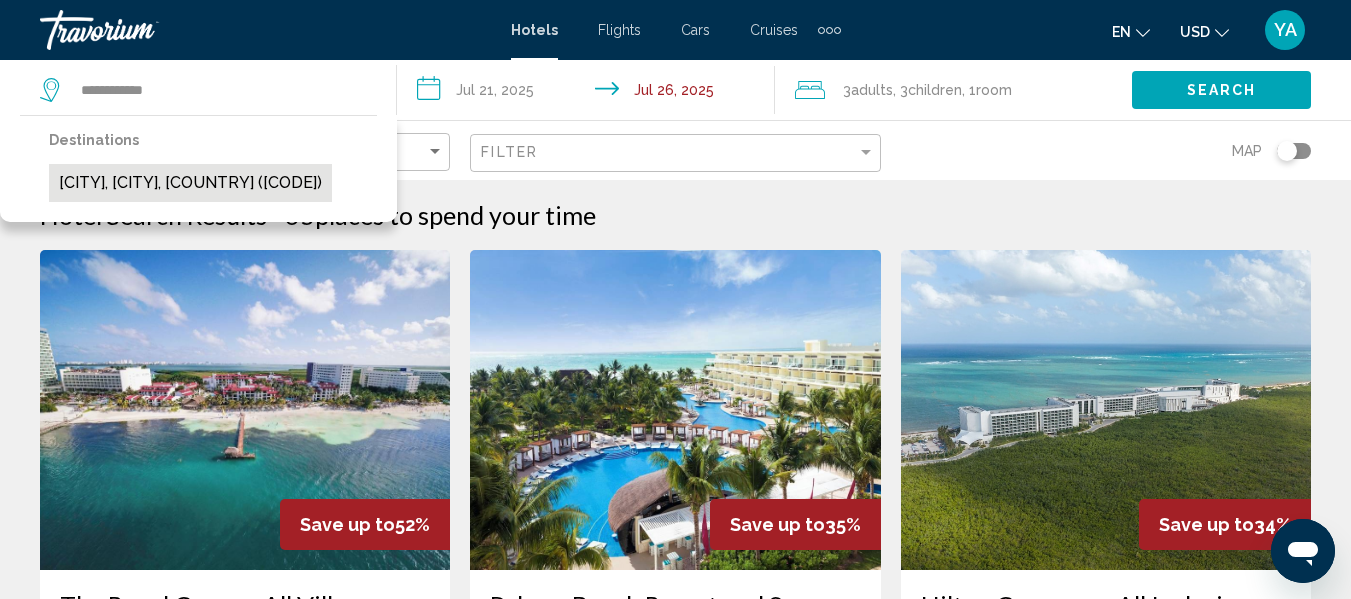click on "[CITY], [CITY], [COUNTRY] ([CODE])" at bounding box center [190, 183] 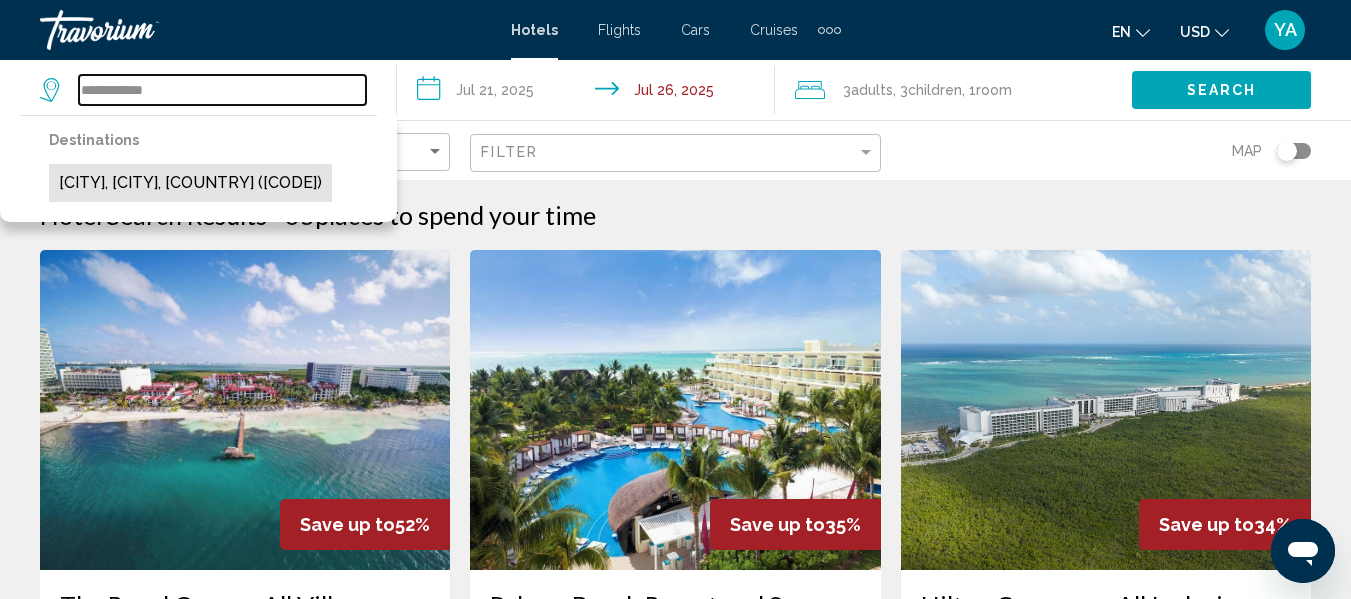 type on "**********" 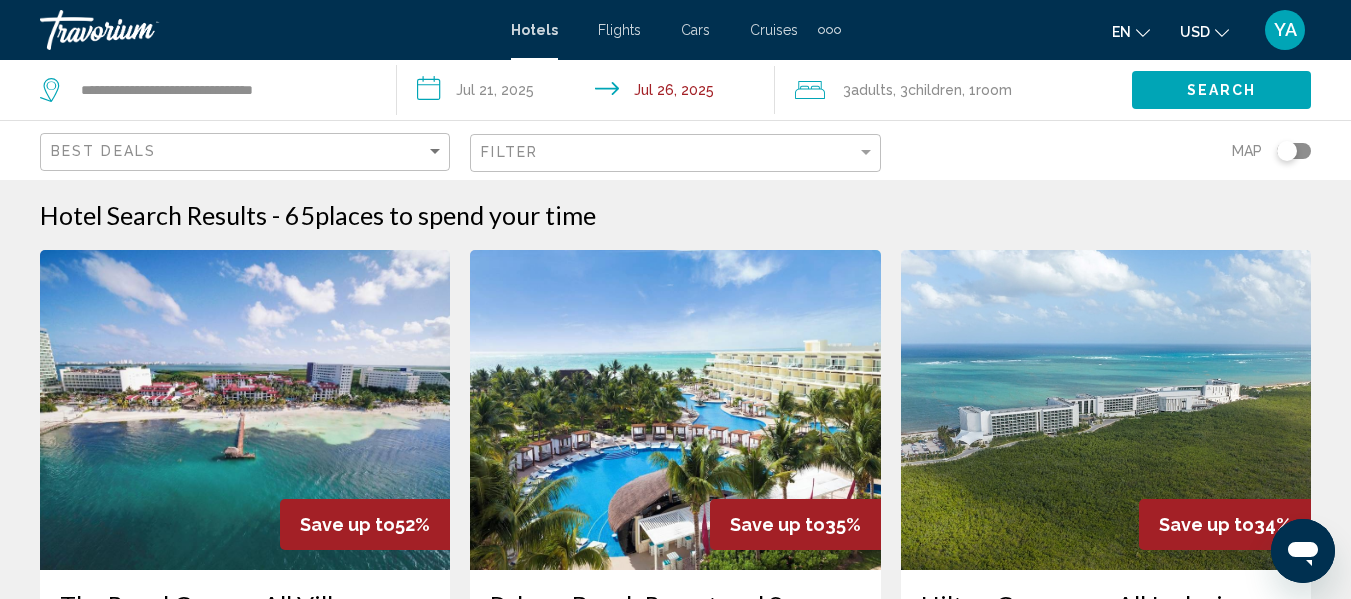 click on "Search" 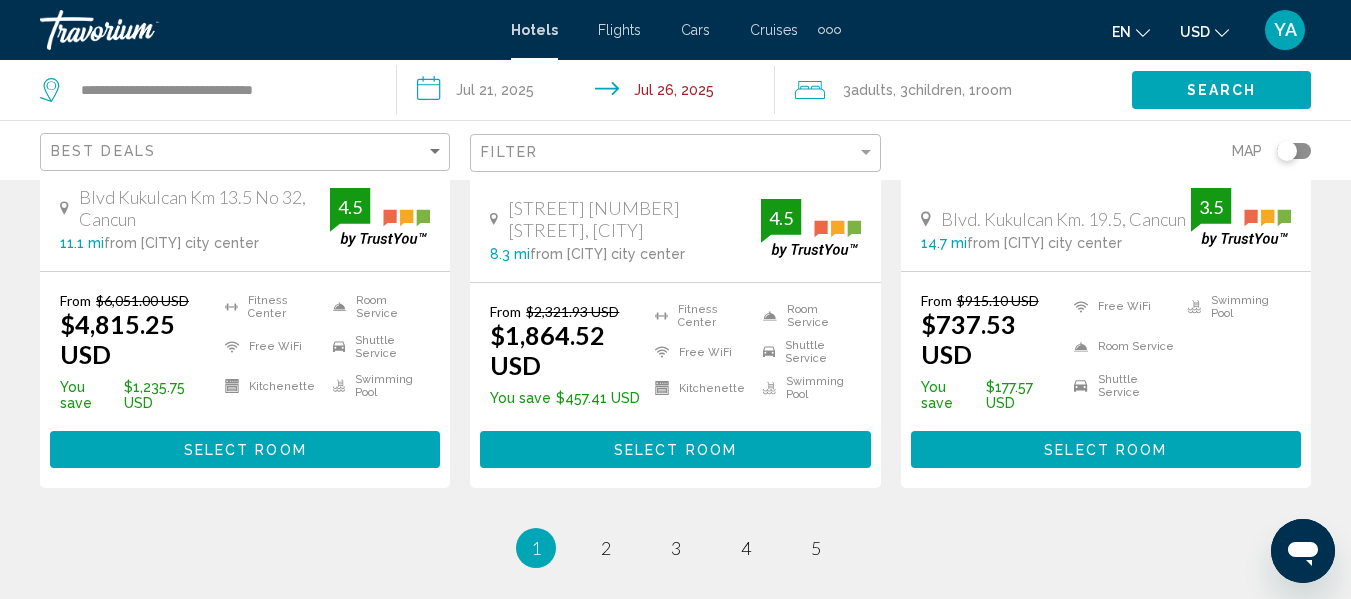 scroll, scrollTop: 2811, scrollLeft: 0, axis: vertical 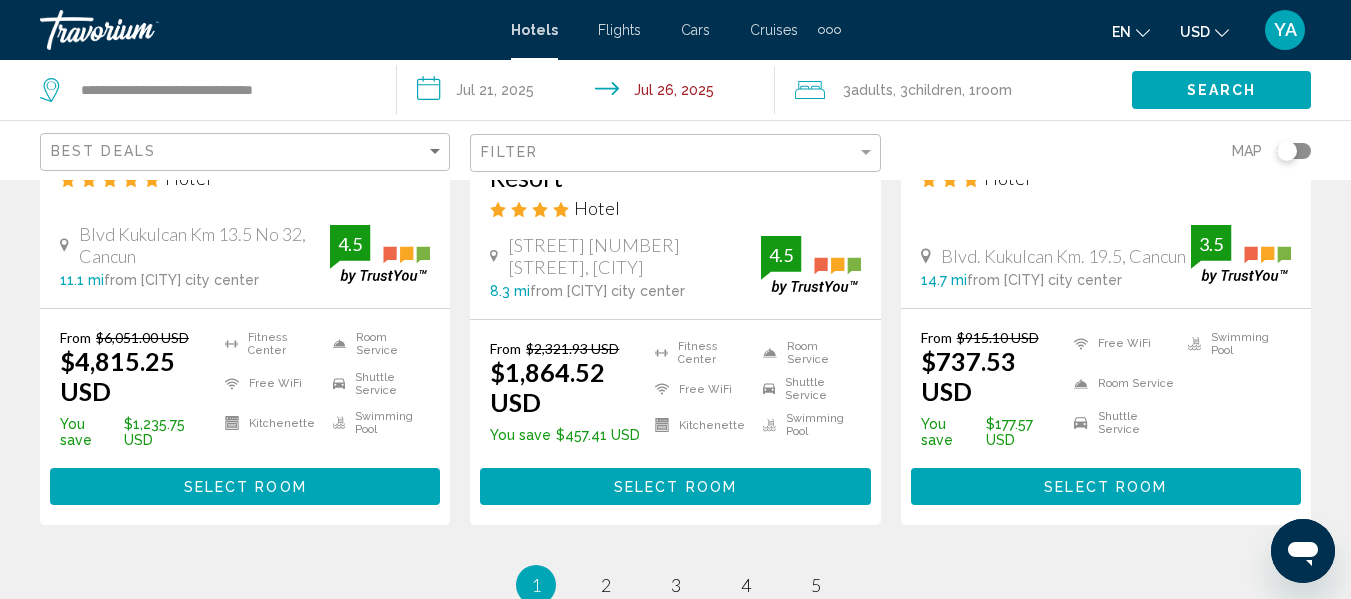 click on "**********" at bounding box center [589, 93] 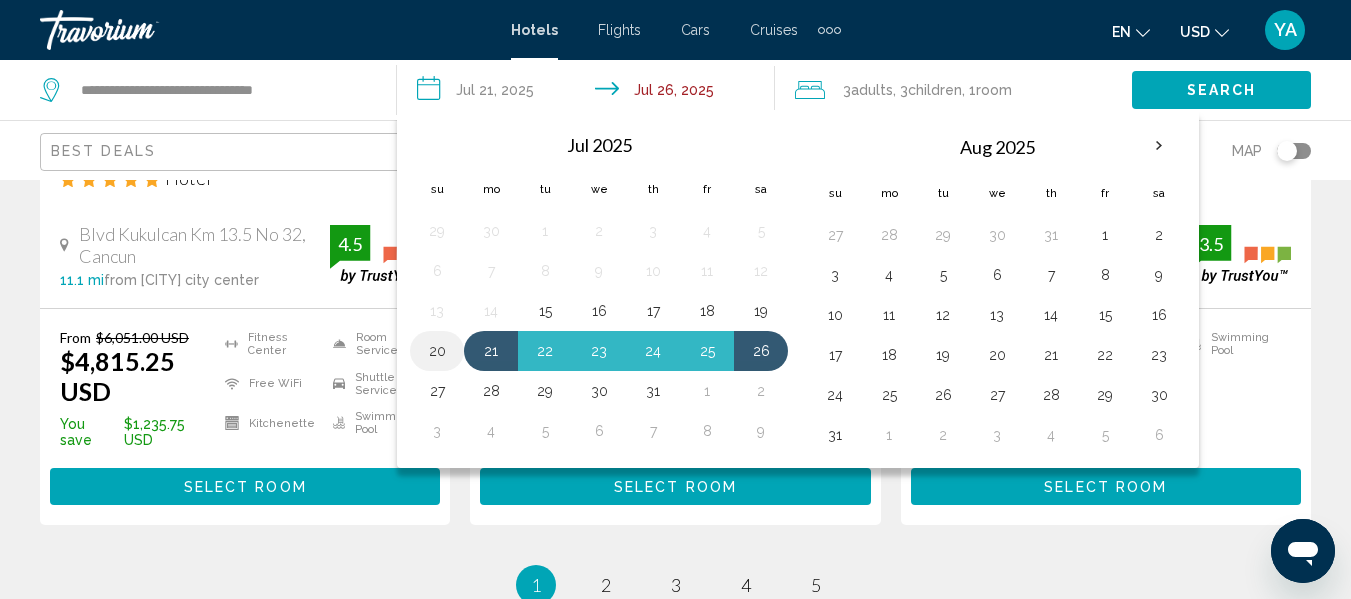 click on "20" at bounding box center [437, 351] 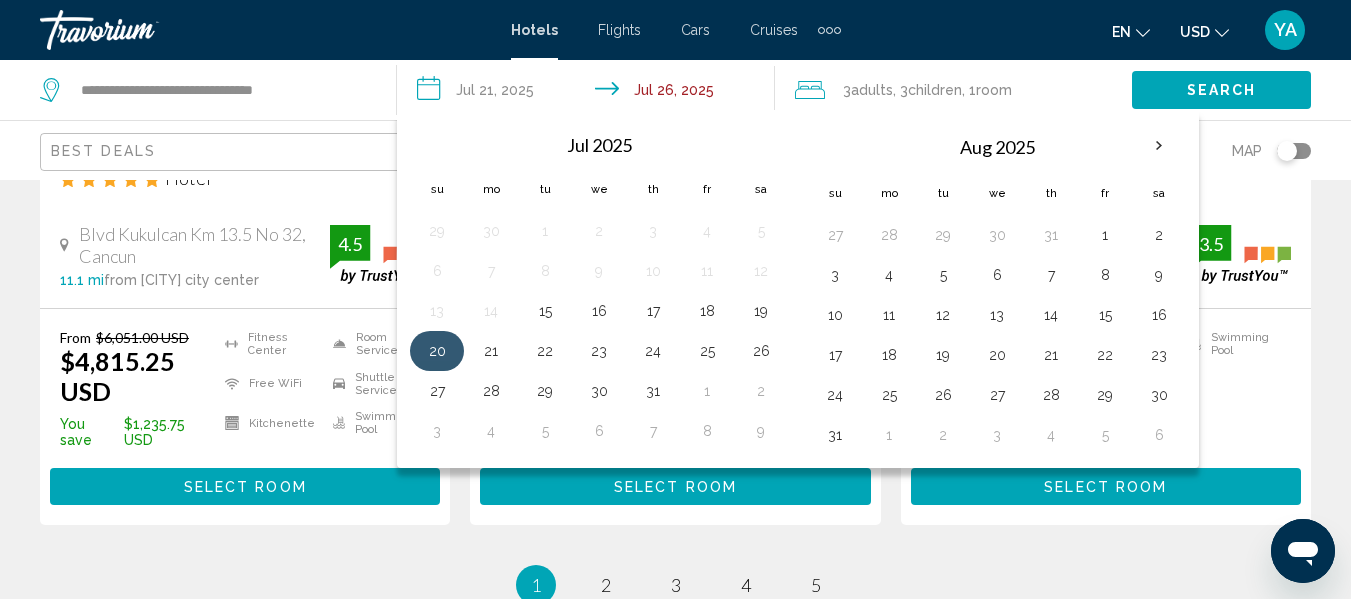 click on "25" at bounding box center [707, 351] 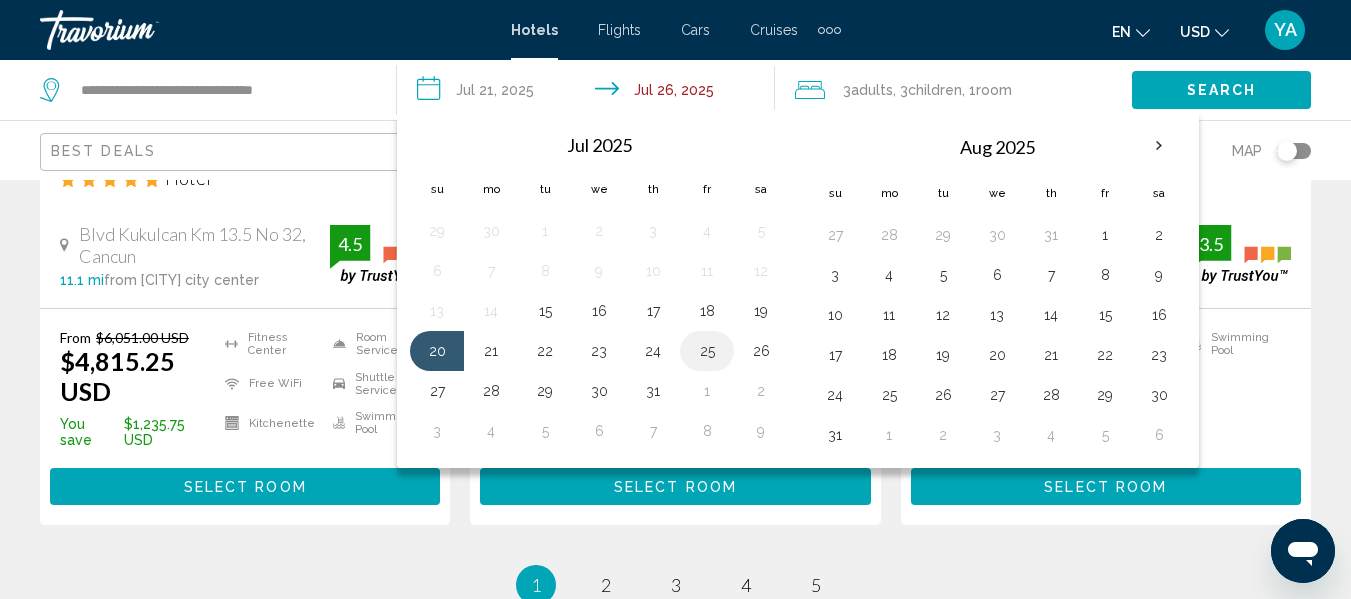type on "**********" 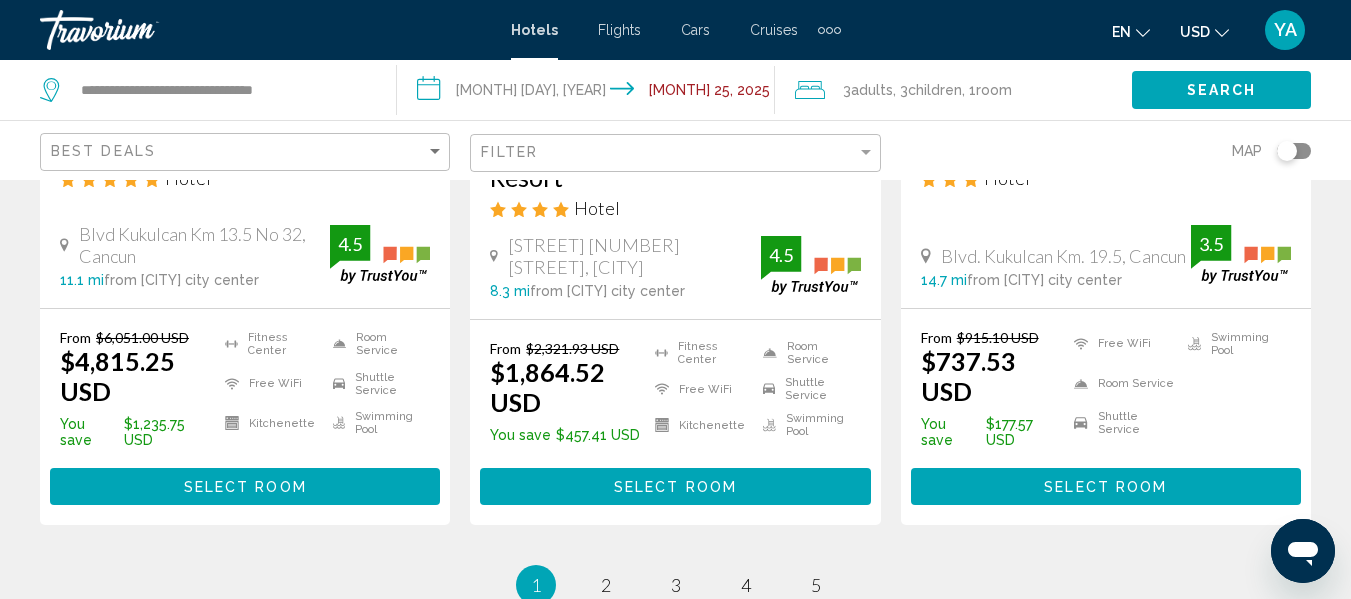 click on "Search" 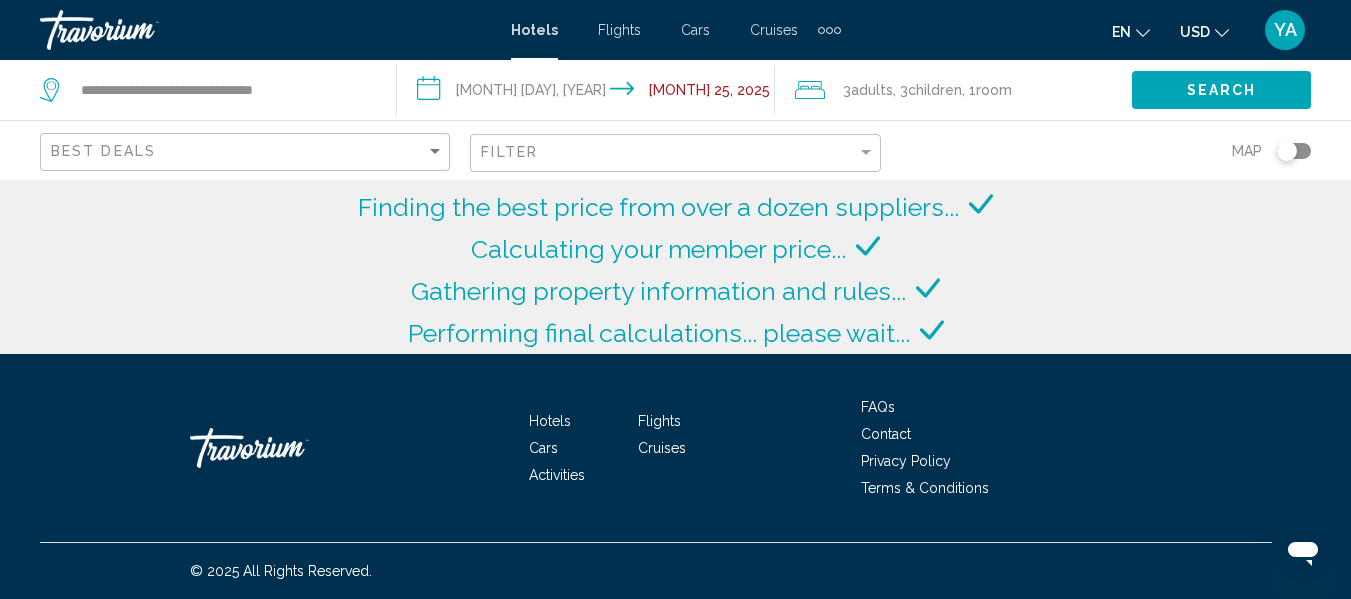 scroll, scrollTop: 2811, scrollLeft: 0, axis: vertical 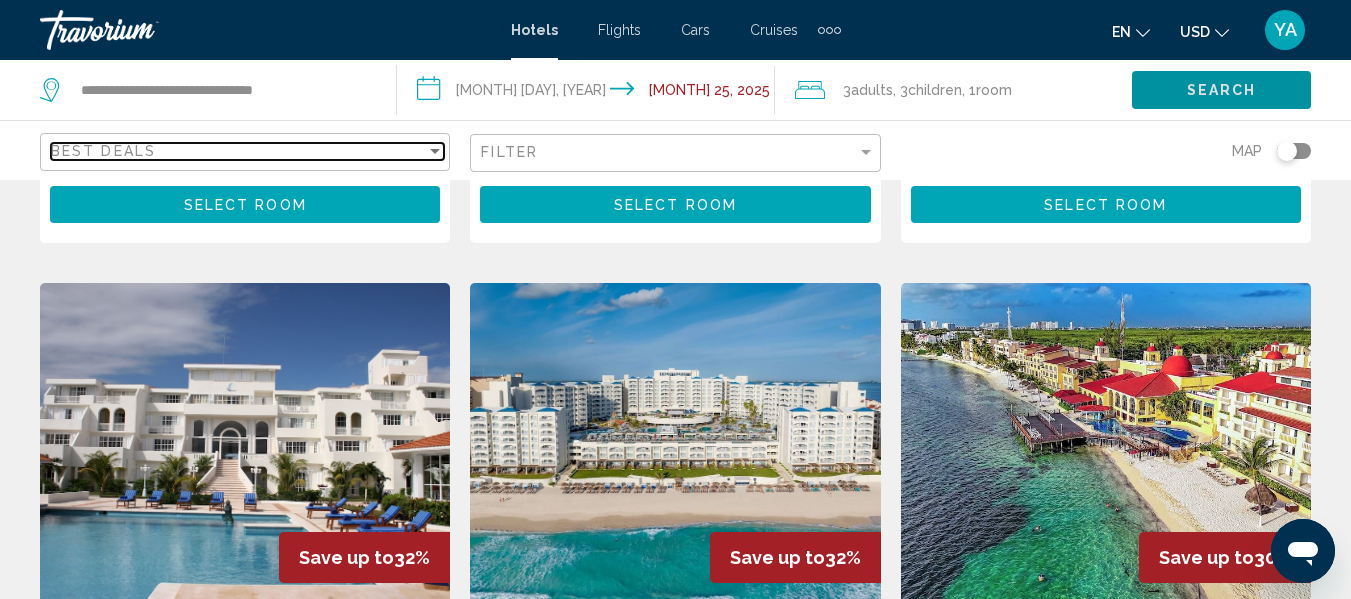 click on "Best Deals" at bounding box center [238, 151] 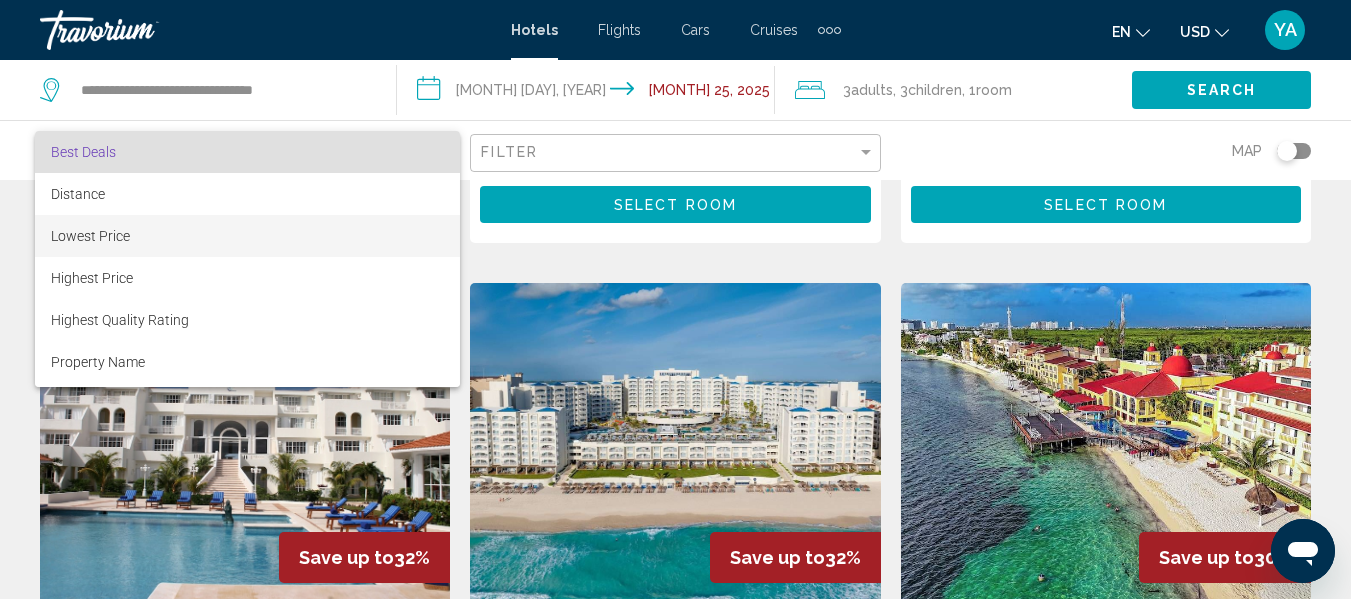 click on "Lowest Price" at bounding box center [247, 236] 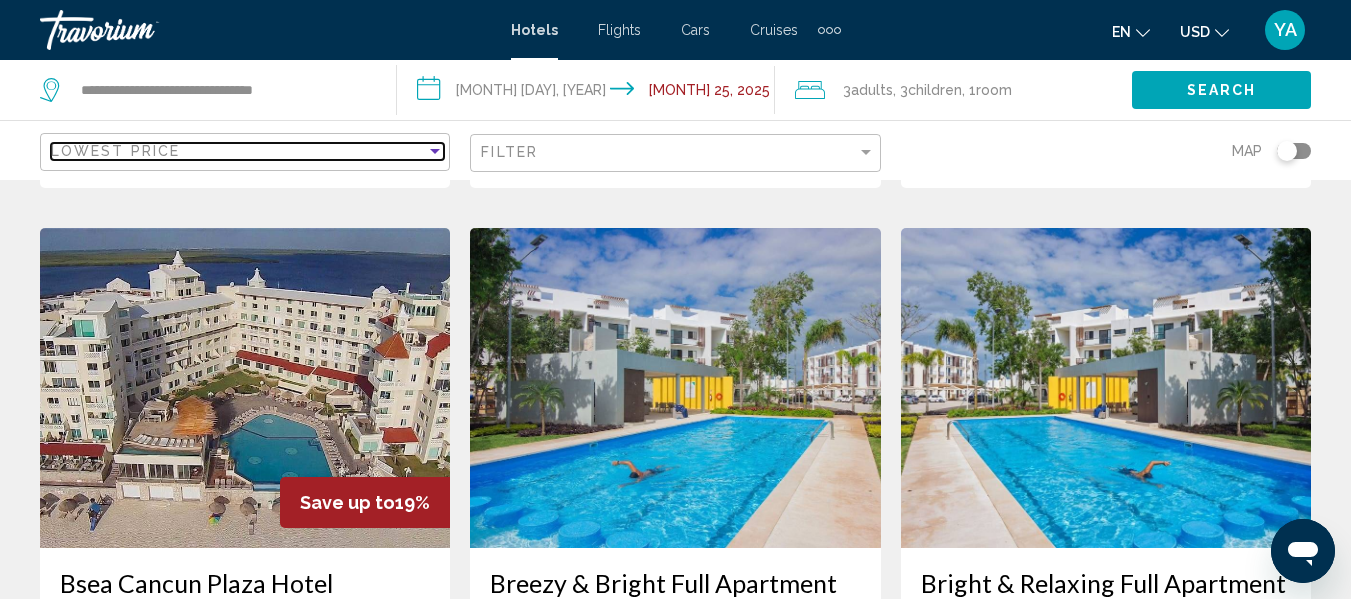 scroll, scrollTop: 777, scrollLeft: 0, axis: vertical 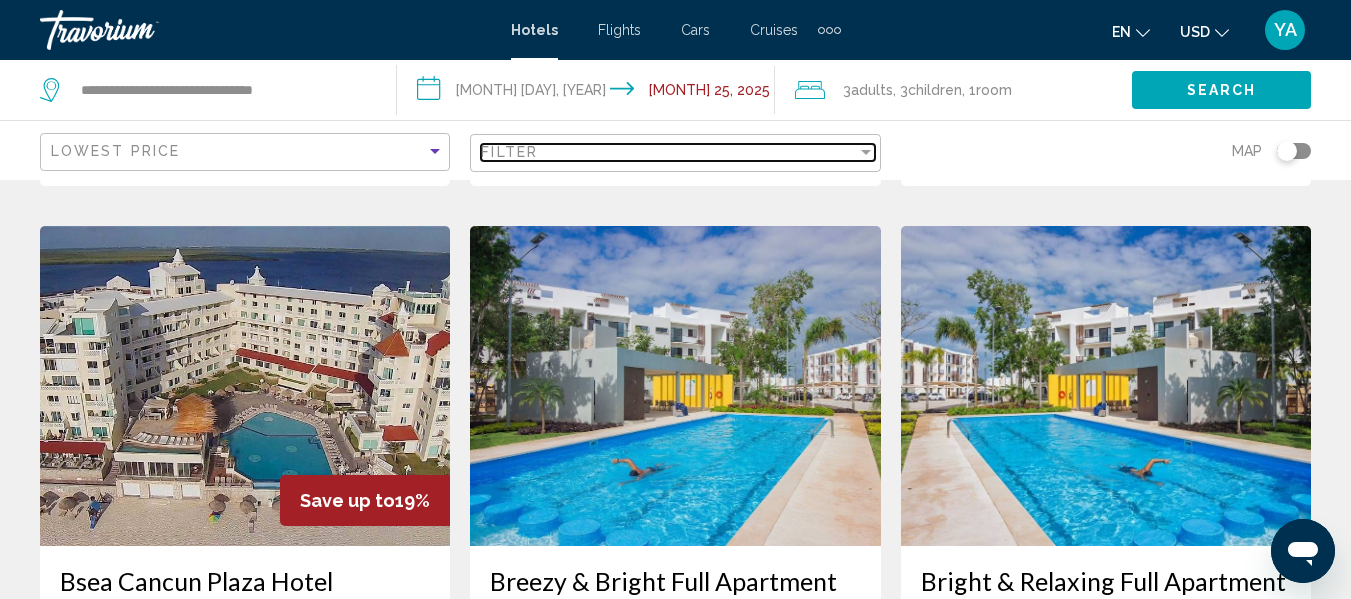 click on "Filter" at bounding box center (668, 152) 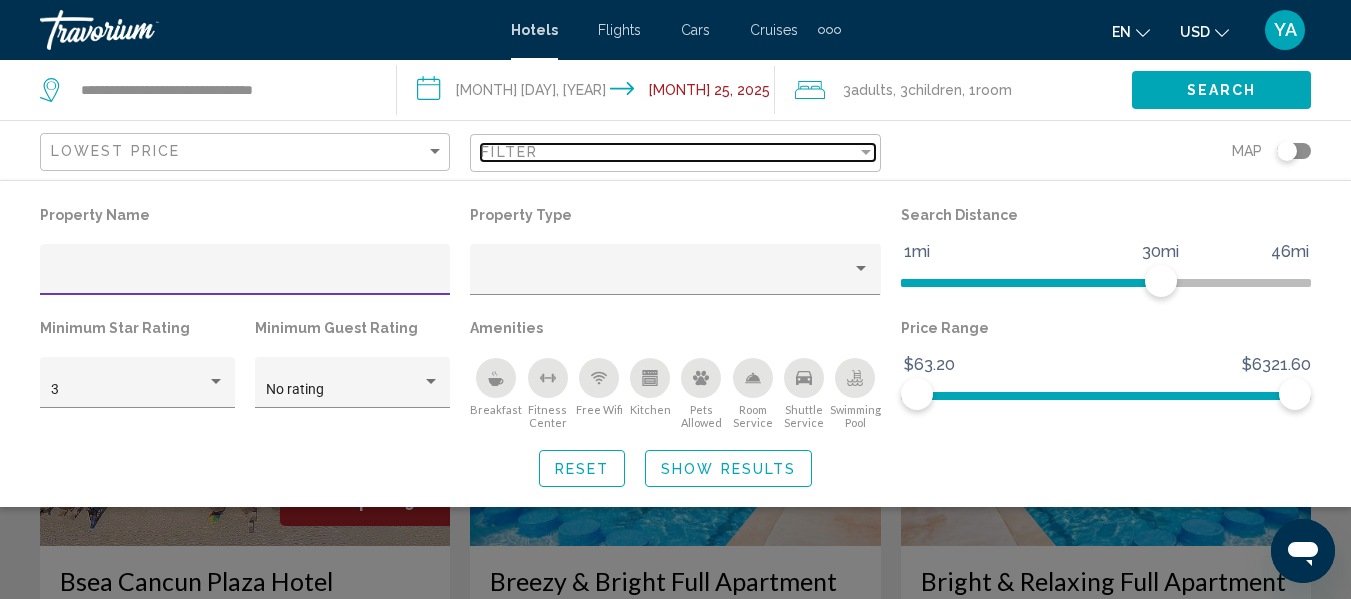 click on "Filter" at bounding box center (668, 152) 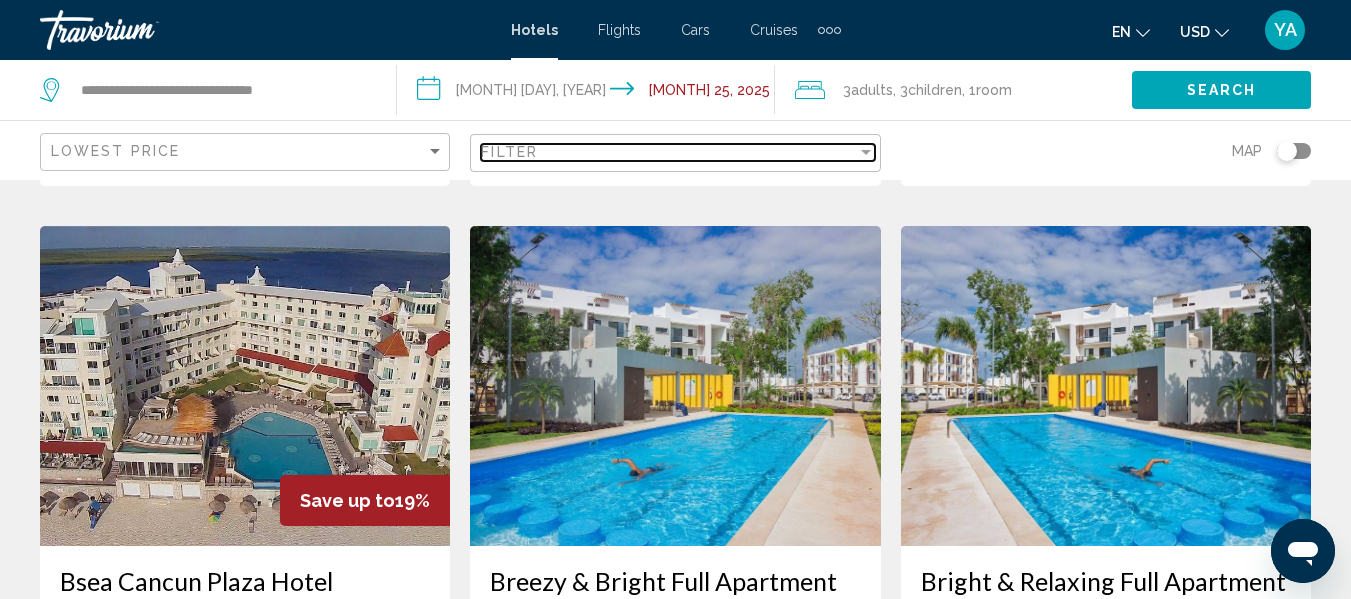 click on "Filter" at bounding box center [668, 152] 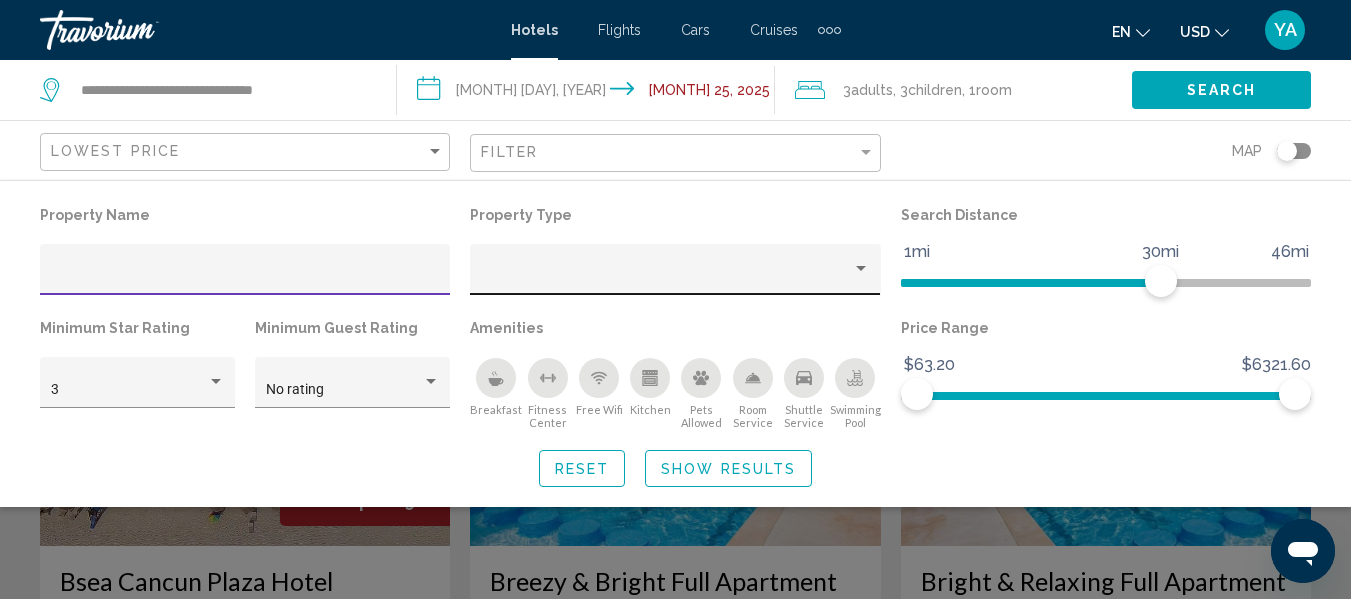 click at bounding box center [666, 277] 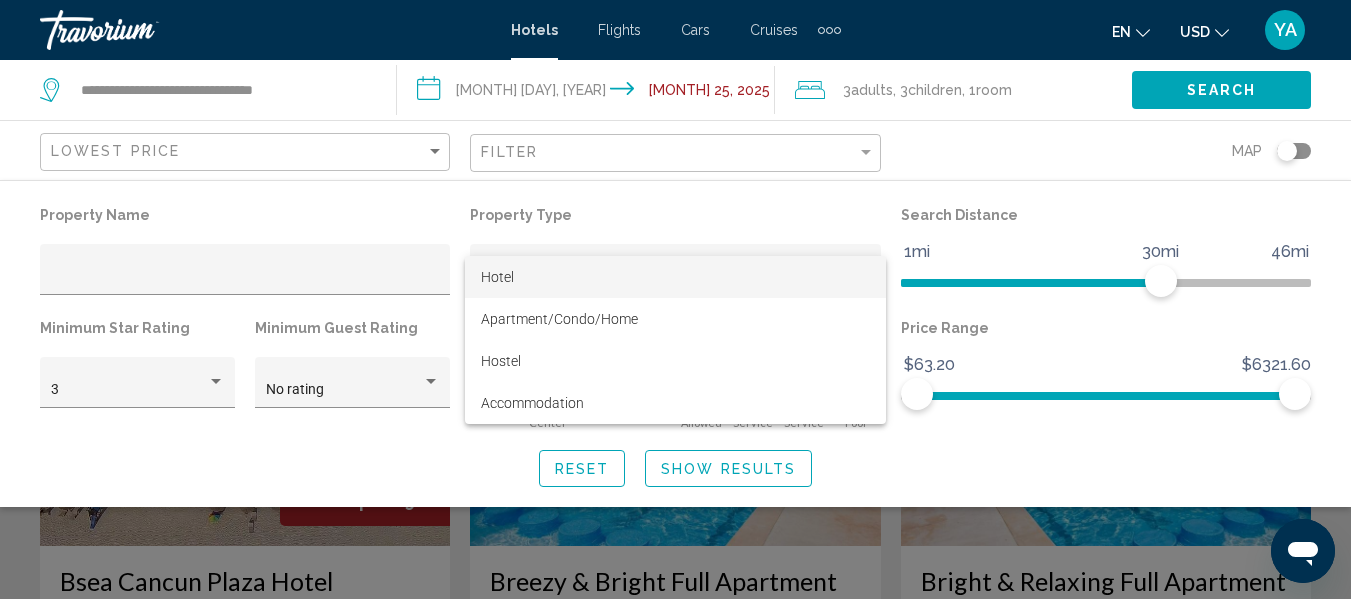 click on "Hotel" at bounding box center (675, 277) 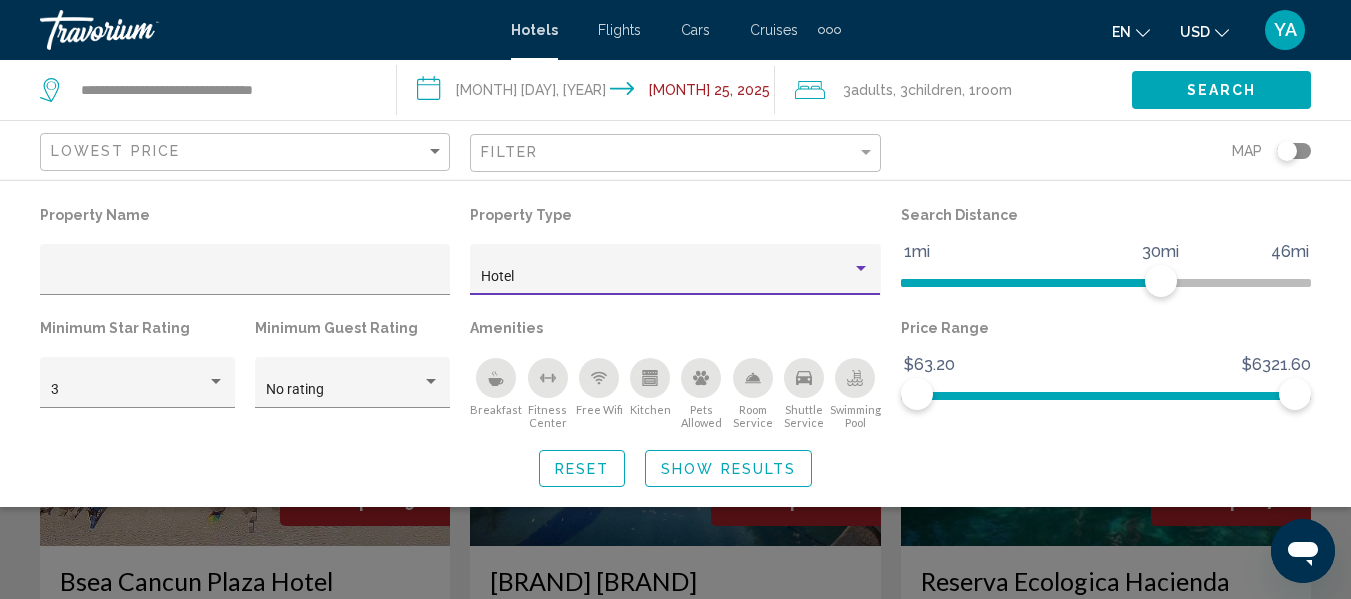 click on "Show Results" 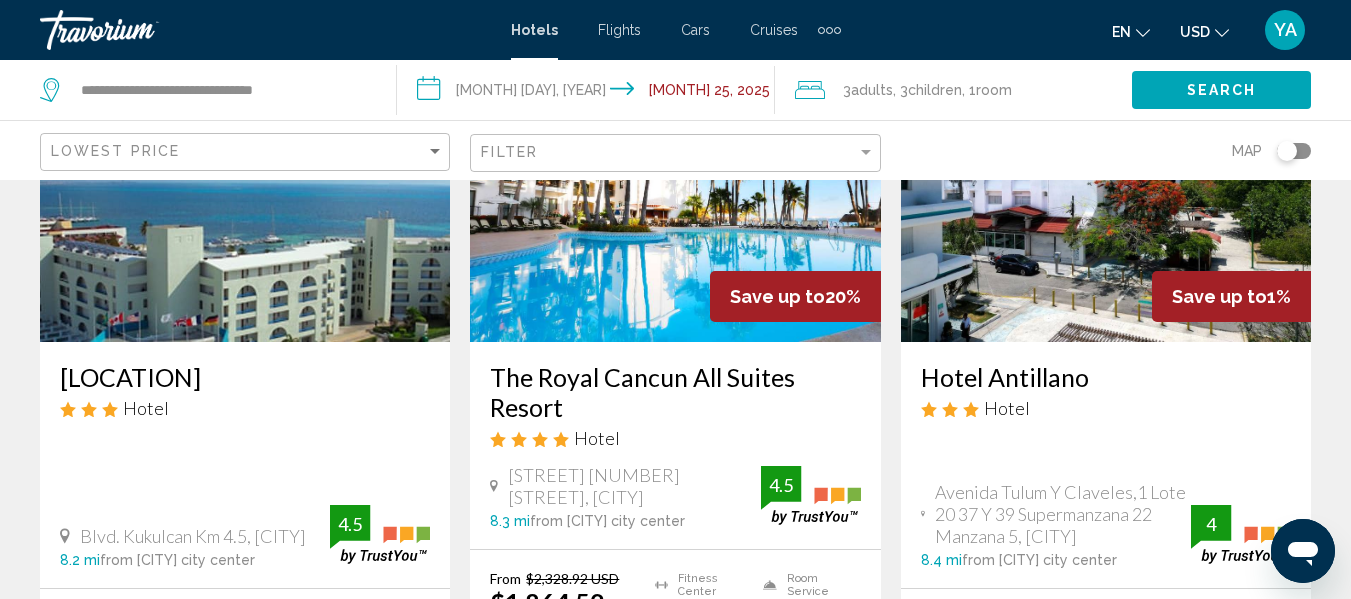 scroll, scrollTop: 2478, scrollLeft: 0, axis: vertical 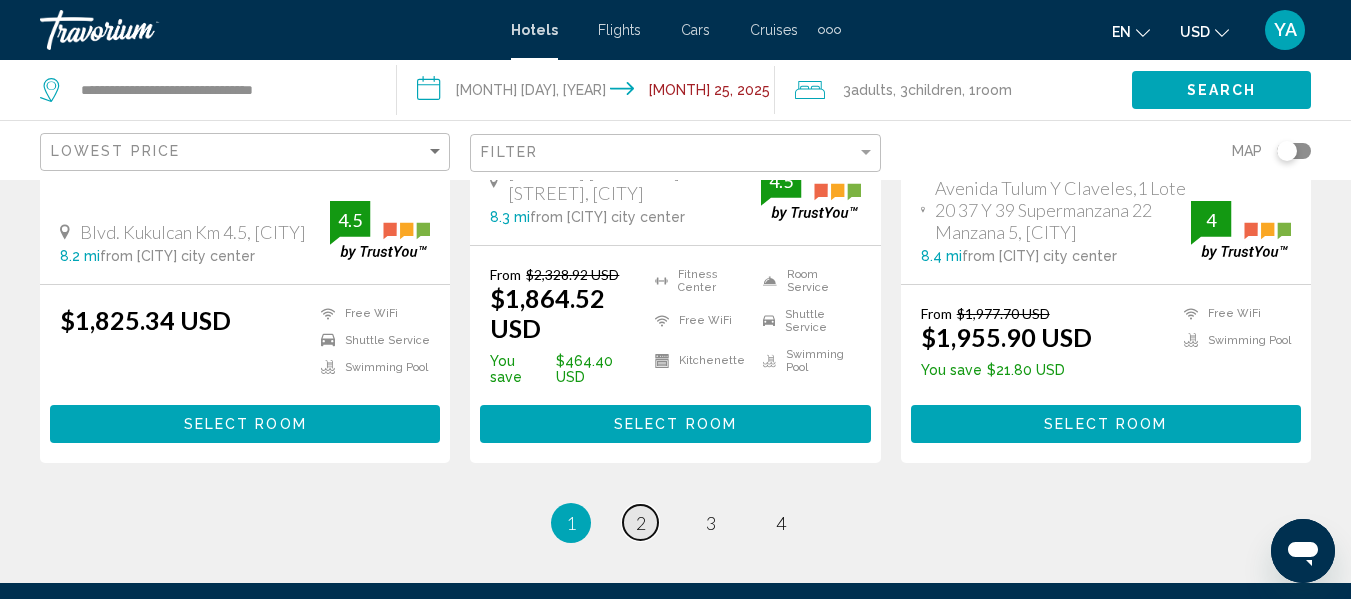 click on "page  2" at bounding box center (640, 522) 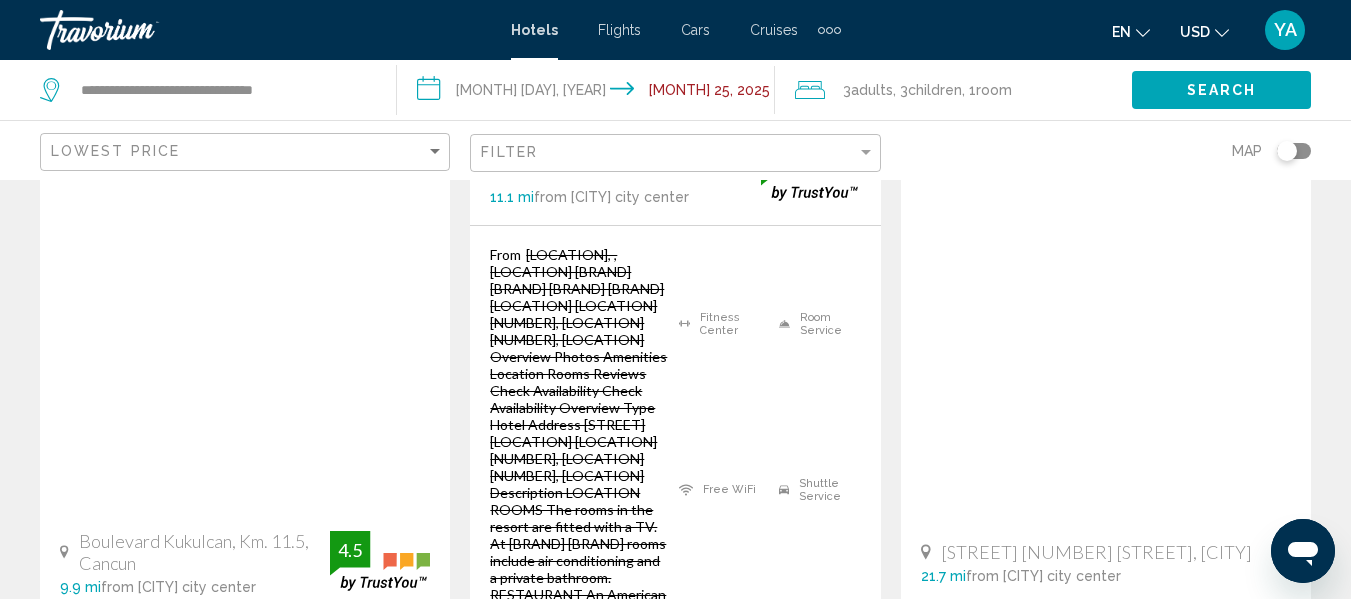scroll, scrollTop: 2858, scrollLeft: 0, axis: vertical 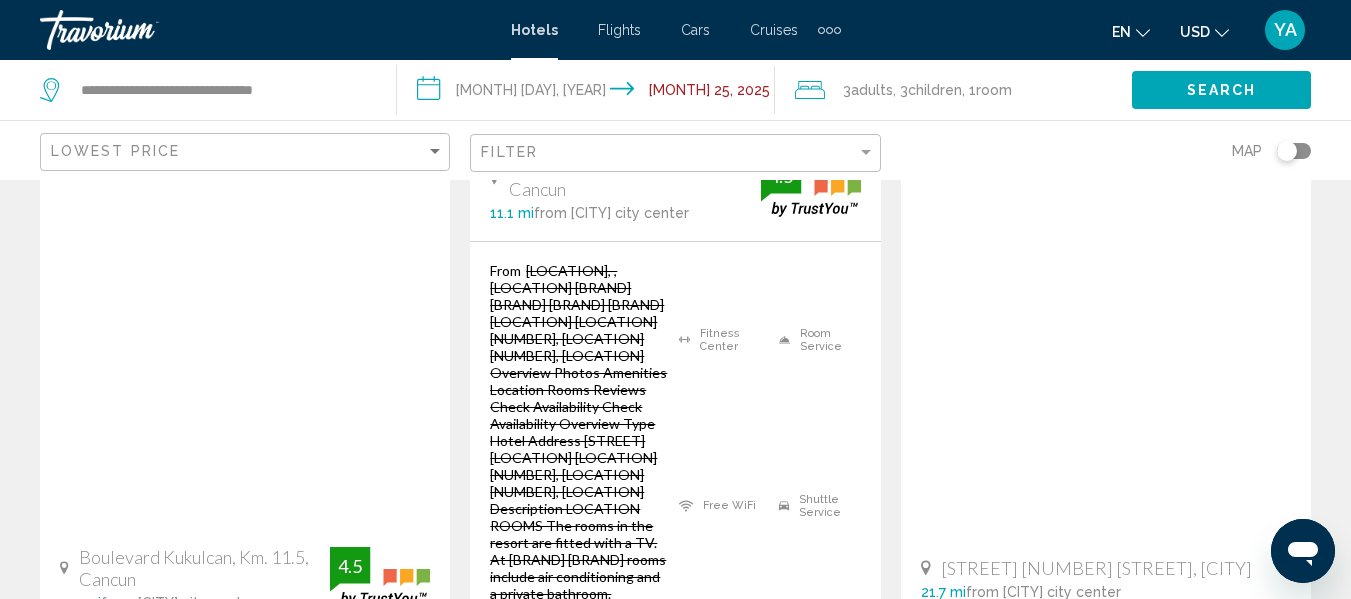 click on "page  1" at bounding box center (571, 897) 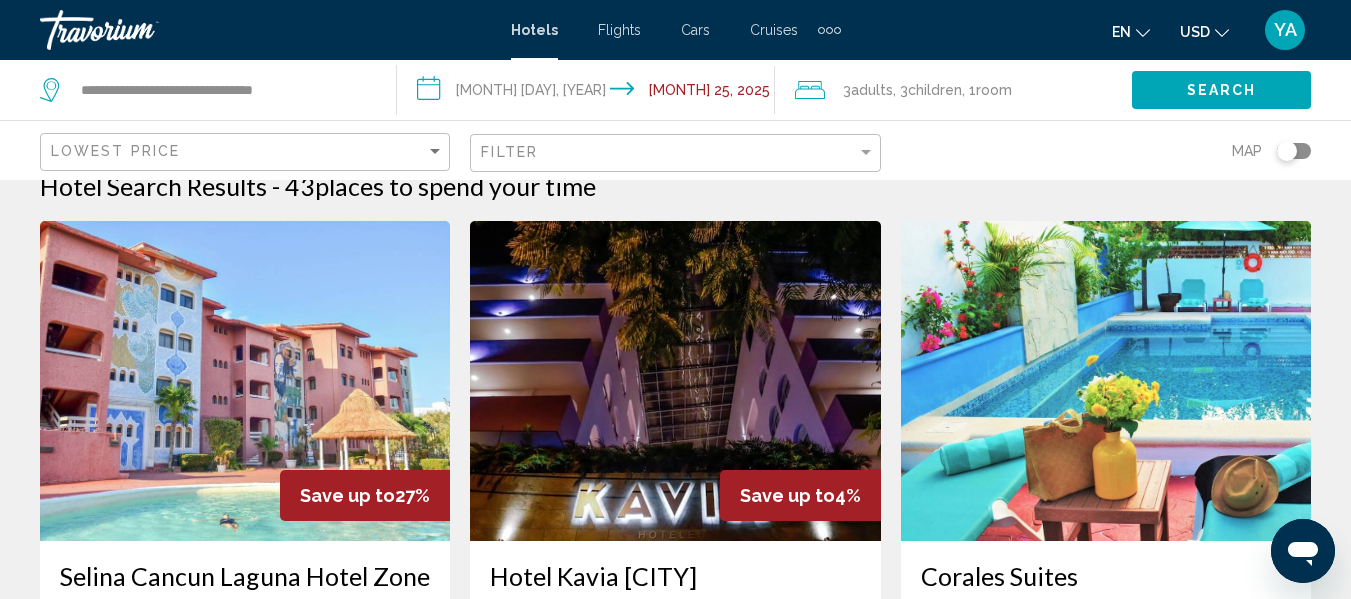 scroll, scrollTop: 0, scrollLeft: 0, axis: both 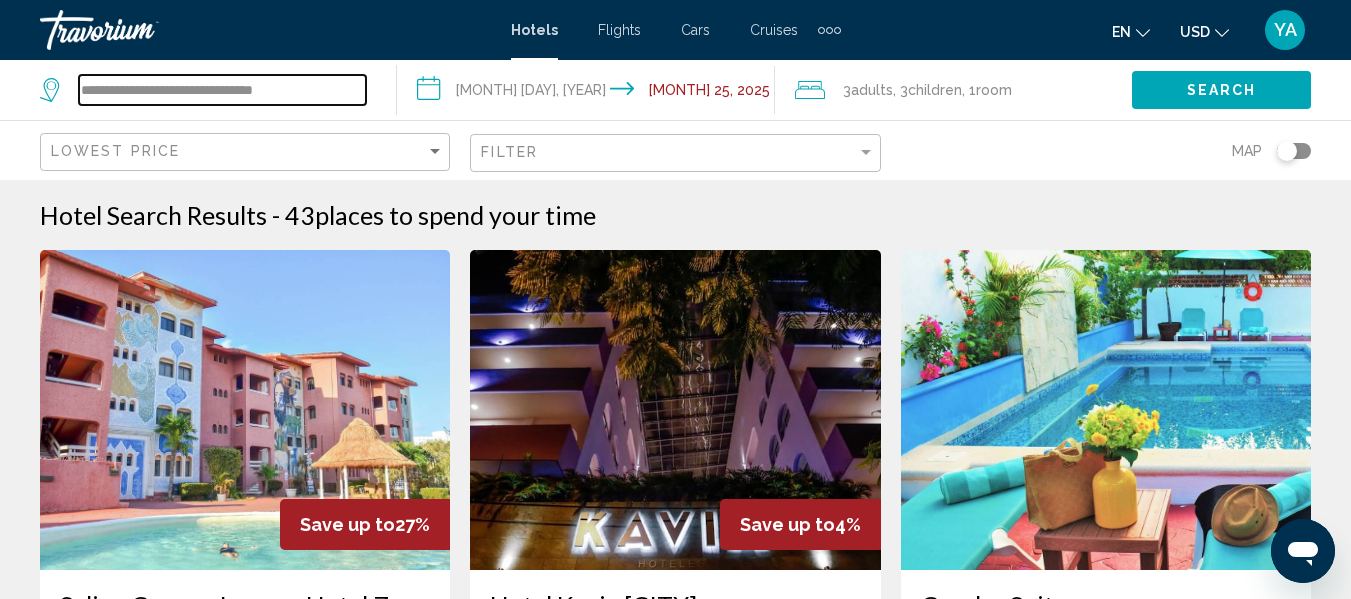 click on "**********" at bounding box center (222, 90) 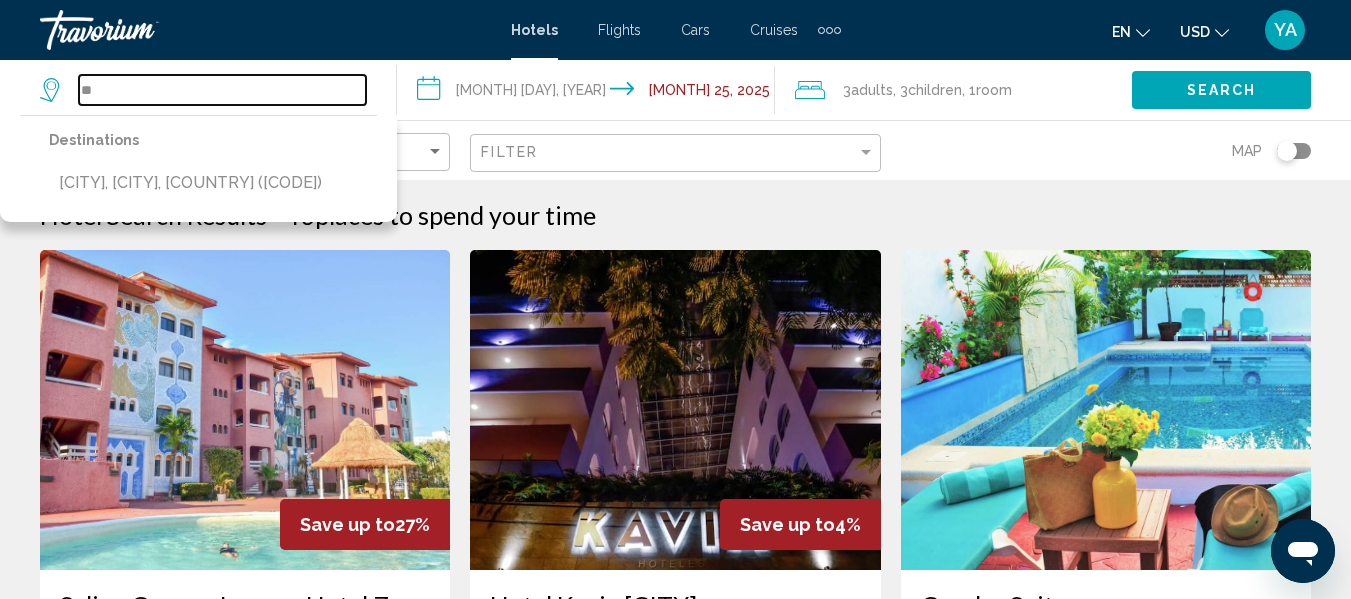 type on "*" 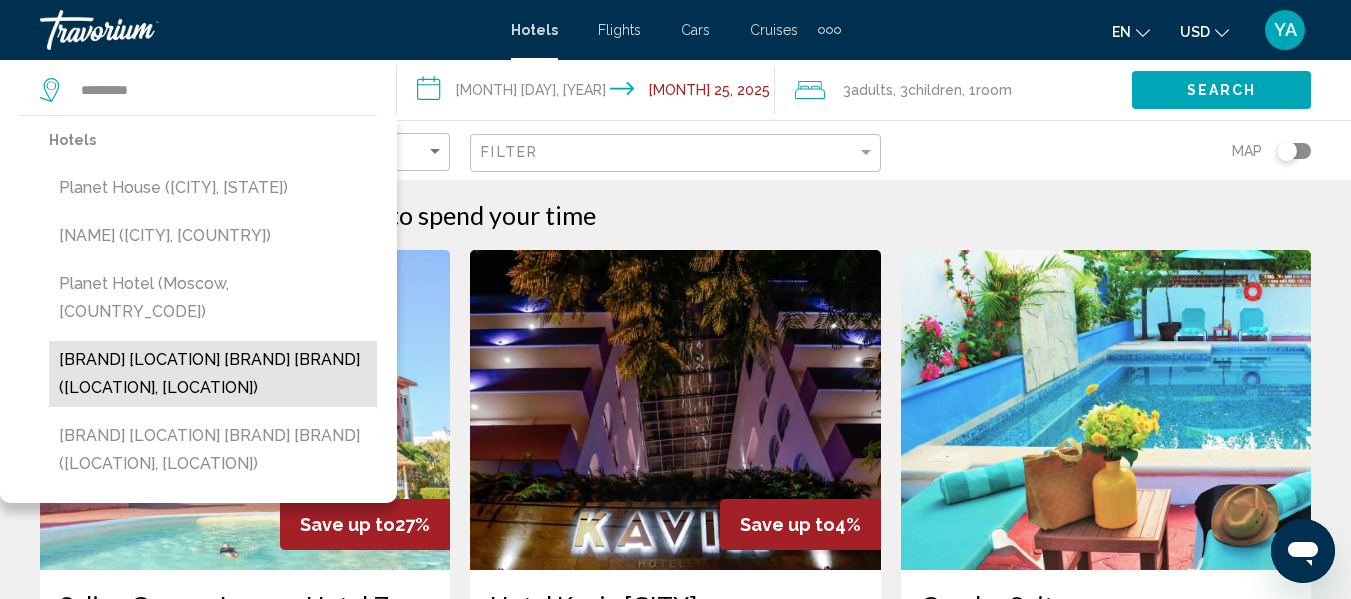 click on "[BRAND] [LOCATION] [BRAND] [BRAND] ([LOCATION], [LOCATION])" at bounding box center [213, 374] 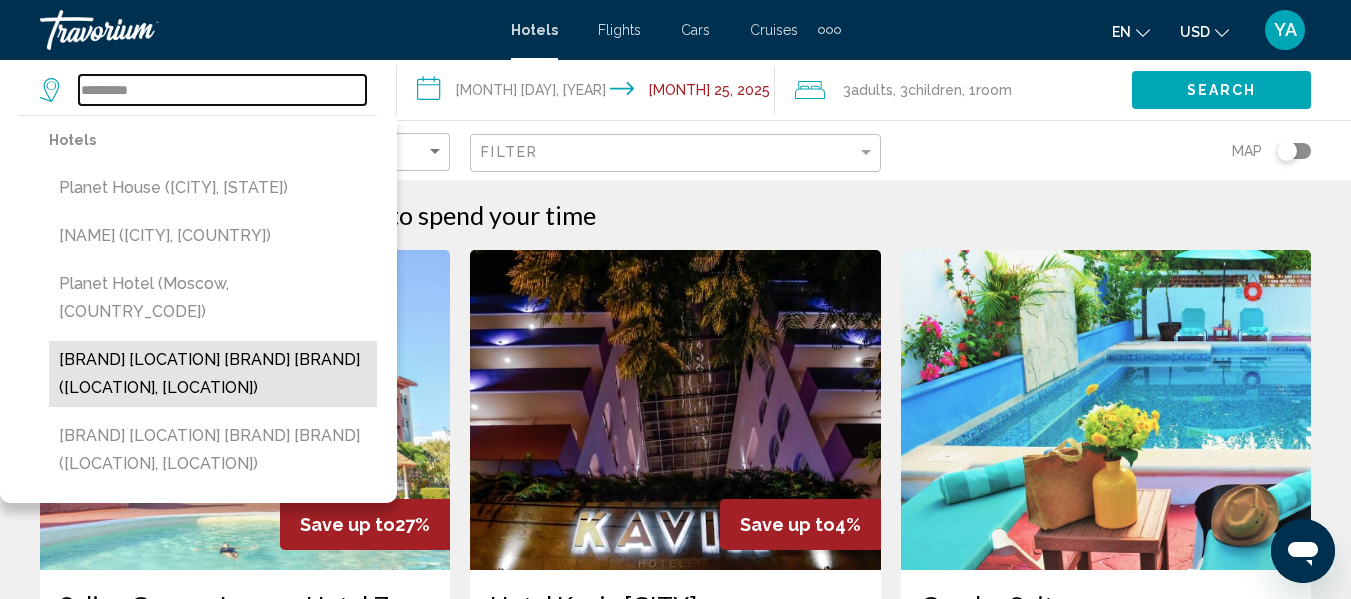 type on "**********" 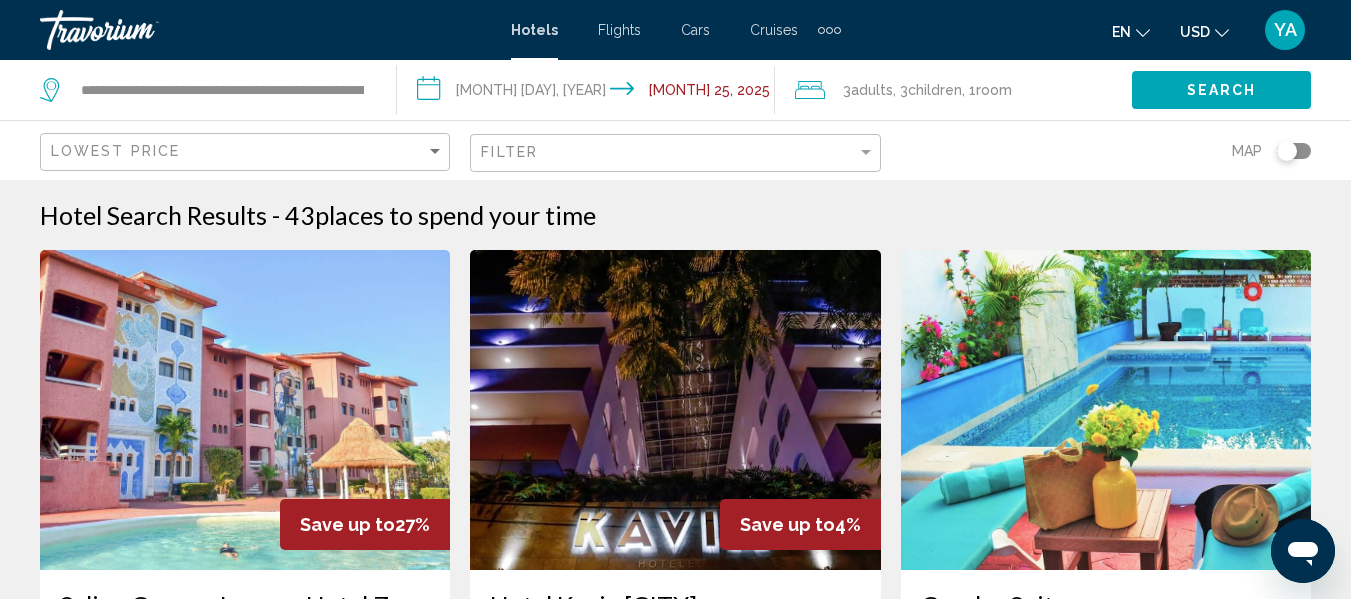 click on "Search" 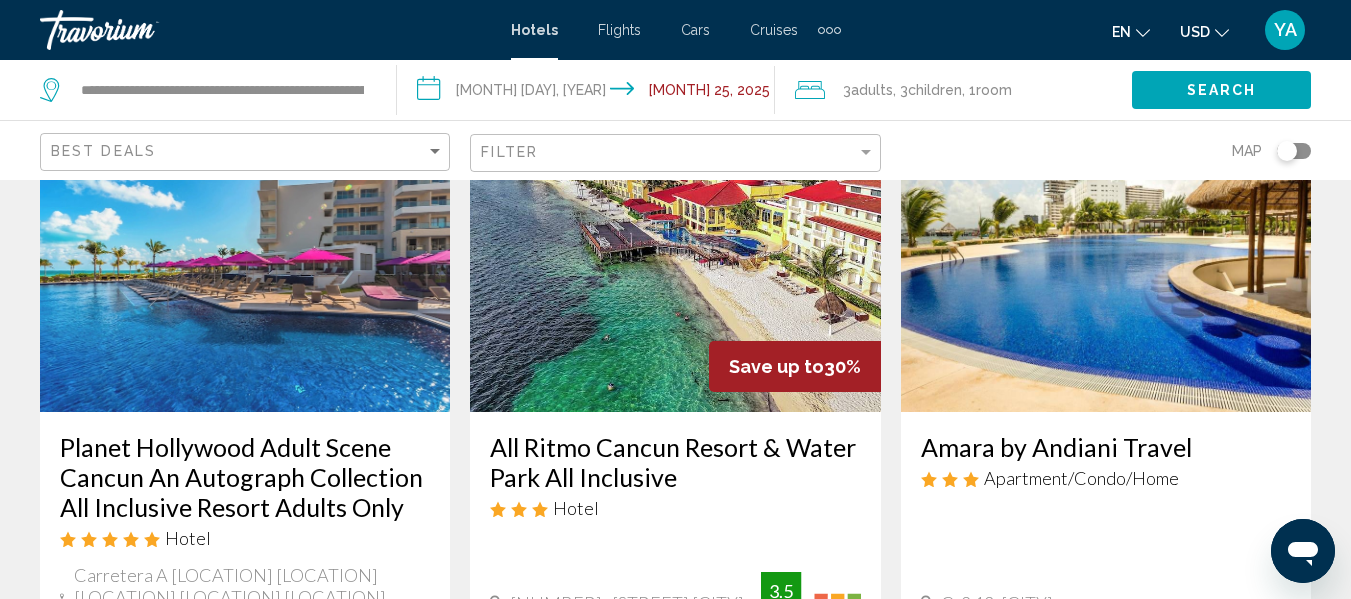 scroll, scrollTop: 164, scrollLeft: 0, axis: vertical 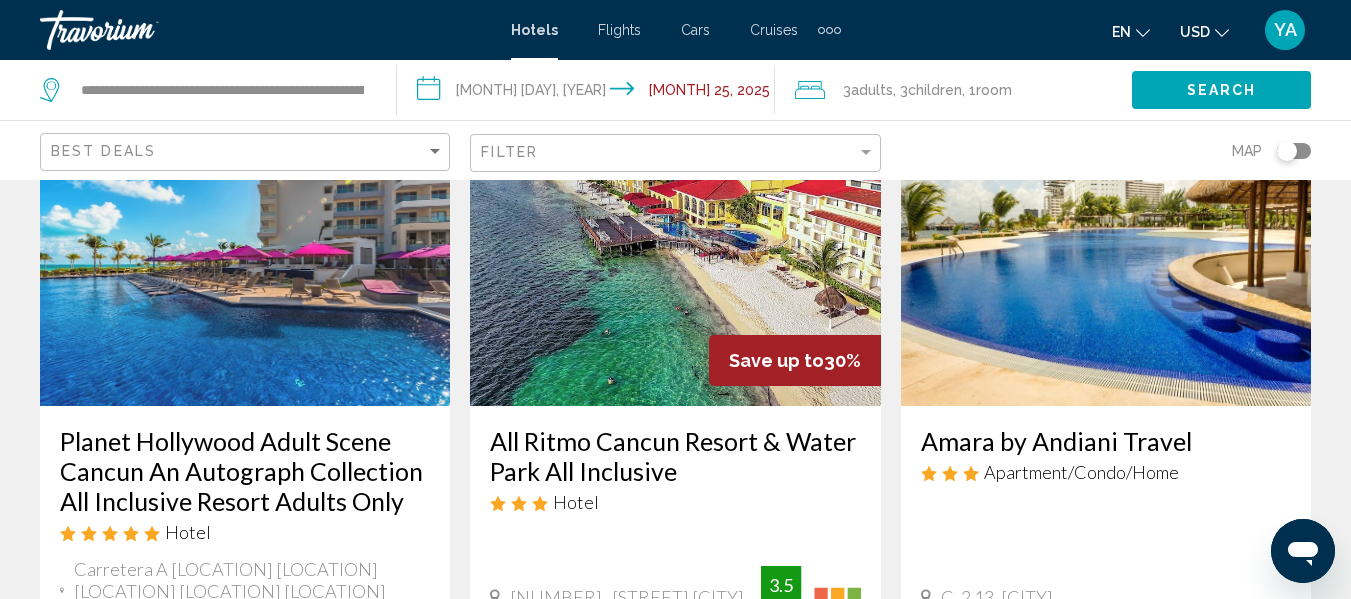 click on "**********" at bounding box center (589, 93) 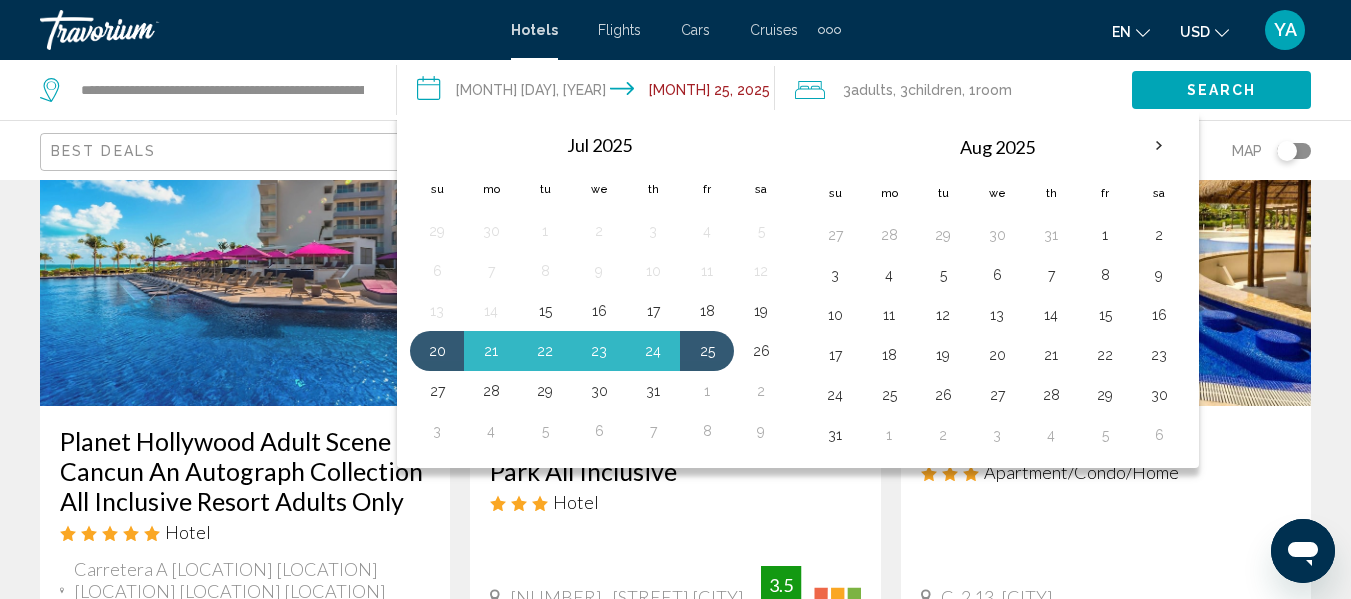 click on "21" at bounding box center (491, 351) 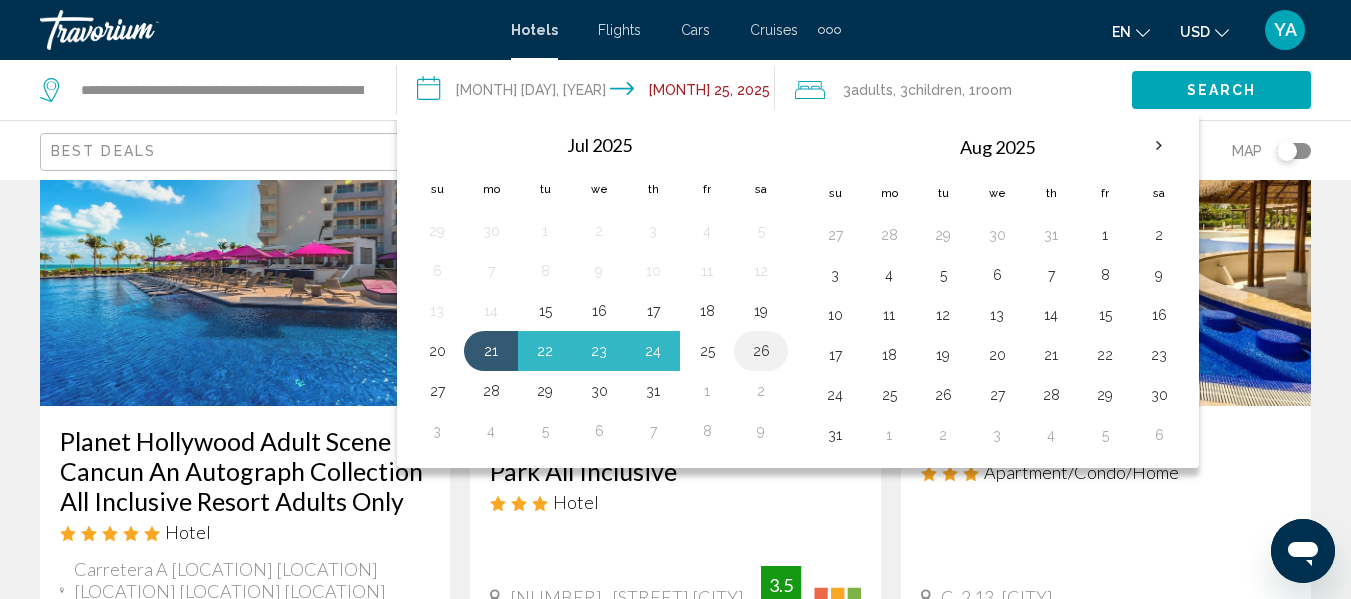 click on "26" at bounding box center (761, 351) 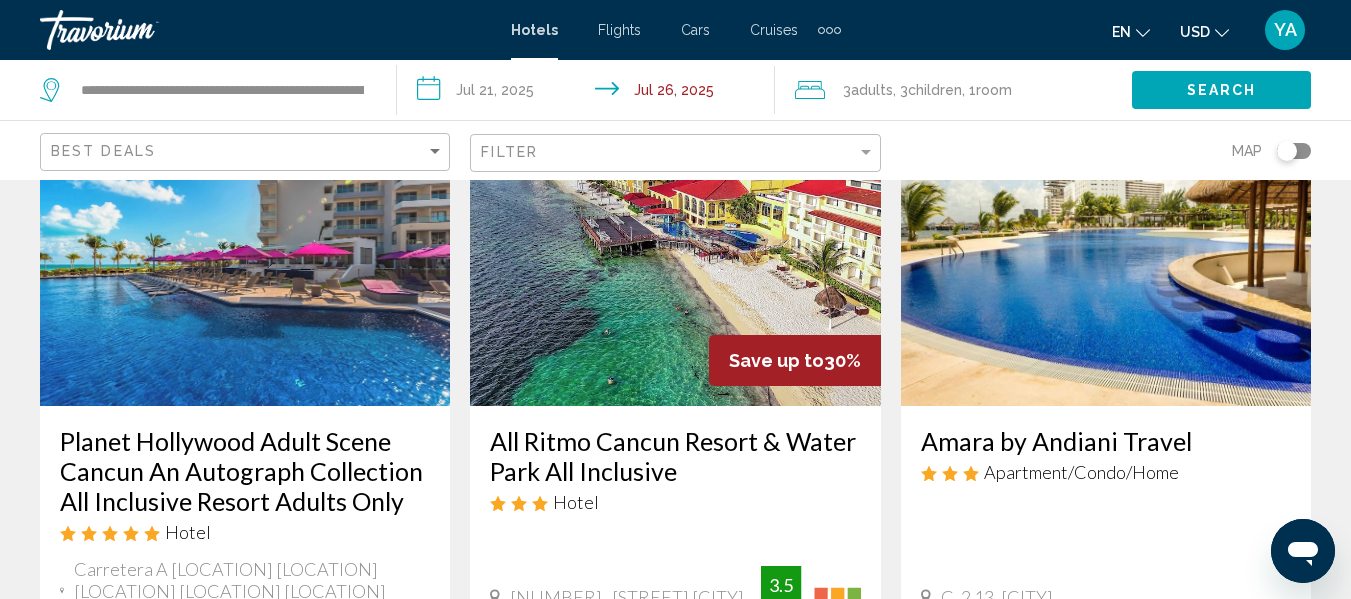 click on "Search" 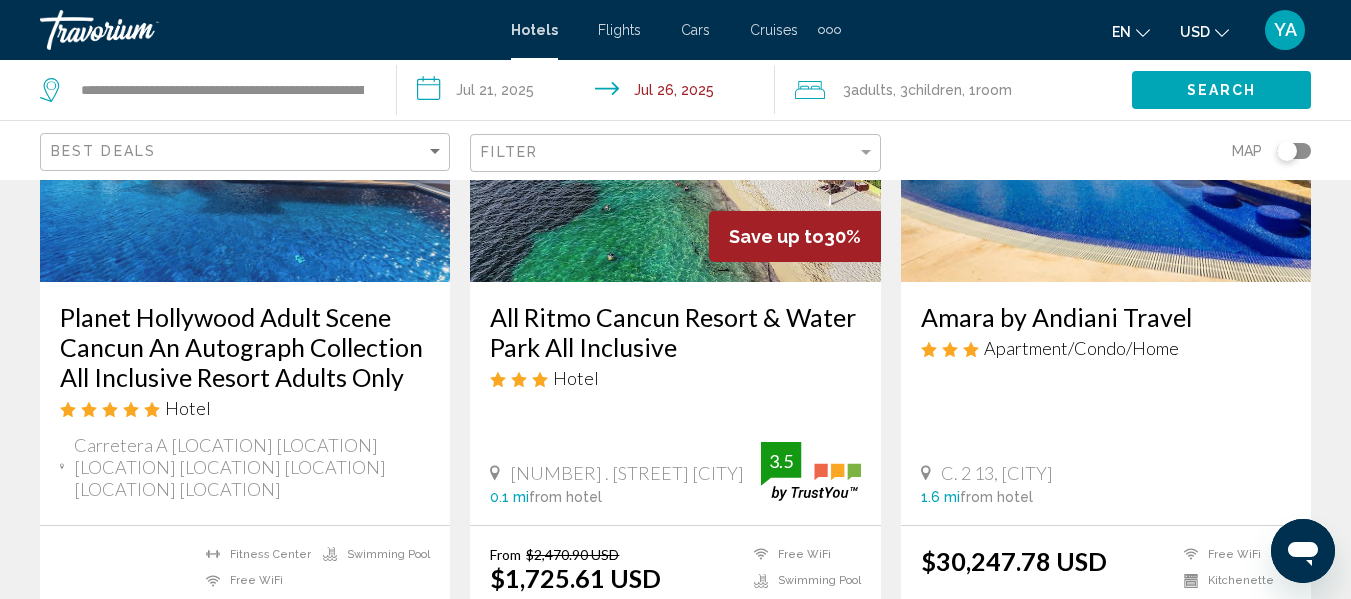 scroll, scrollTop: 287, scrollLeft: 0, axis: vertical 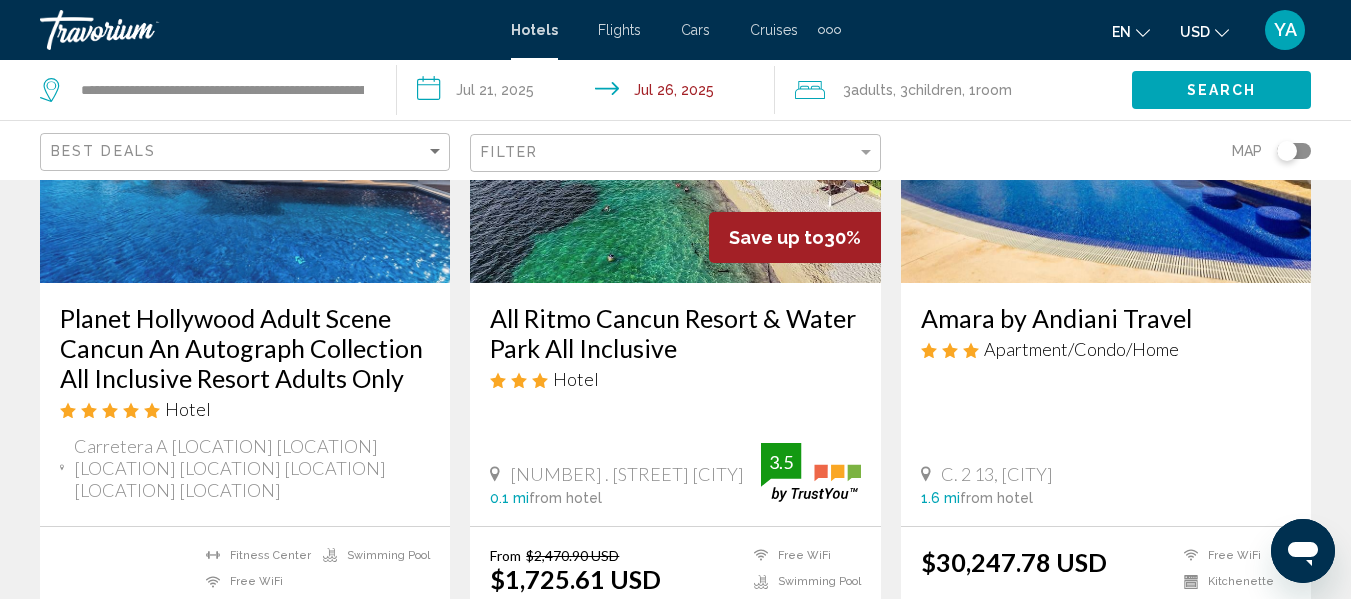 click on "3  Adult Adults , 3  Child Children , 1  Room rooms" 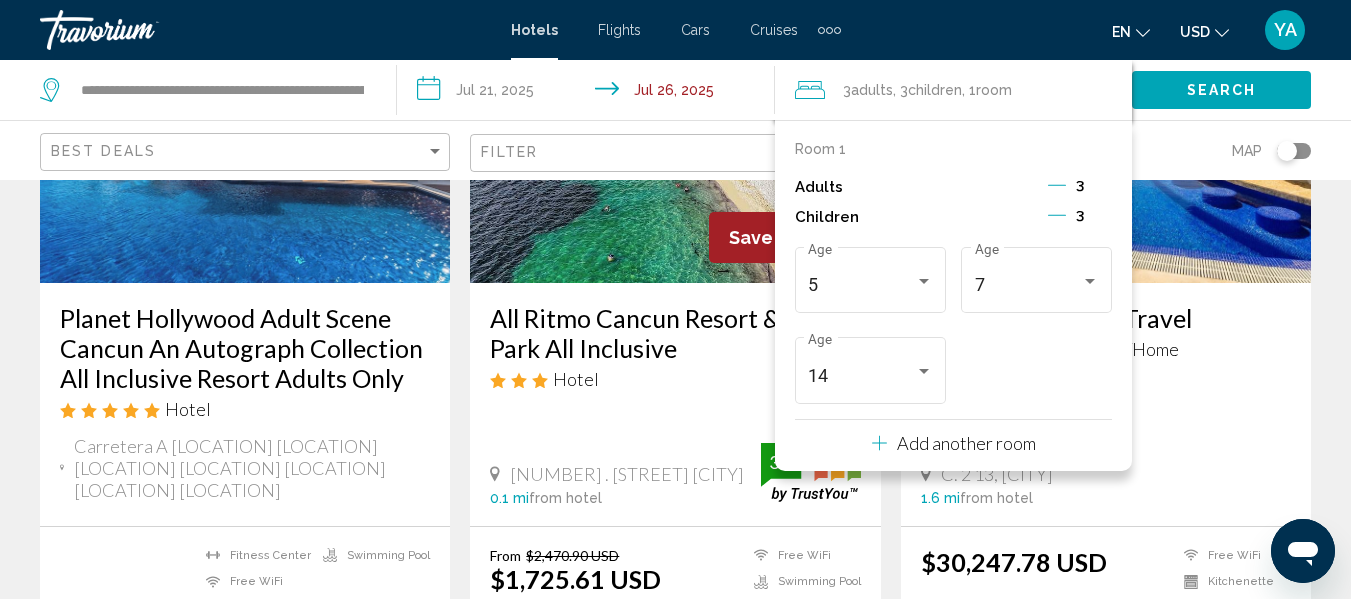click 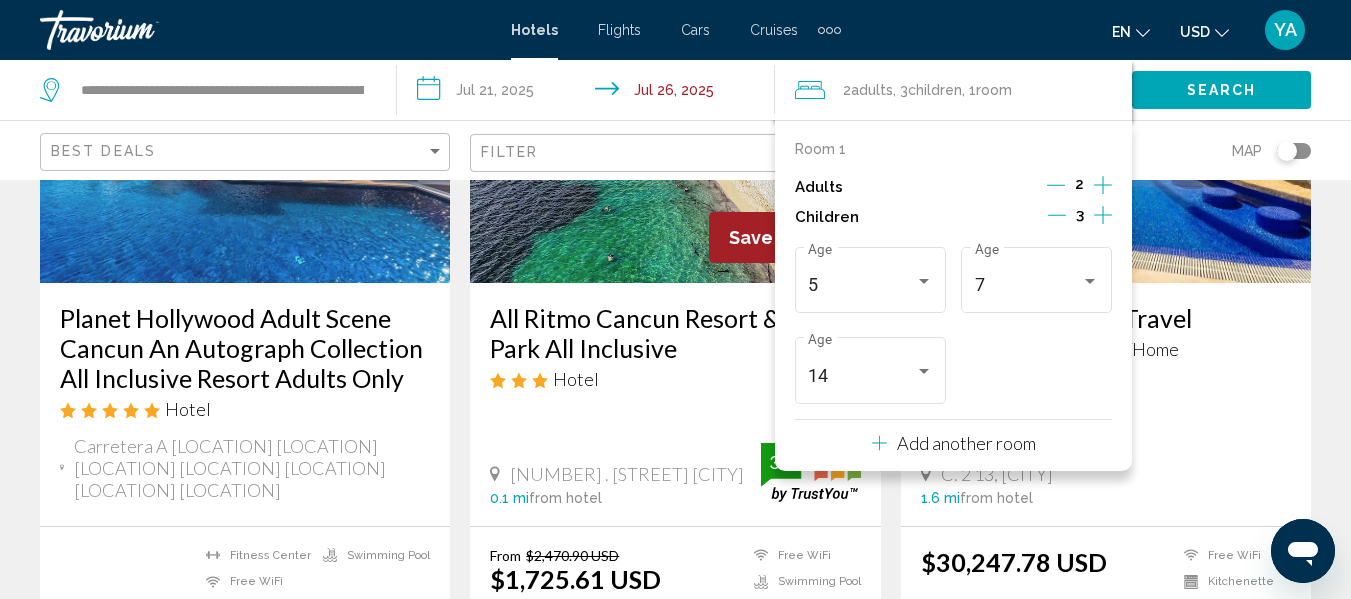 click 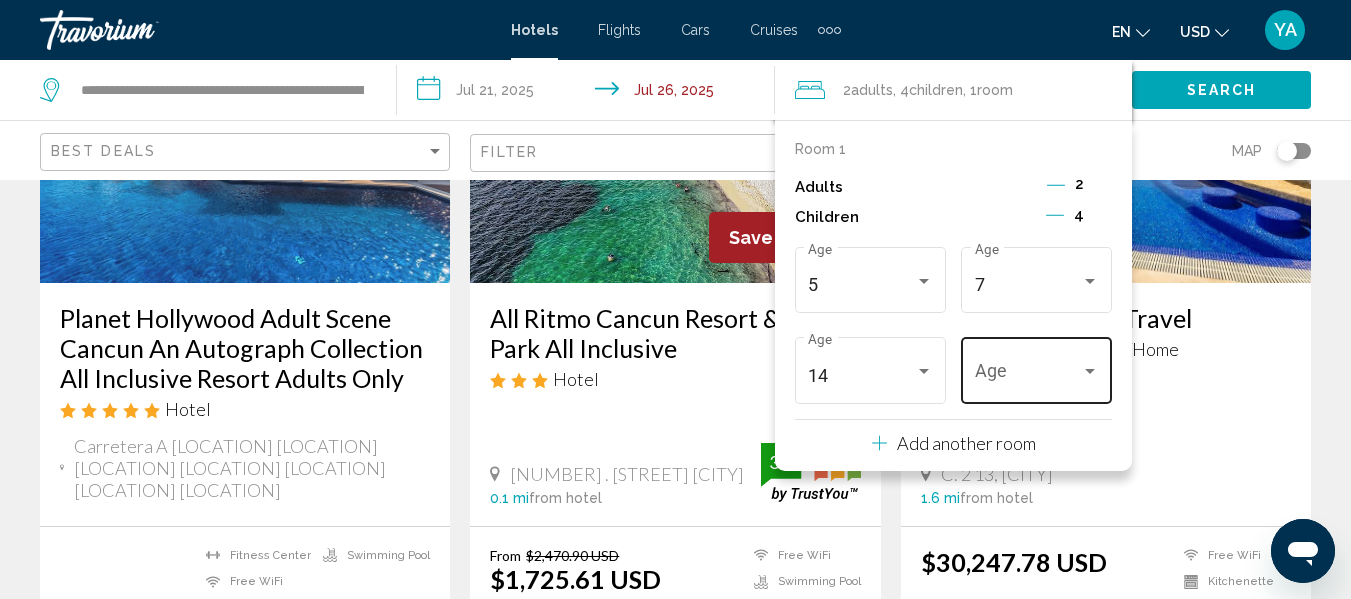 click at bounding box center [1028, 376] 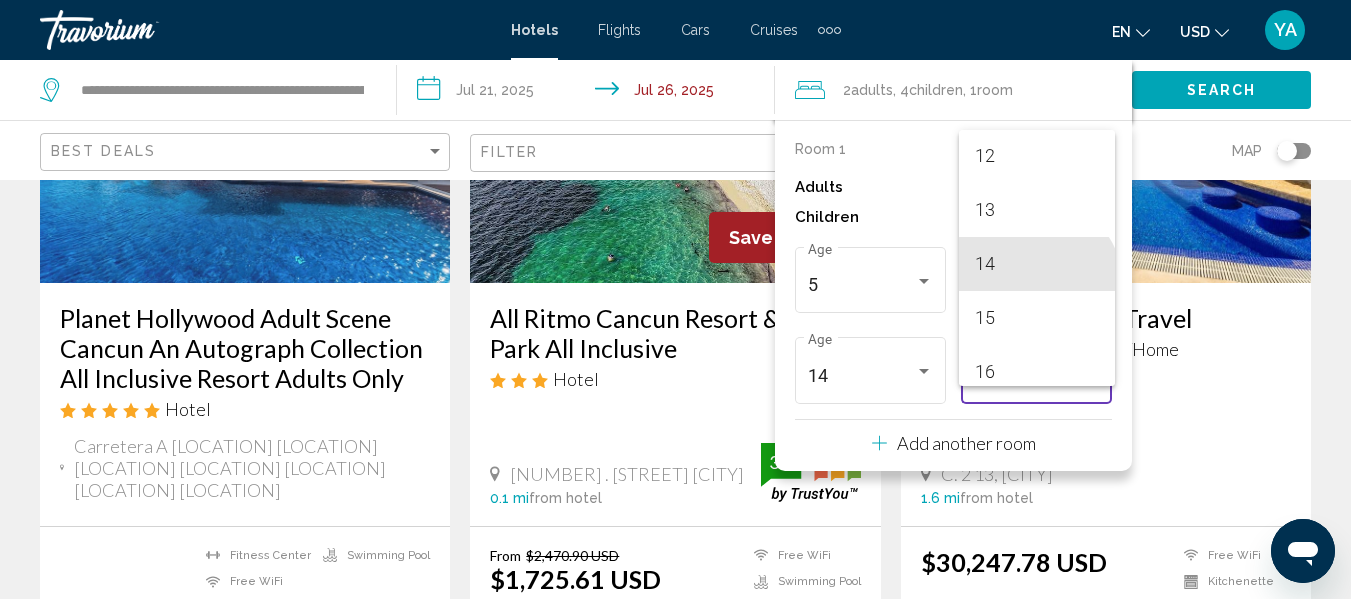 scroll, scrollTop: 685, scrollLeft: 0, axis: vertical 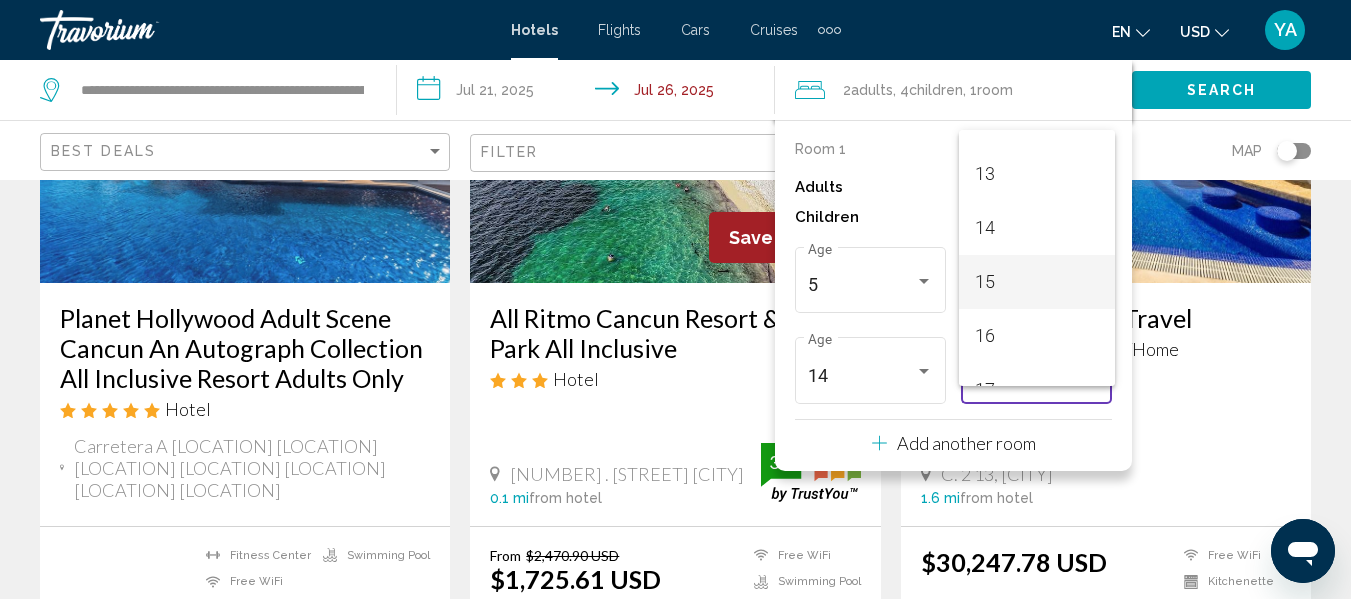 click on "15" at bounding box center [1037, 282] 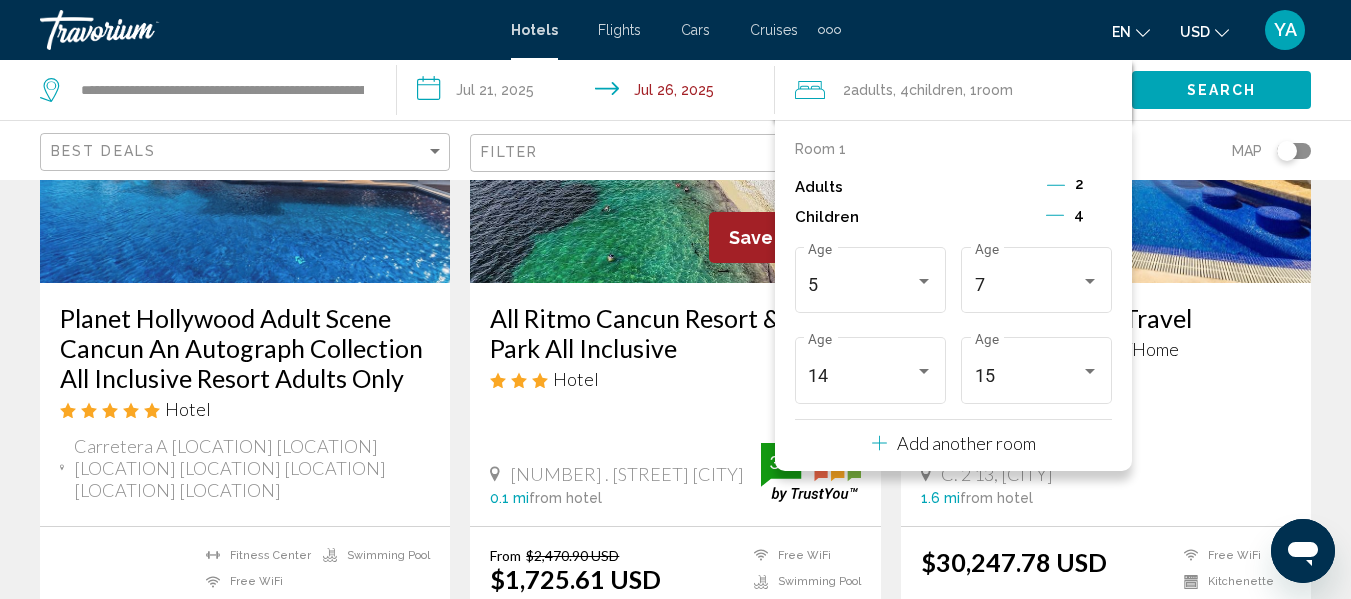 click on "Search" 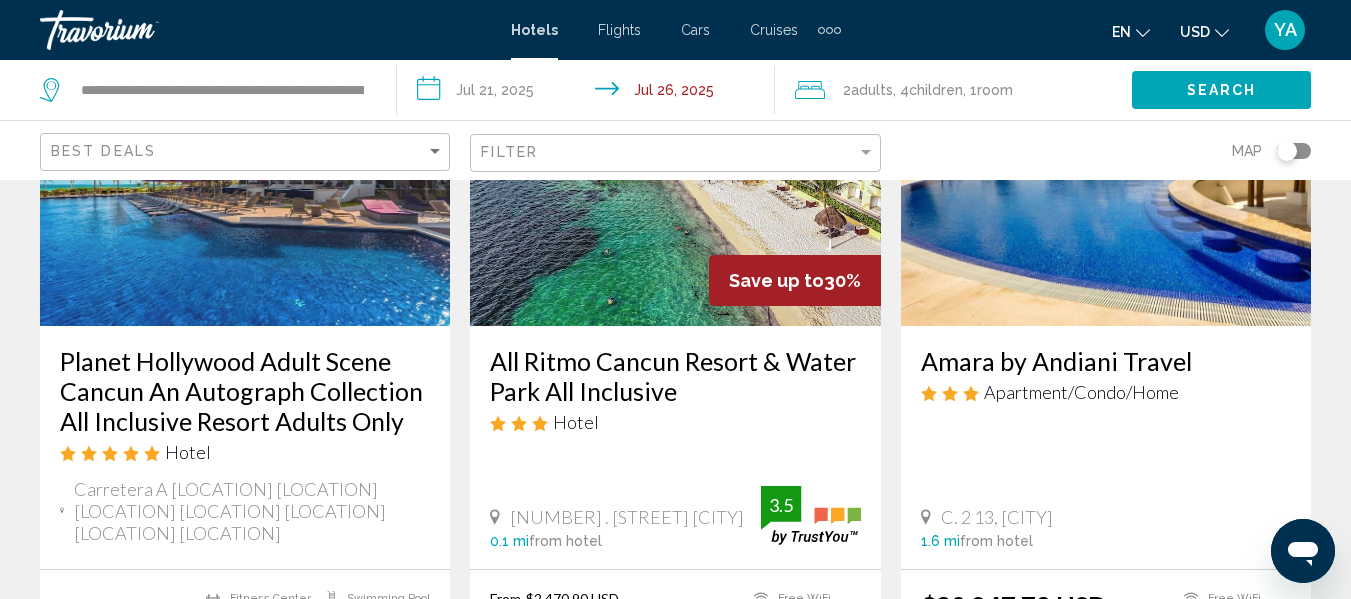 scroll, scrollTop: 243, scrollLeft: 0, axis: vertical 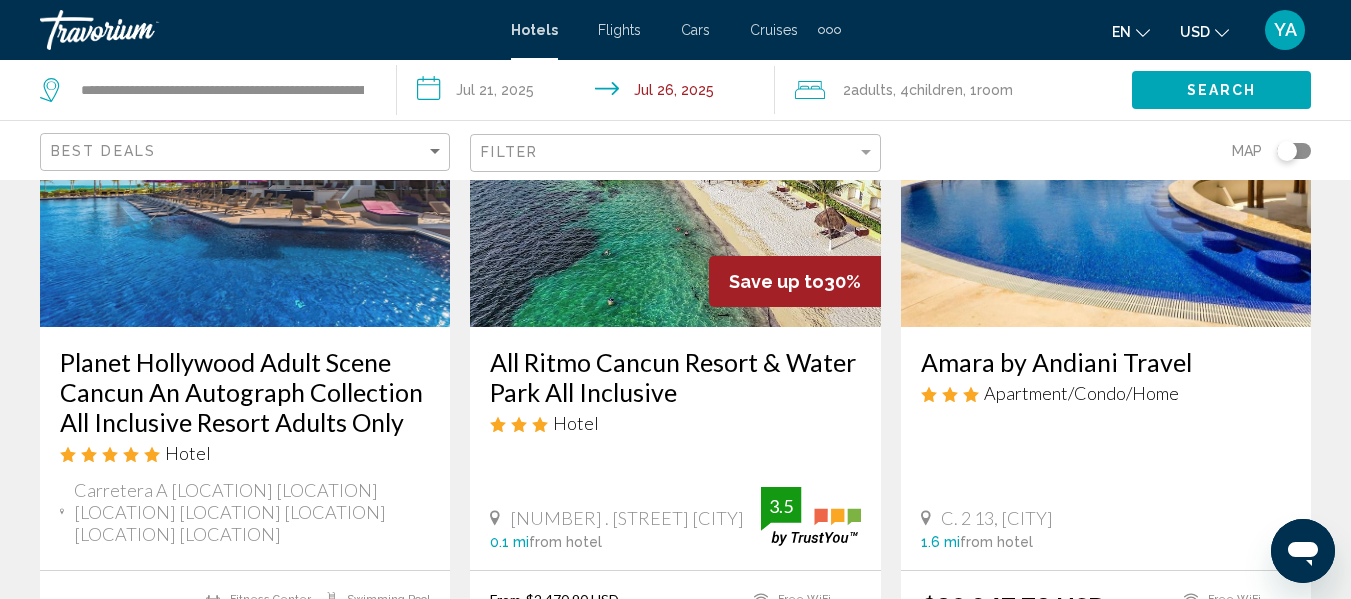 click on "**********" at bounding box center [589, 93] 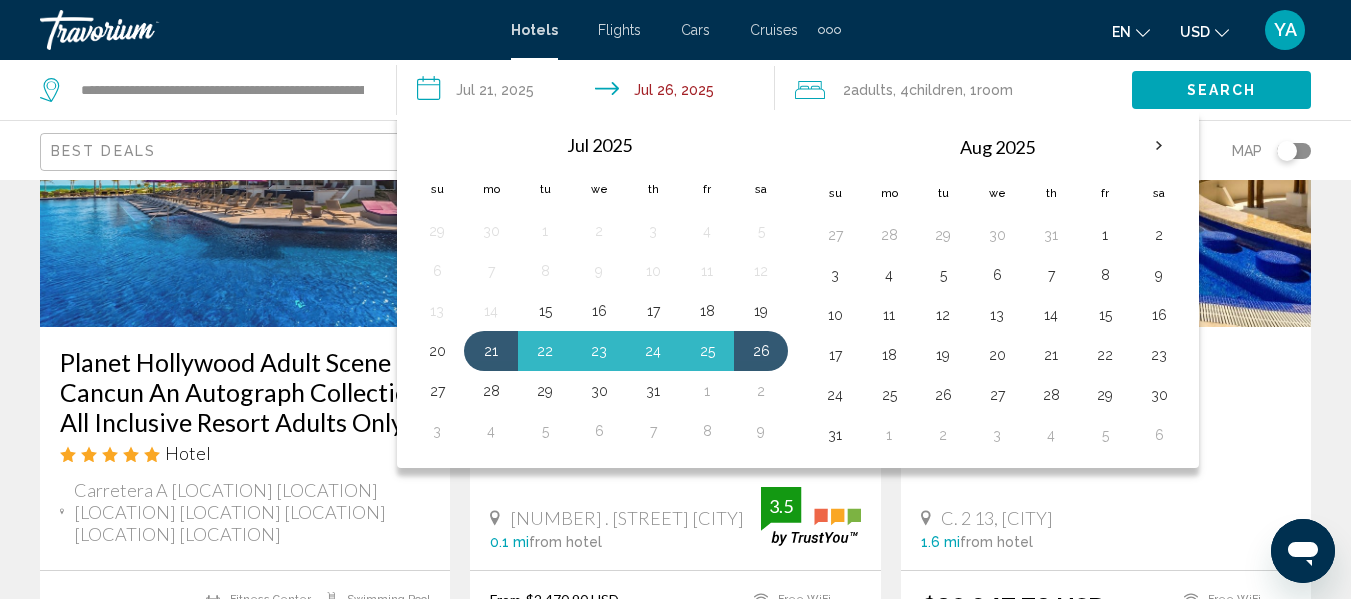 click on "28" at bounding box center [491, 391] 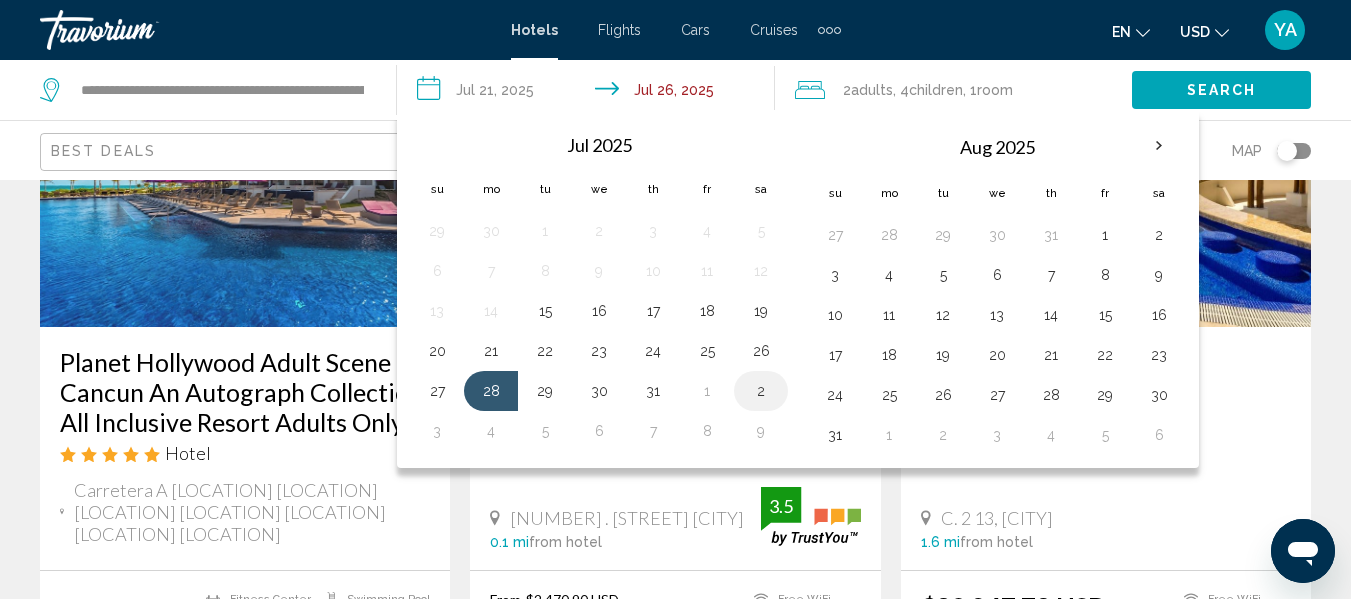 click on "2" at bounding box center [761, 391] 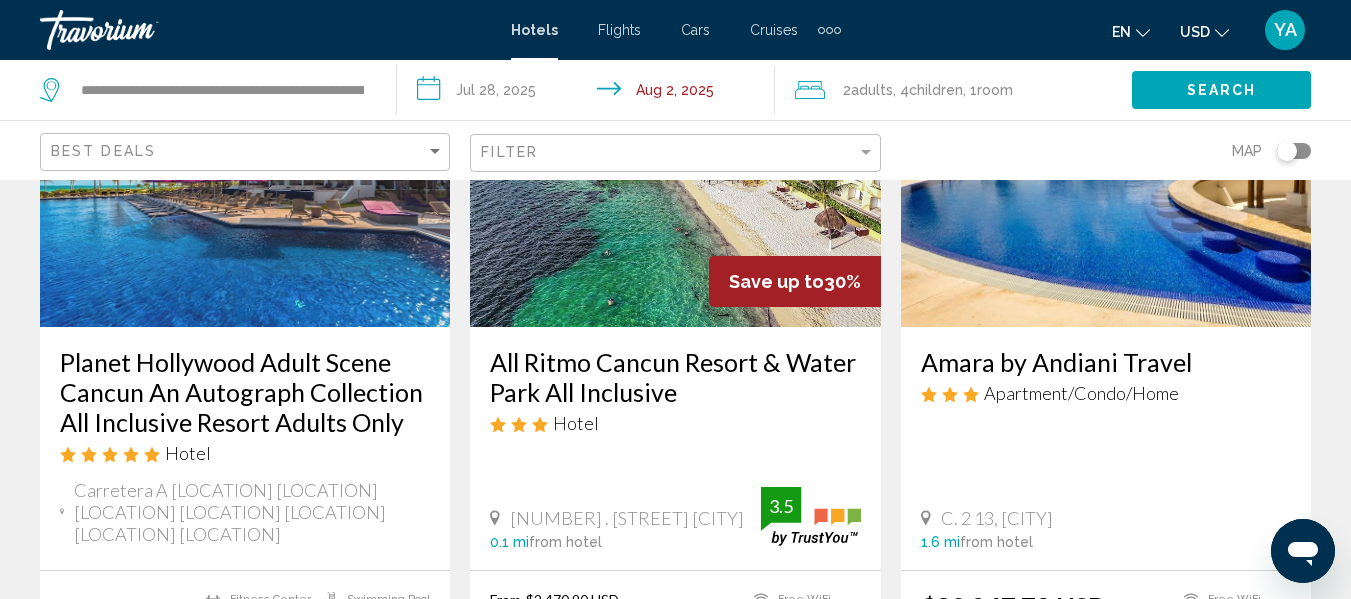 click on "Search" 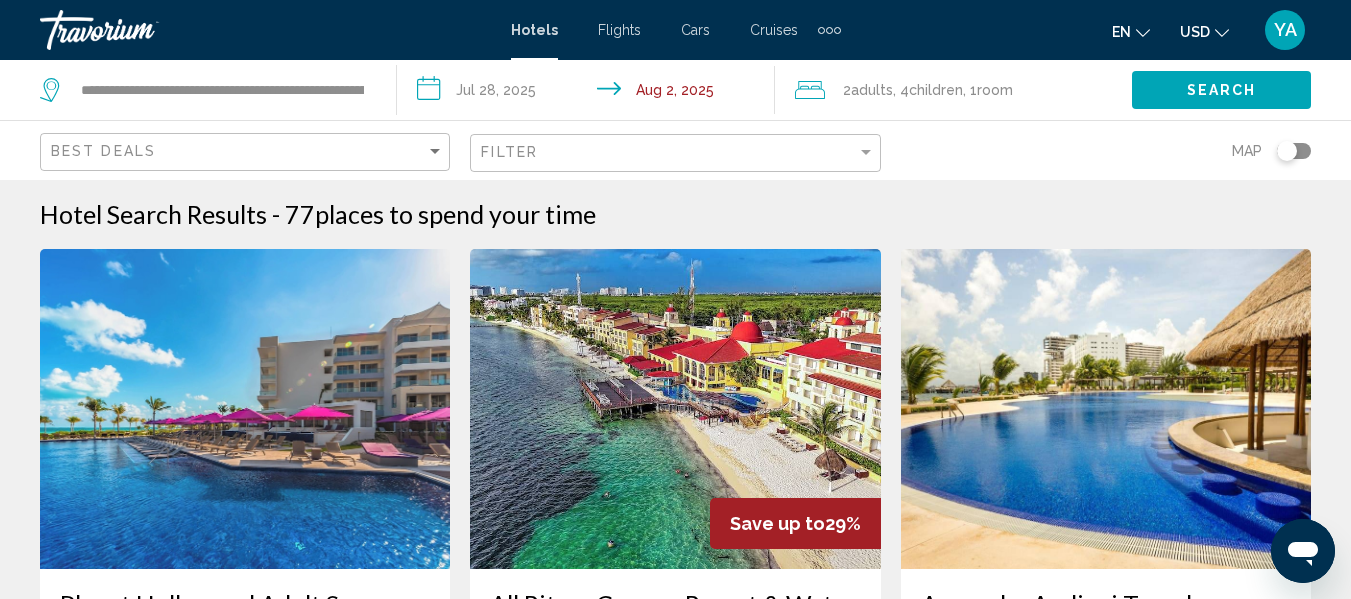scroll, scrollTop: 0, scrollLeft: 0, axis: both 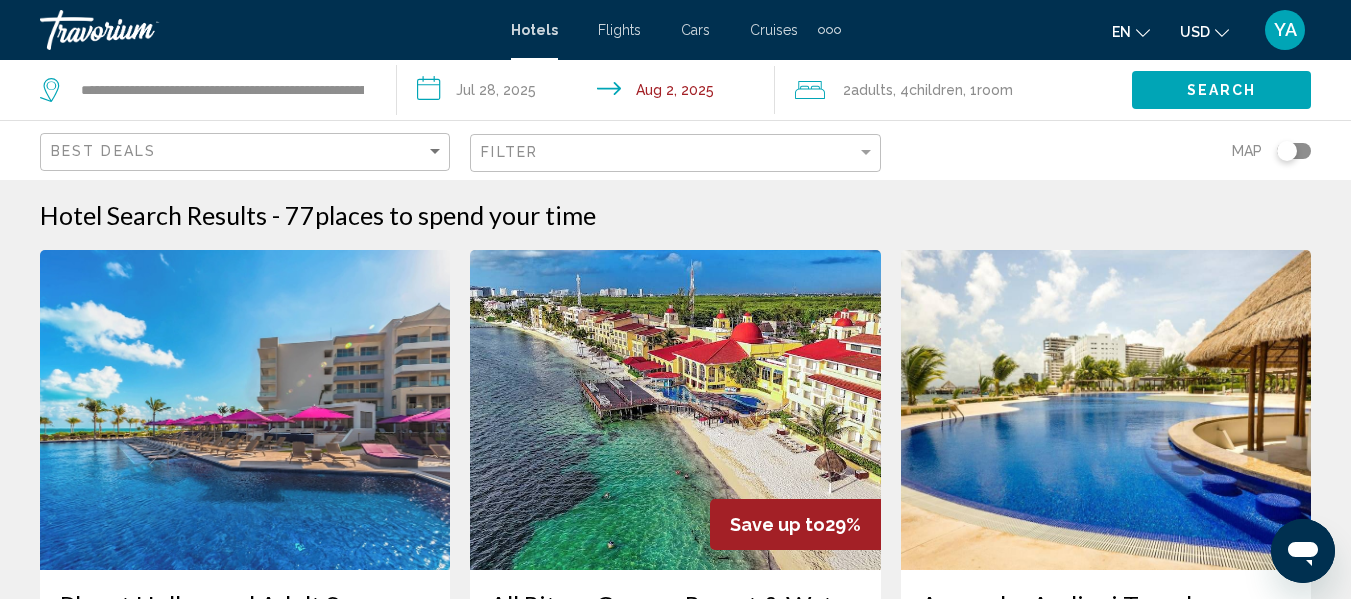 click on "**********" at bounding box center (589, 93) 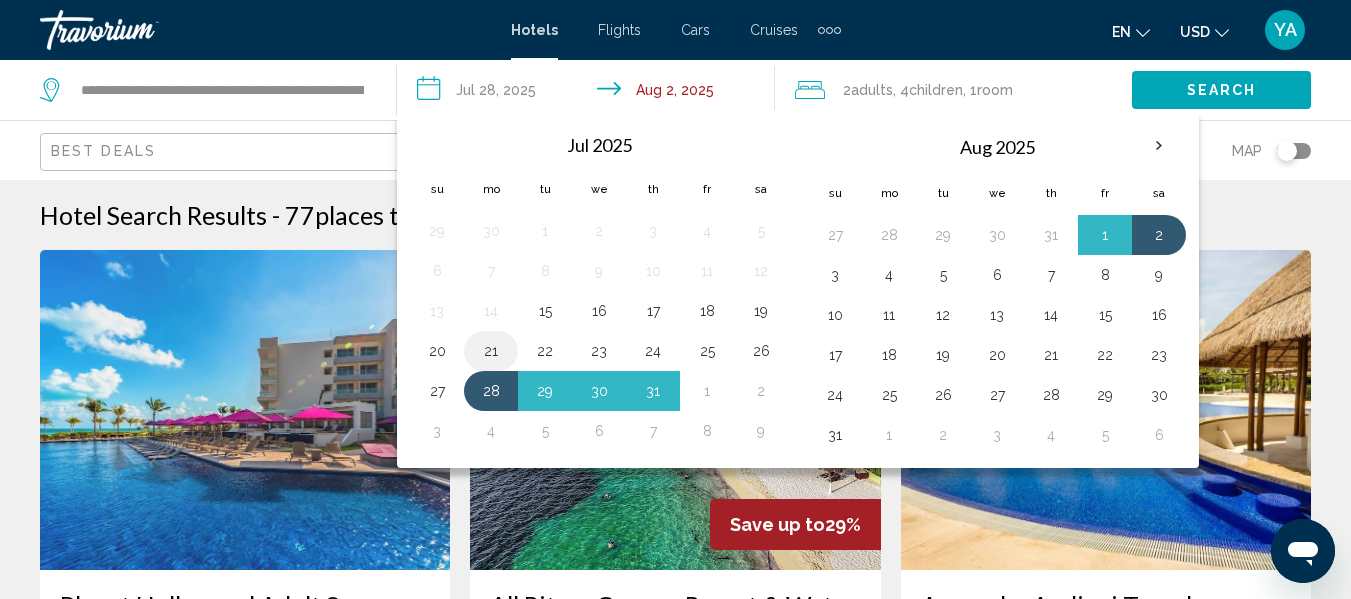 click on "21" at bounding box center (491, 351) 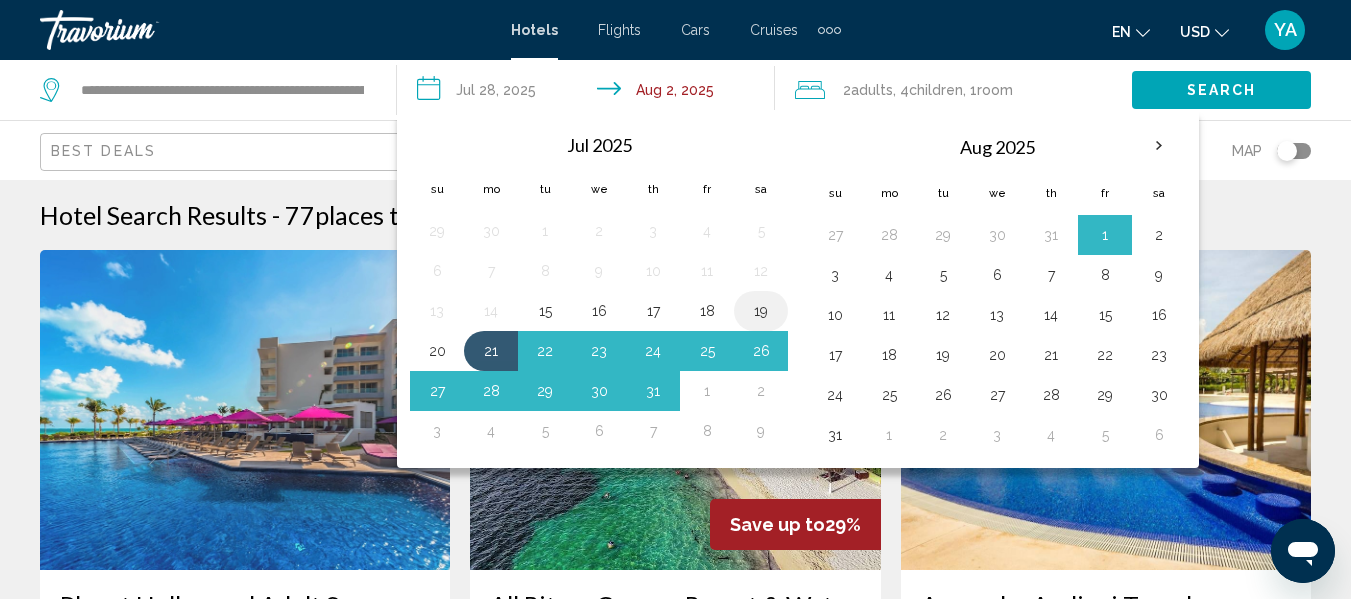 click on "19" at bounding box center [761, 311] 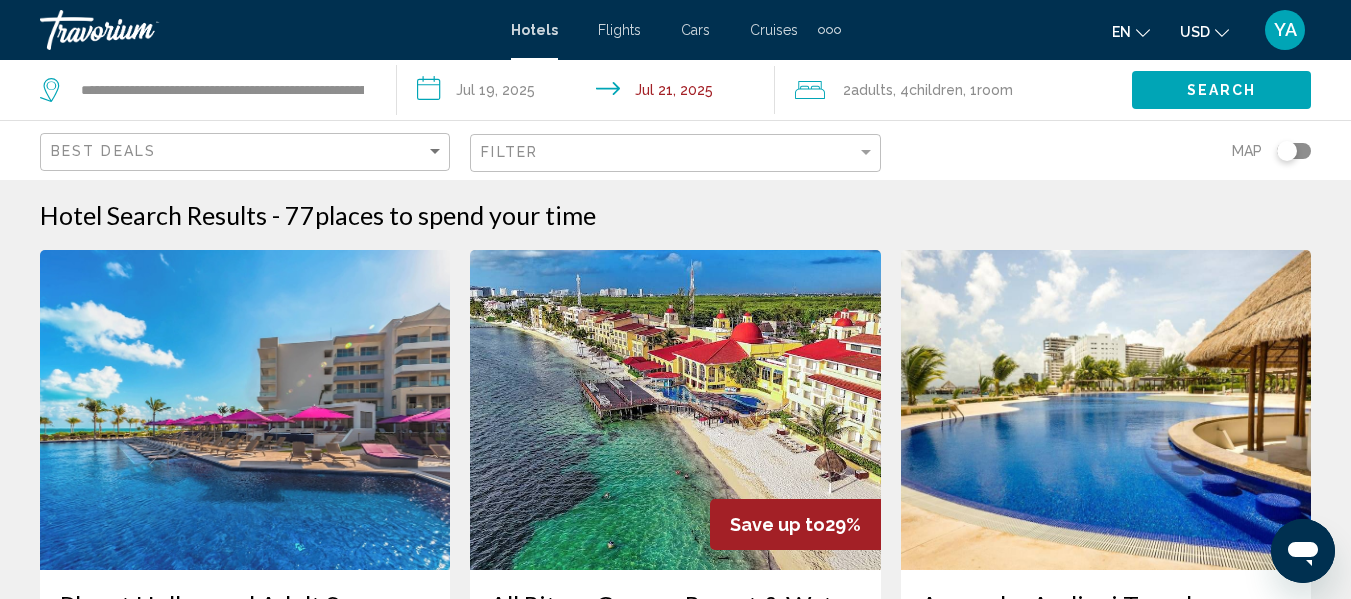 click on "**********" at bounding box center (589, 93) 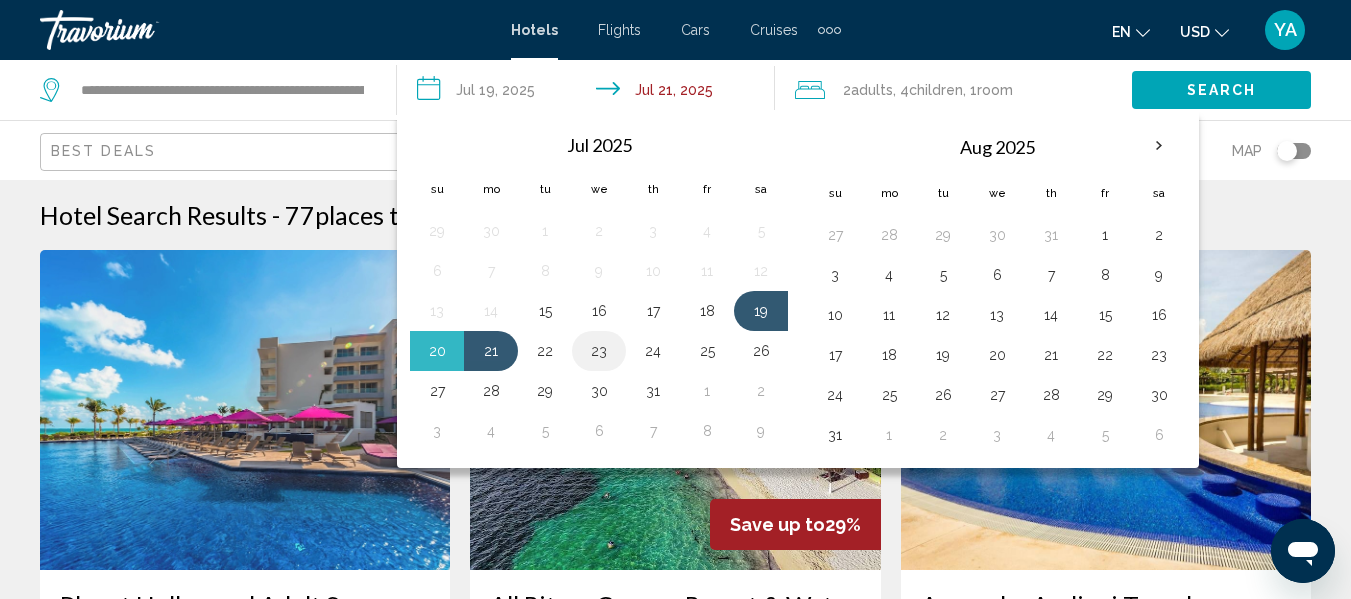 click on "23" at bounding box center [599, 351] 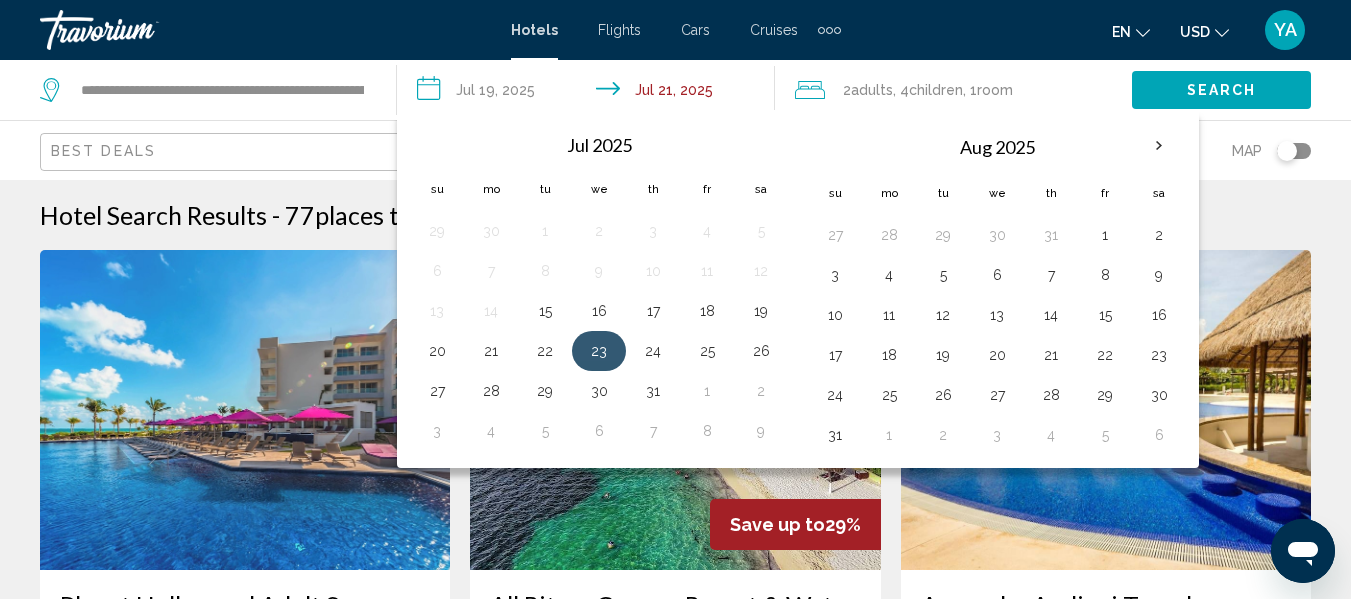 click on "19" at bounding box center [761, 311] 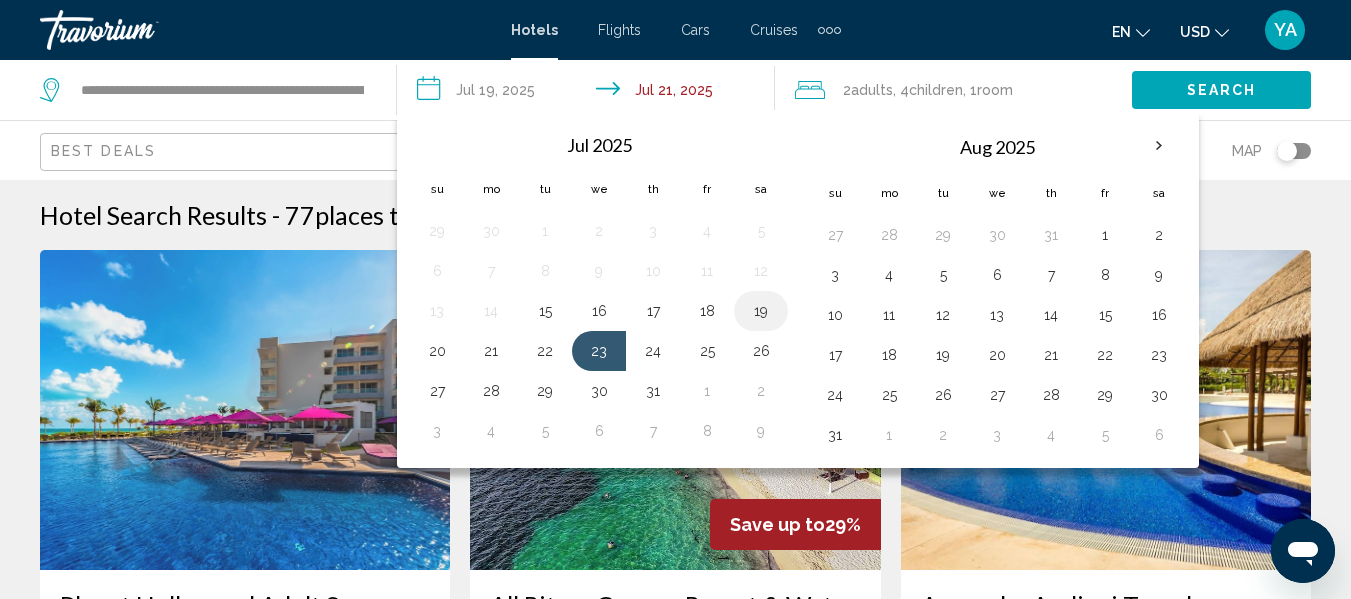 type on "**********" 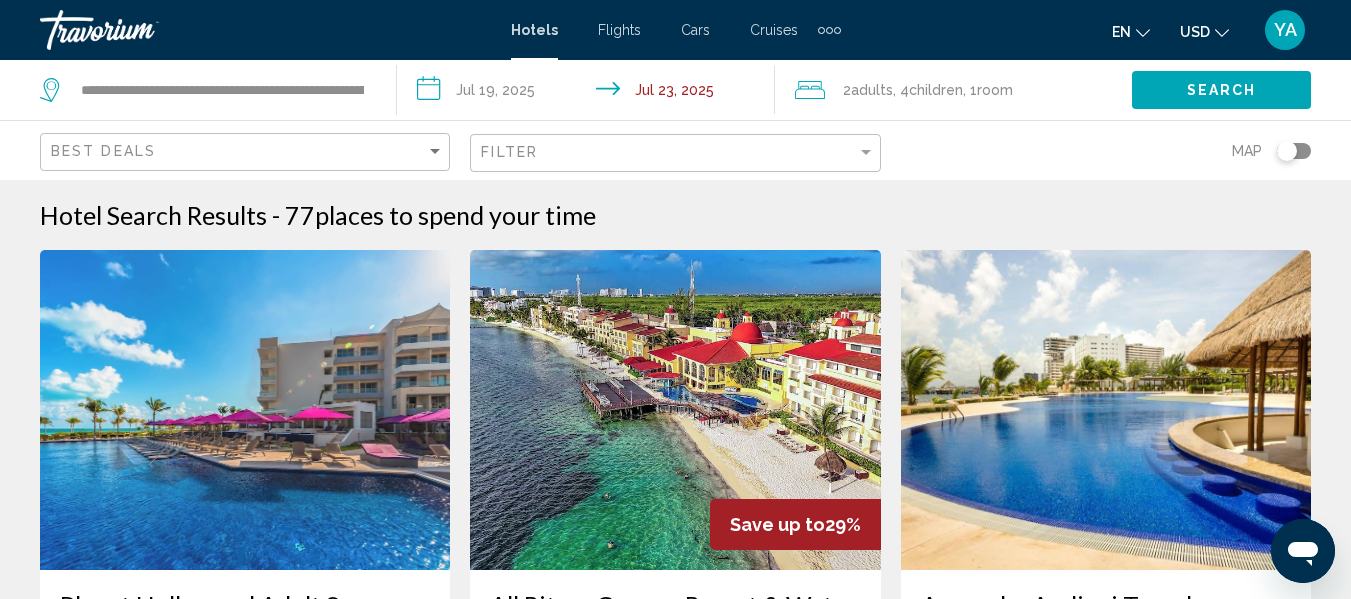 click on "**********" at bounding box center (589, 93) 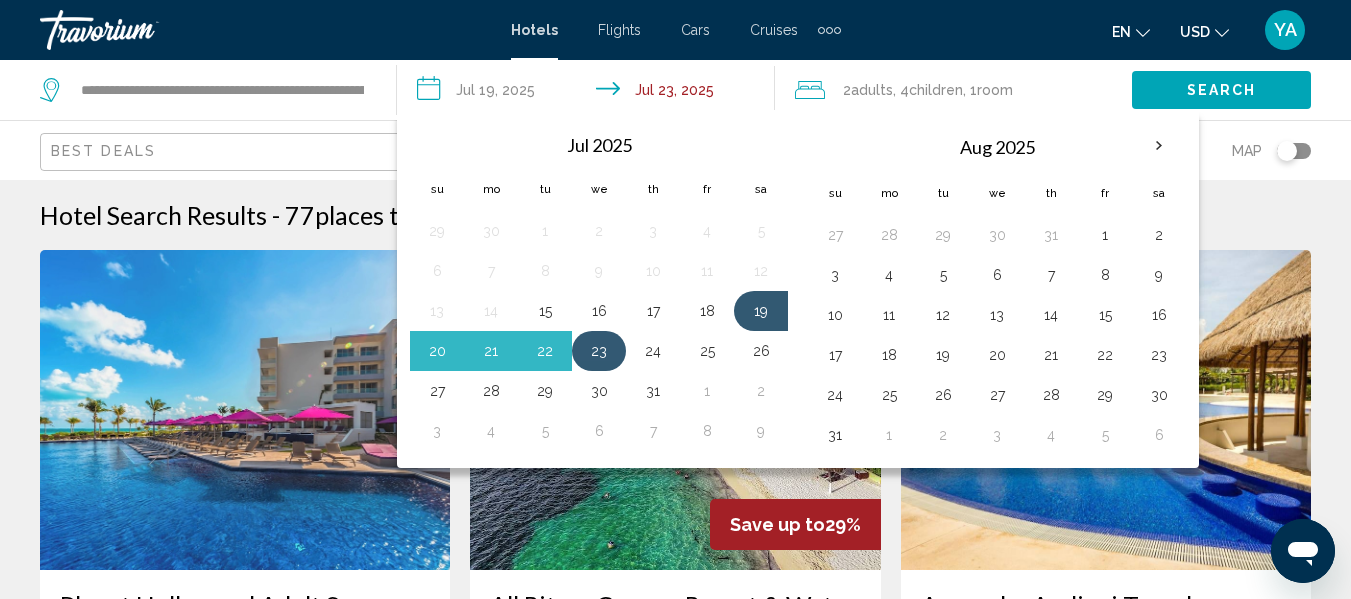 click on "23" at bounding box center (599, 351) 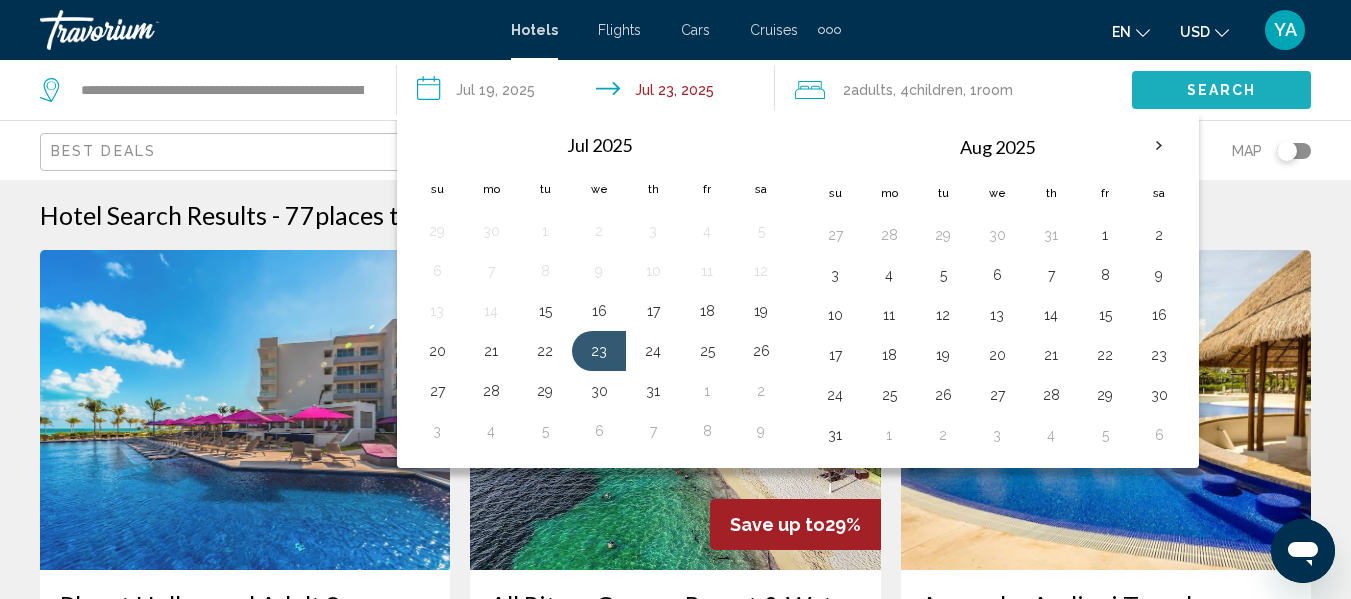 click on "Search" 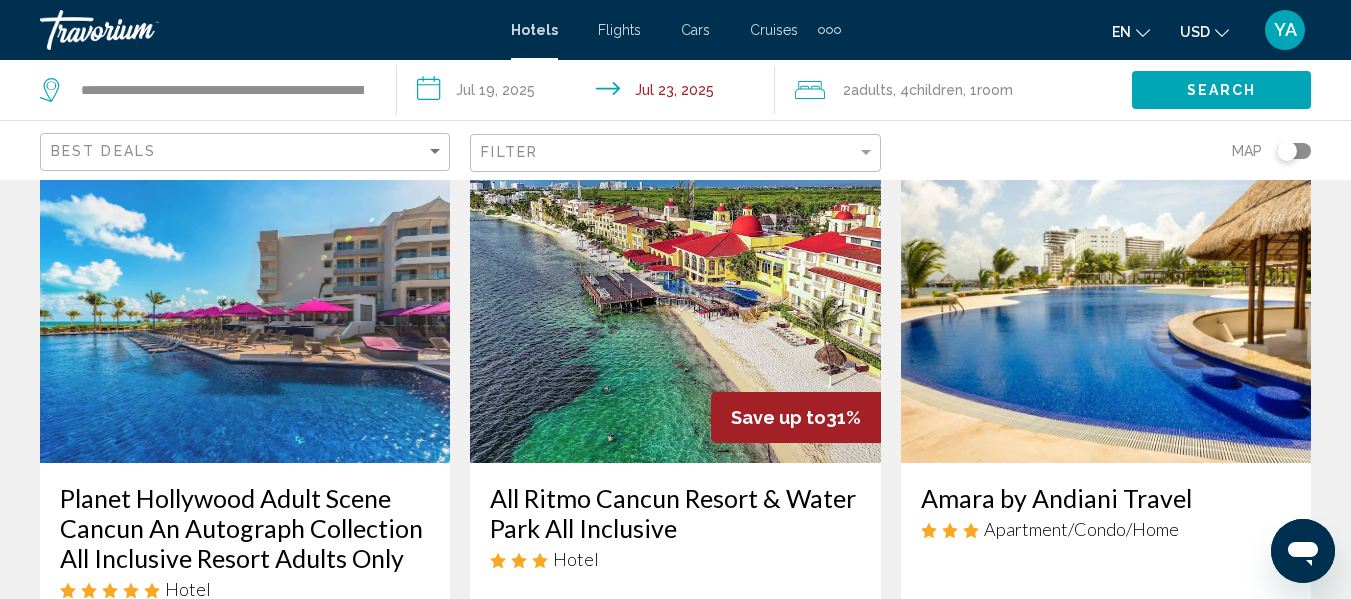 scroll, scrollTop: 0, scrollLeft: 0, axis: both 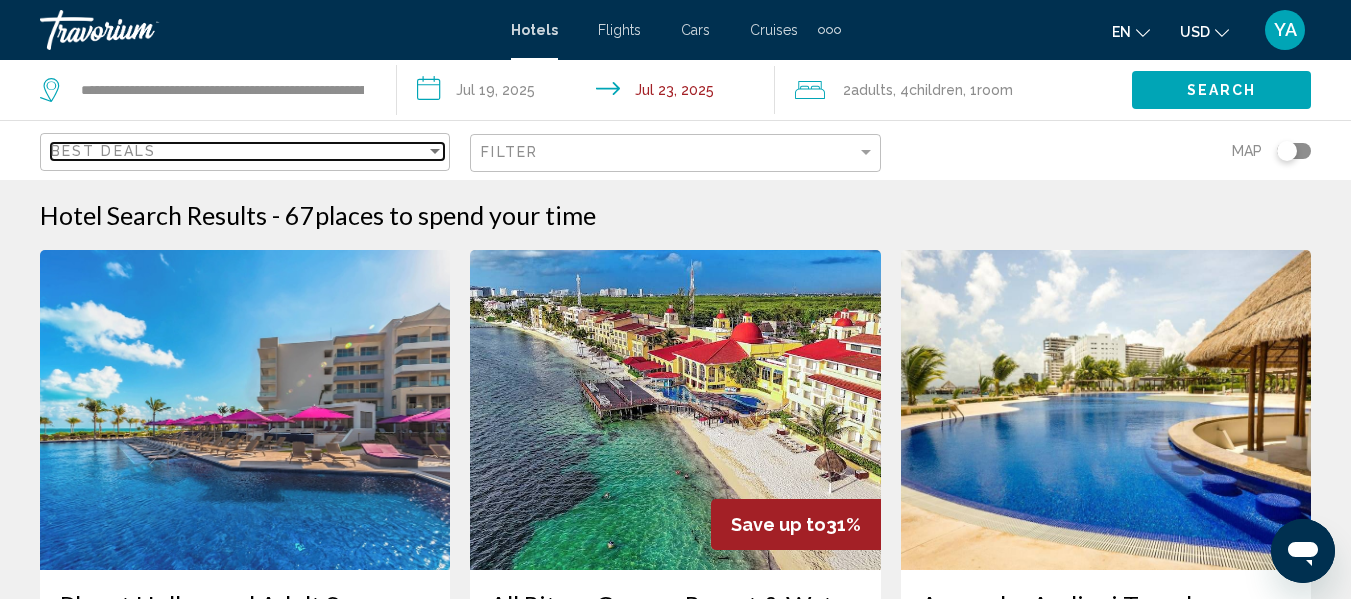 click on "Best Deals" at bounding box center (238, 151) 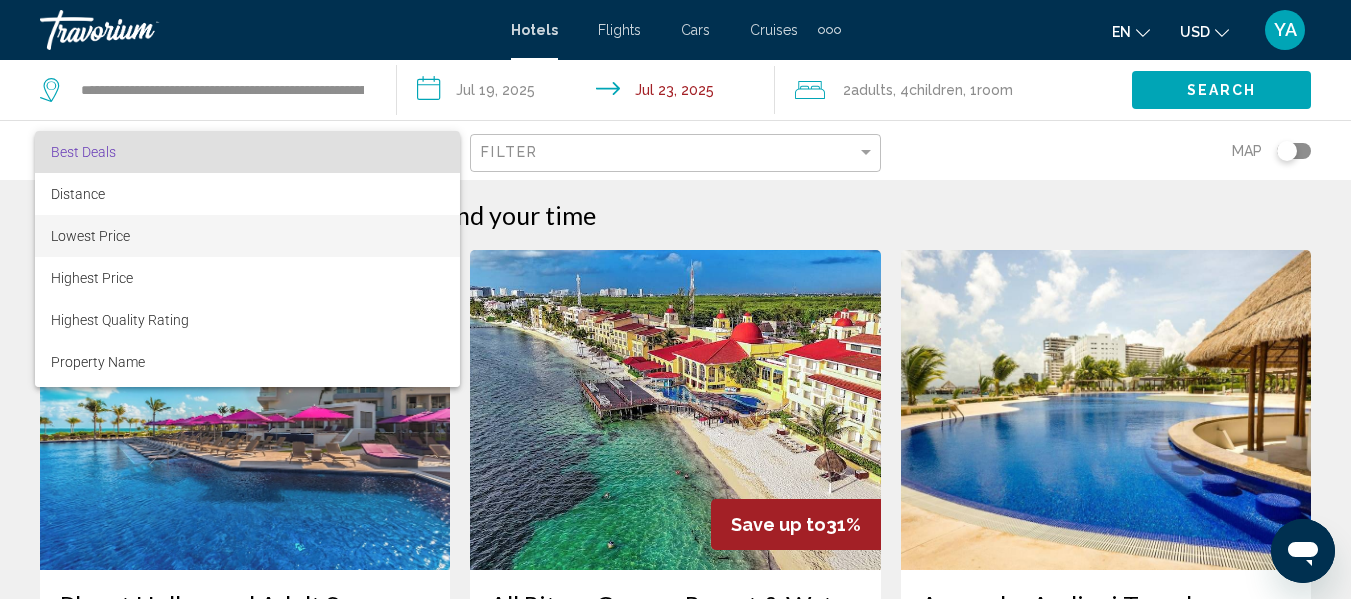 click on "Lowest Price" at bounding box center [247, 236] 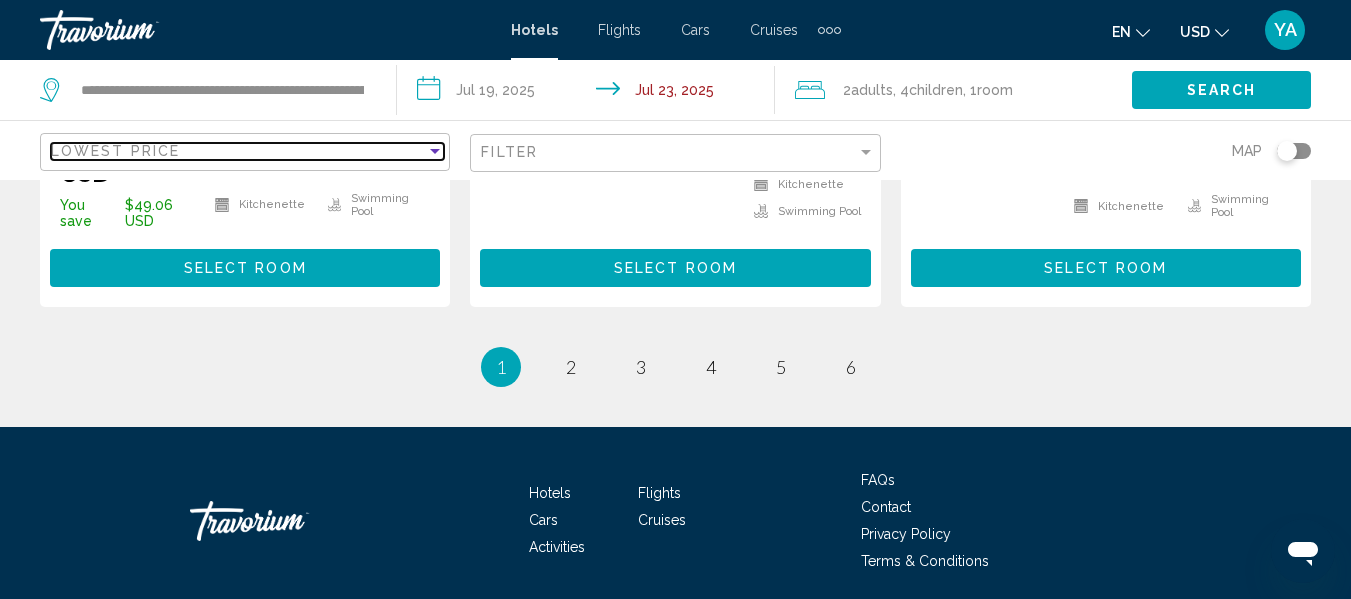 scroll, scrollTop: 2934, scrollLeft: 0, axis: vertical 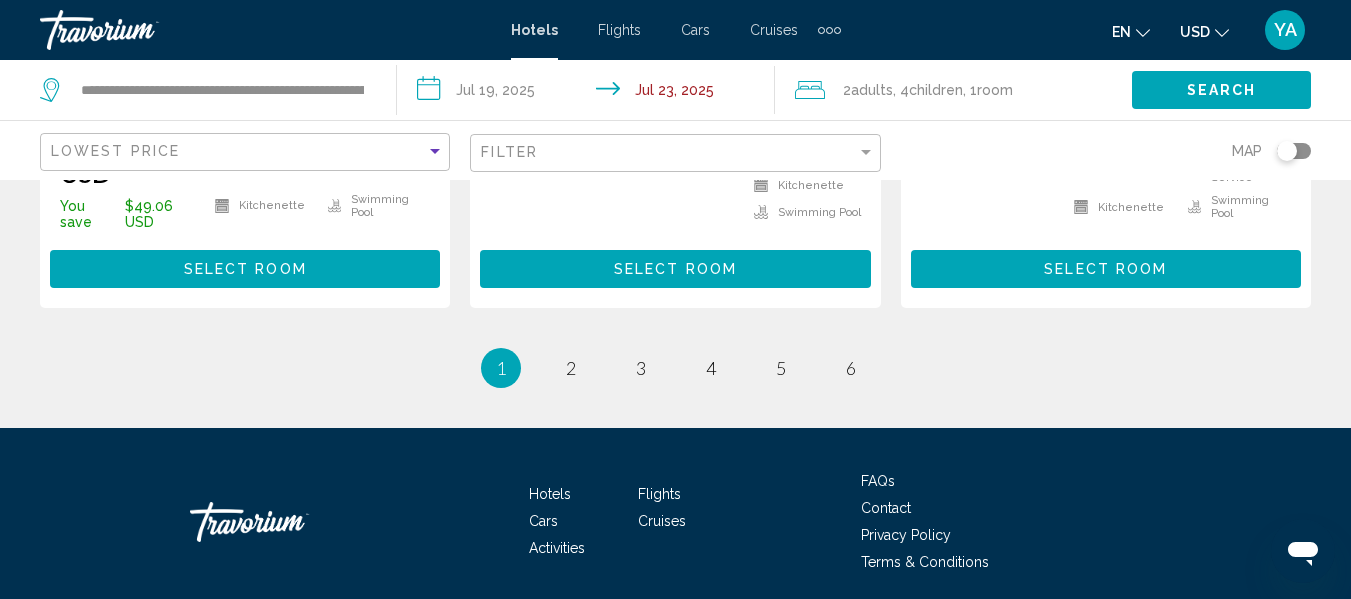 click on "page  2" at bounding box center (571, 368) 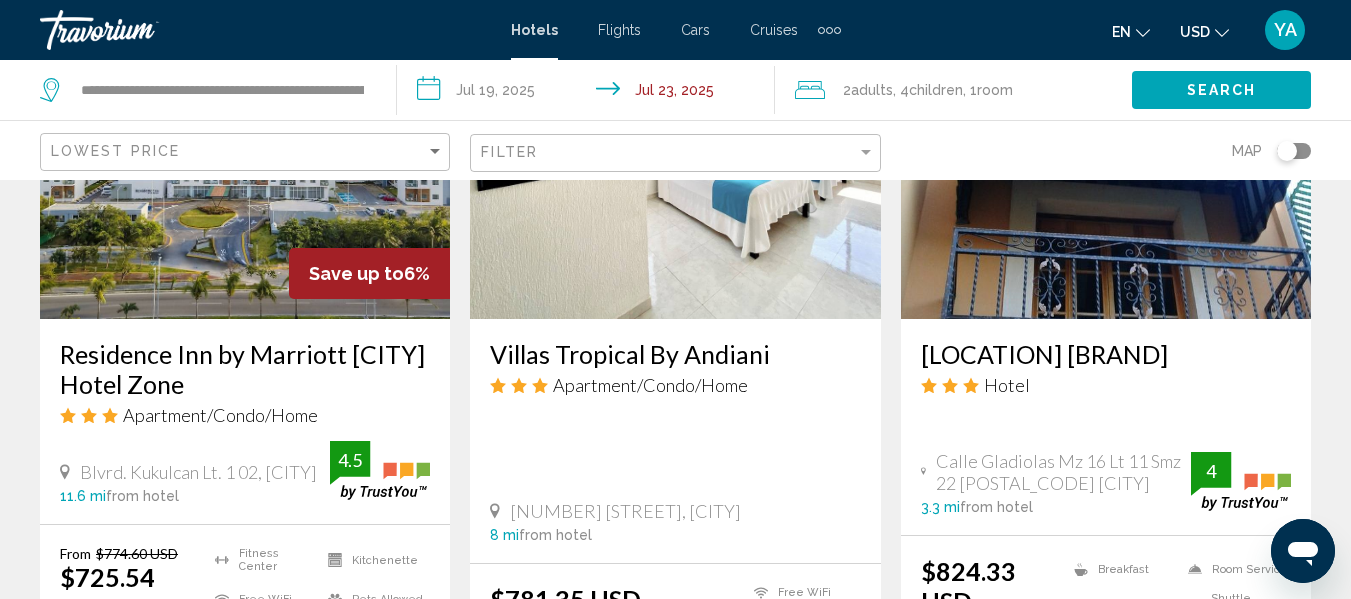 scroll, scrollTop: 2509, scrollLeft: 0, axis: vertical 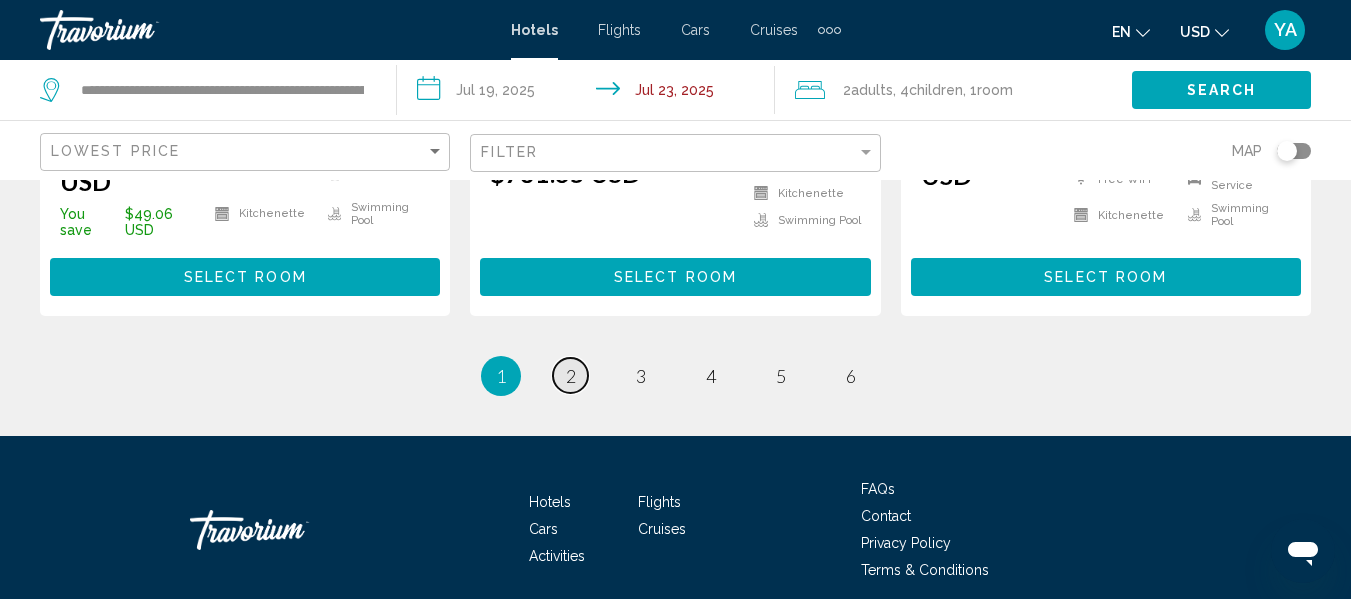click on "page  2" at bounding box center [570, 375] 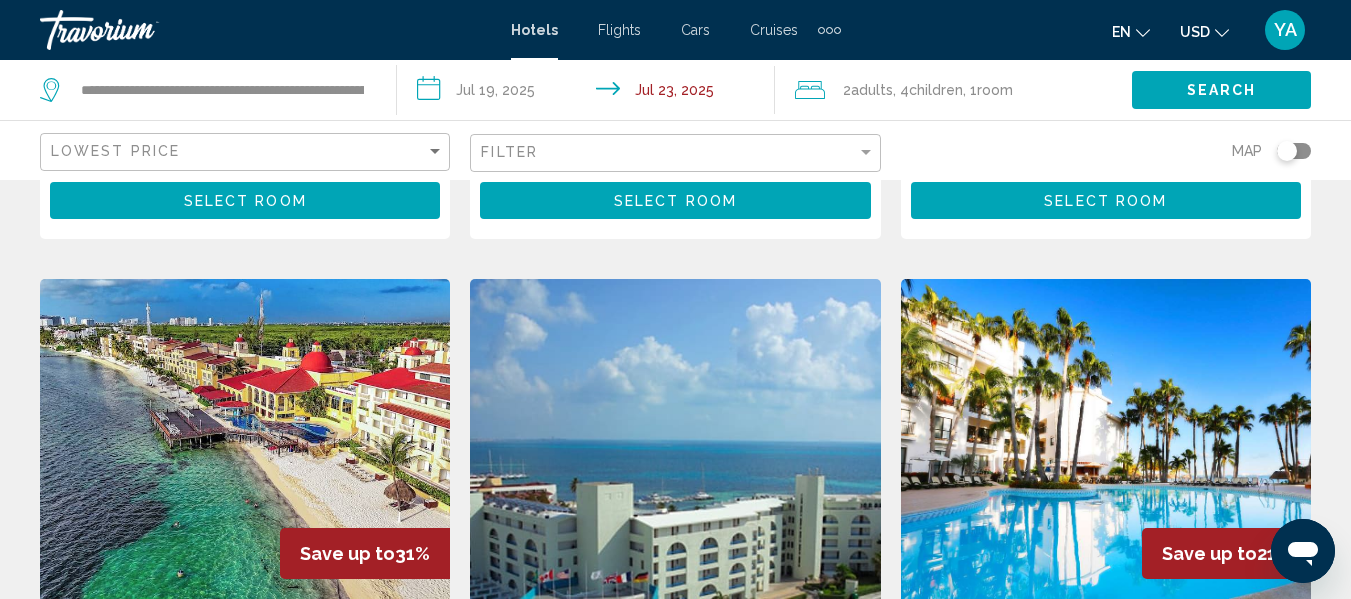 click at bounding box center [675, 439] 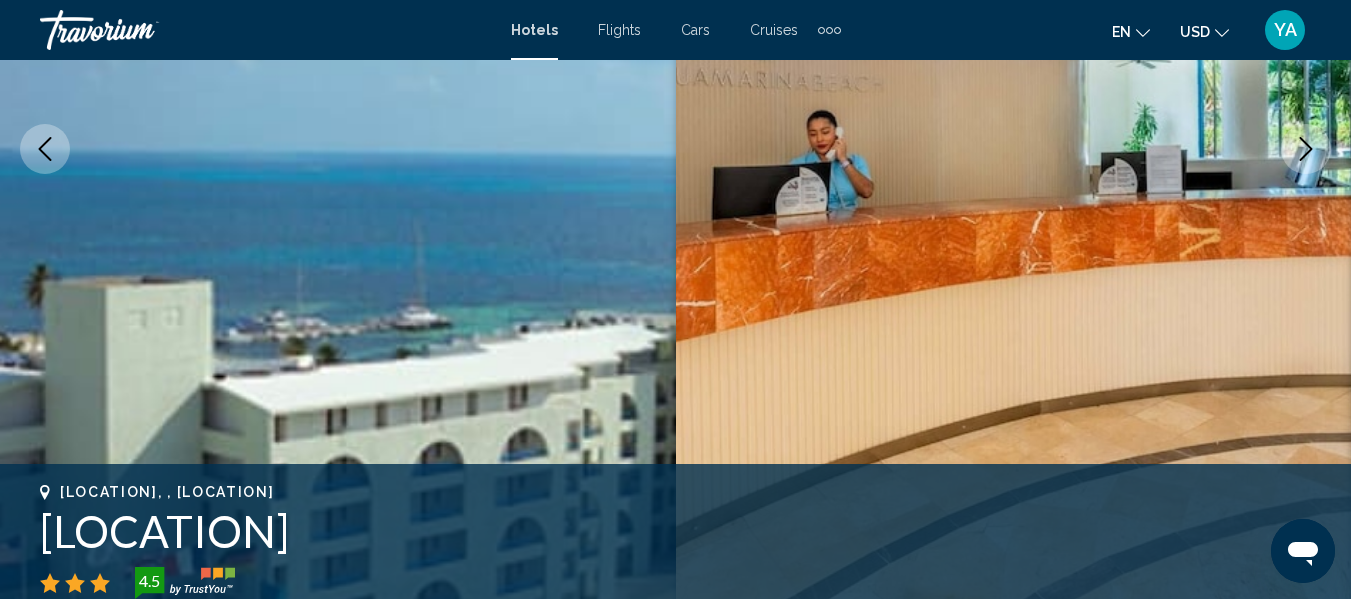 scroll, scrollTop: 419, scrollLeft: 0, axis: vertical 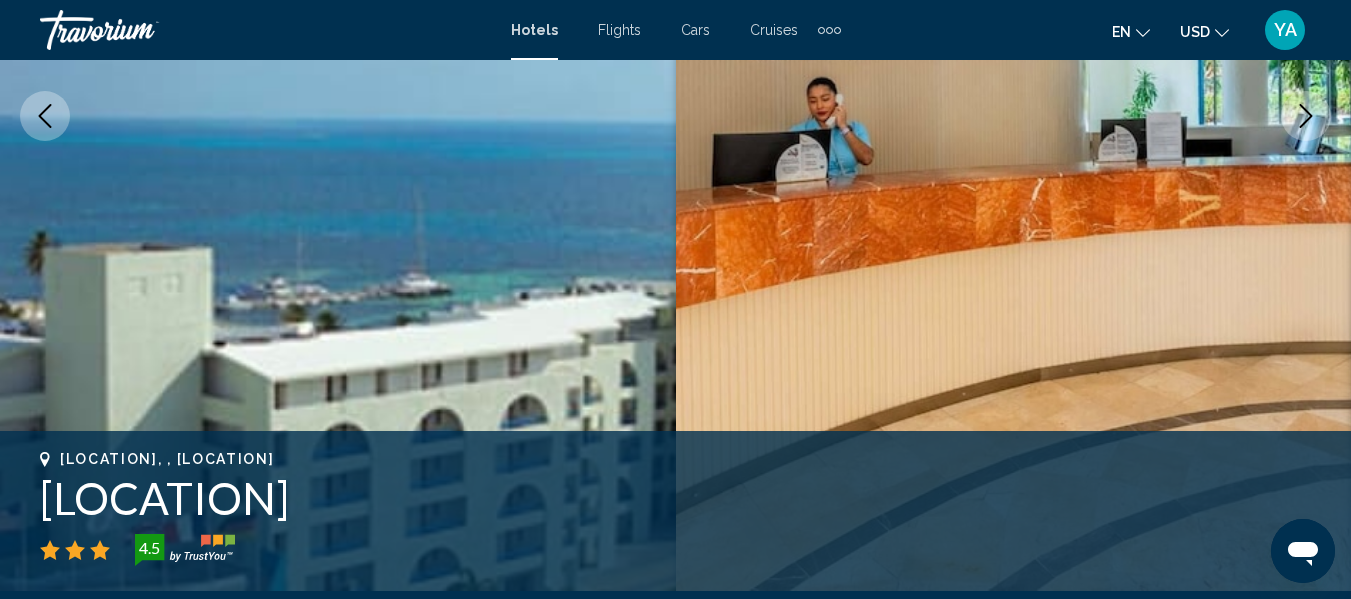 click at bounding box center [45, 116] 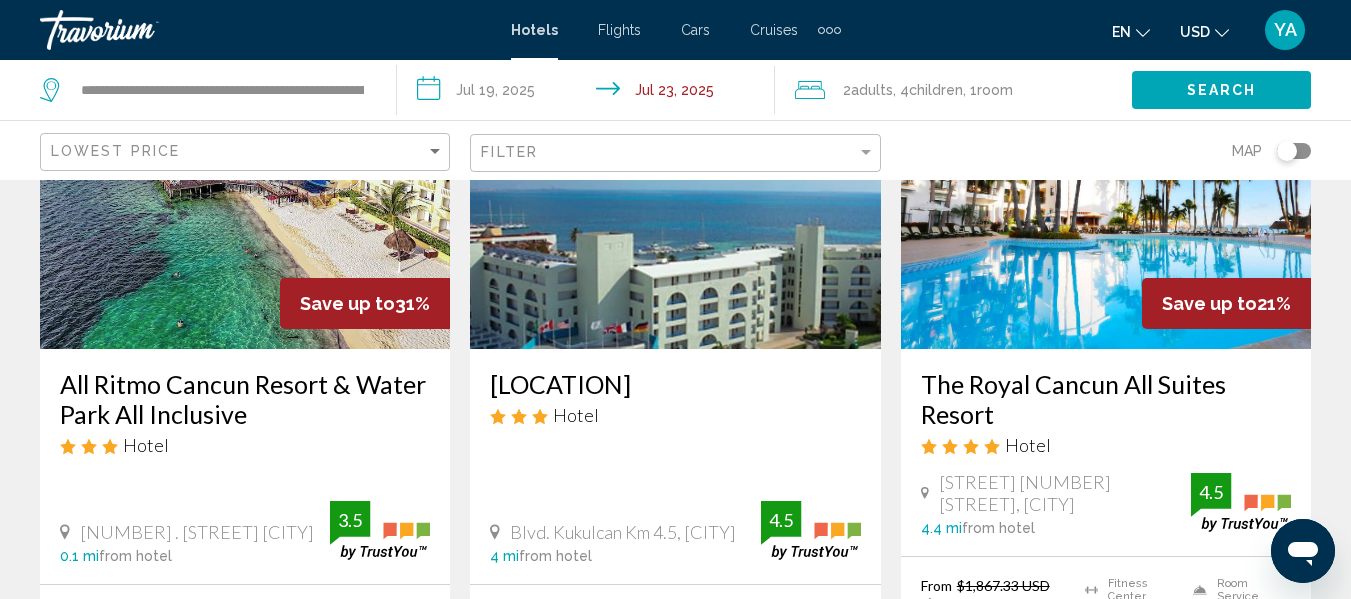 scroll, scrollTop: 2484, scrollLeft: 0, axis: vertical 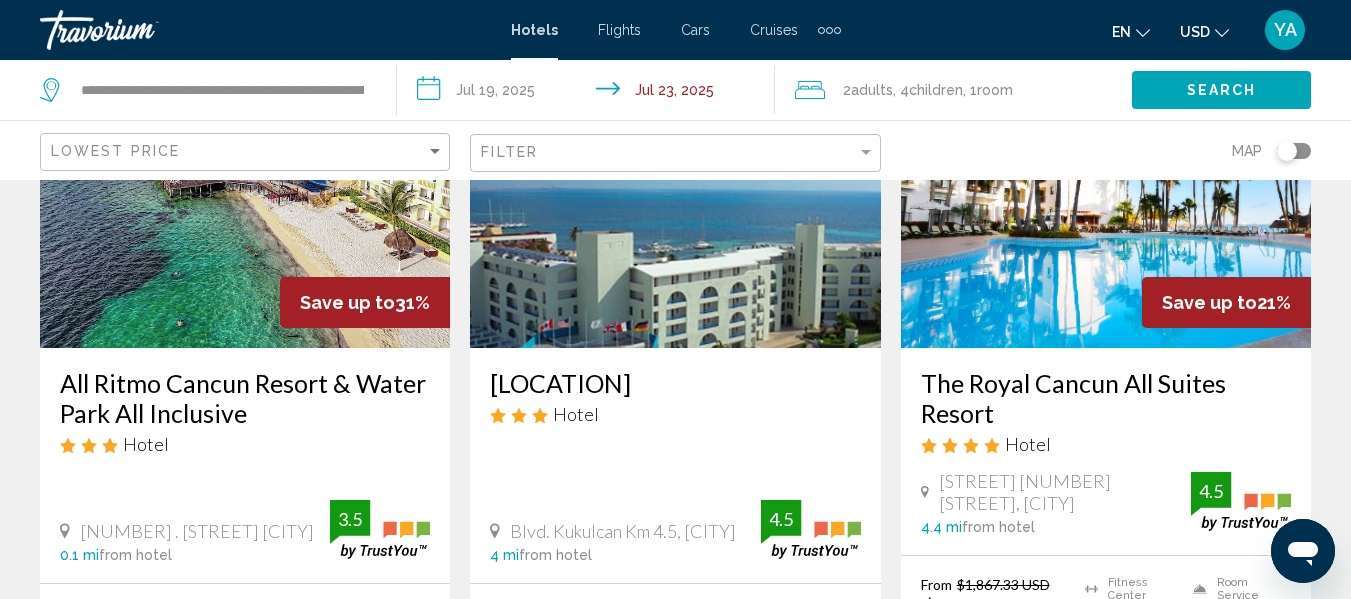 click on "Save up to  21%" at bounding box center [1226, 302] 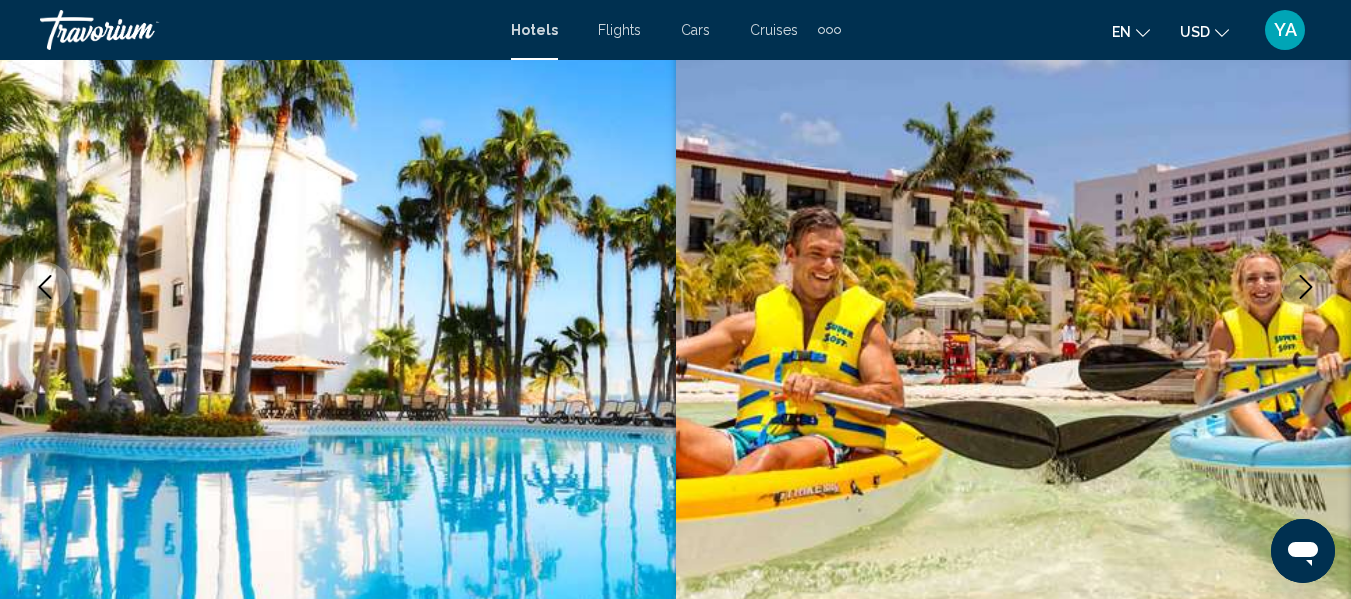scroll, scrollTop: 0, scrollLeft: 0, axis: both 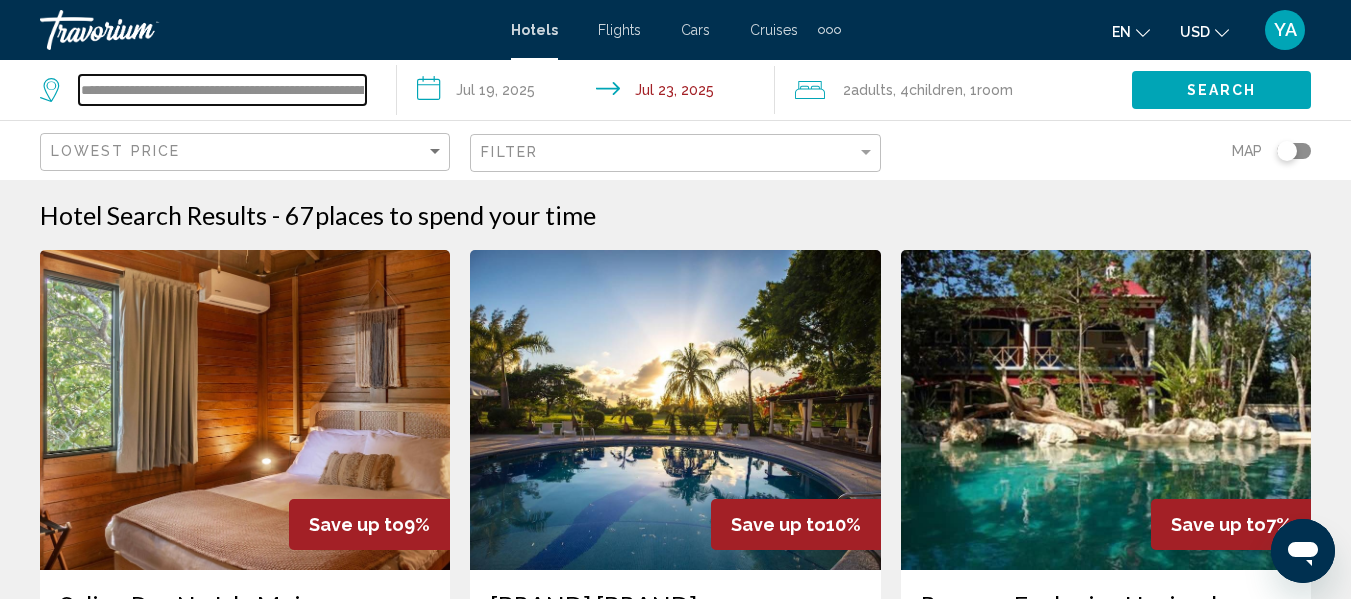 click on "**********" at bounding box center (222, 90) 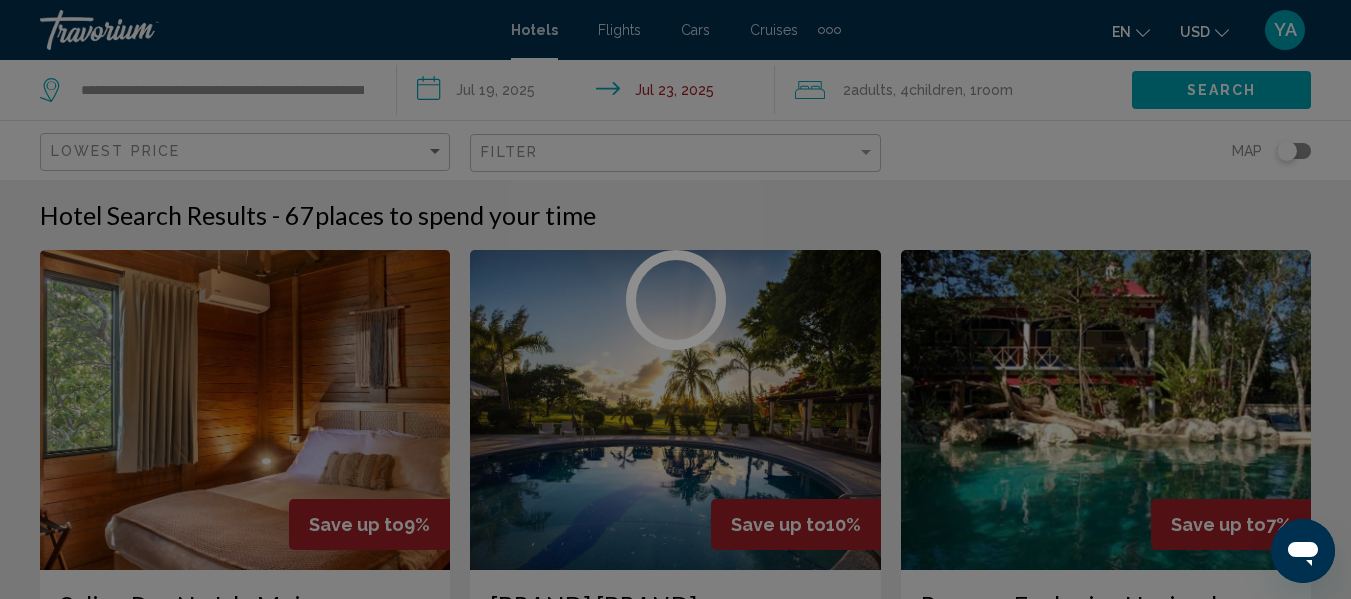 click at bounding box center (675, 299) 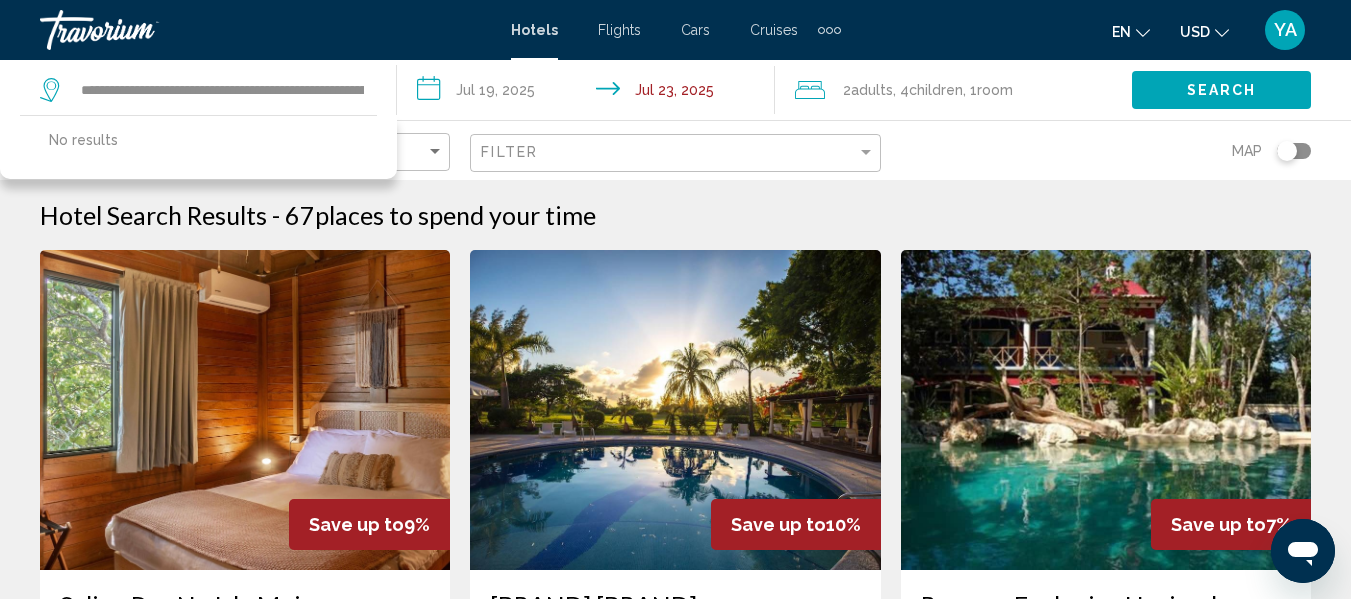 click on "**********" at bounding box center (222, 90) 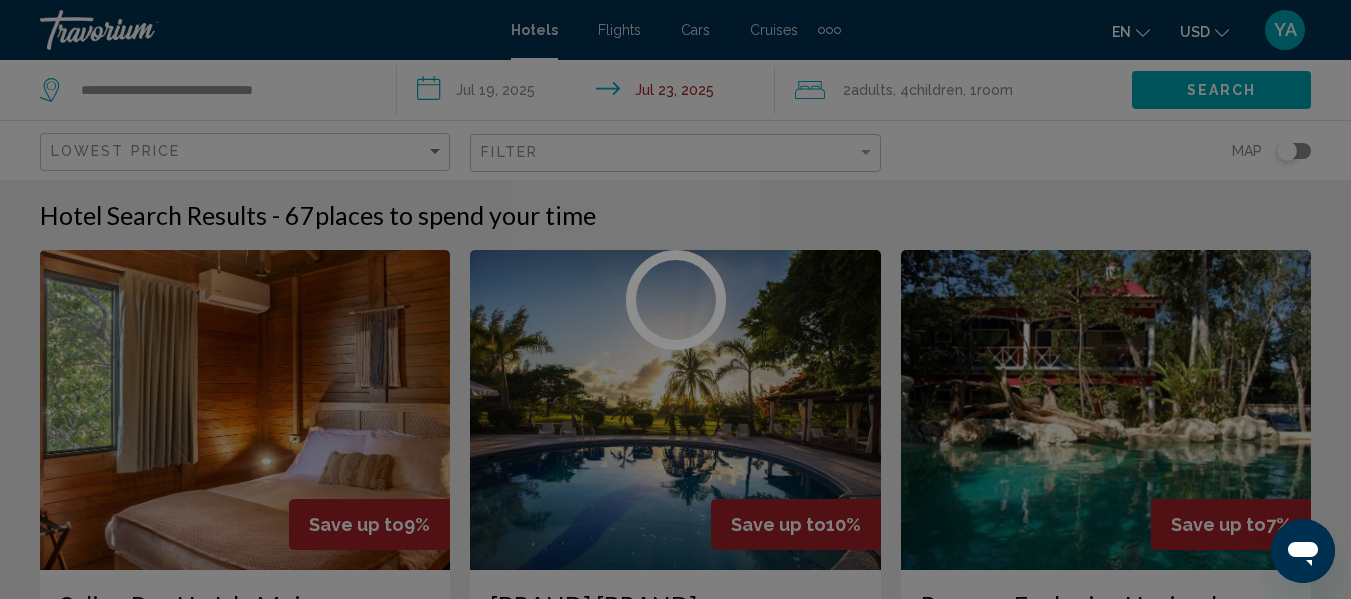 click at bounding box center [675, 299] 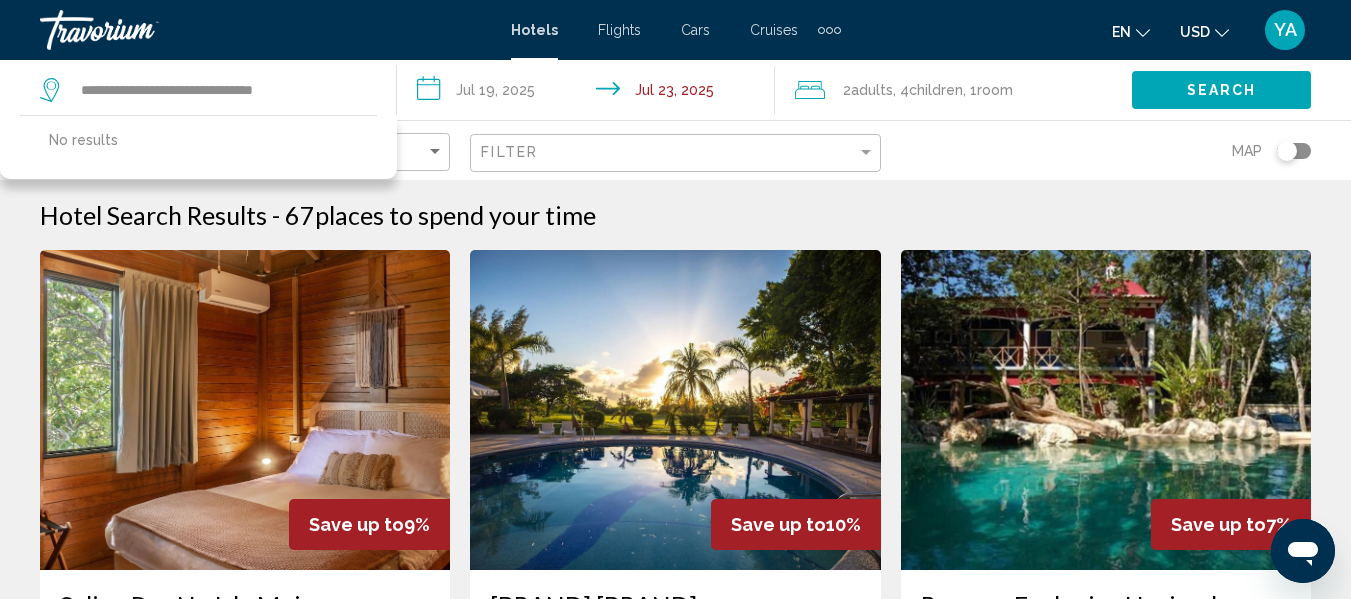 click on "**********" at bounding box center (222, 90) 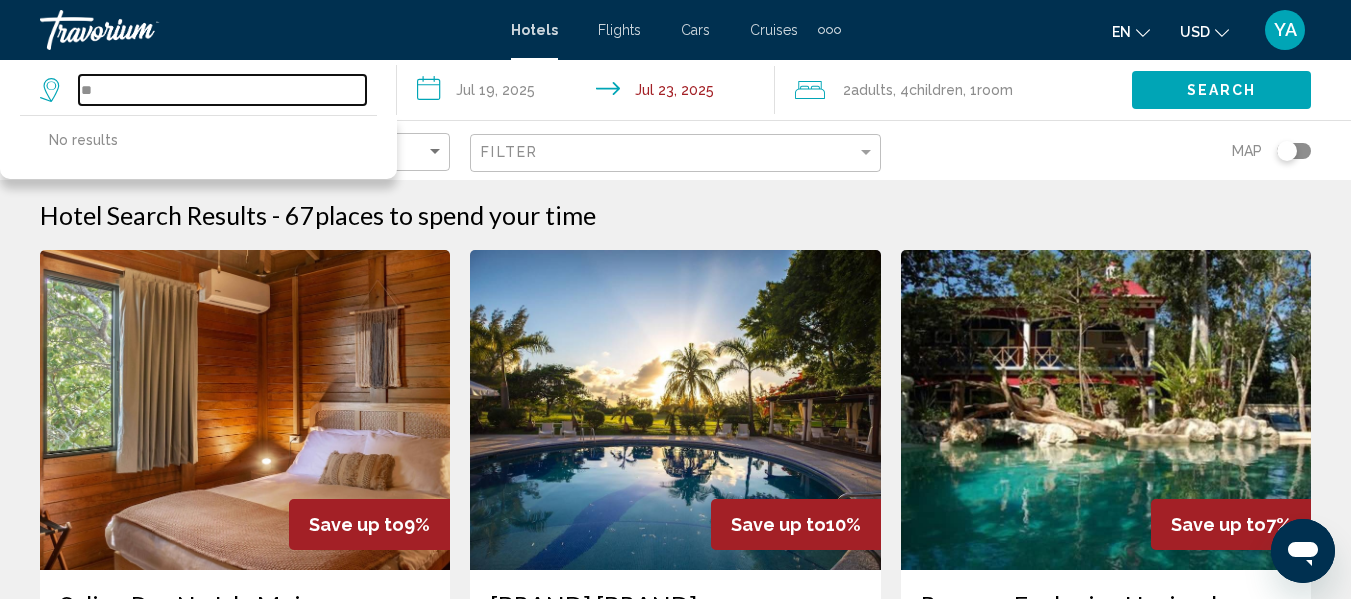 type on "*" 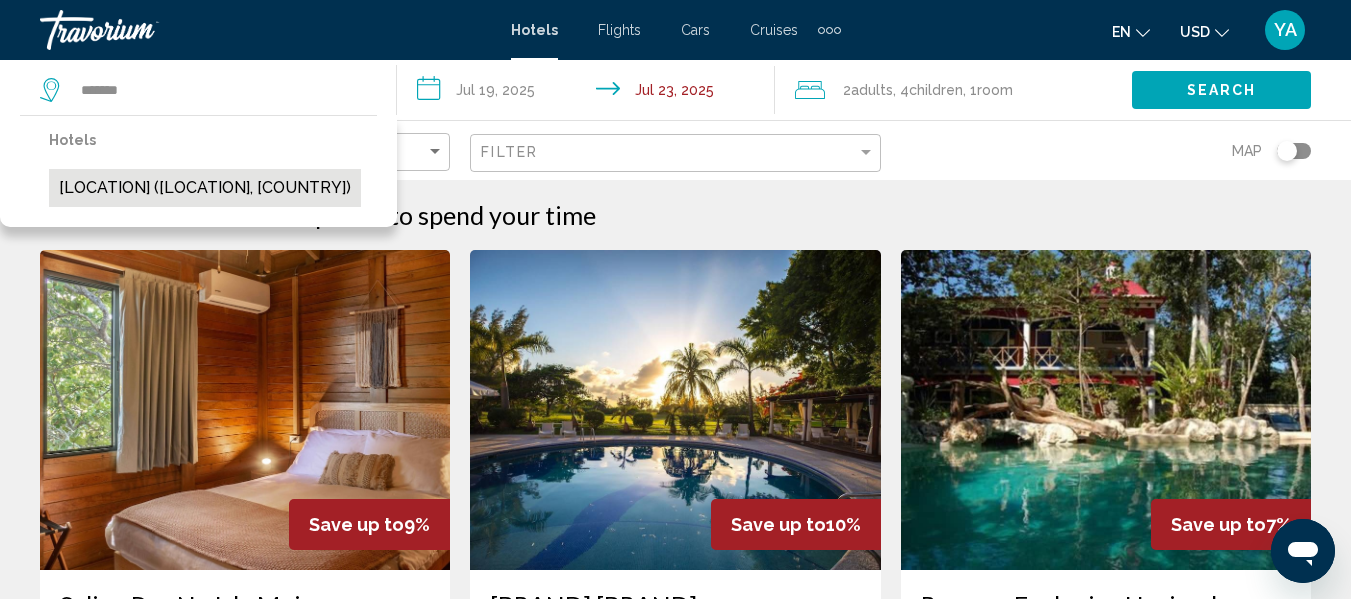click on "[LOCATION] ([LOCATION], [COUNTRY])" at bounding box center [205, 188] 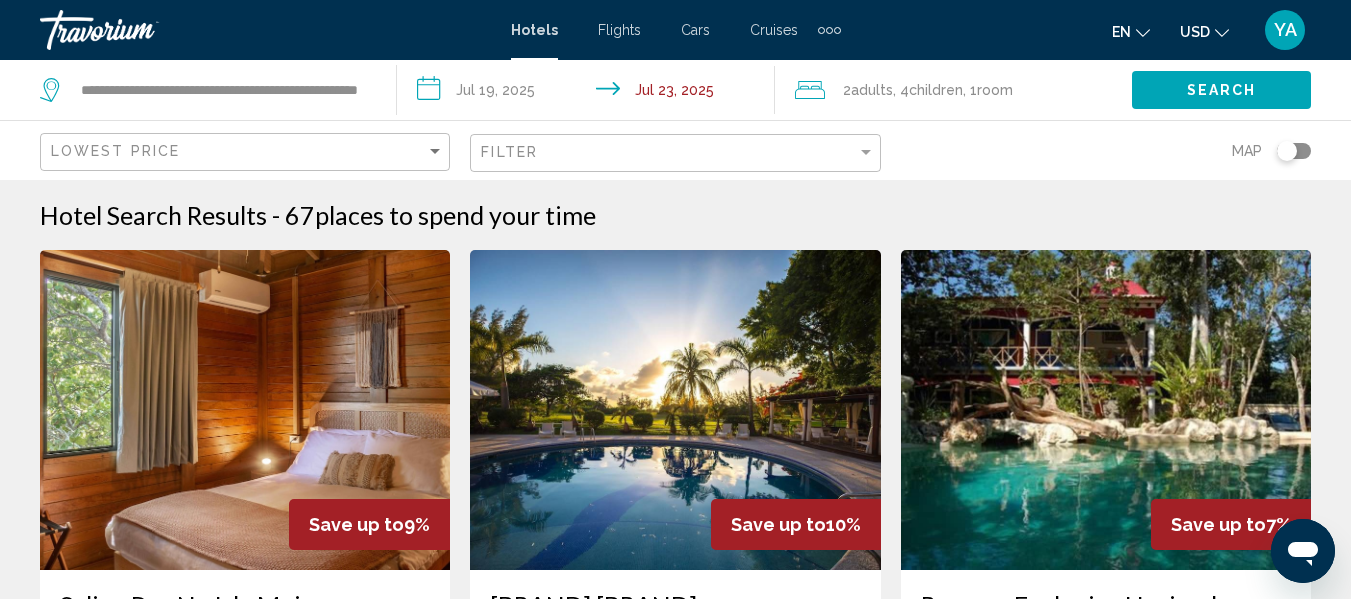 click on "Search" 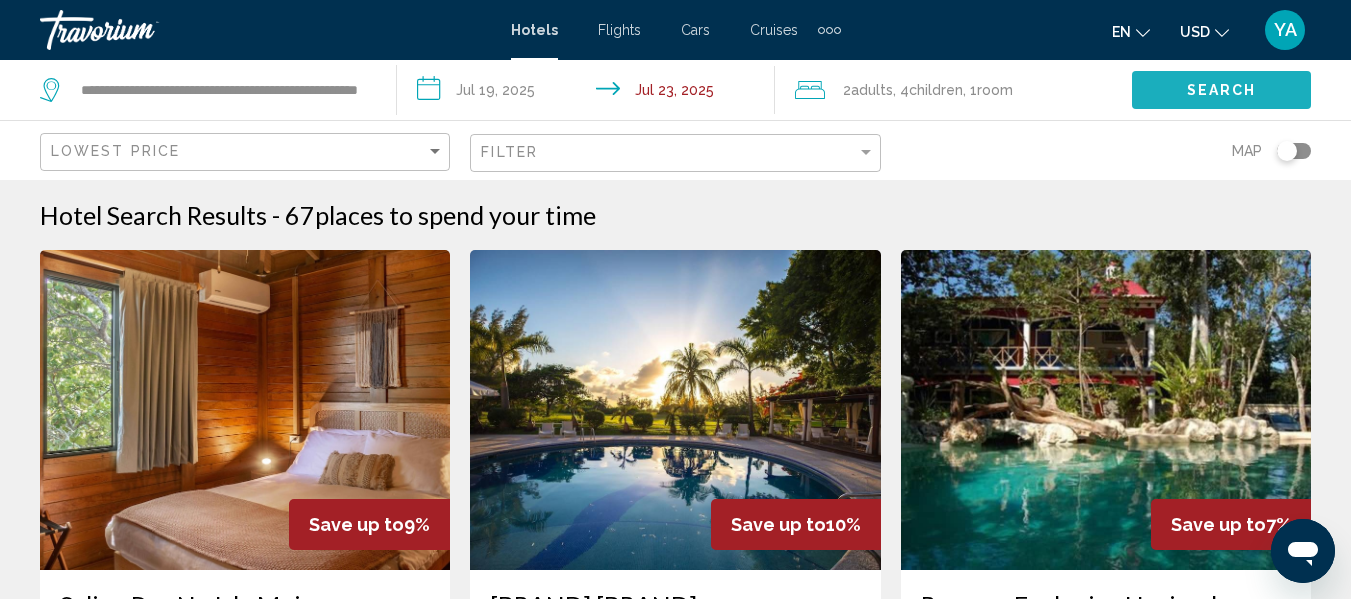 click on "Search" 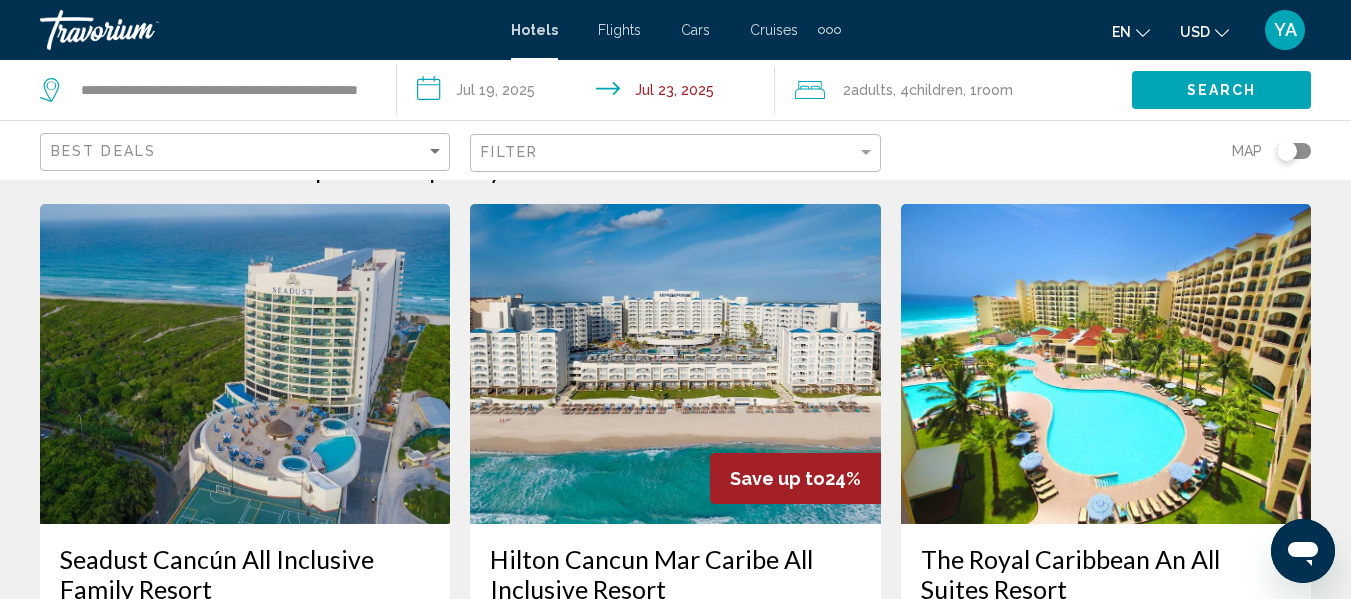 scroll, scrollTop: 0, scrollLeft: 0, axis: both 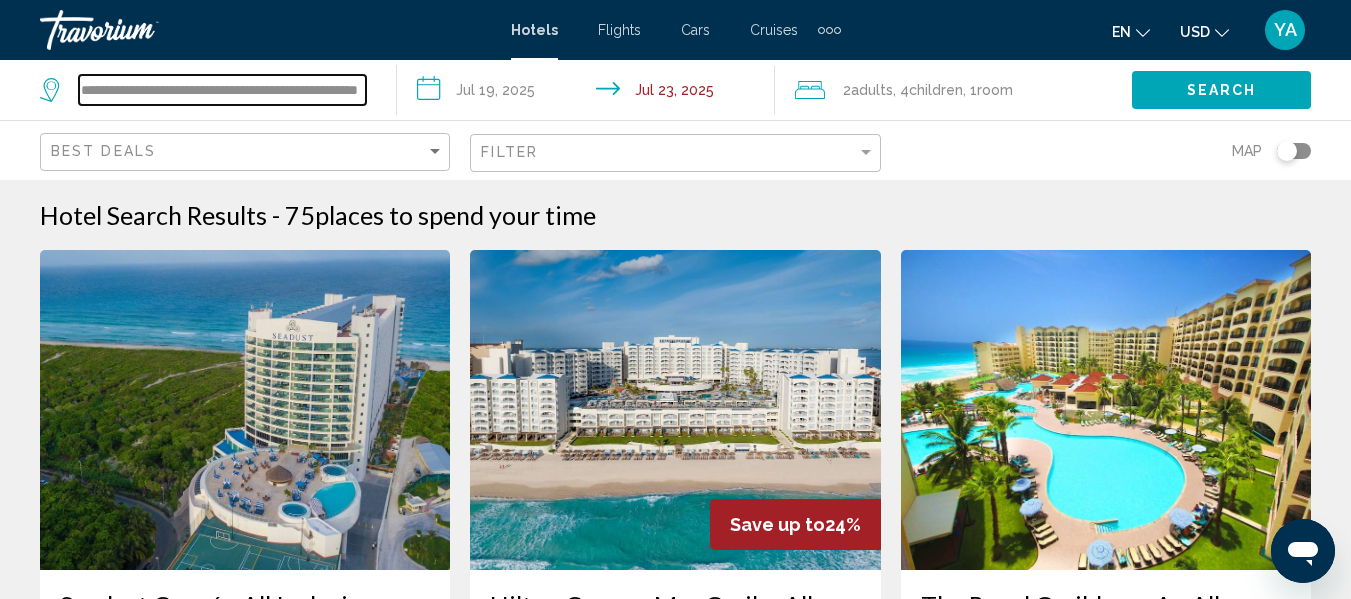click on "**********" at bounding box center [222, 90] 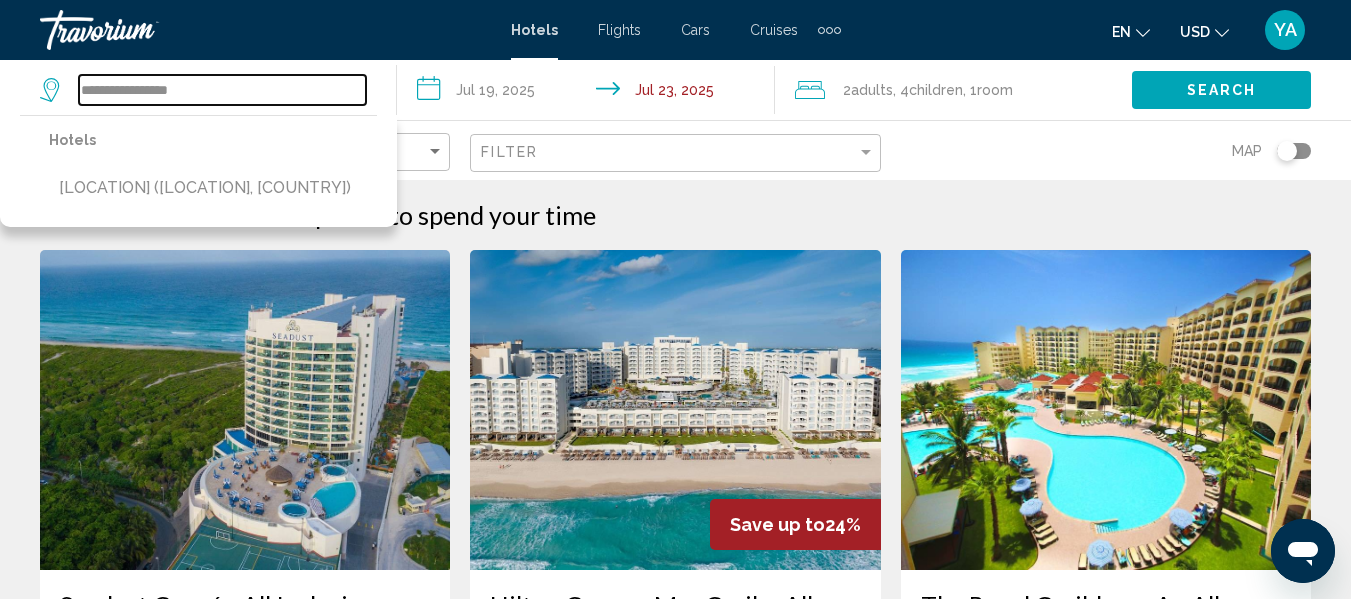click on "**********" at bounding box center (222, 90) 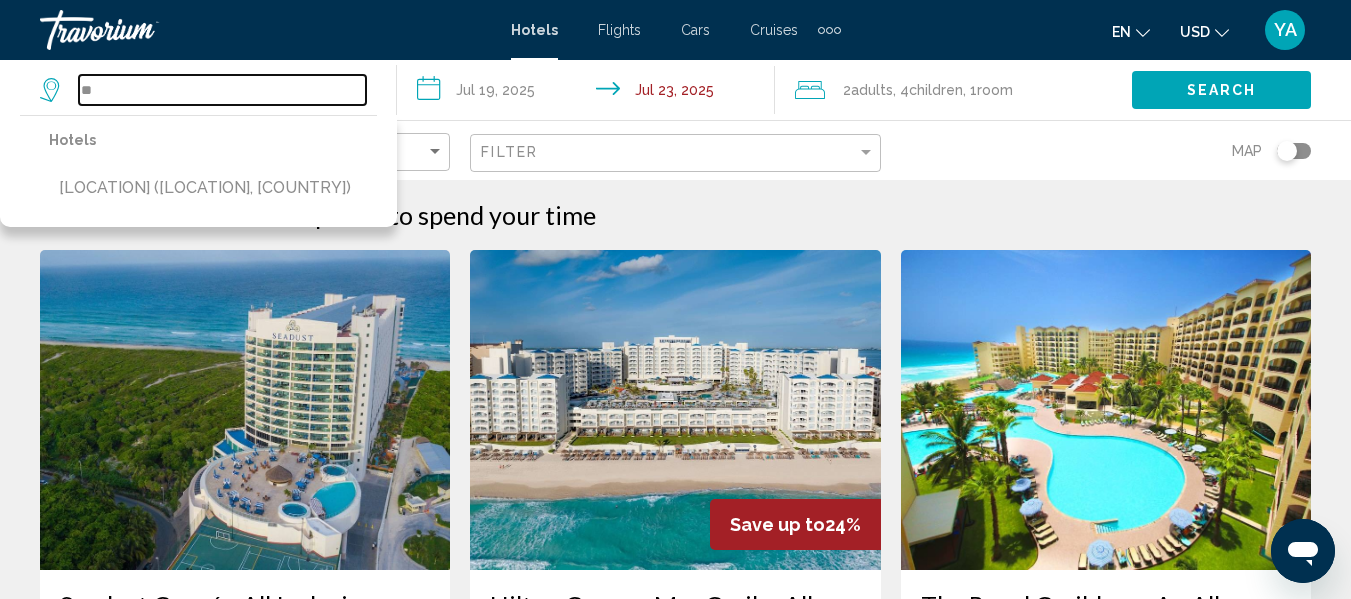 type on "*" 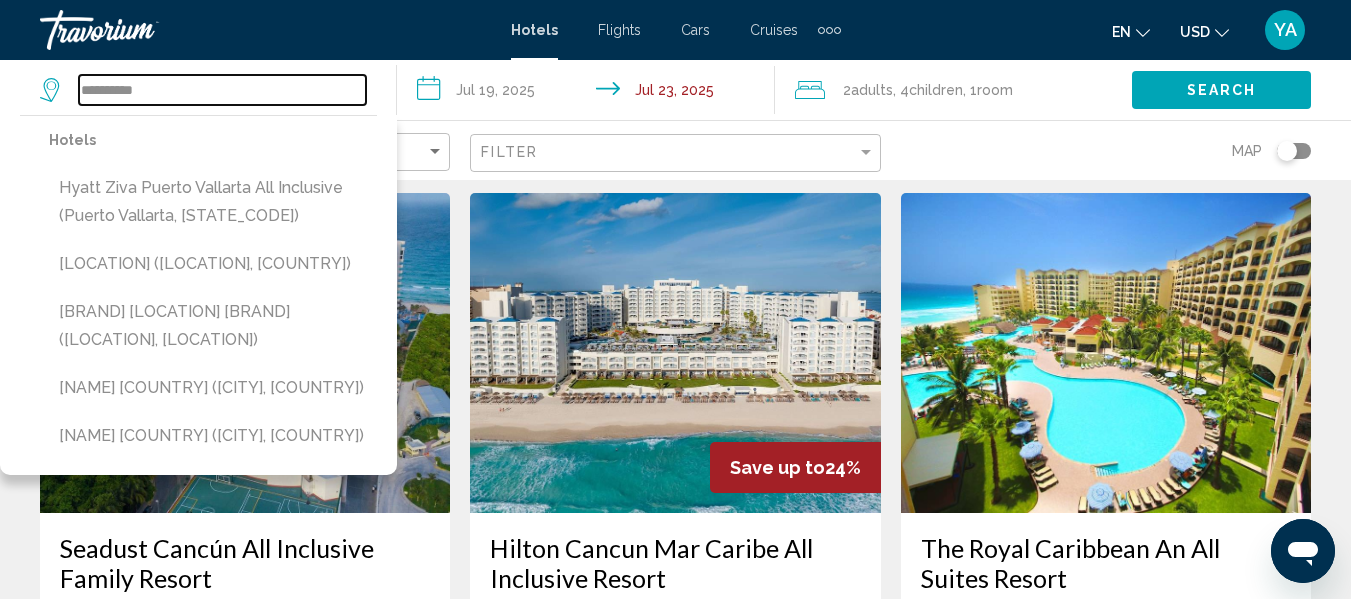 scroll, scrollTop: 0, scrollLeft: 0, axis: both 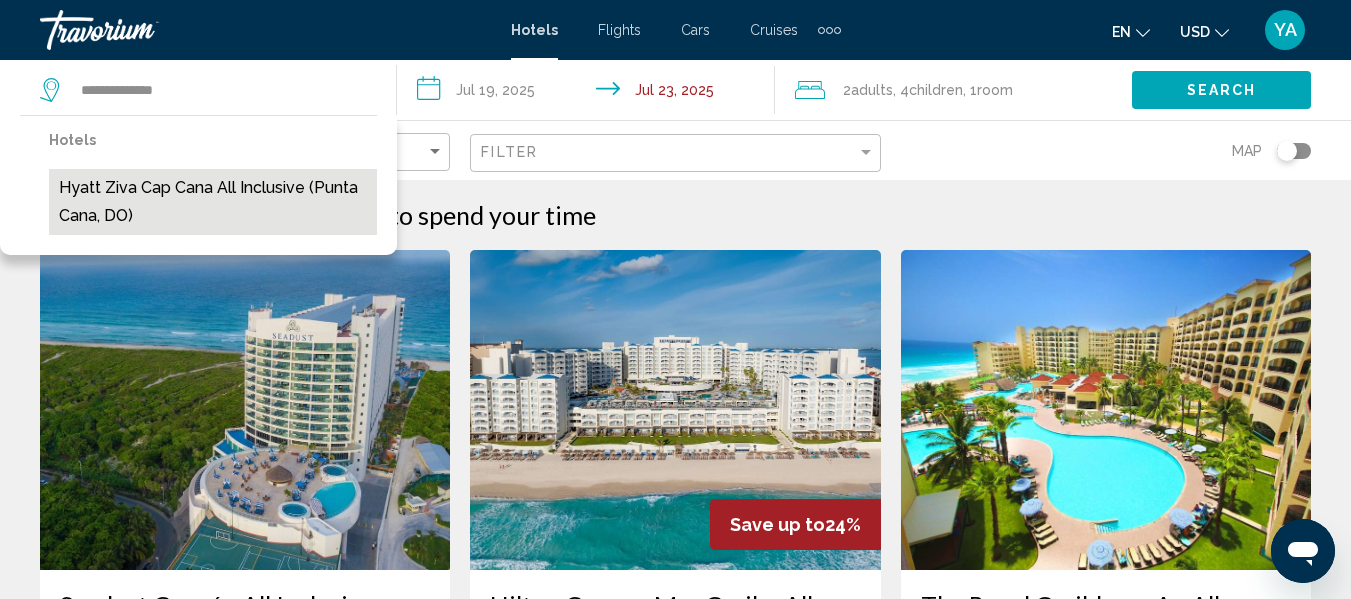 click on "Hyatt Ziva Cap Cana All Inclusive (Punta Cana, DO)" at bounding box center (213, 202) 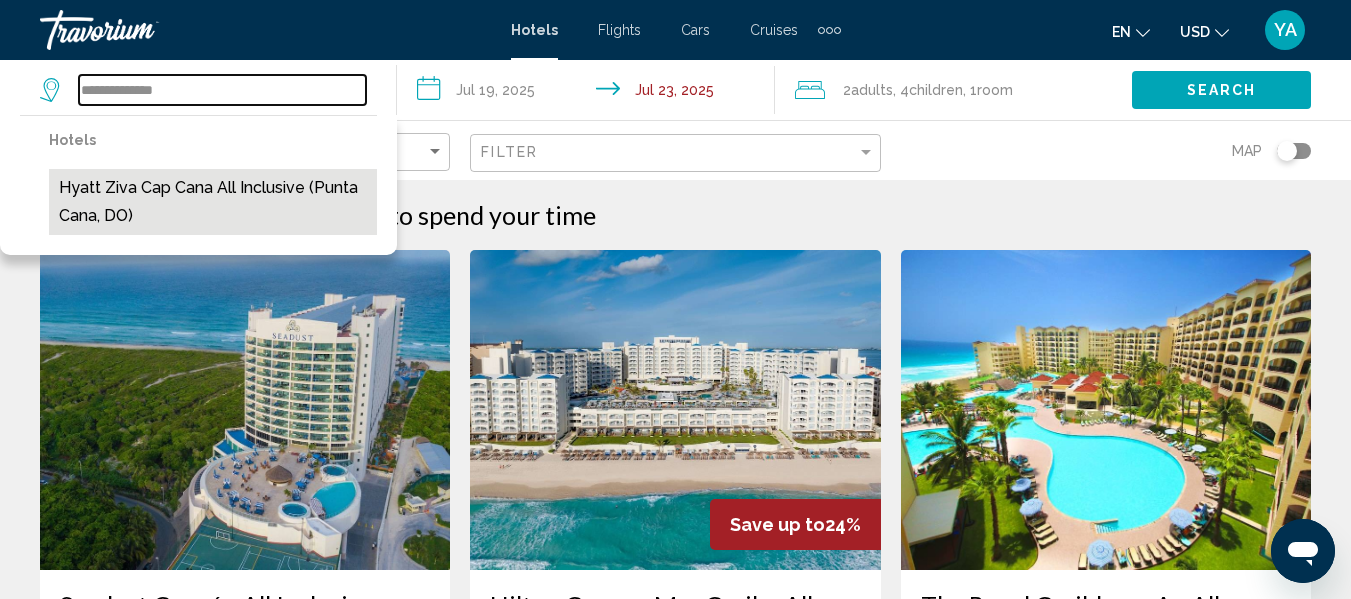 type on "**********" 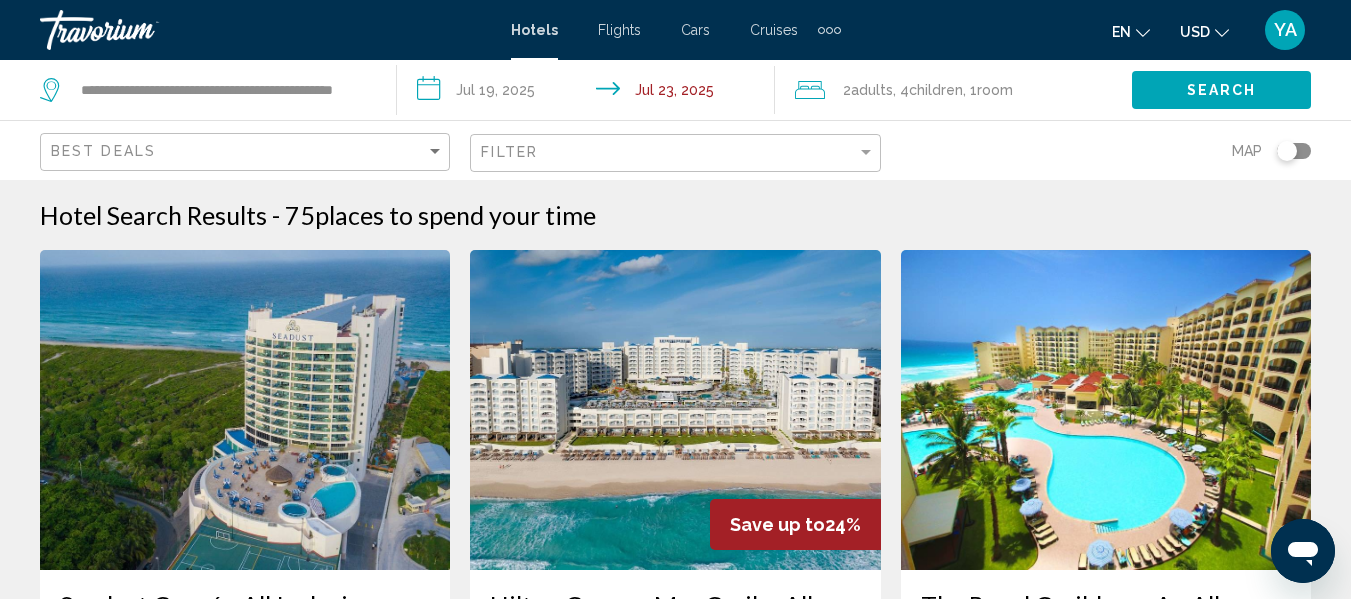 click on "**********" at bounding box center (589, 93) 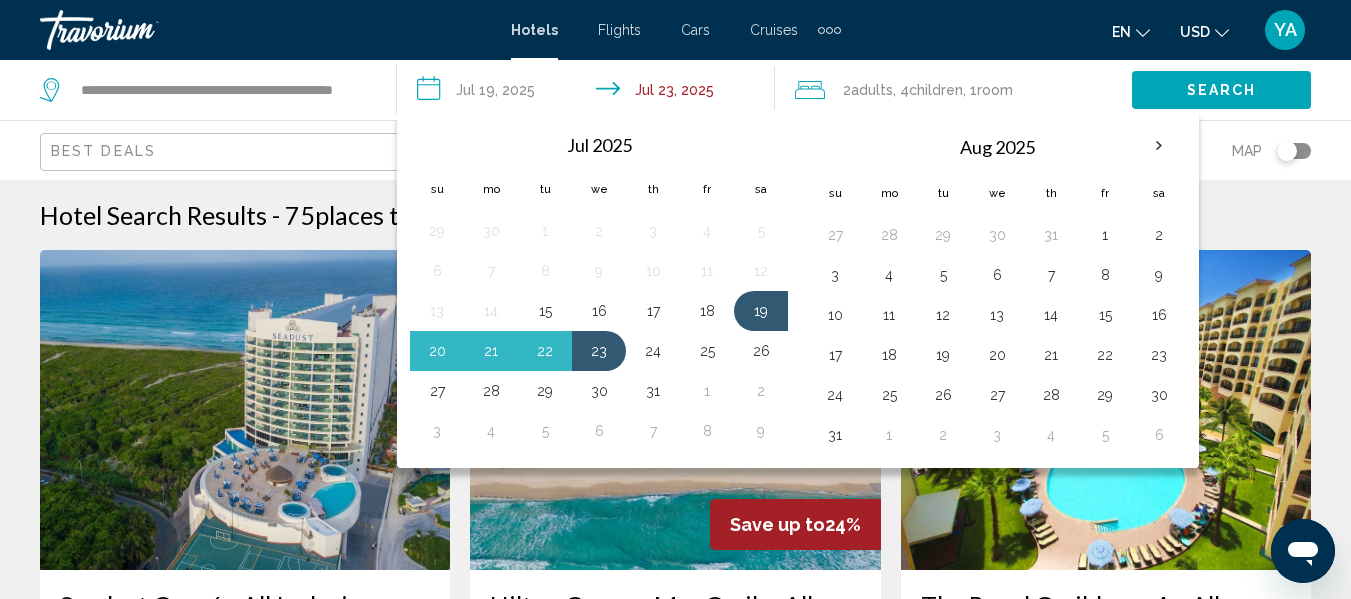 click at bounding box center [1159, 146] 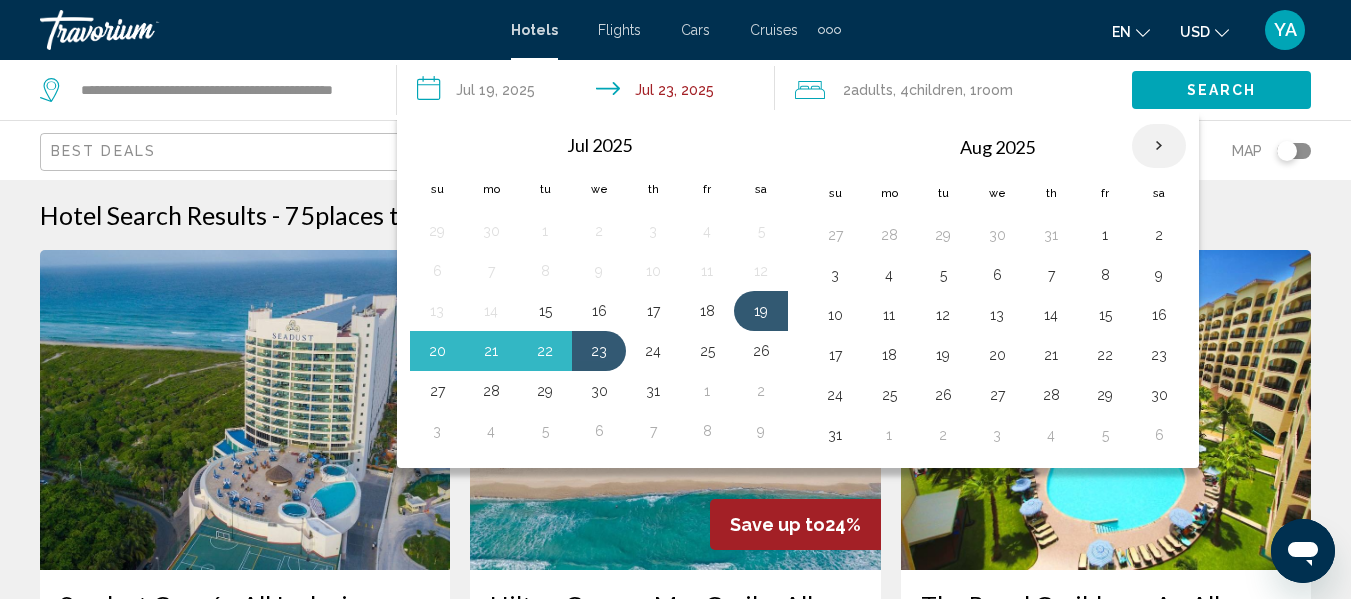 click at bounding box center [1159, 146] 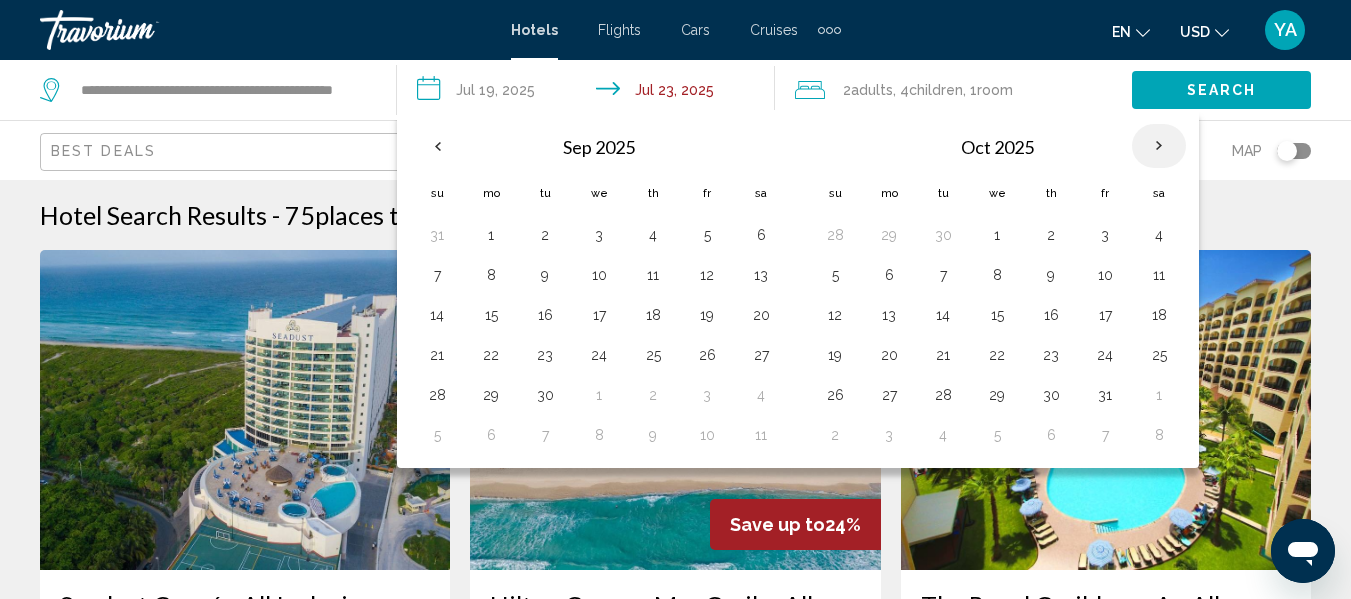 click at bounding box center (1159, 146) 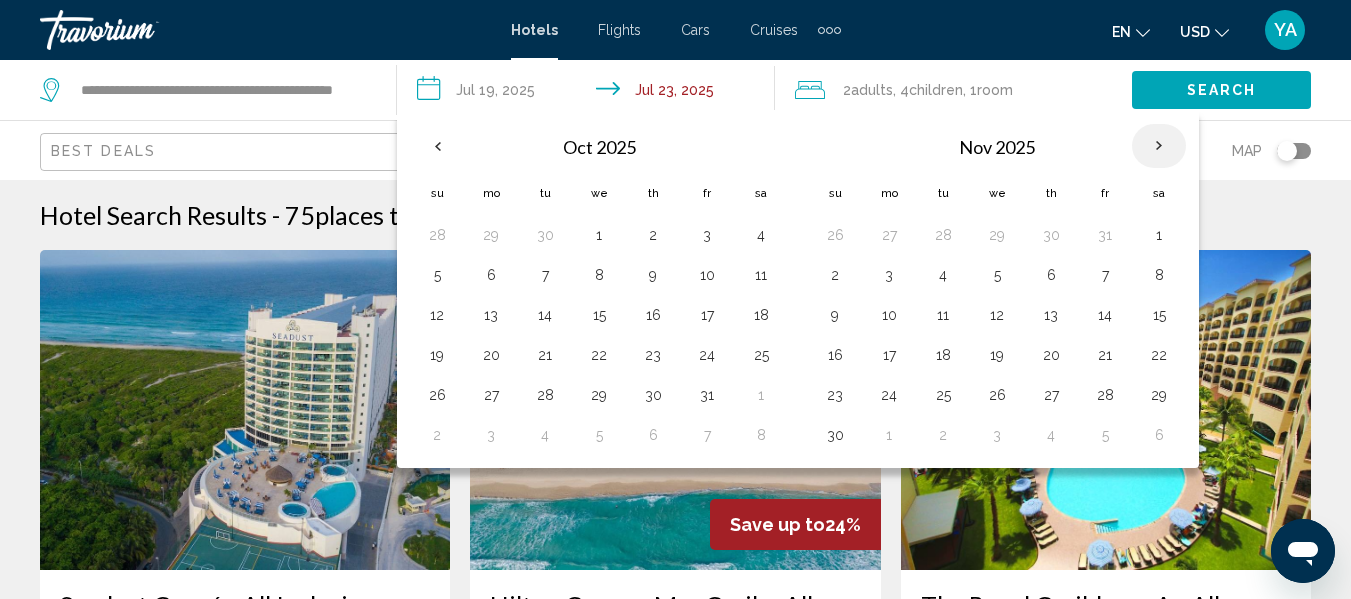 click at bounding box center [1159, 146] 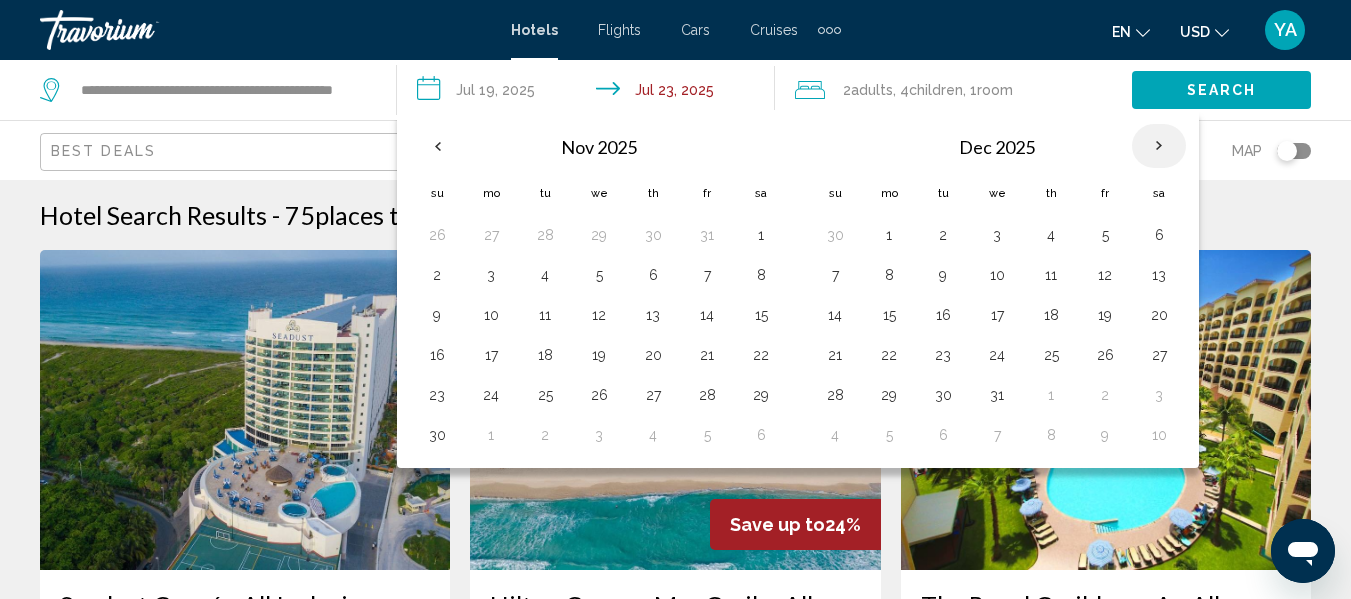 click at bounding box center [1159, 146] 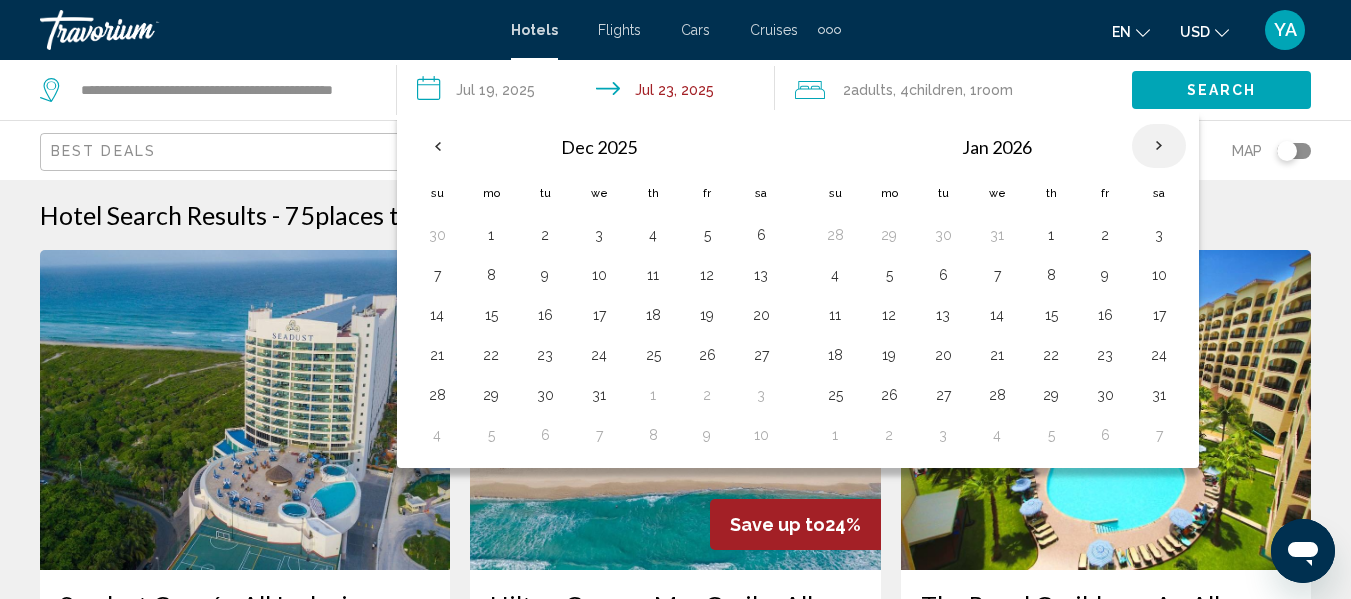 click at bounding box center (1159, 146) 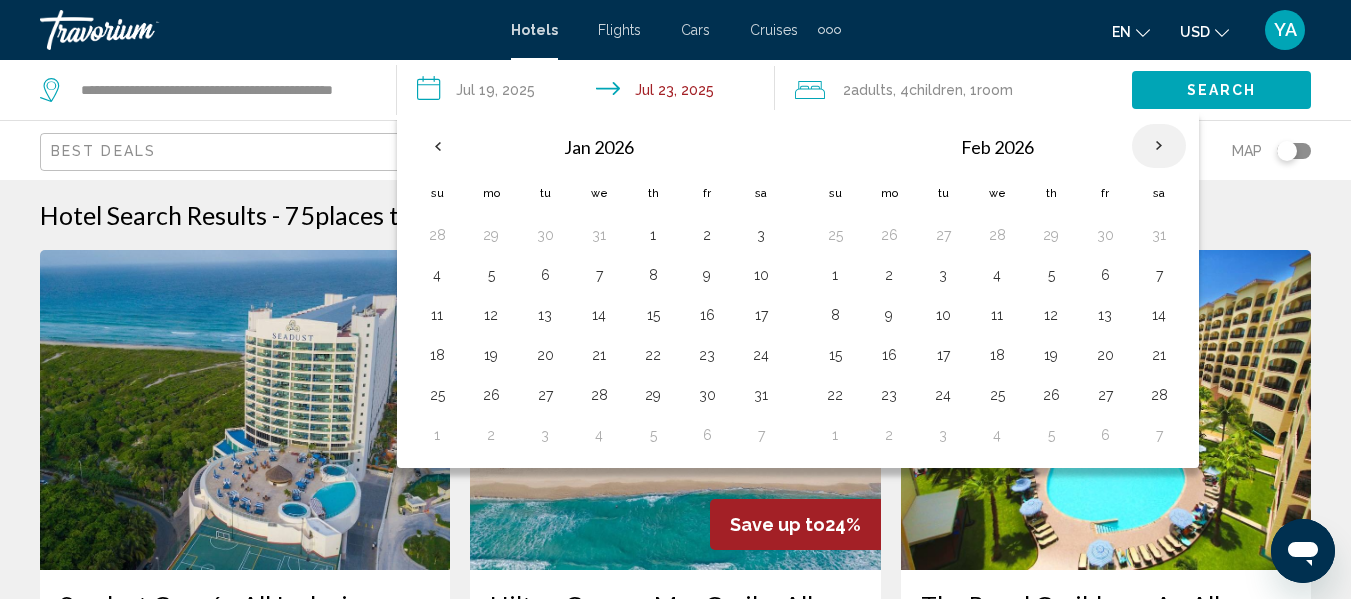 click at bounding box center (1159, 146) 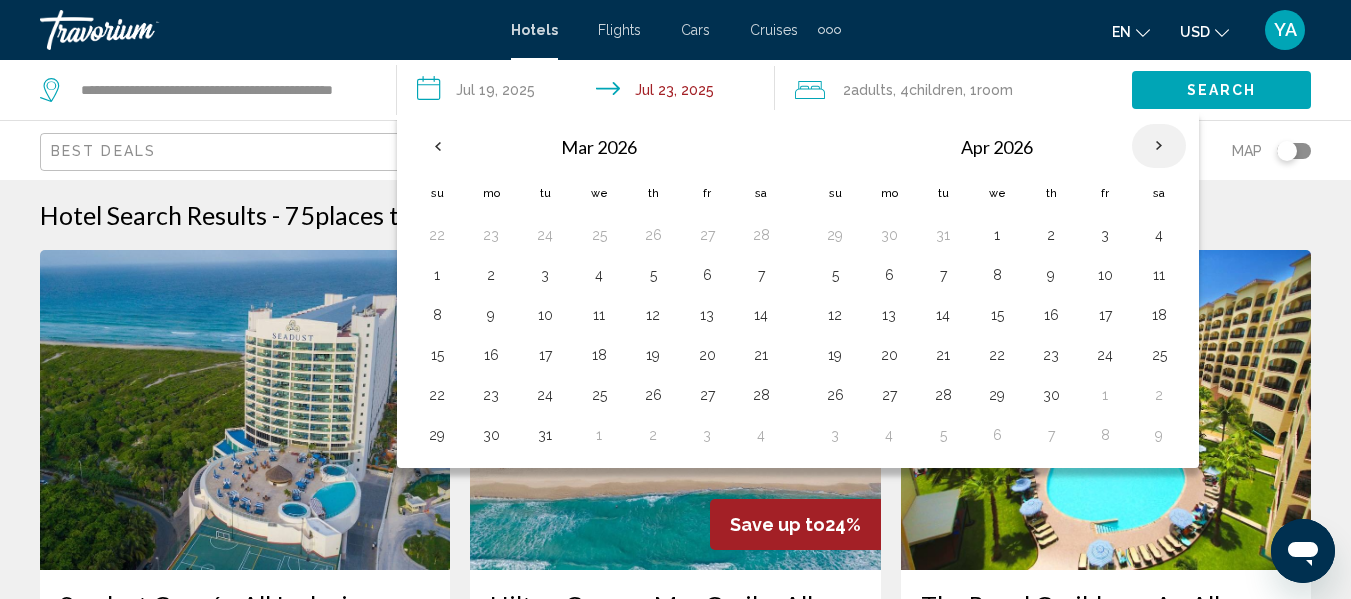 click at bounding box center [1159, 146] 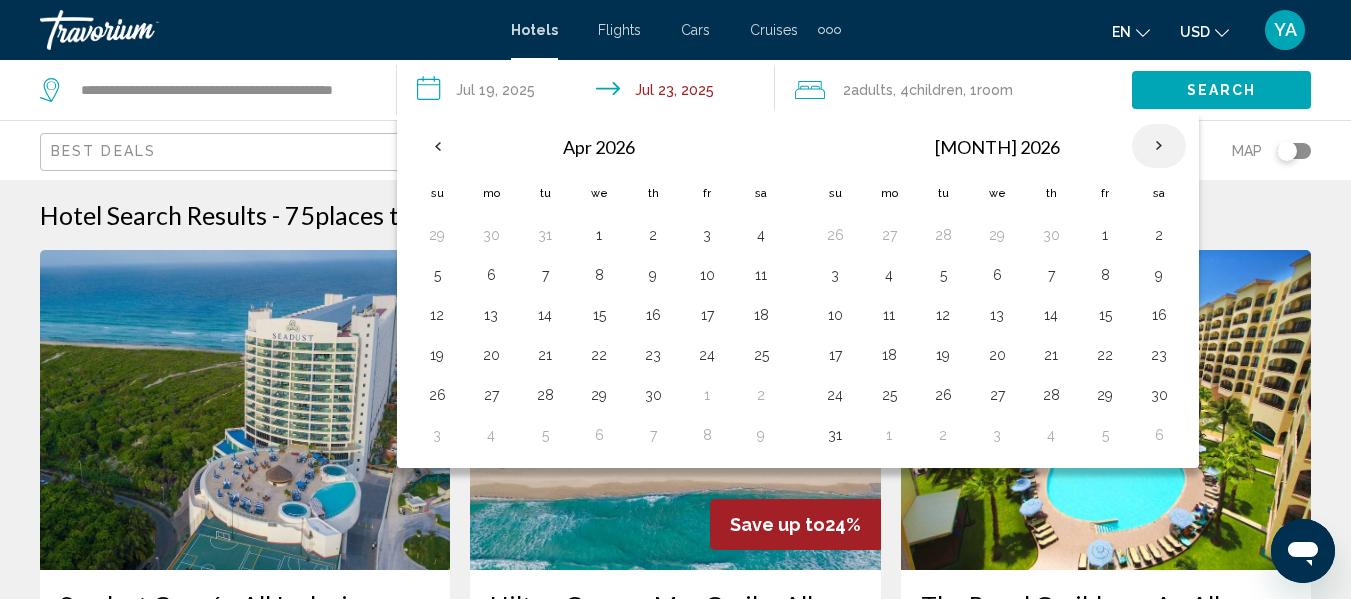 click at bounding box center [1159, 146] 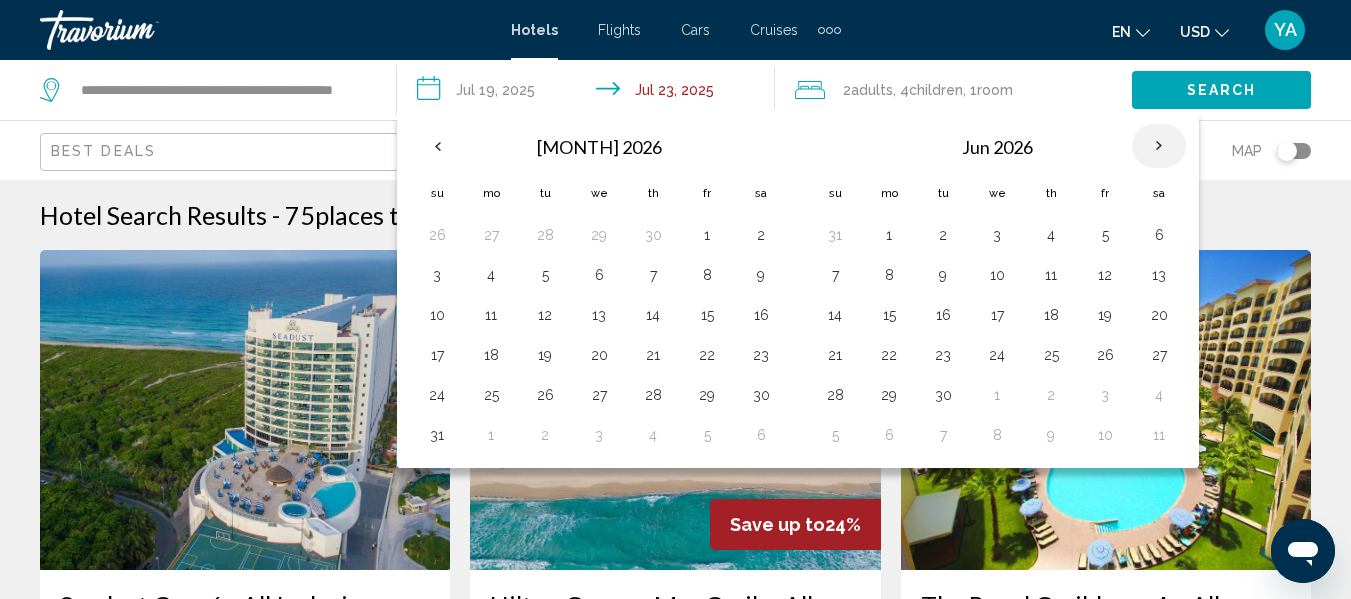 click at bounding box center [1159, 146] 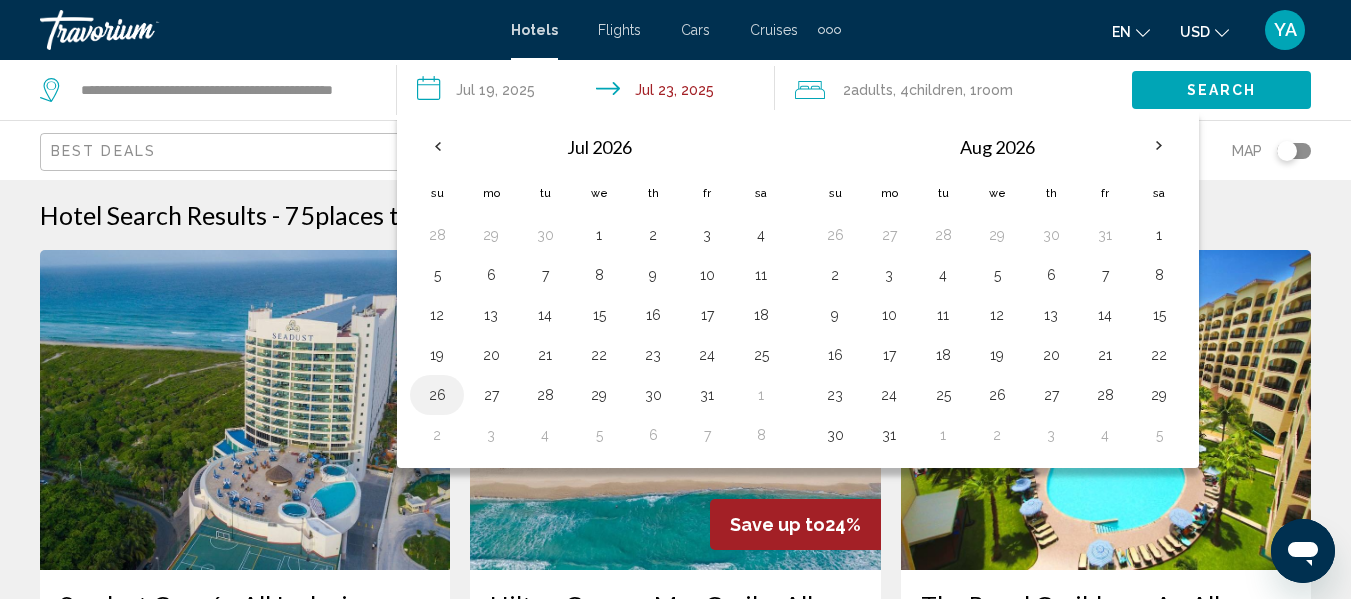 click on "26" at bounding box center [437, 395] 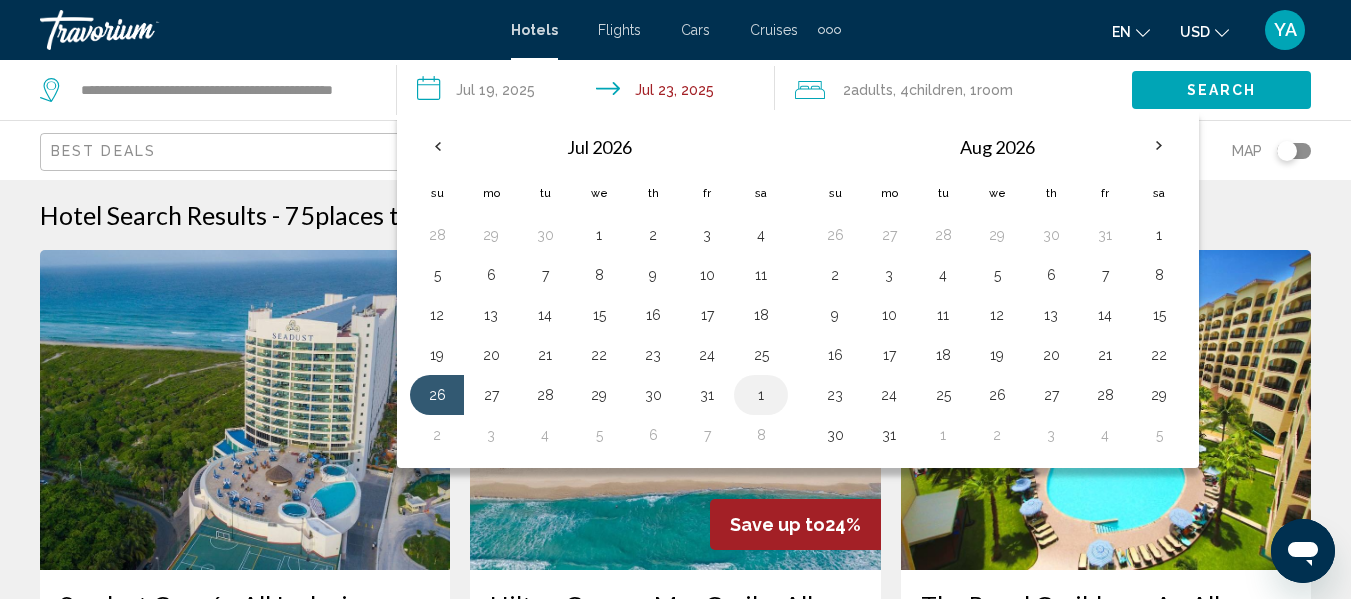click on "1" at bounding box center (761, 395) 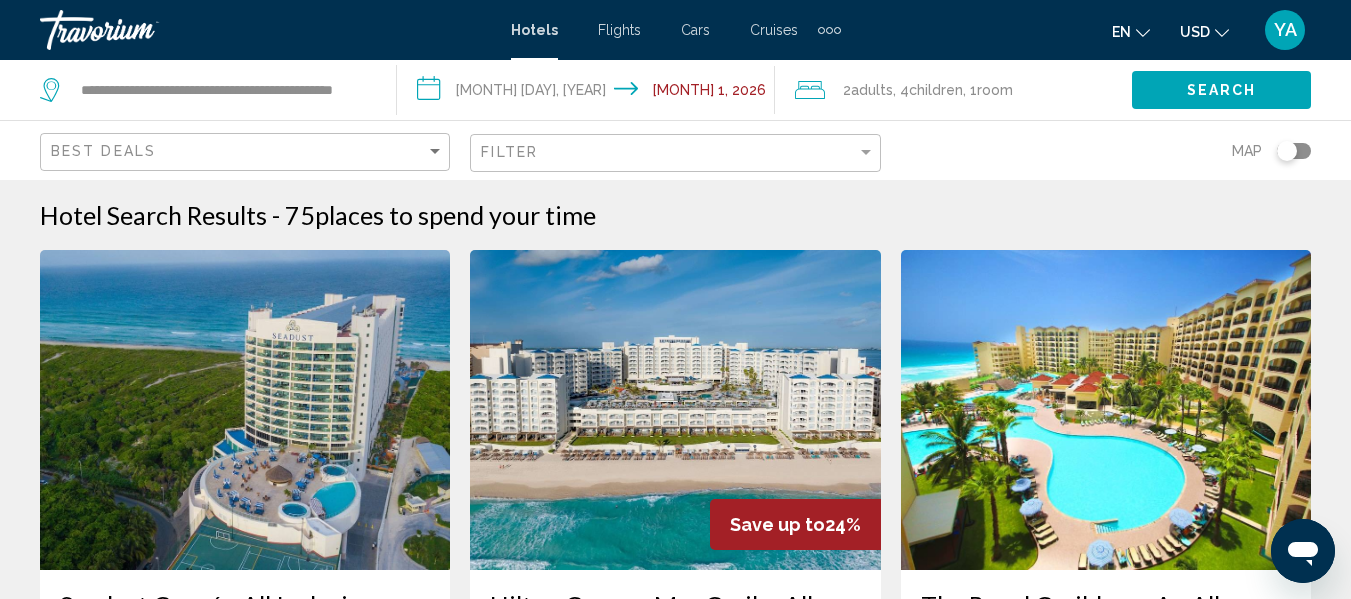 click on "Children" 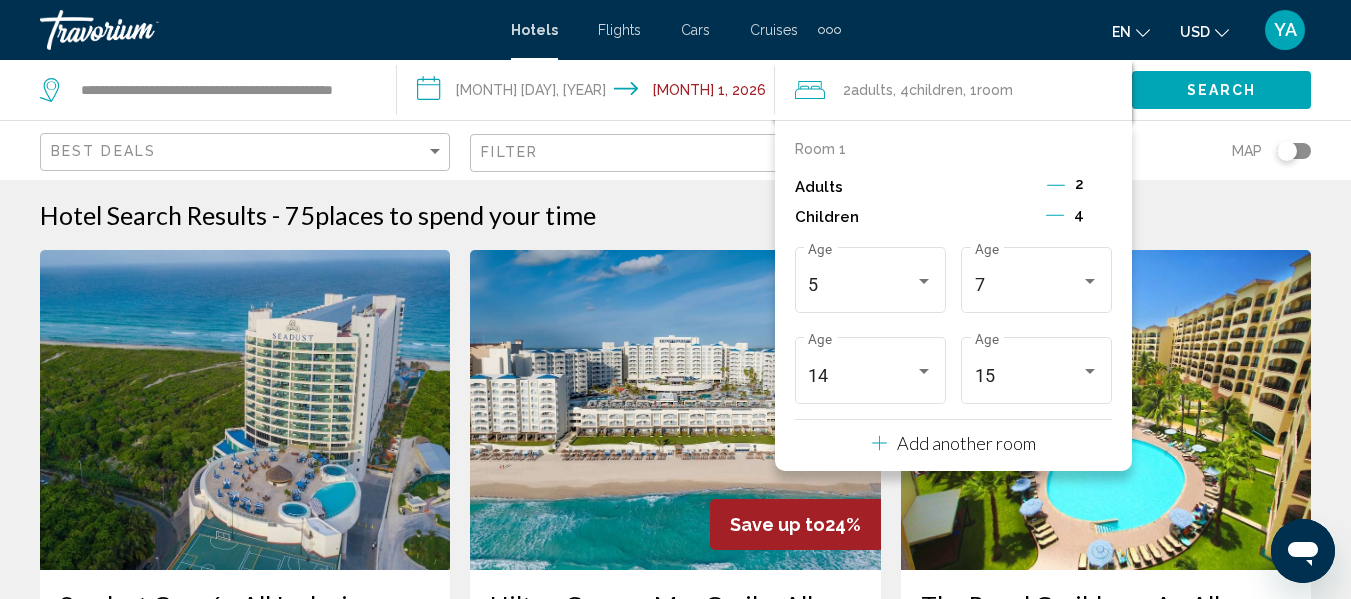 click 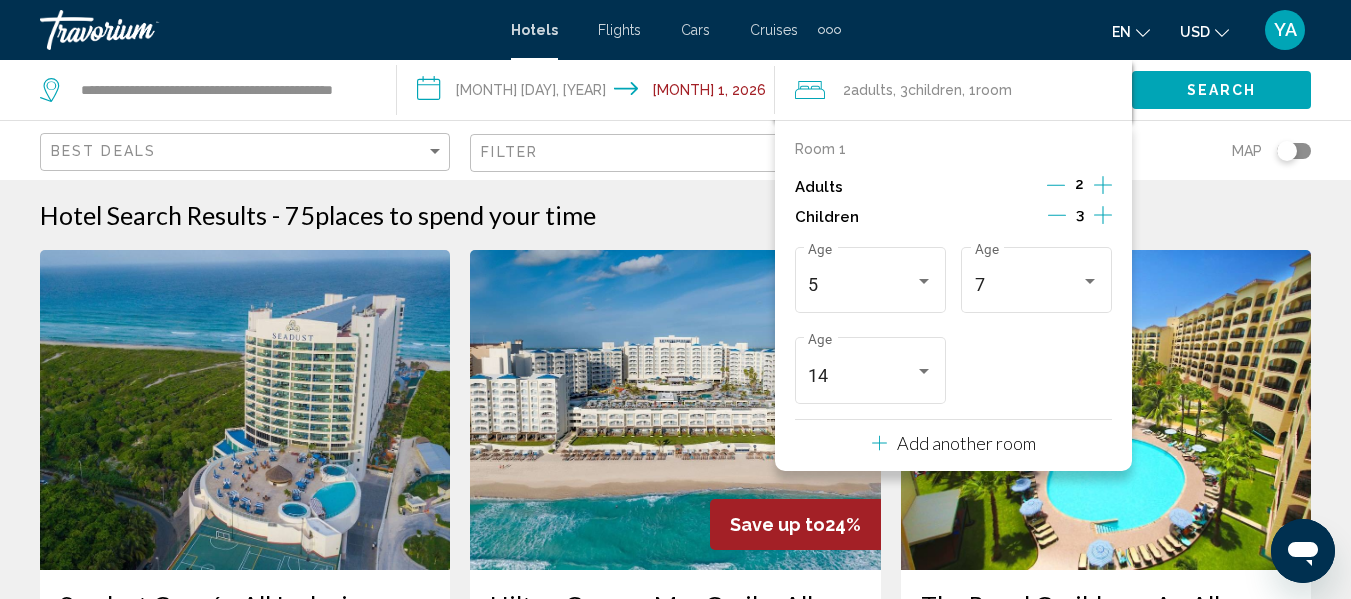 click 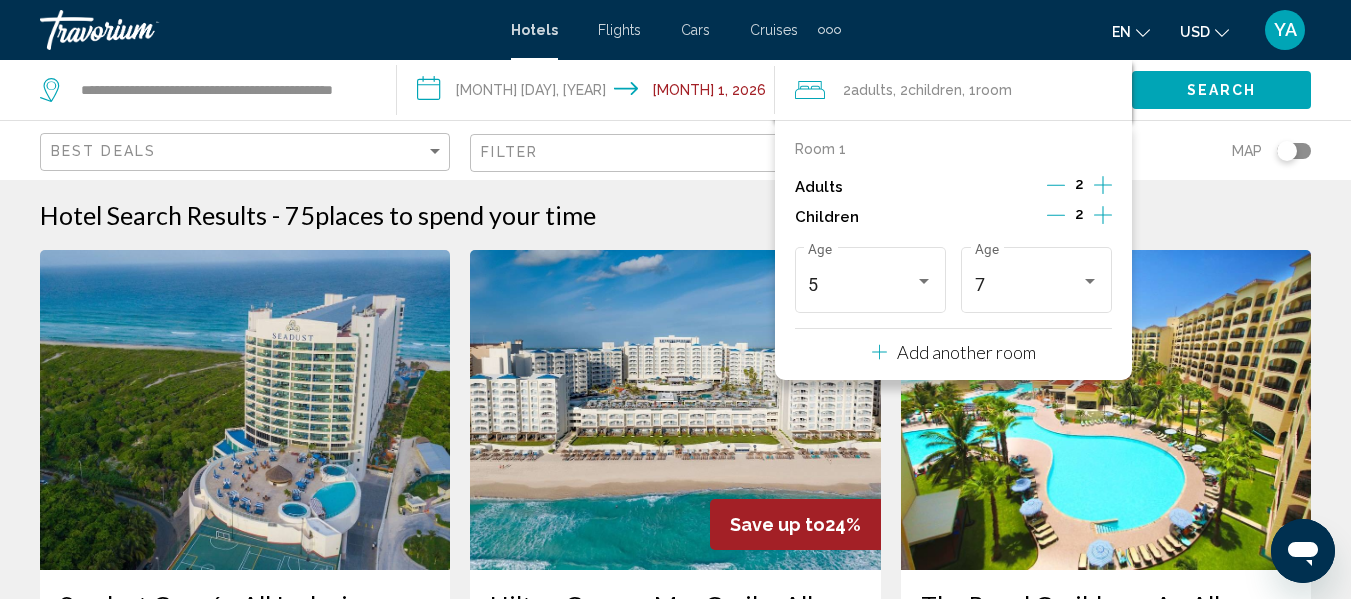 click on "Add another room" at bounding box center [966, 352] 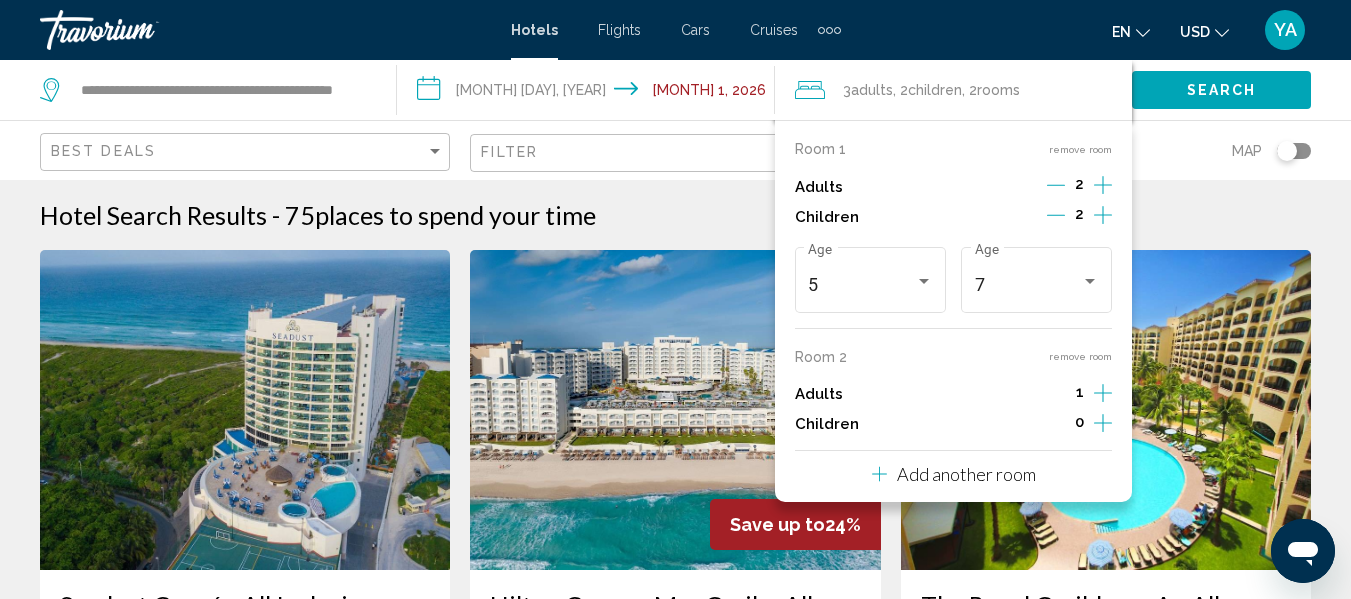 click 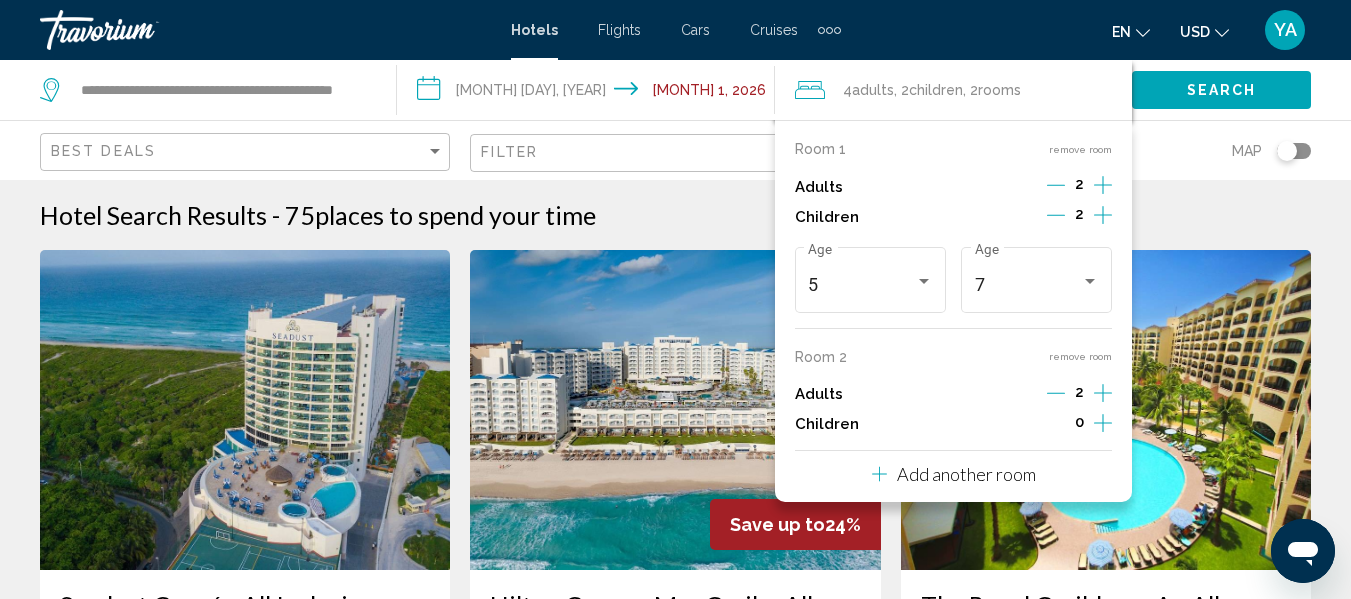 click 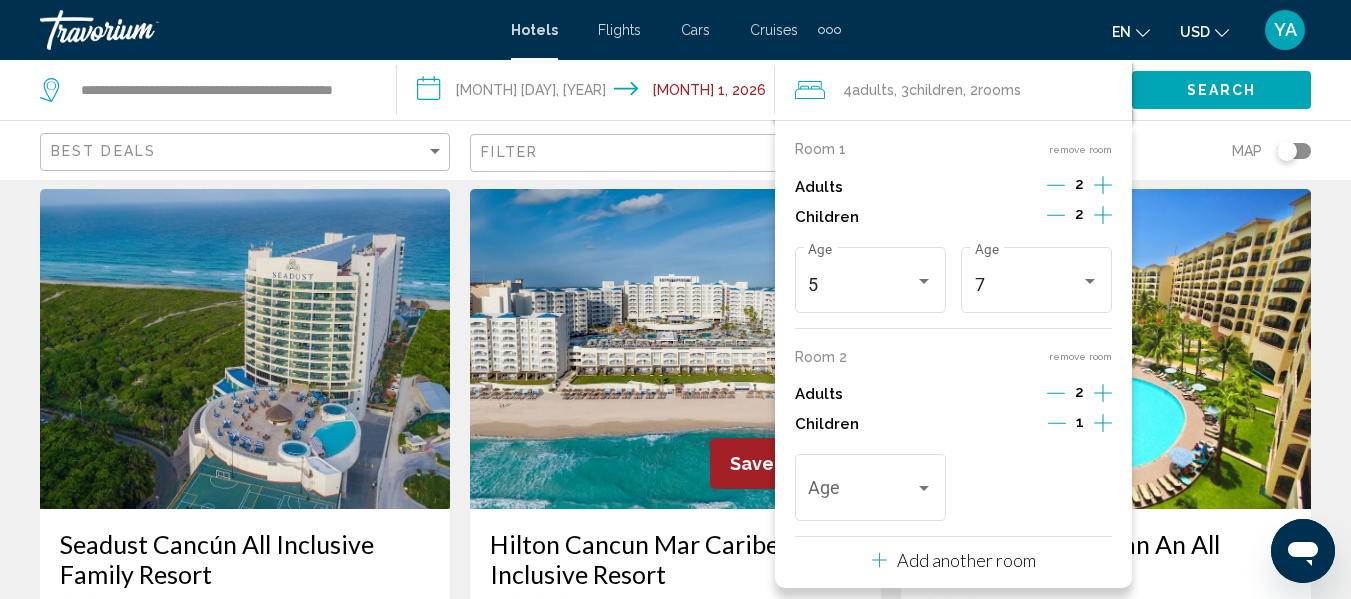 scroll, scrollTop: 100, scrollLeft: 0, axis: vertical 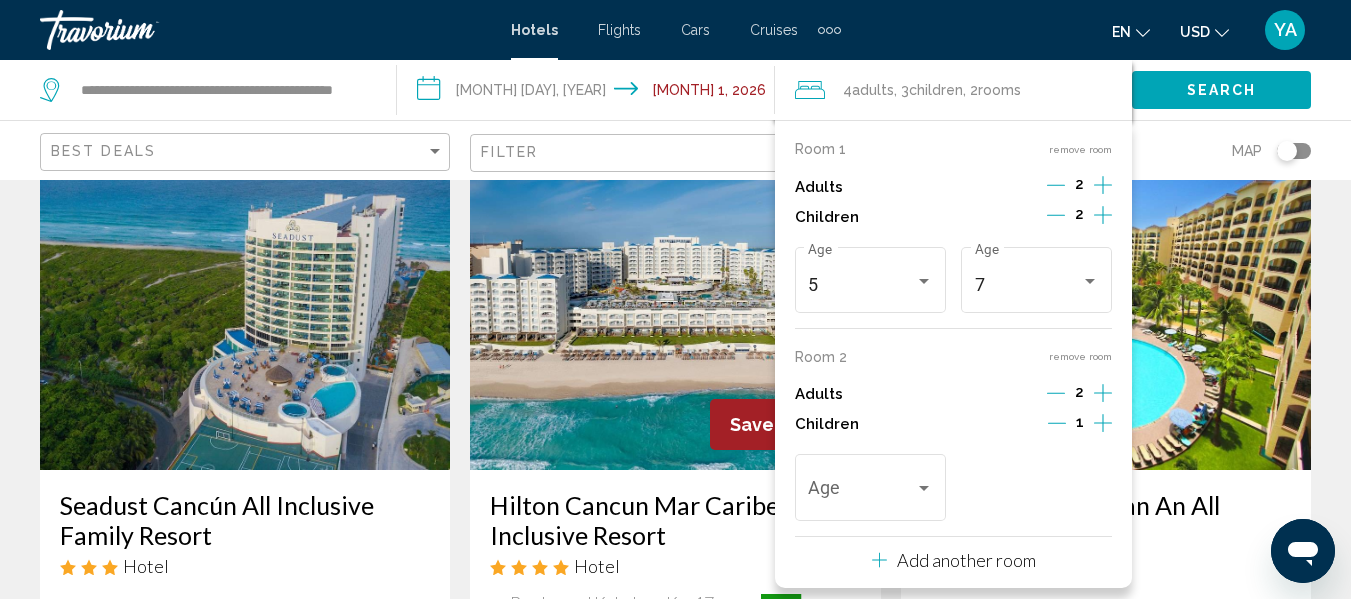 click 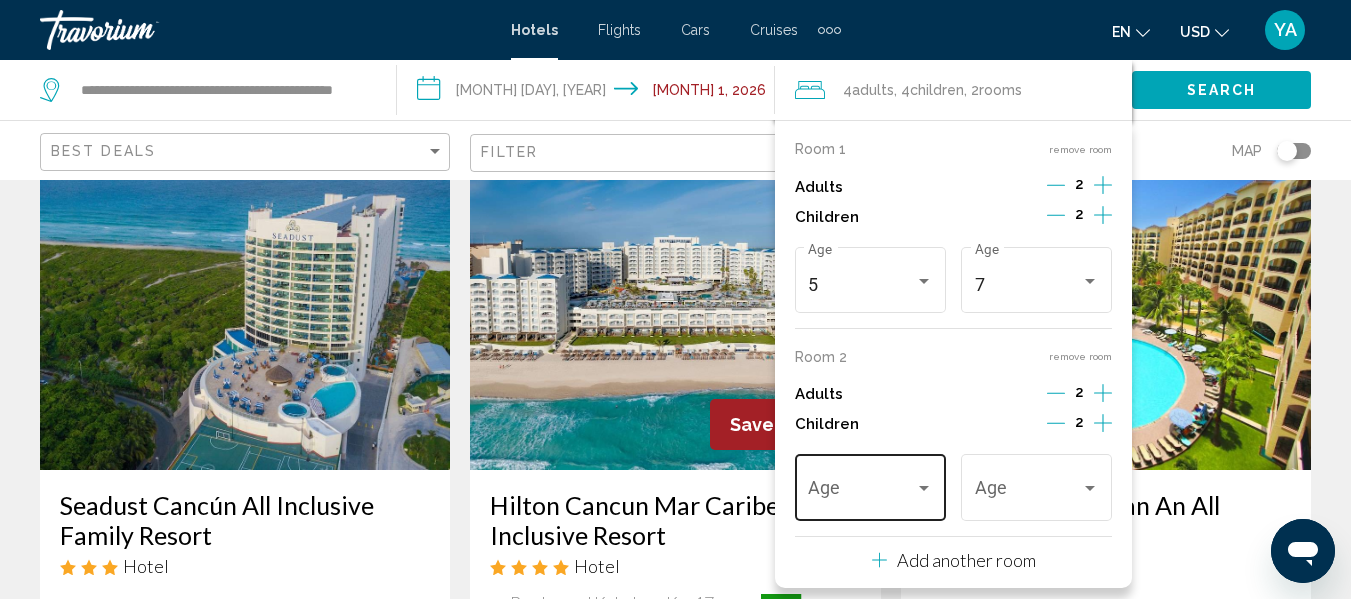 click at bounding box center [861, 493] 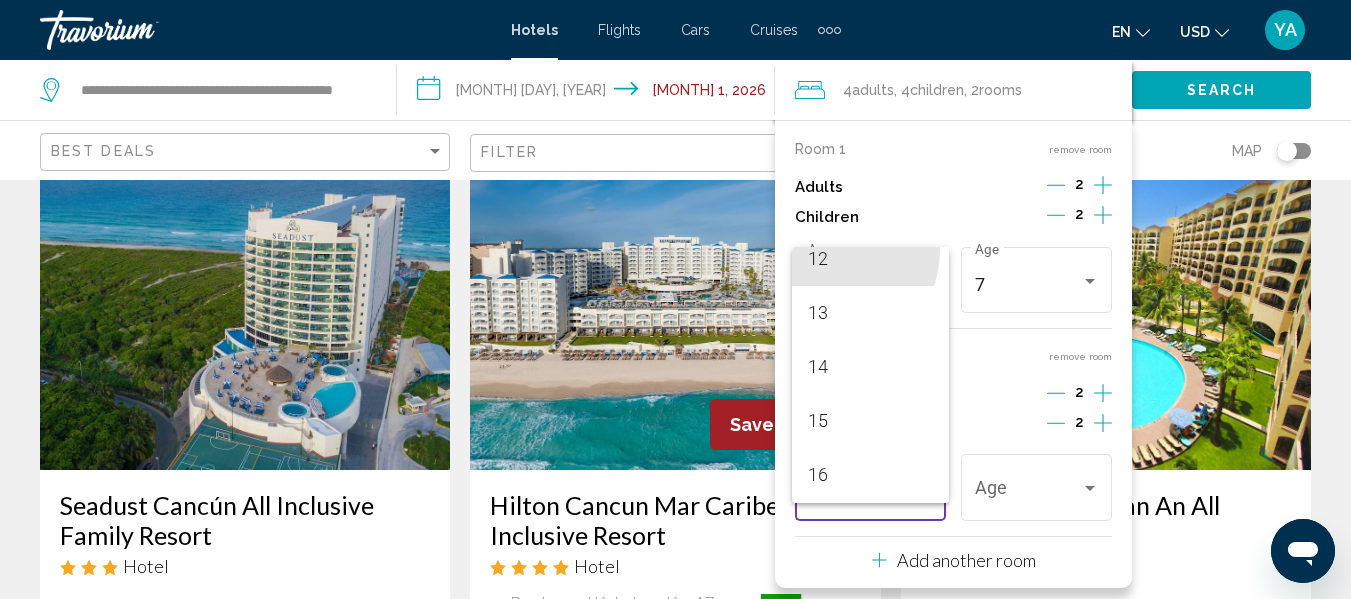 scroll, scrollTop: 664, scrollLeft: 0, axis: vertical 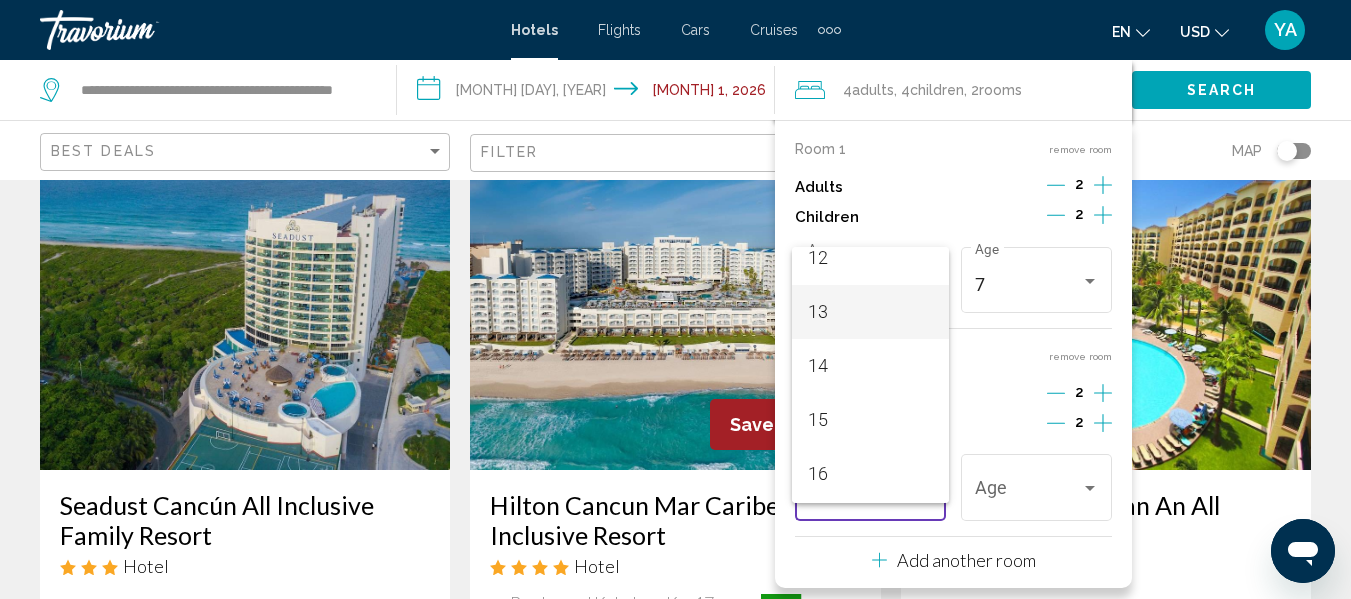 click on "13" at bounding box center (870, 312) 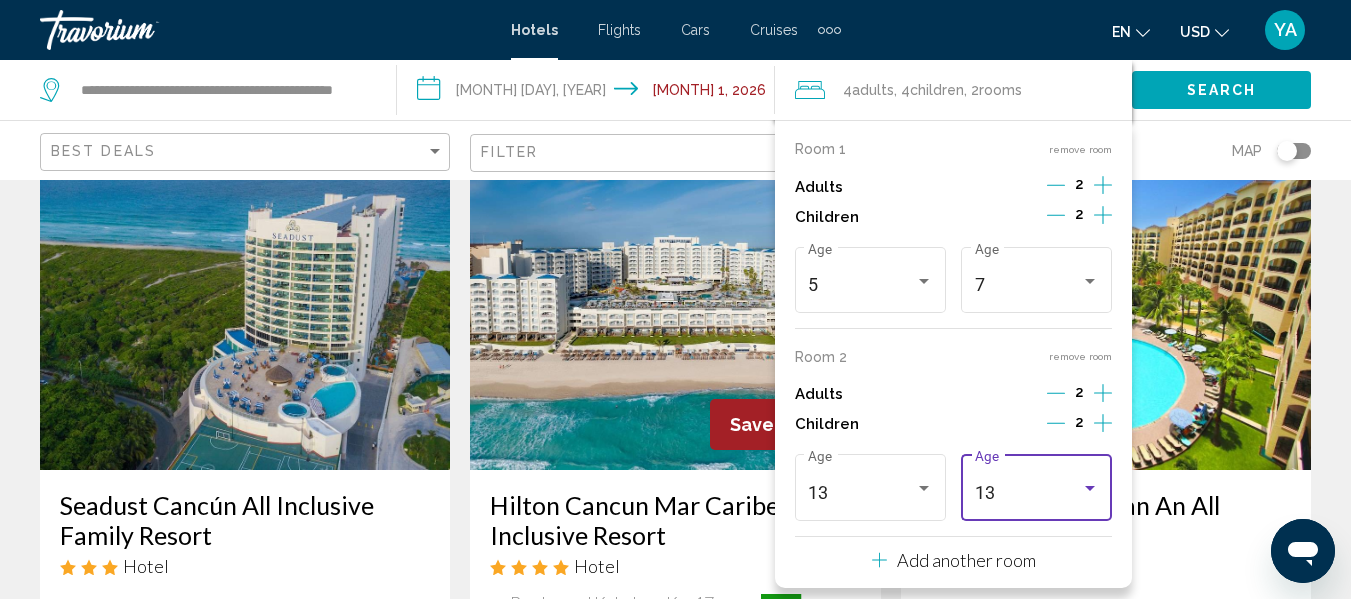 click on "13" at bounding box center [1028, 493] 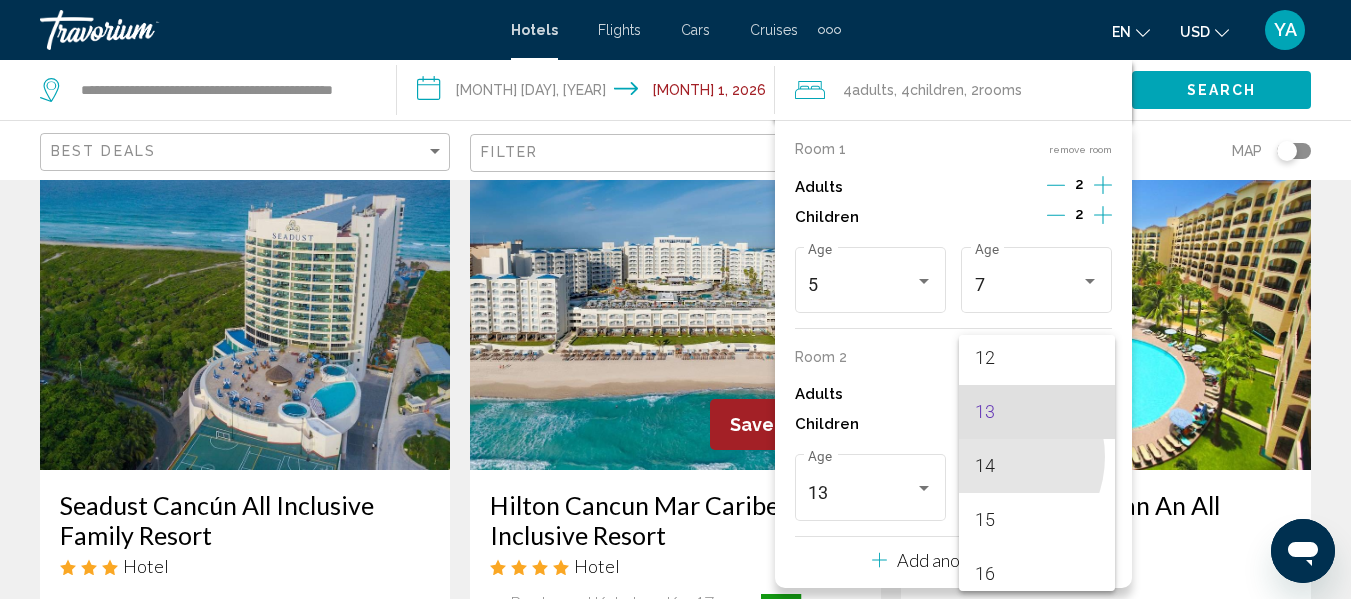 scroll, scrollTop: 716, scrollLeft: 0, axis: vertical 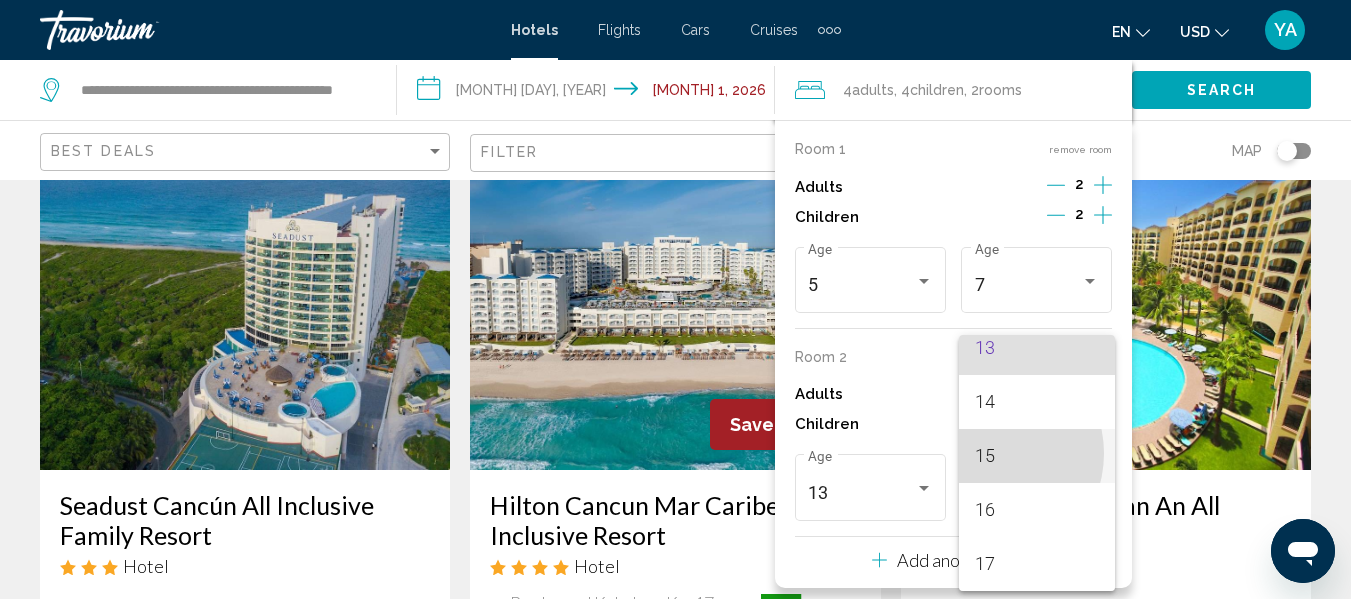 click on "15" at bounding box center [1037, 456] 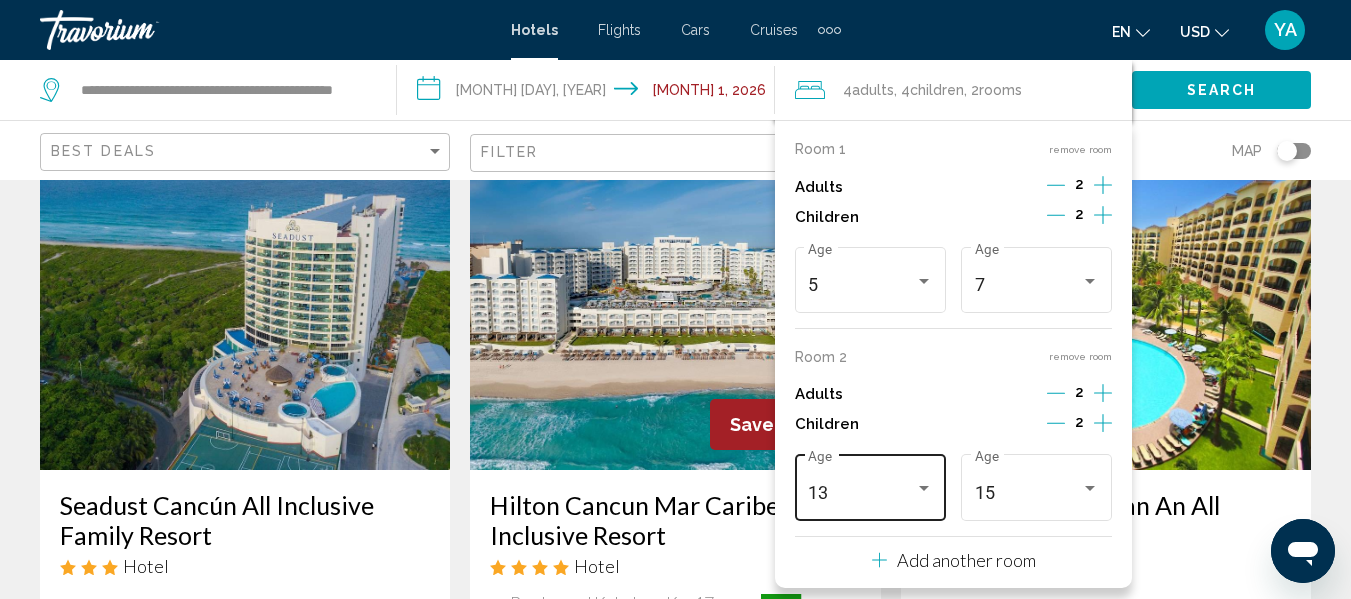 click on "13" at bounding box center [861, 493] 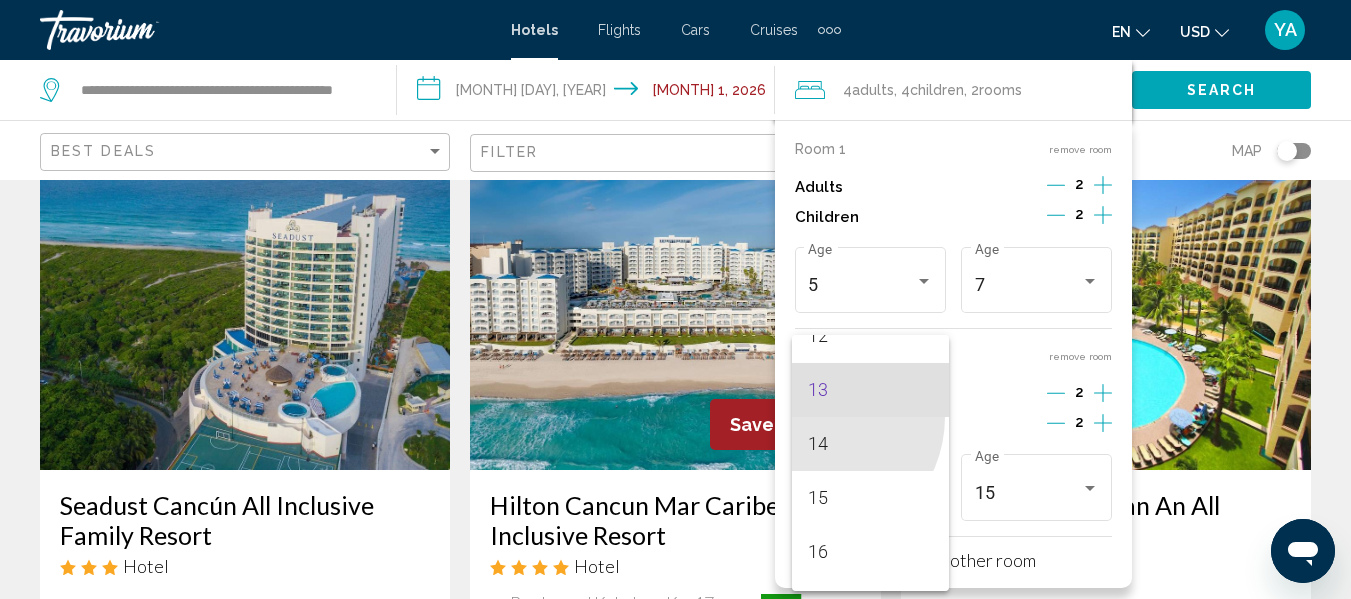 scroll, scrollTop: 716, scrollLeft: 0, axis: vertical 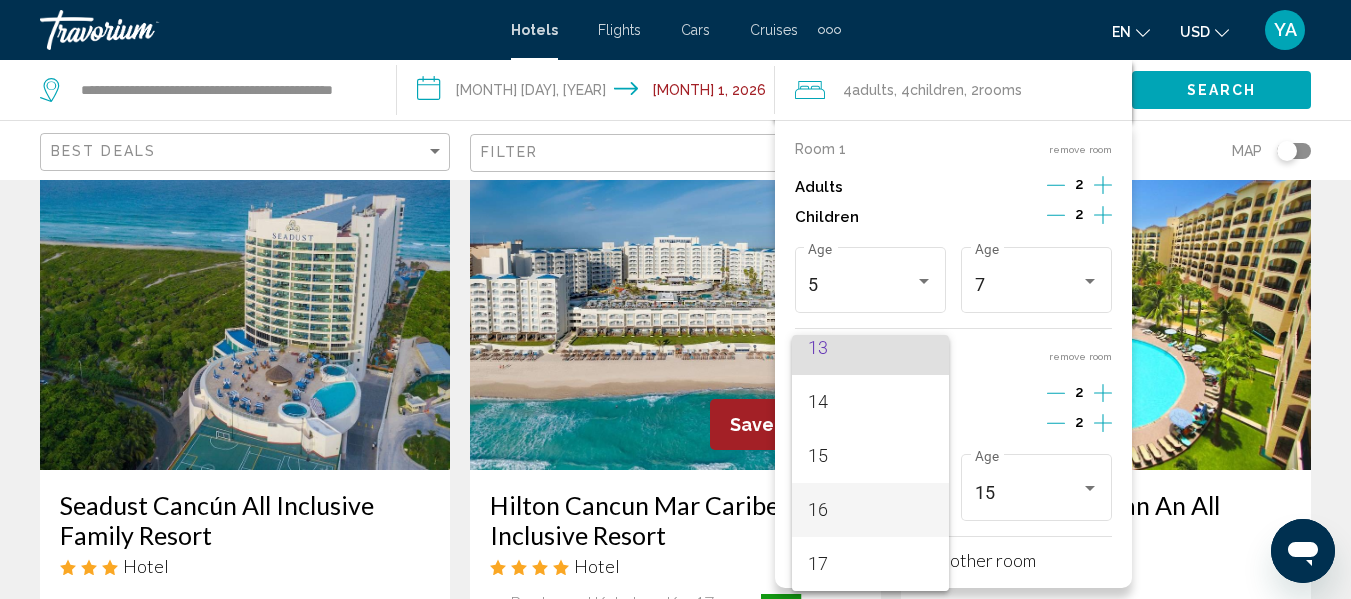 click on "16" at bounding box center (870, 510) 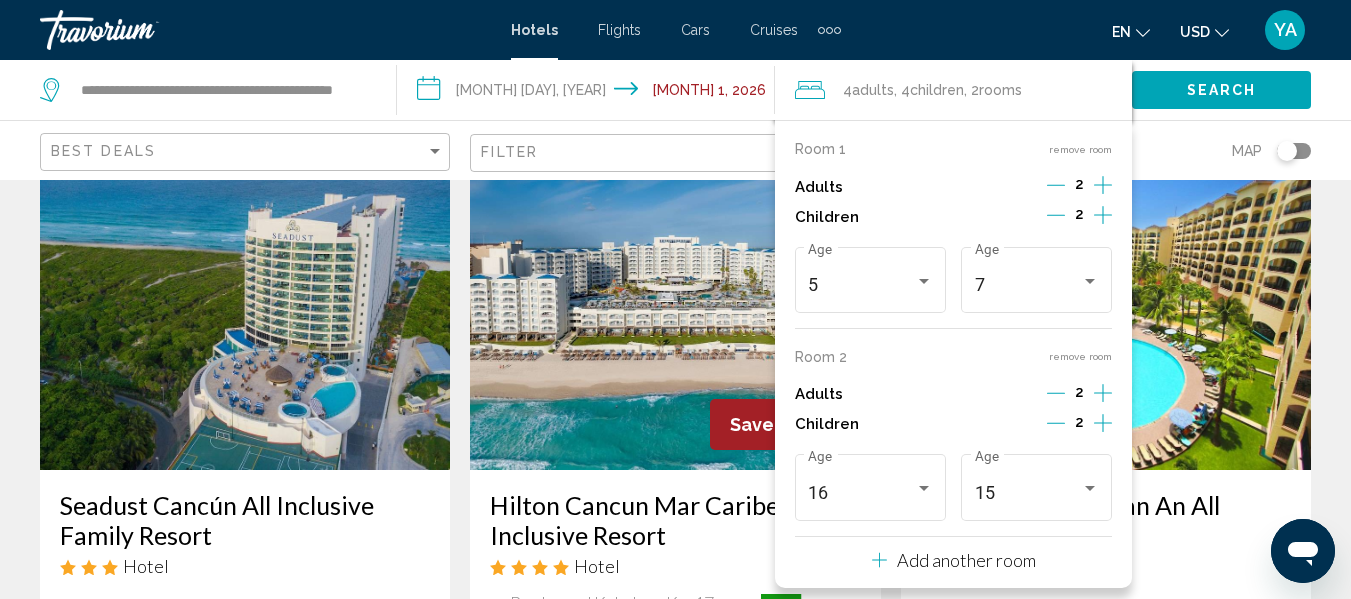 click 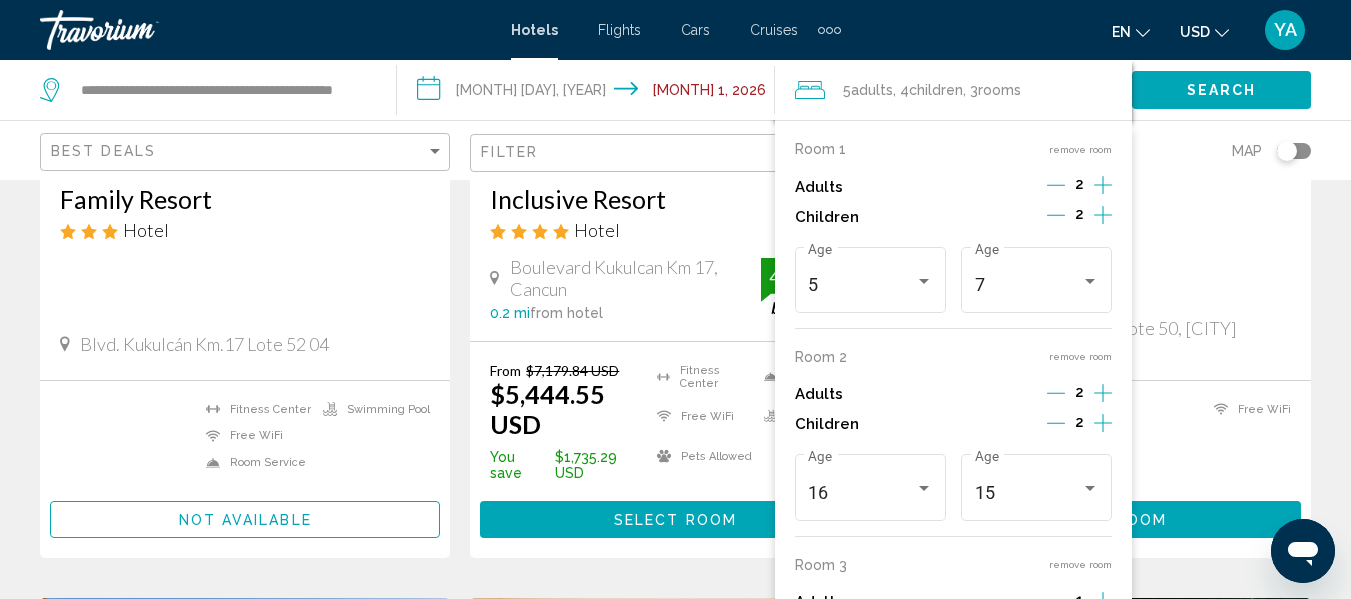 scroll, scrollTop: 440, scrollLeft: 0, axis: vertical 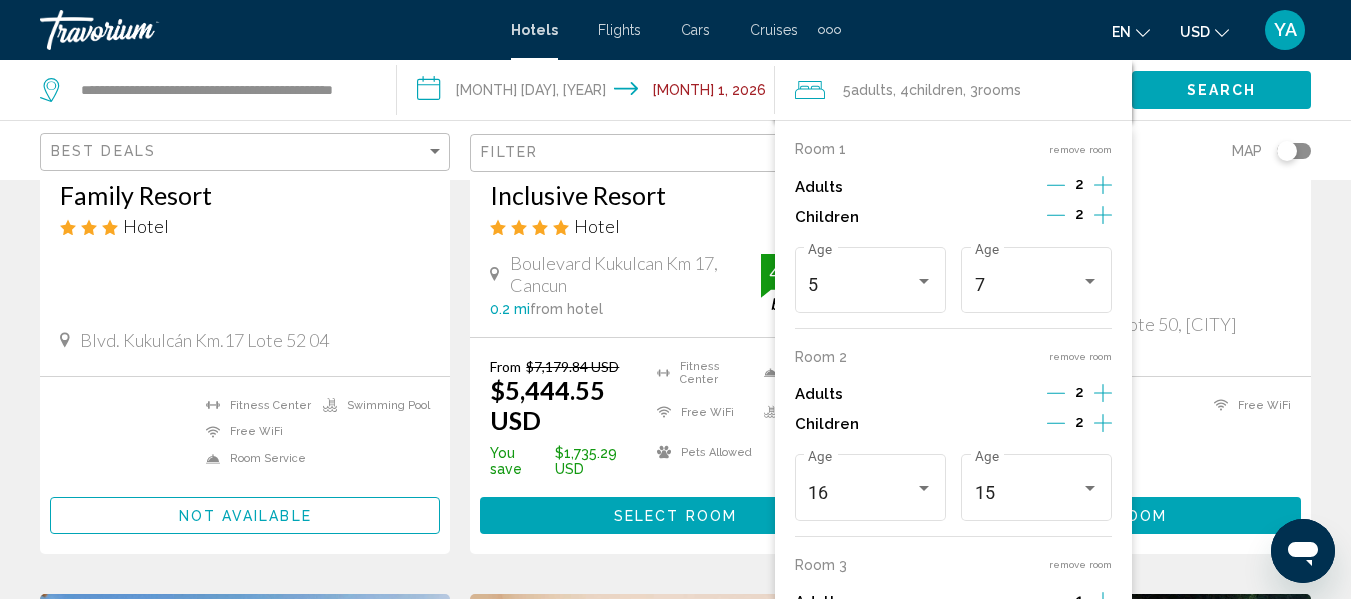 click on "Adults
1" at bounding box center (953, 603) 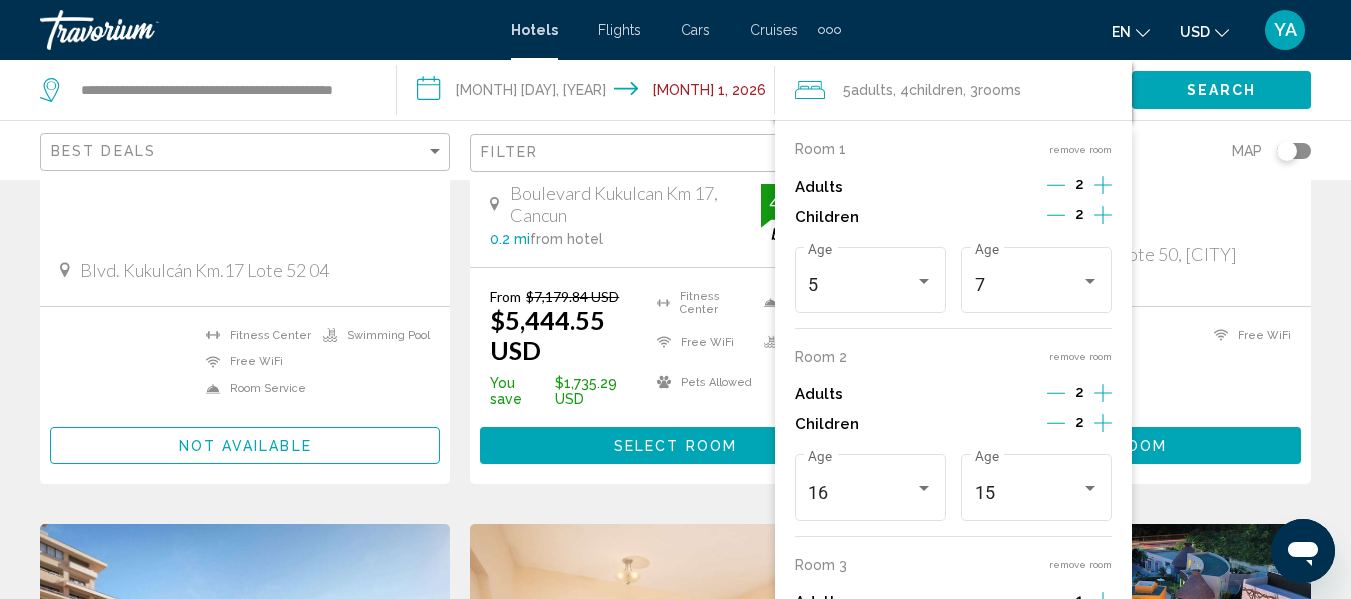 scroll, scrollTop: 507, scrollLeft: 0, axis: vertical 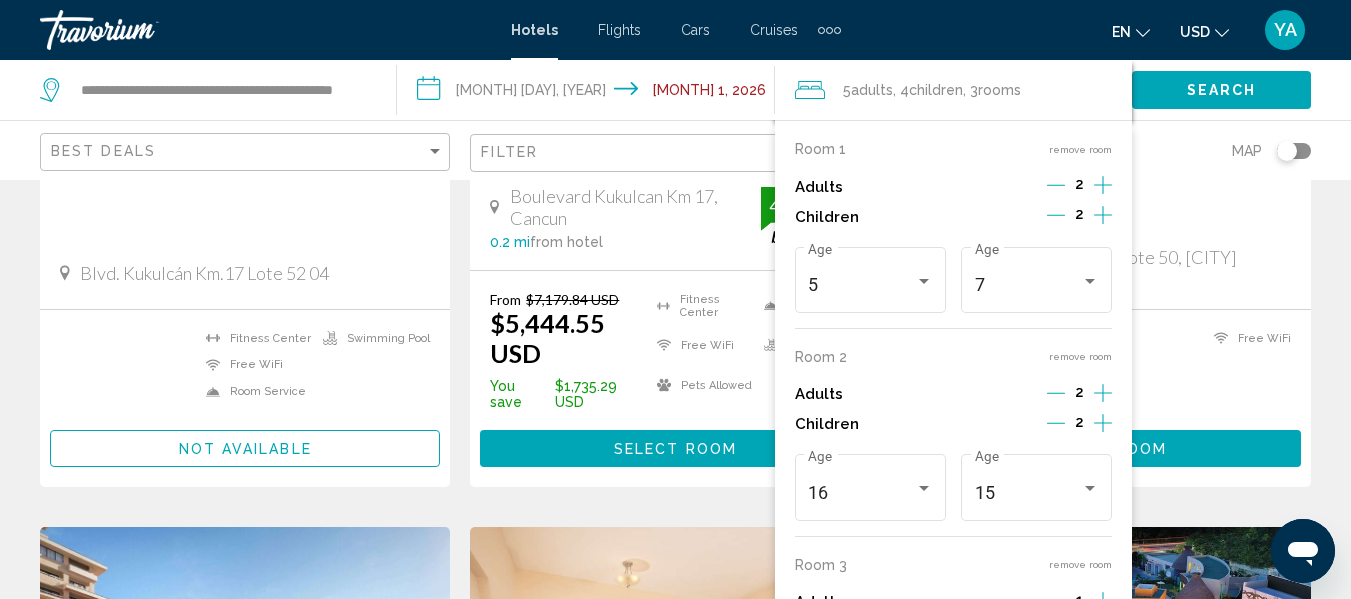click on "Room 3  remove room  Adults
1
Children
0" at bounding box center (953, 602) 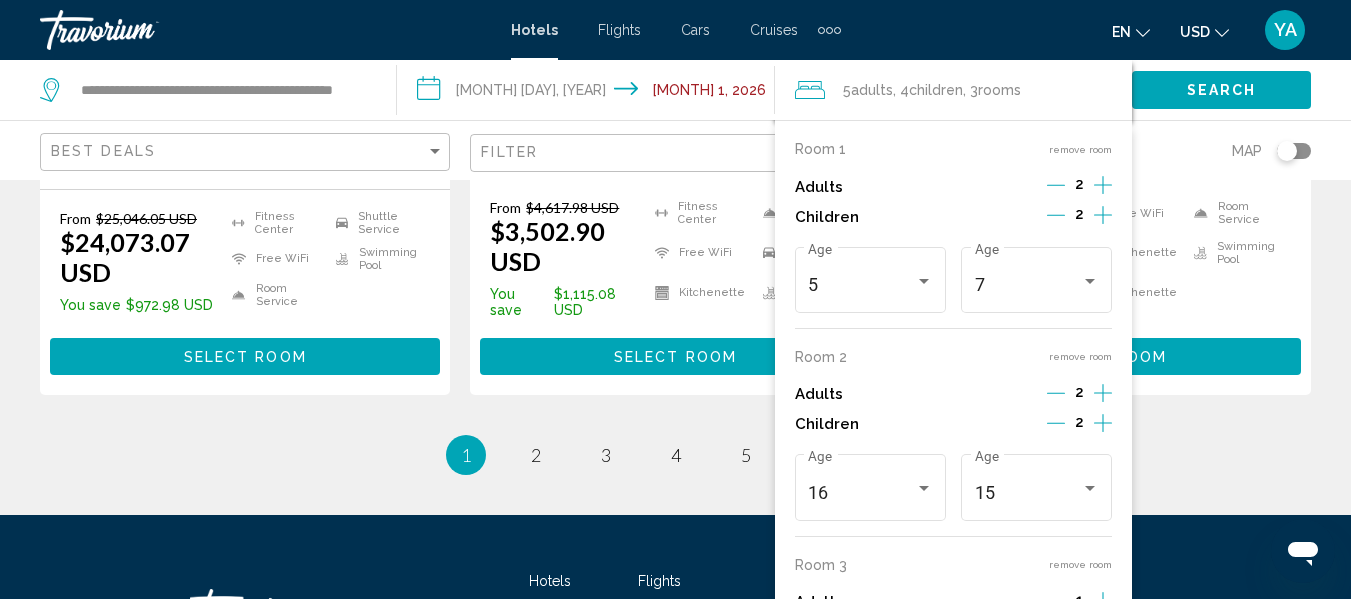 scroll, scrollTop: 3038, scrollLeft: 0, axis: vertical 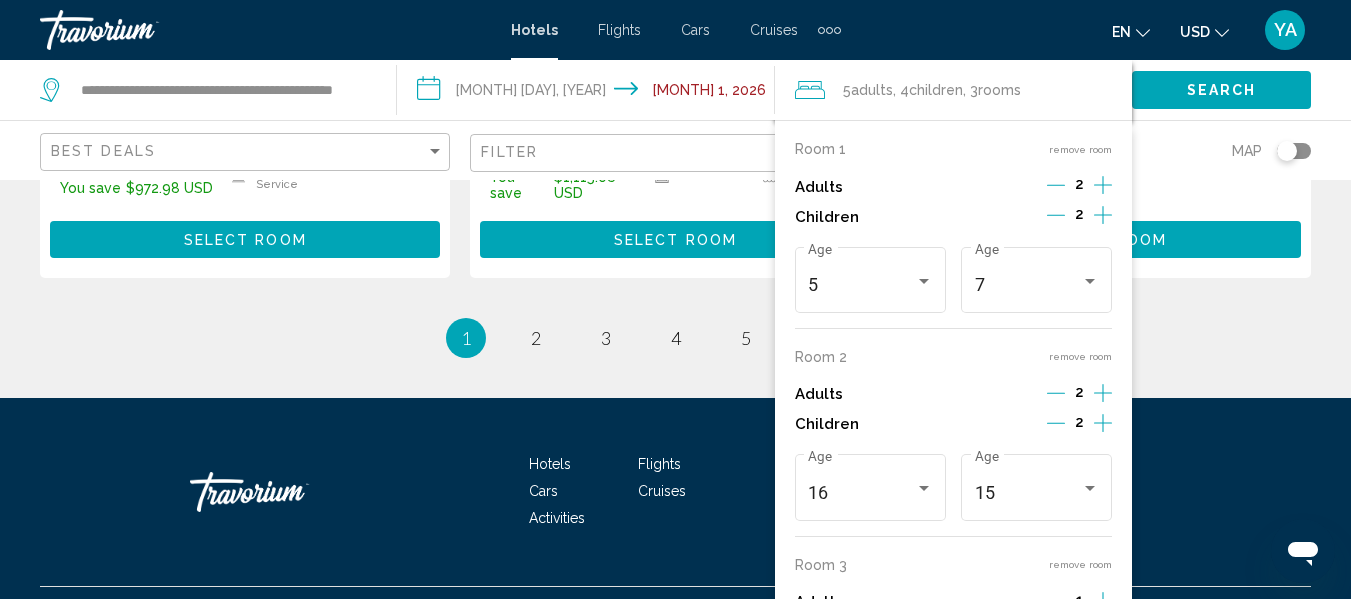click on "Adults
1" at bounding box center [953, 603] 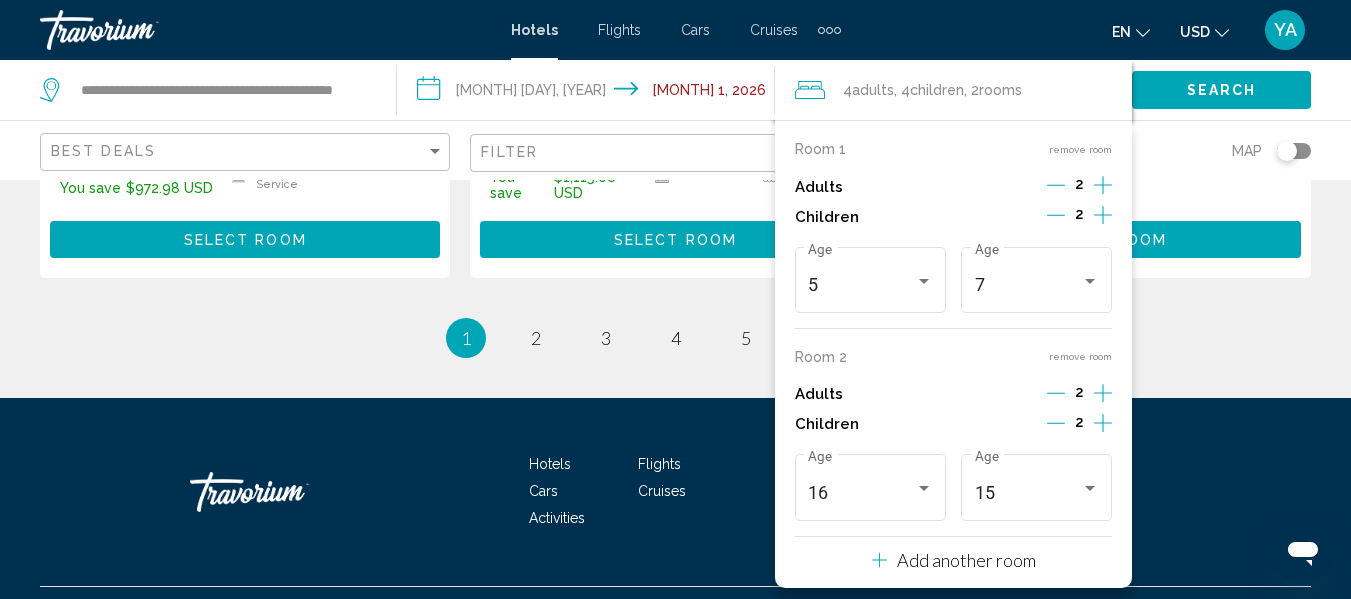 click on "Add another room" at bounding box center [954, 557] 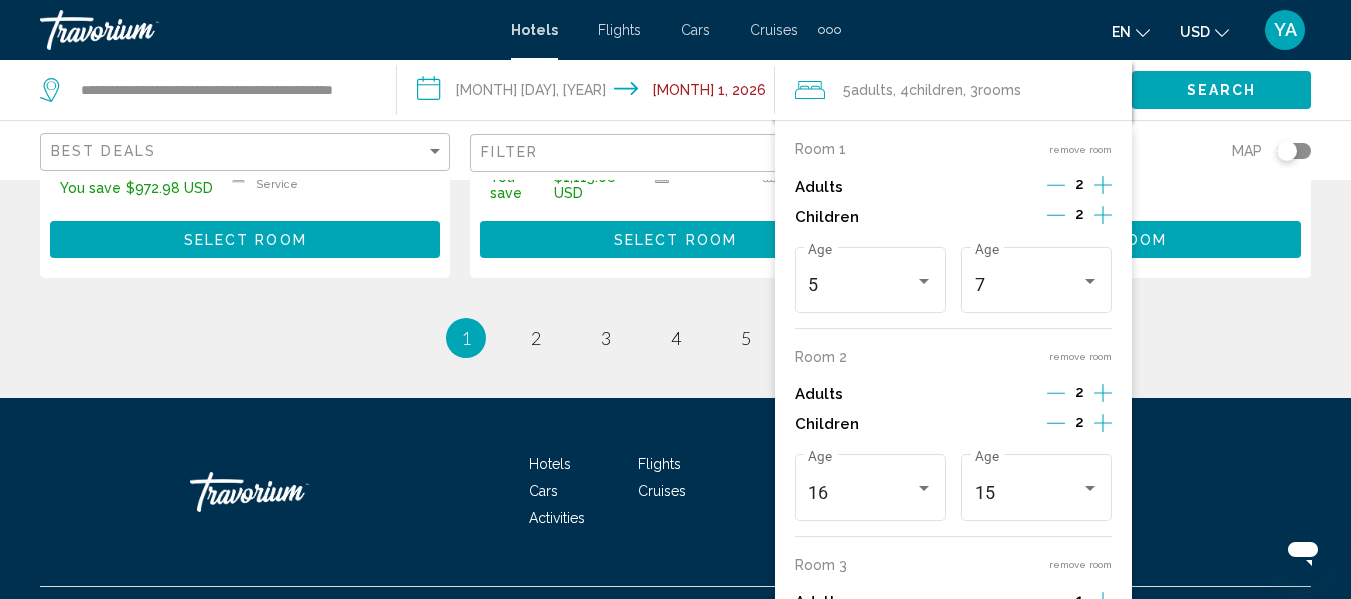 click on "Adults" at bounding box center (819, 602) 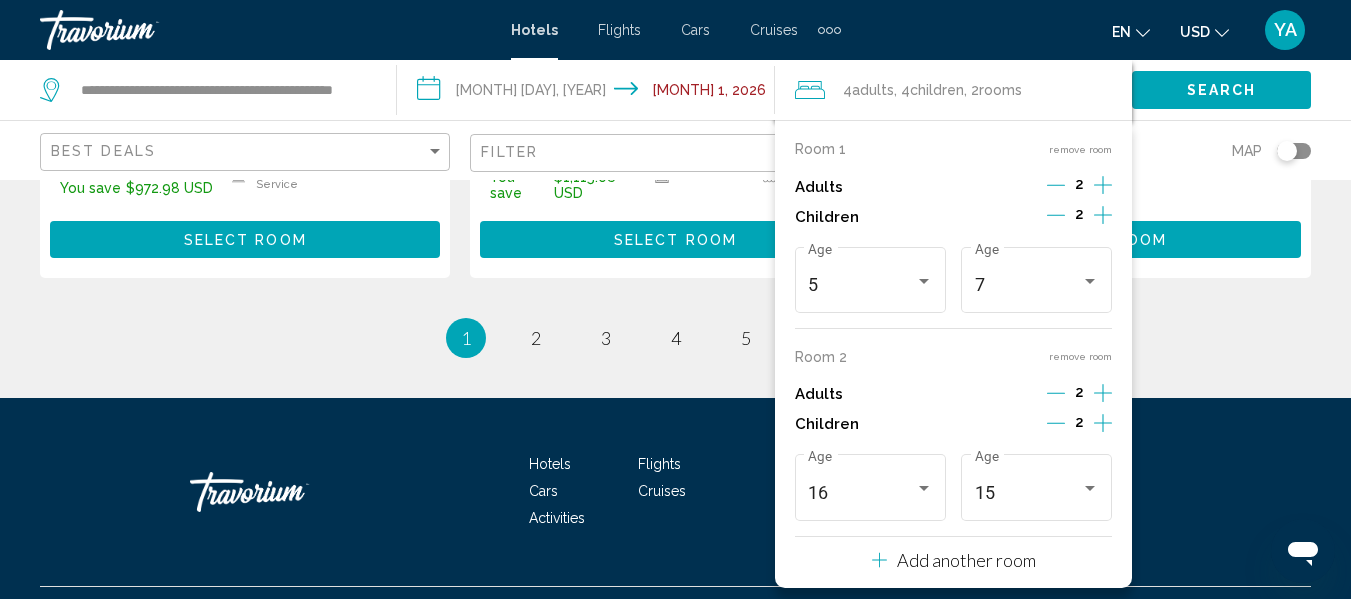 click on "Search" 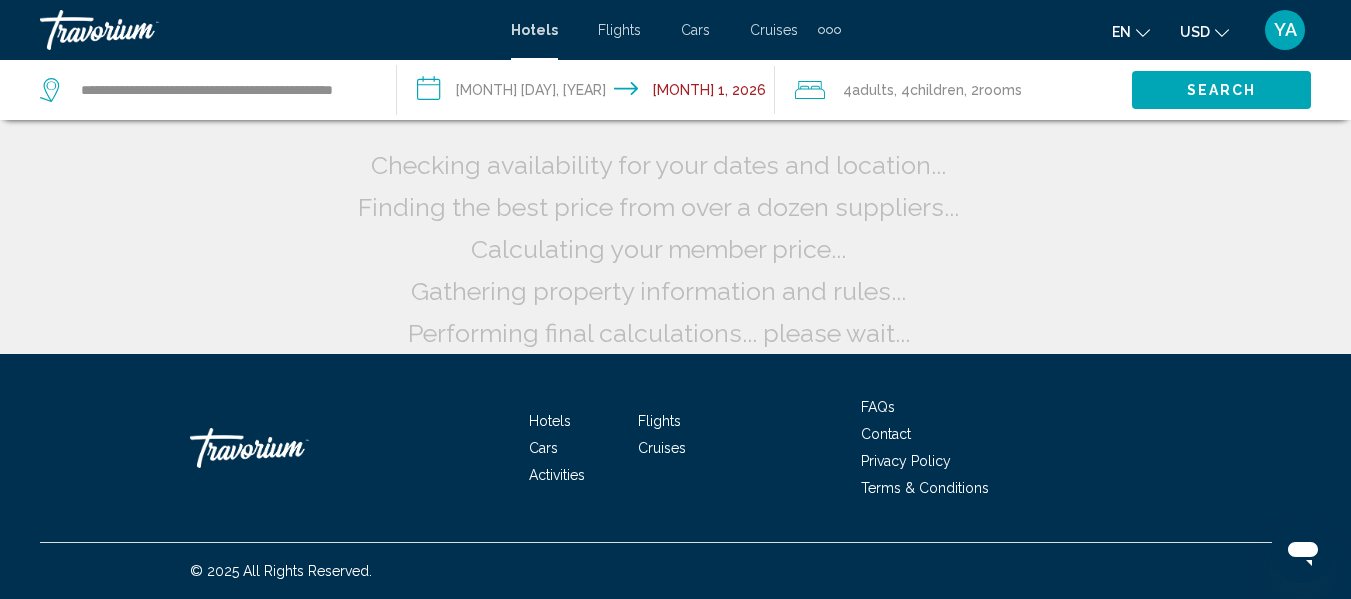 click on "Search" 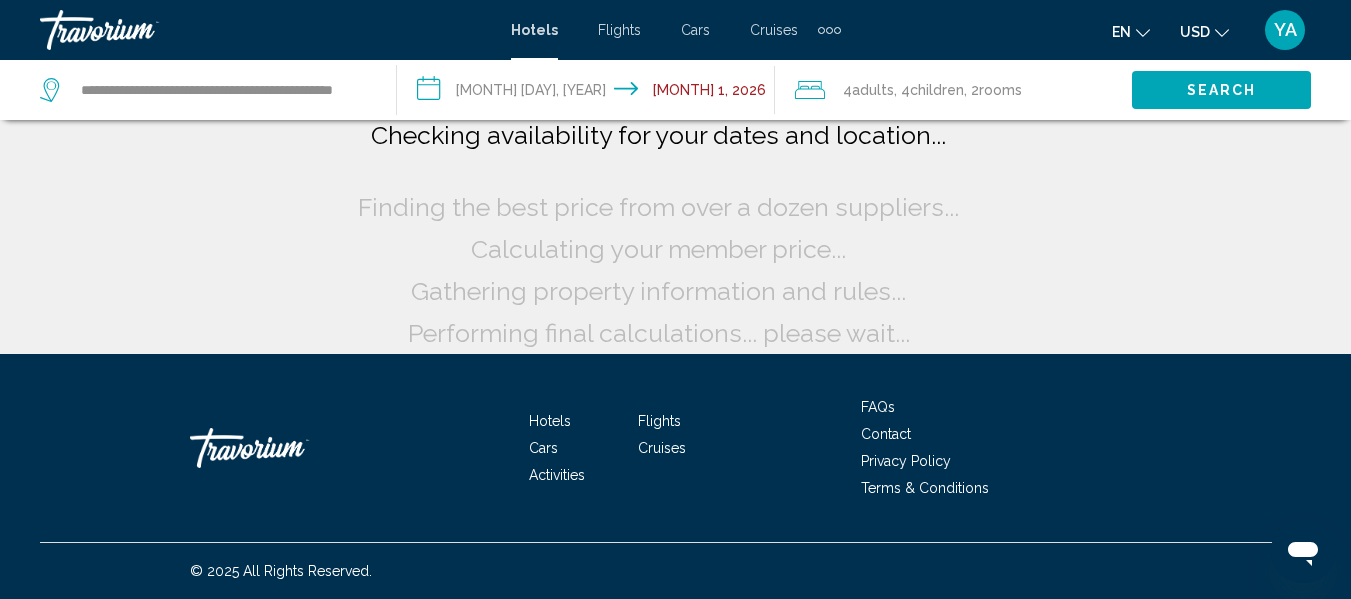 click on "Finding the best price from over a dozen suppliers..." 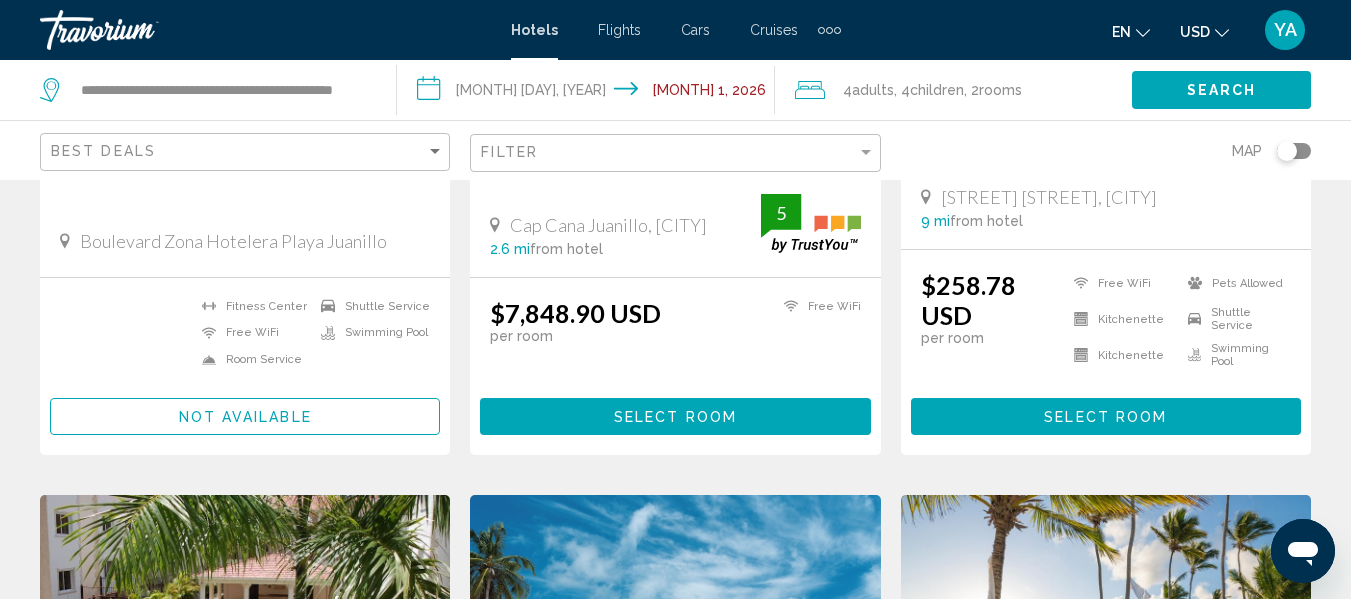 scroll, scrollTop: 482, scrollLeft: 0, axis: vertical 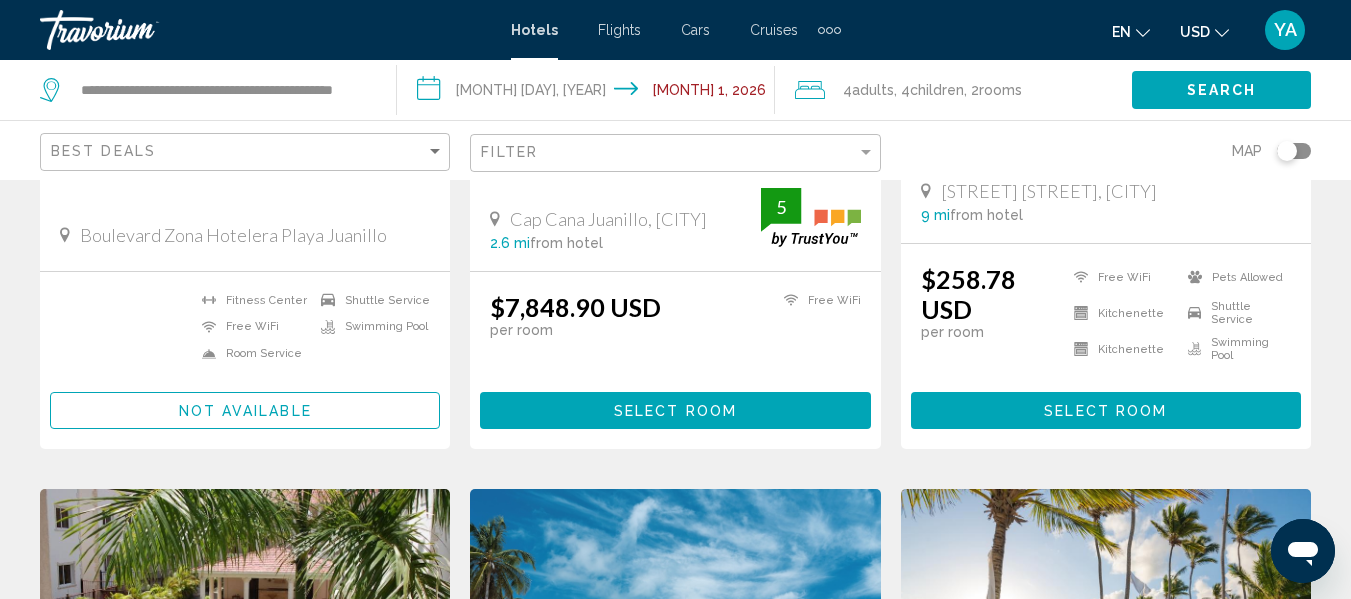 click on "per room" at bounding box center [91, 332] 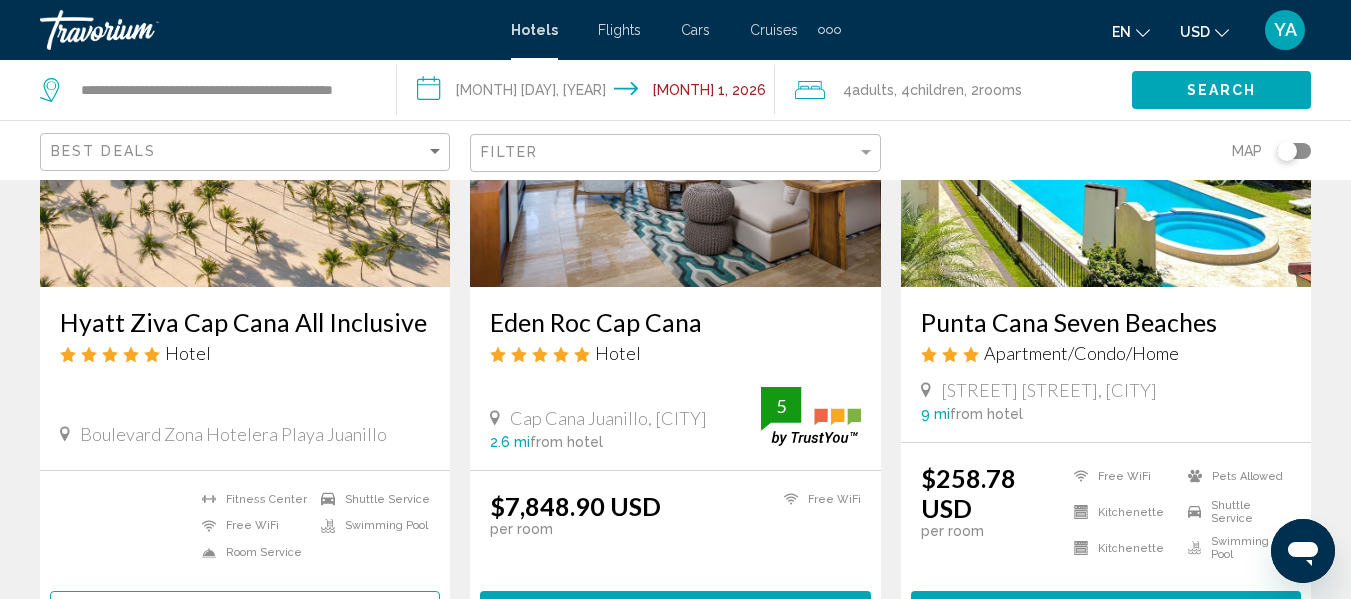 scroll, scrollTop: 285, scrollLeft: 0, axis: vertical 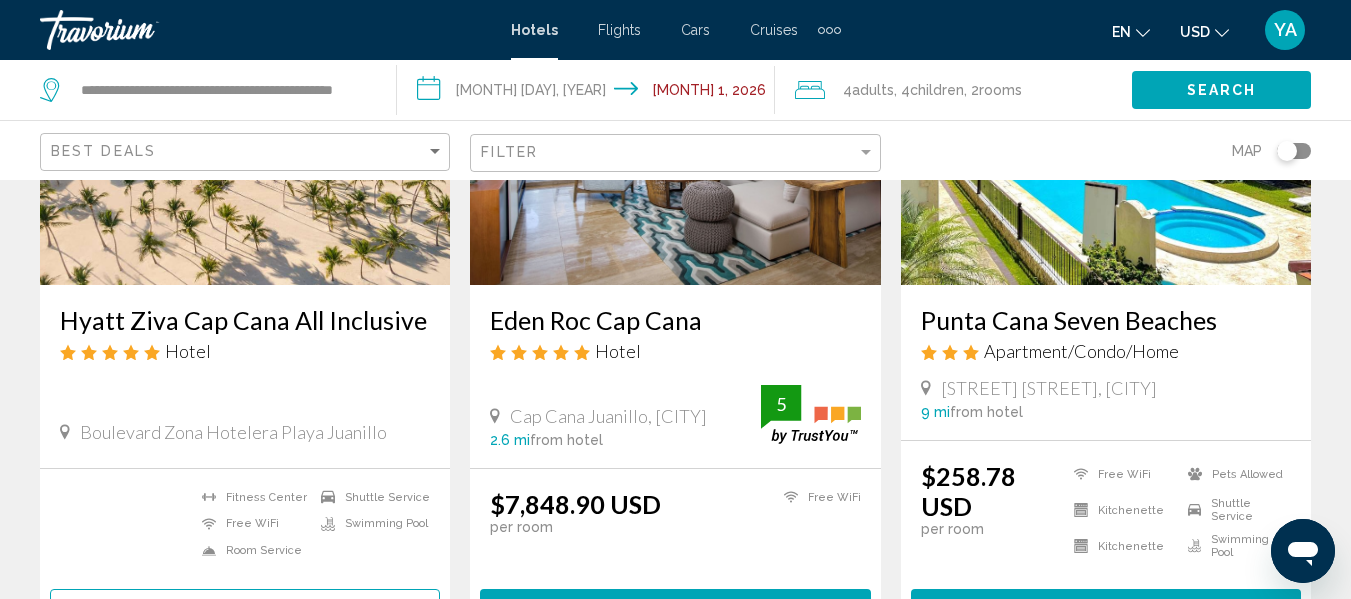 click on "**********" at bounding box center (589, 93) 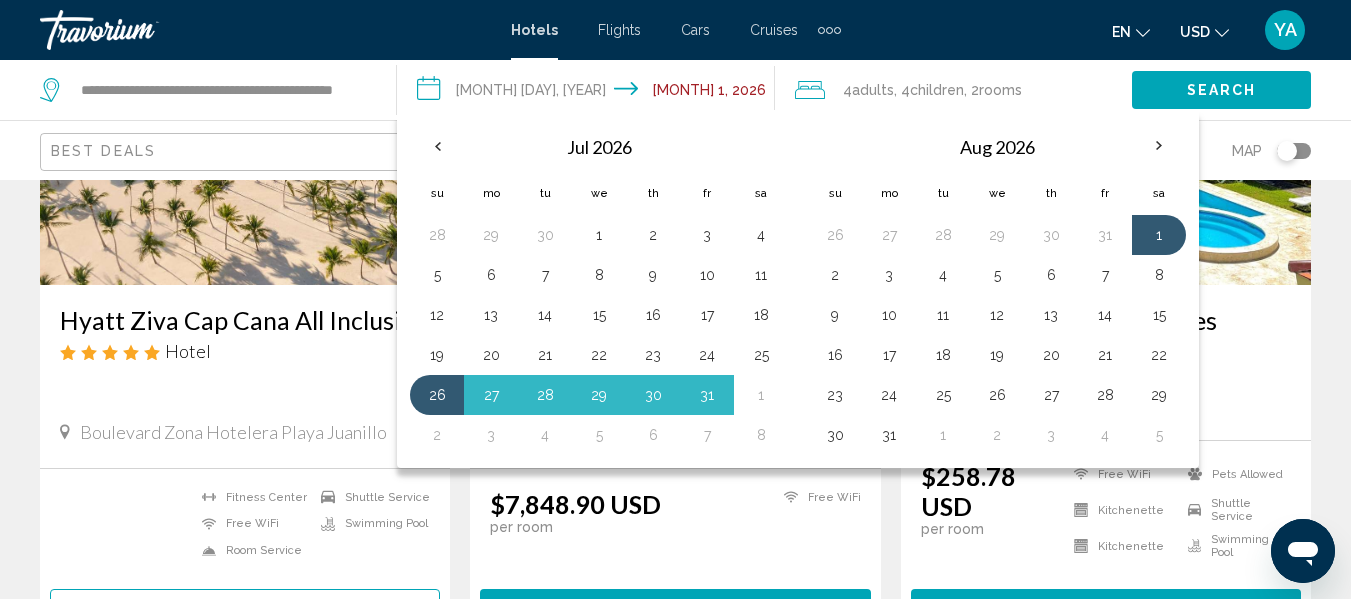 click at bounding box center (437, 146) 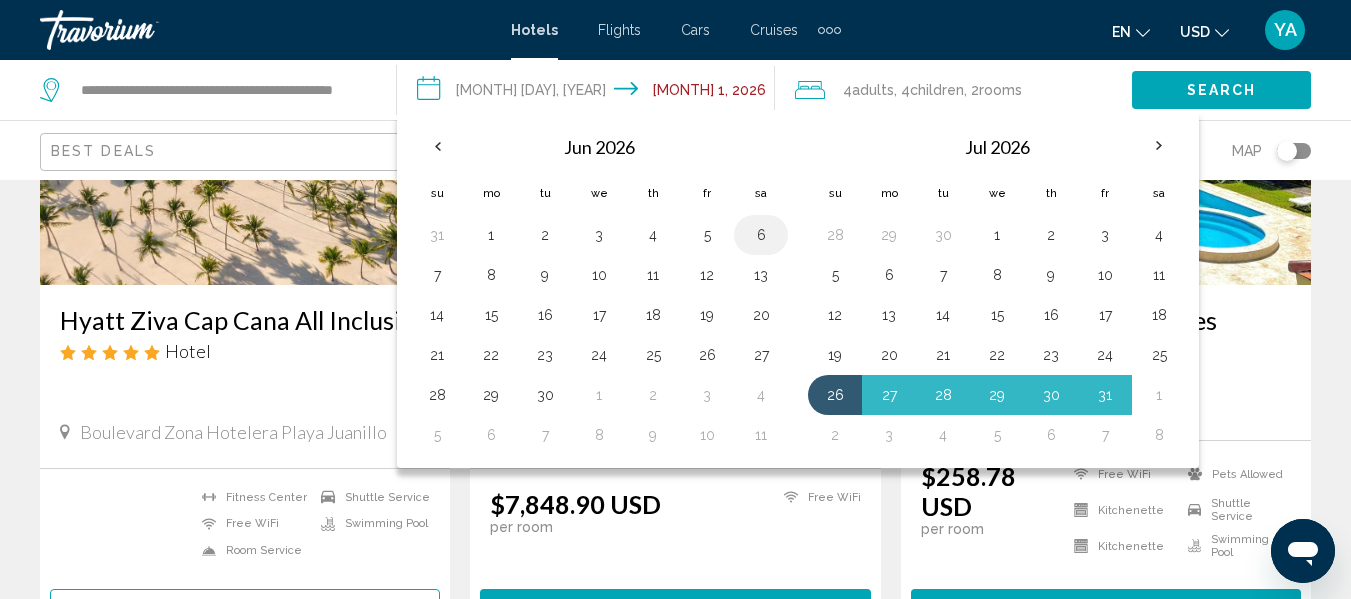click on "6" at bounding box center (761, 235) 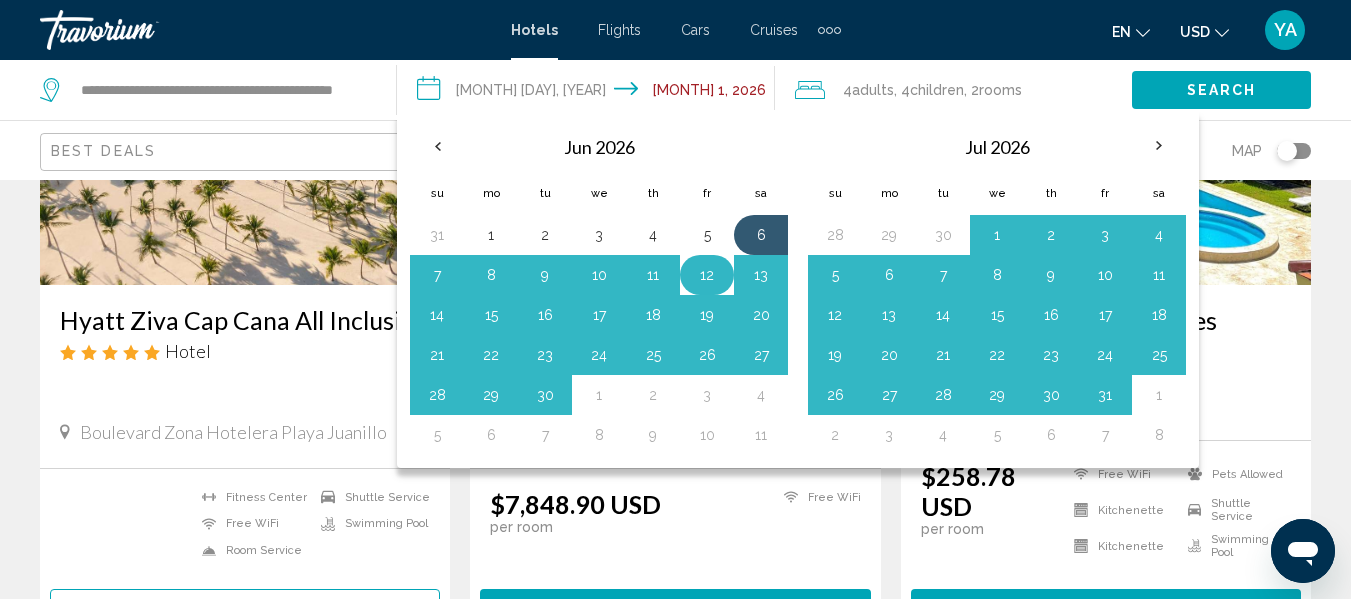 click on "12" at bounding box center [707, 275] 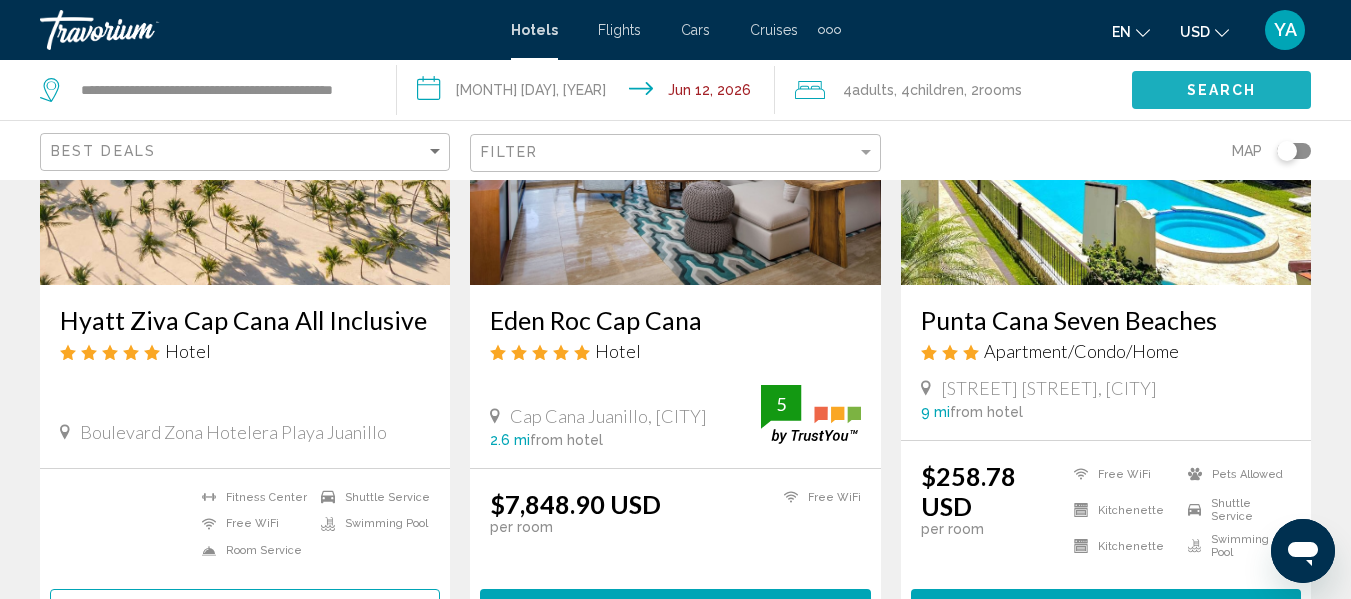 click on "Search" 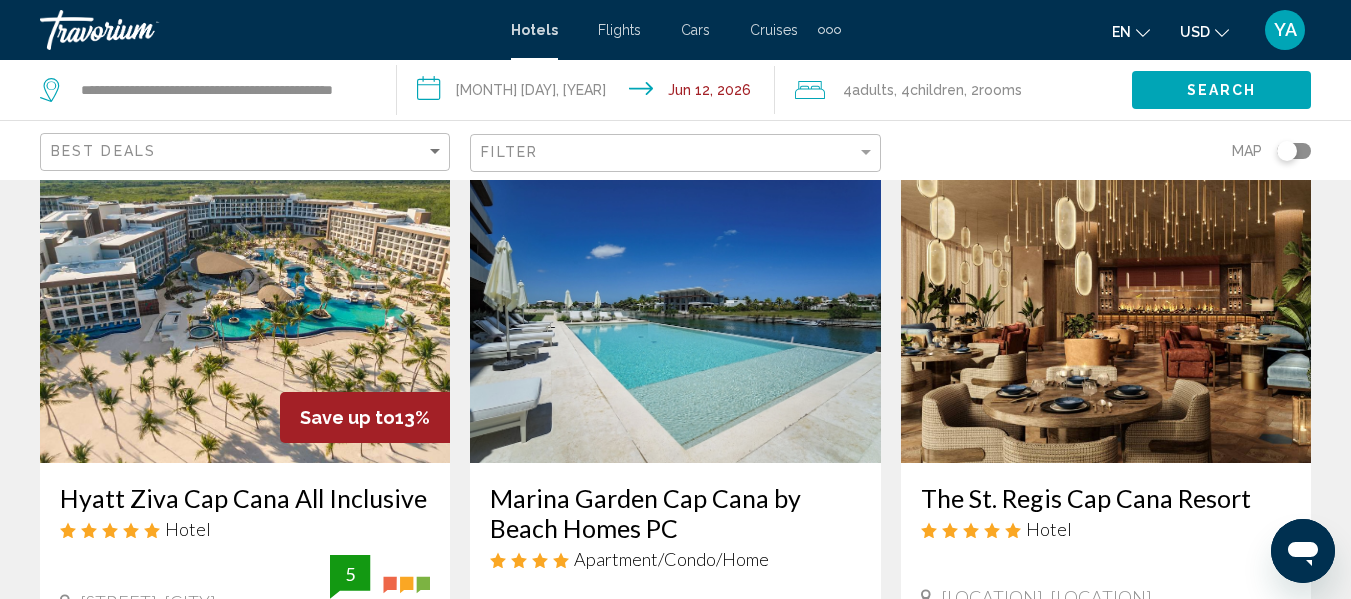 scroll, scrollTop: 0, scrollLeft: 0, axis: both 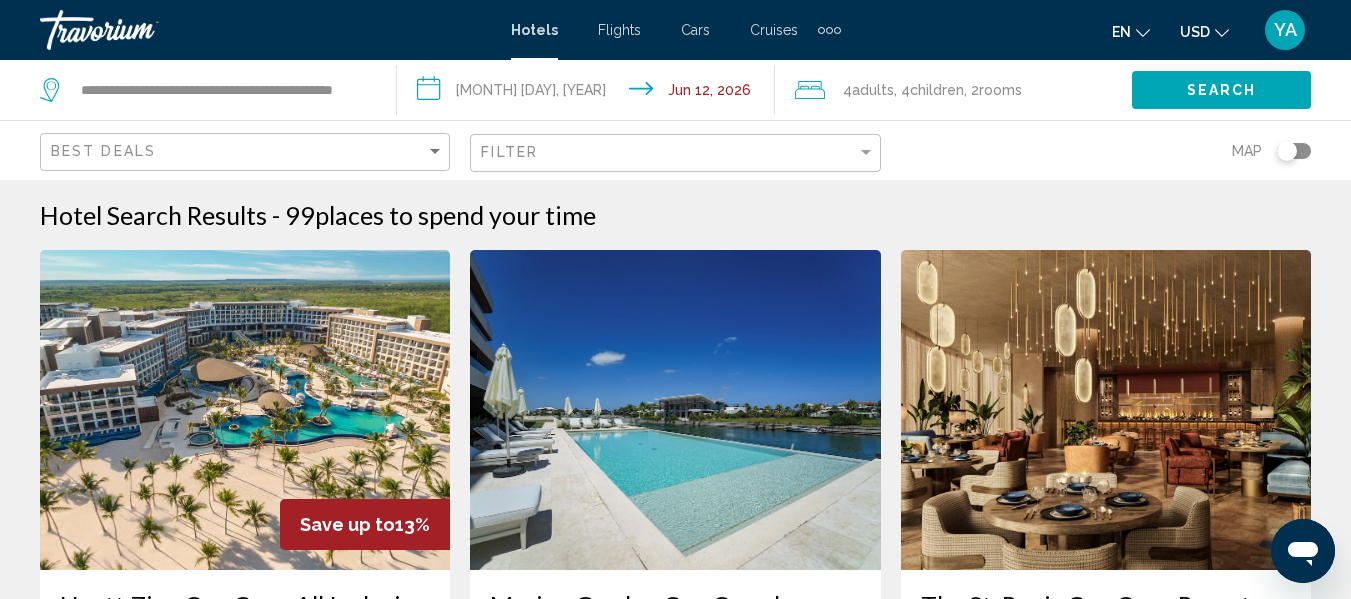 click on "4  Adult Adults" 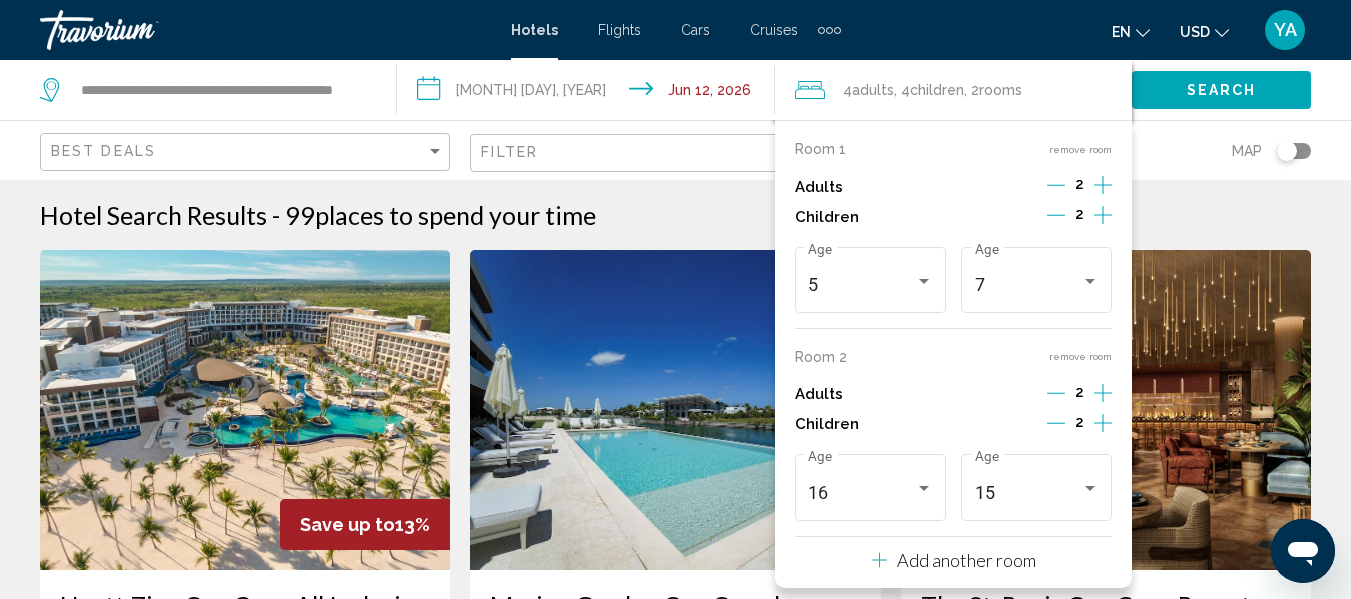 click 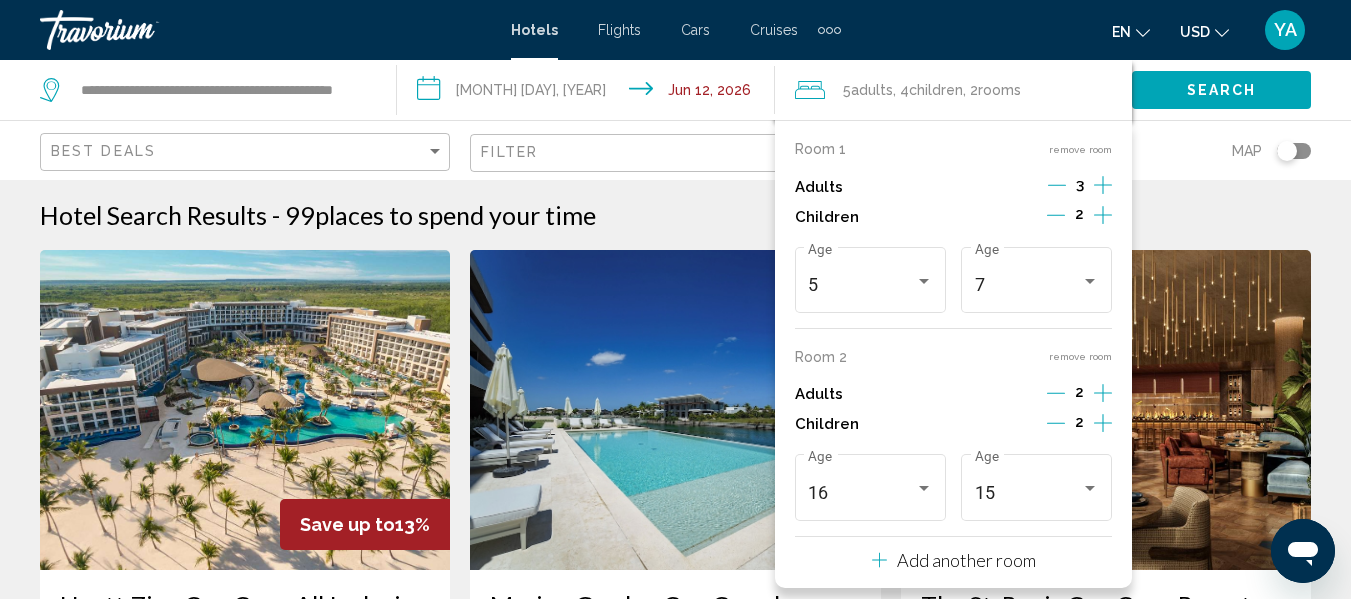 click 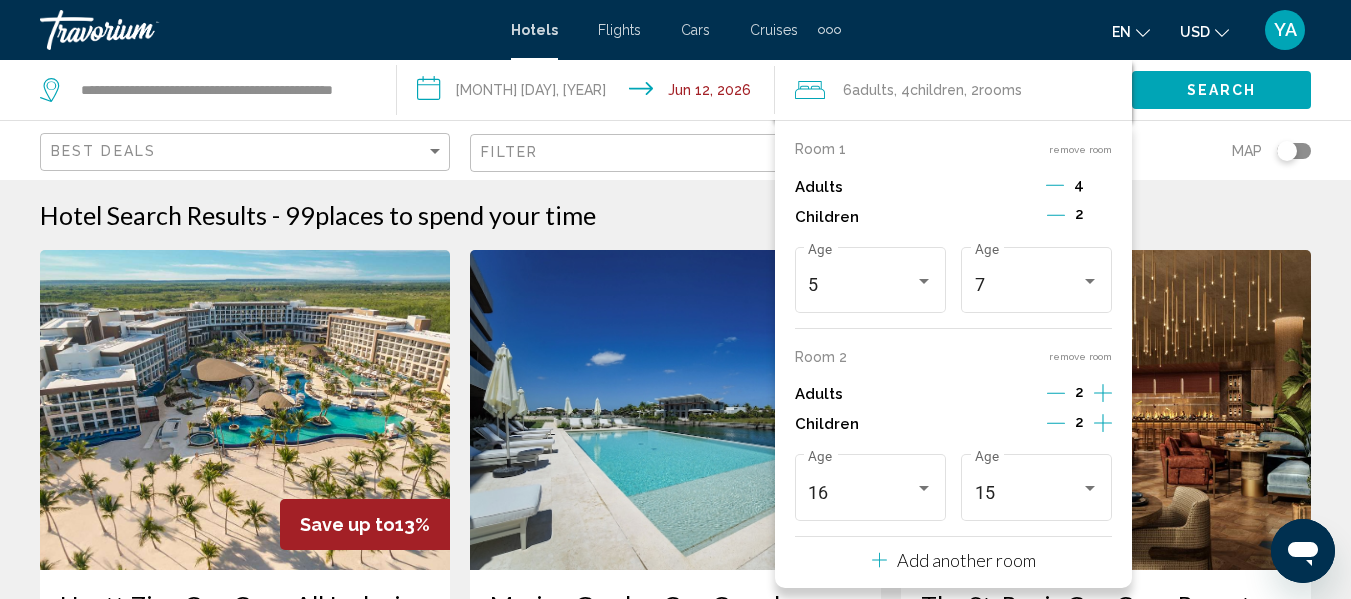 click 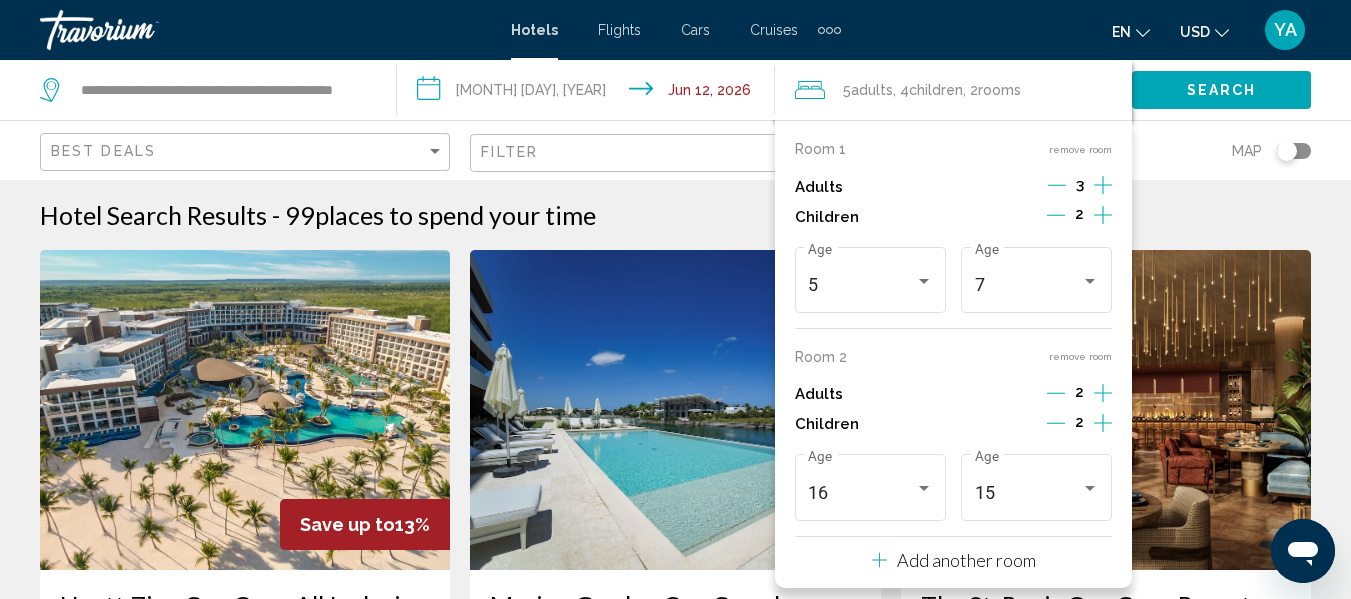 click 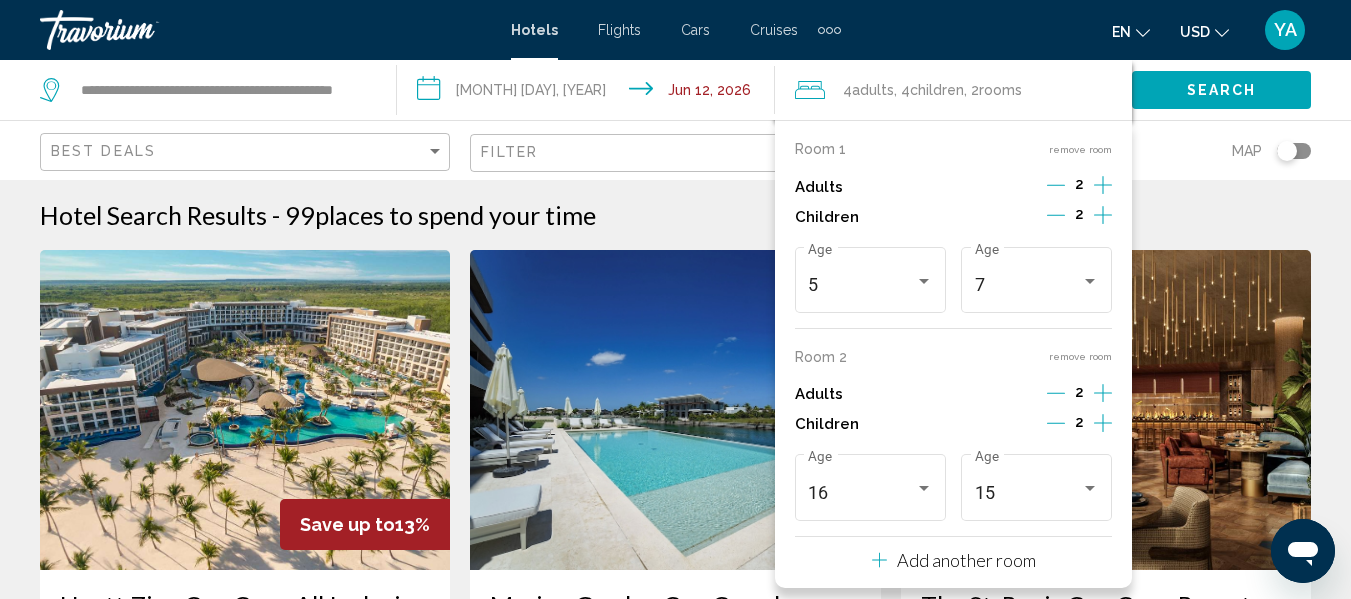 click 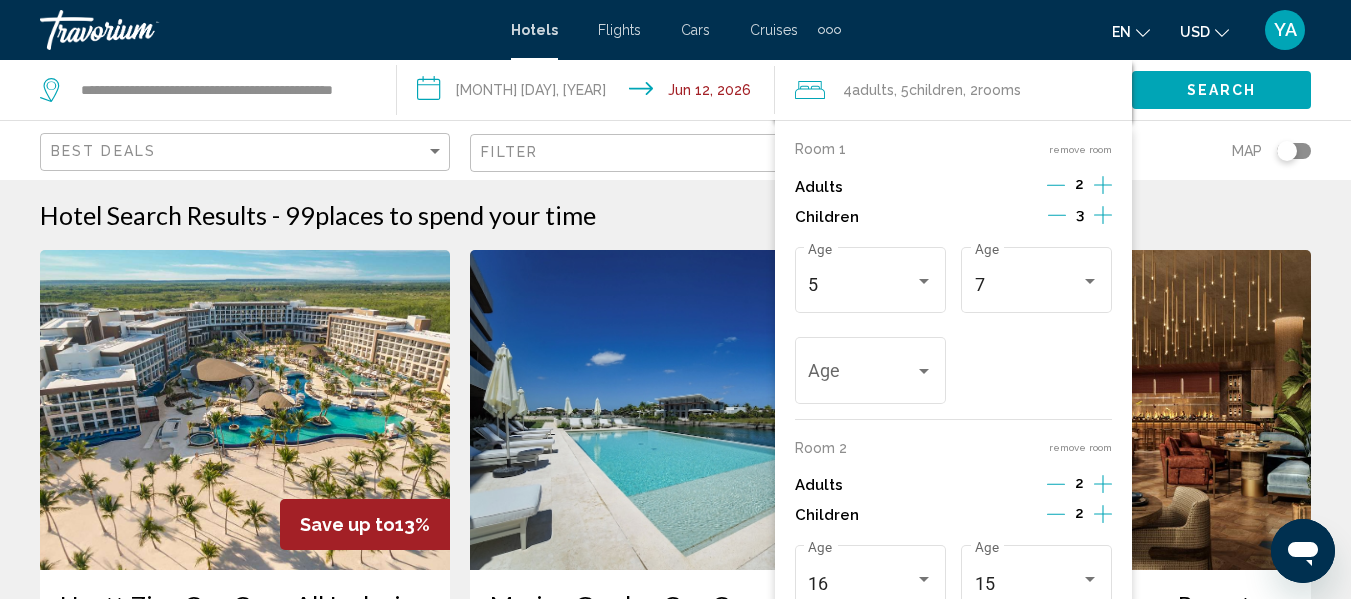 click at bounding box center [1103, 217] 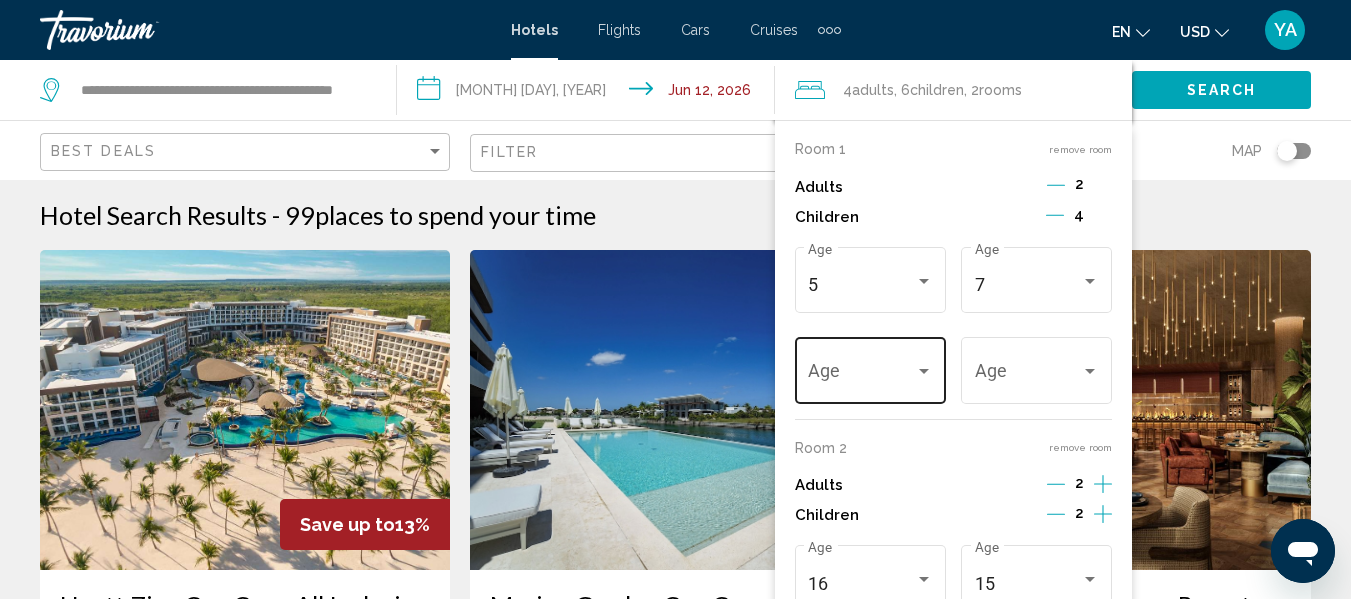 click at bounding box center [861, 376] 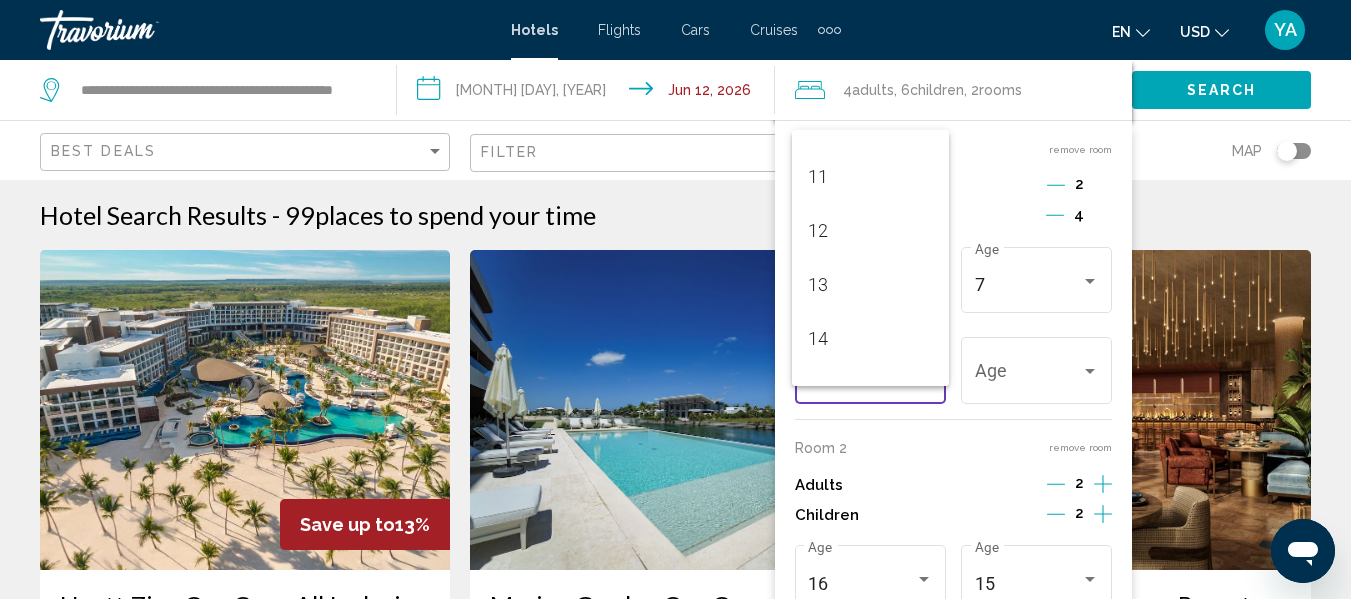 scroll, scrollTop: 591, scrollLeft: 0, axis: vertical 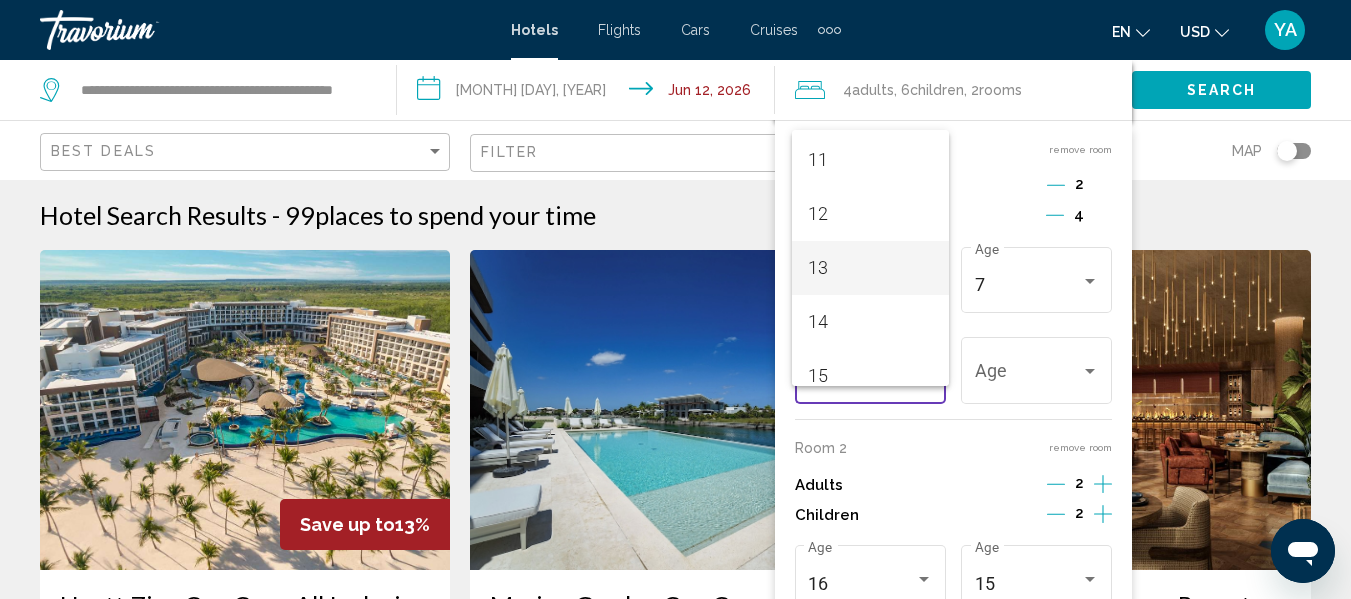 click on "13" at bounding box center (870, 268) 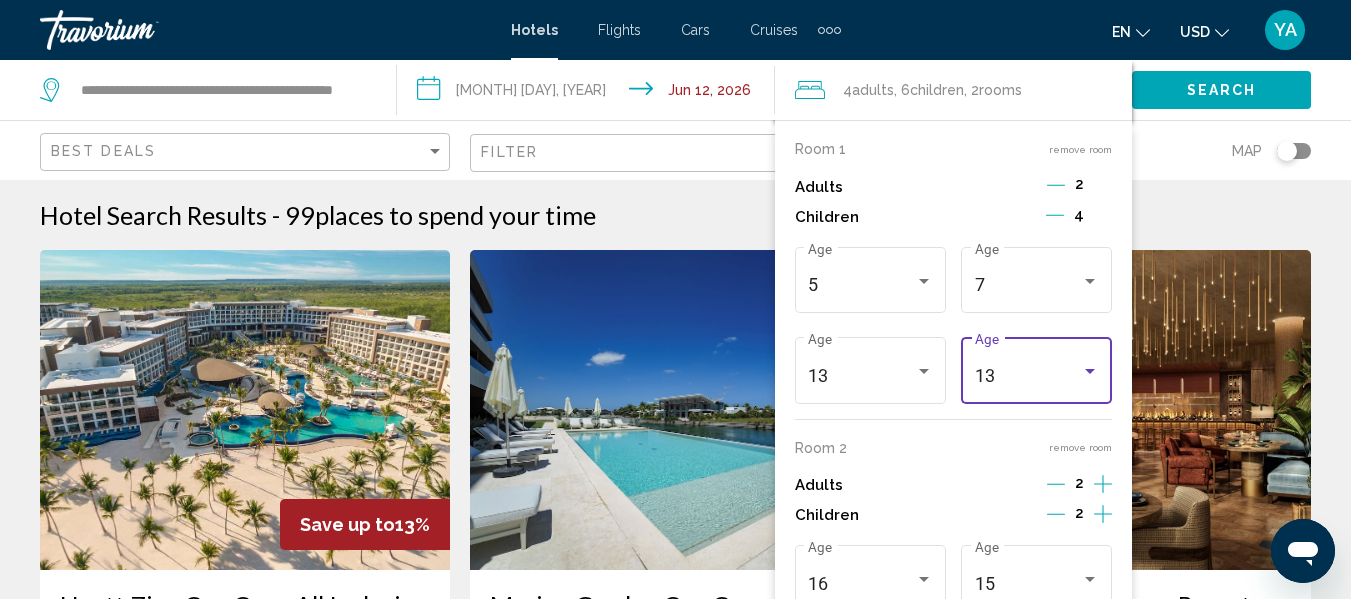 click on "13" at bounding box center (1028, 376) 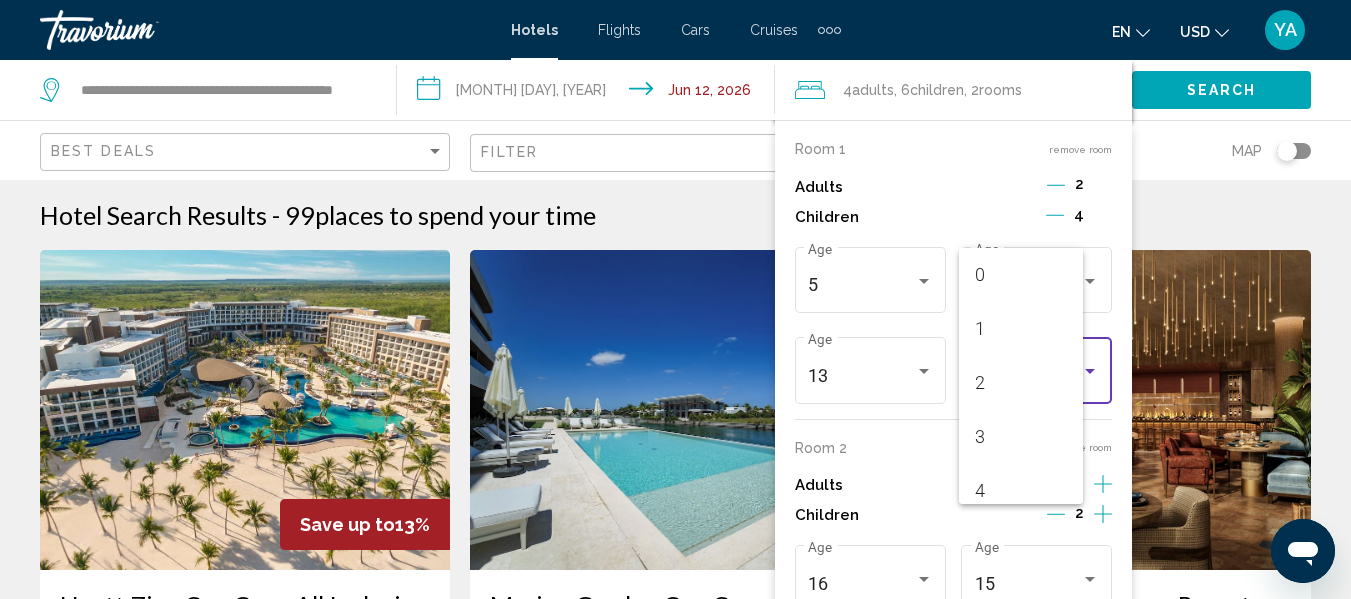 scroll, scrollTop: 601, scrollLeft: 0, axis: vertical 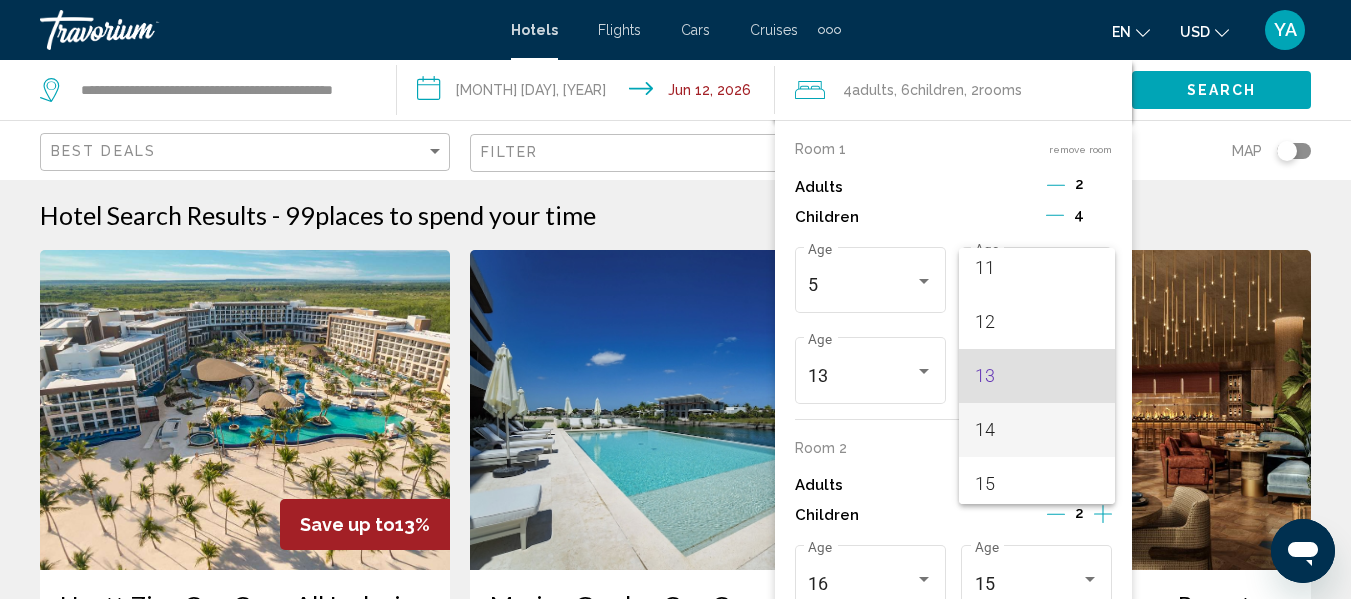 click on "14" at bounding box center [1037, 430] 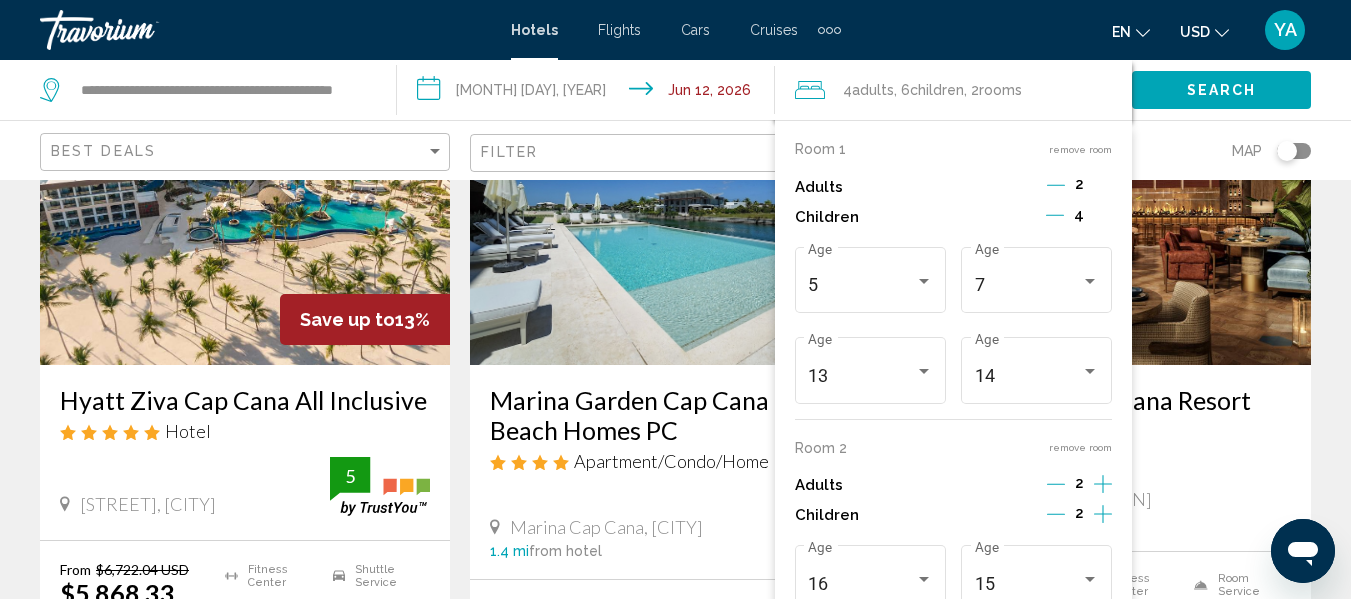 scroll, scrollTop: 217, scrollLeft: 0, axis: vertical 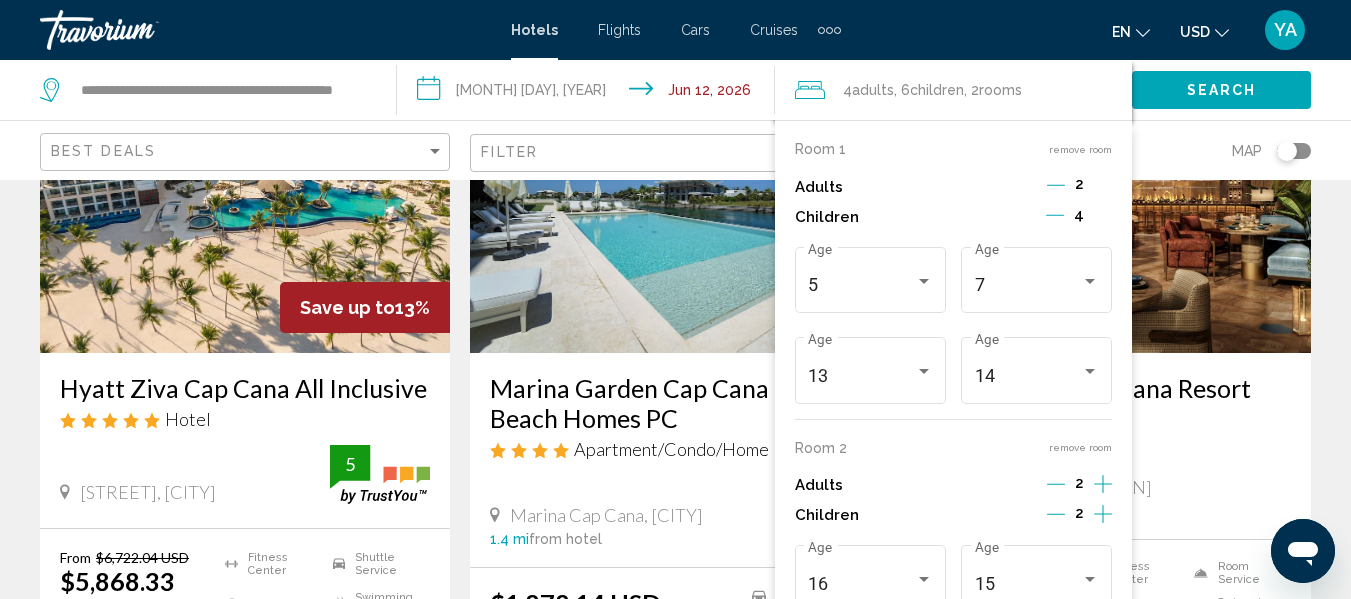 click 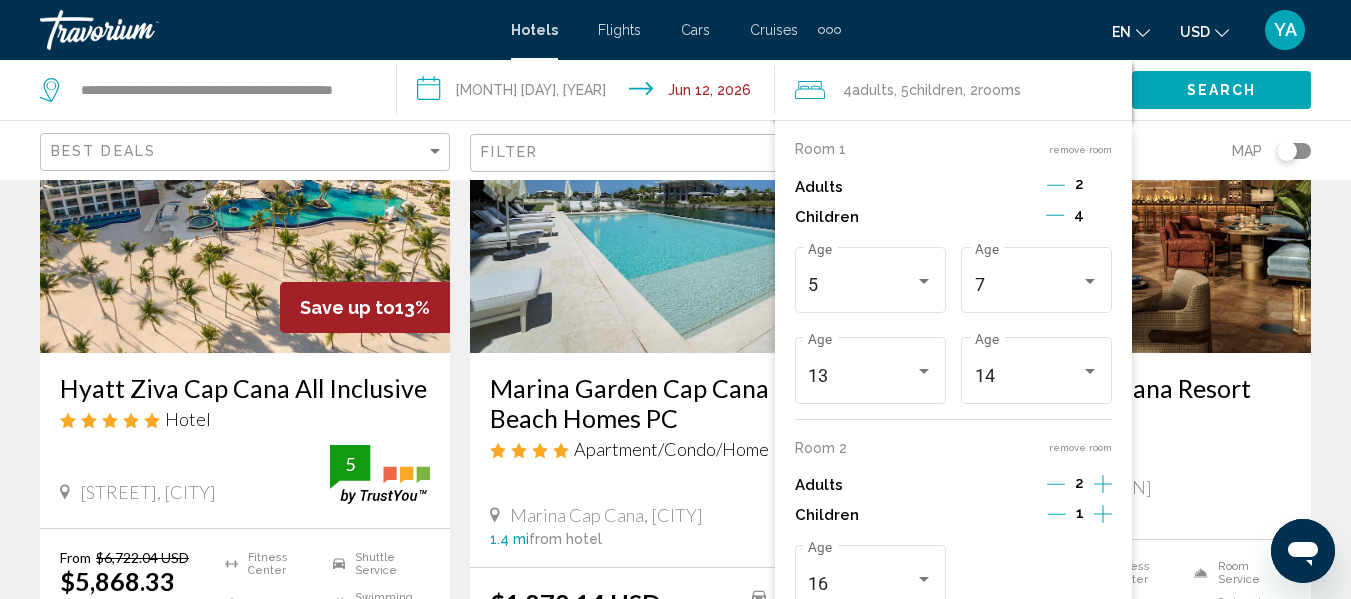 click 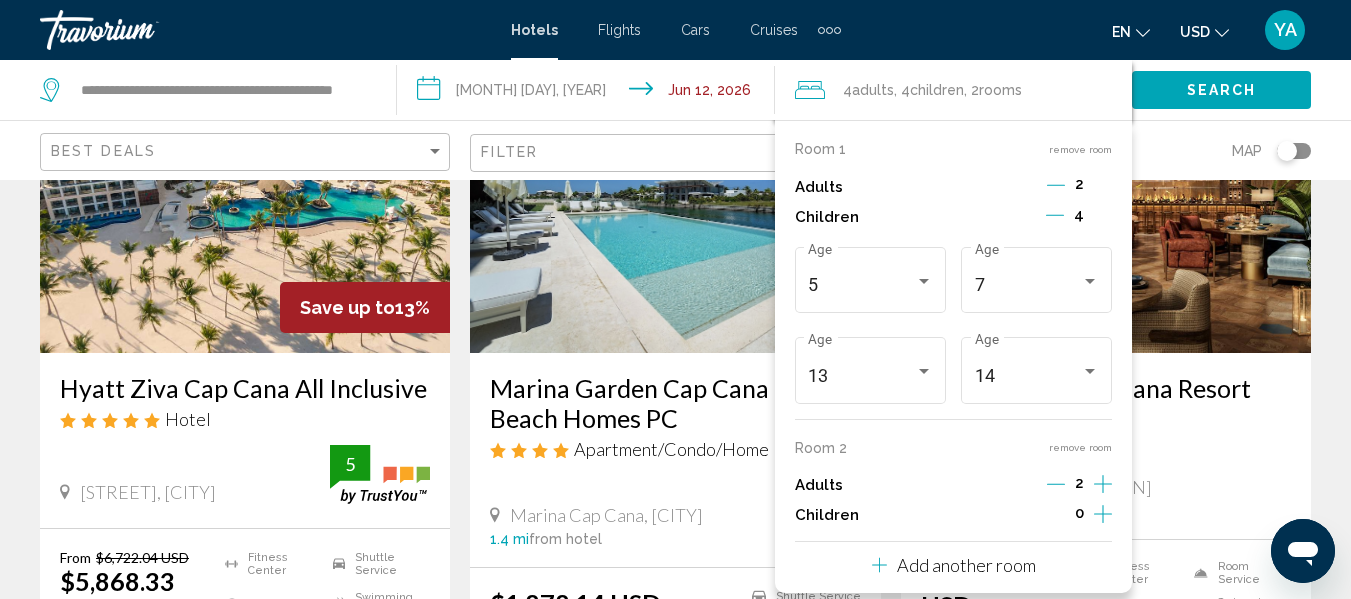 click 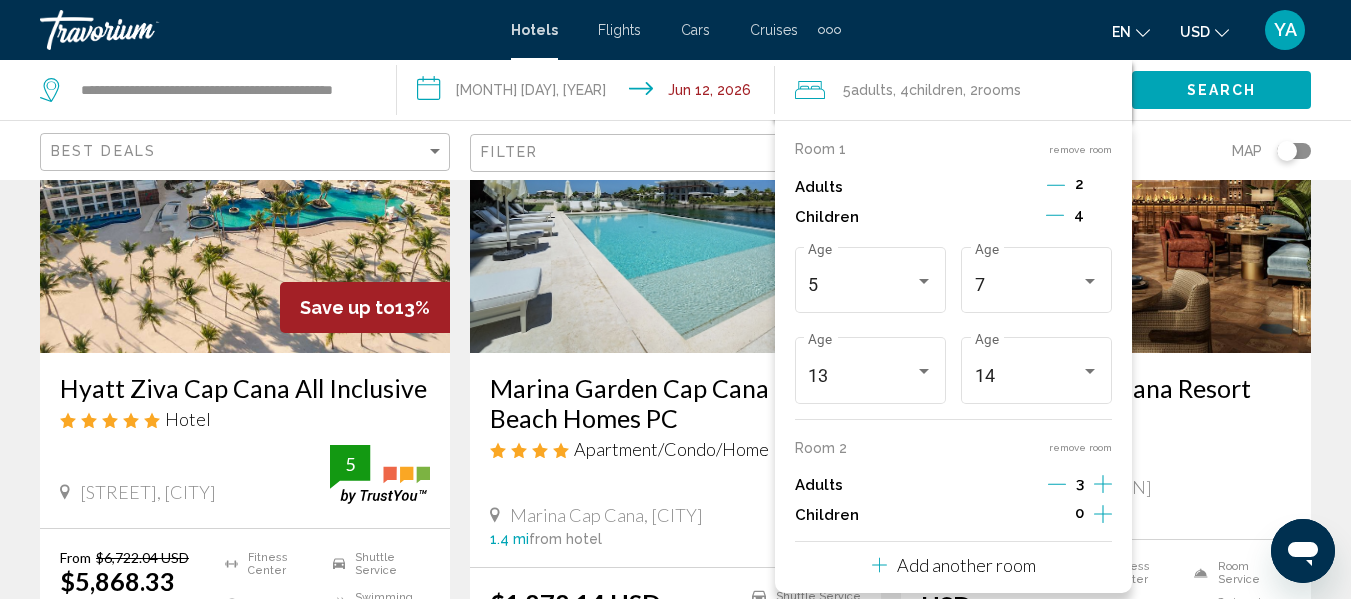 click 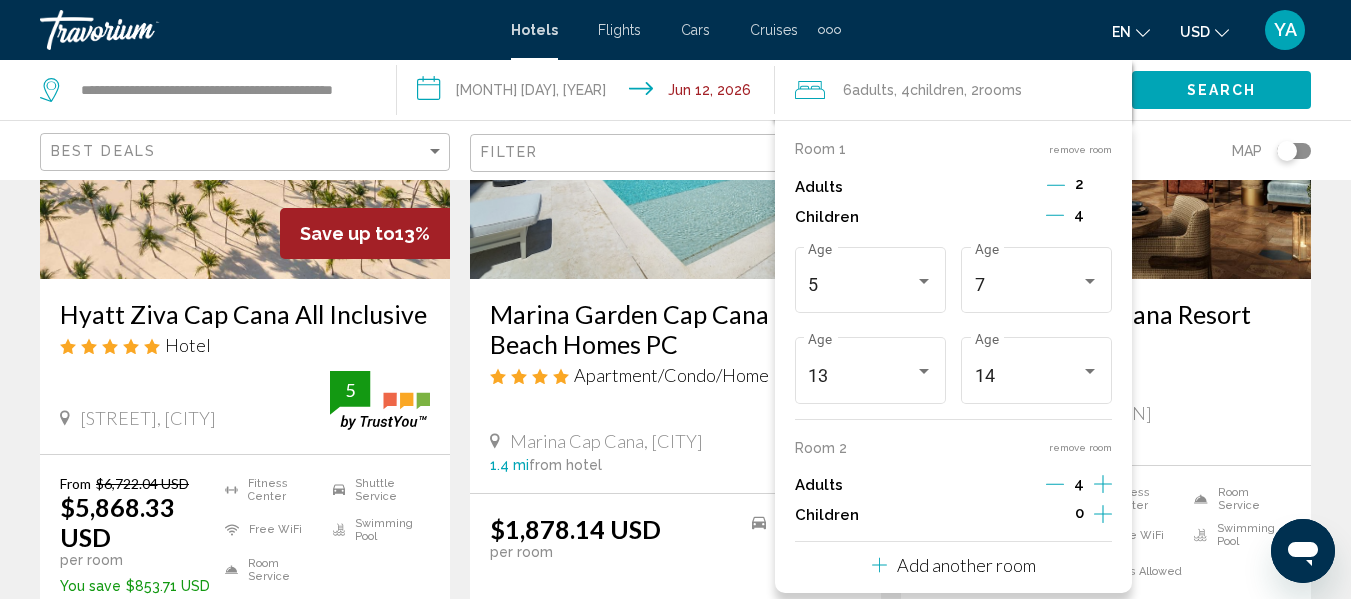 scroll, scrollTop: 297, scrollLeft: 0, axis: vertical 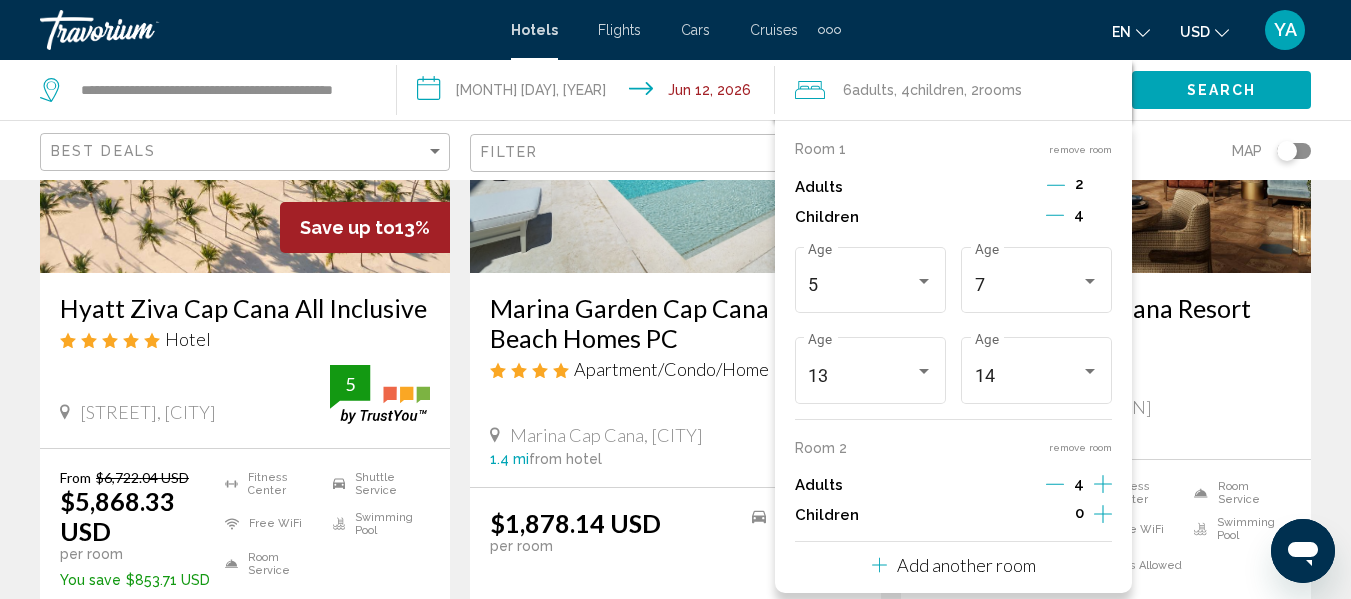 click on "Add another room" at bounding box center (966, 565) 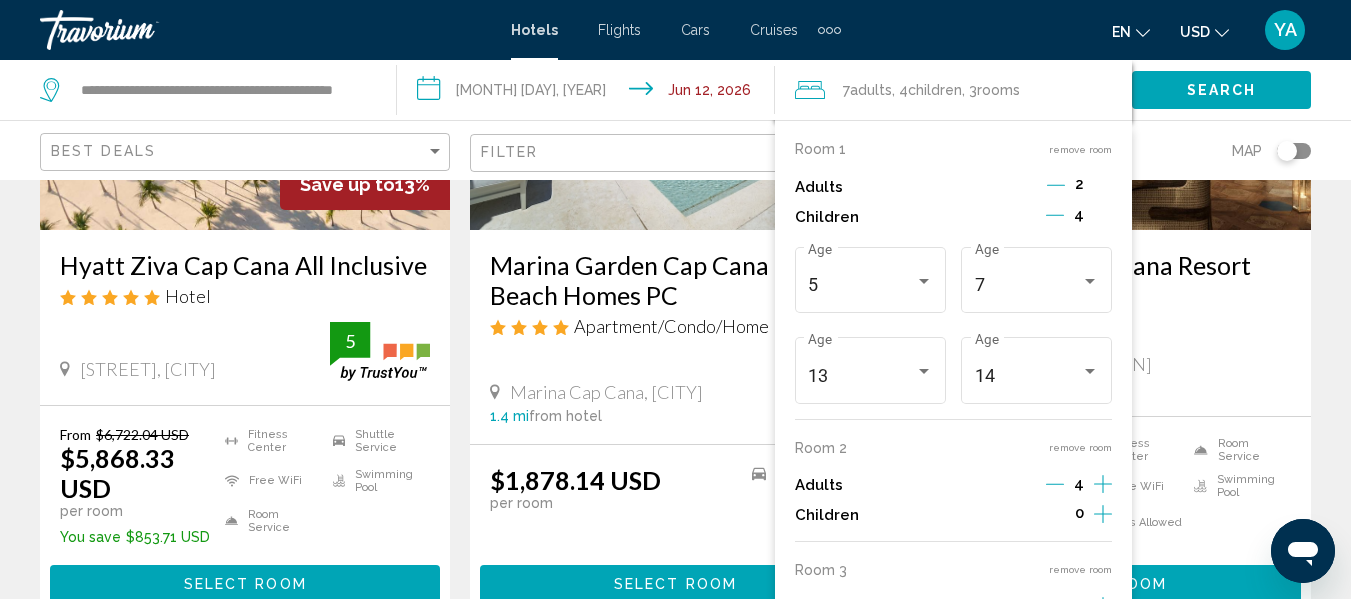 scroll, scrollTop: 360, scrollLeft: 0, axis: vertical 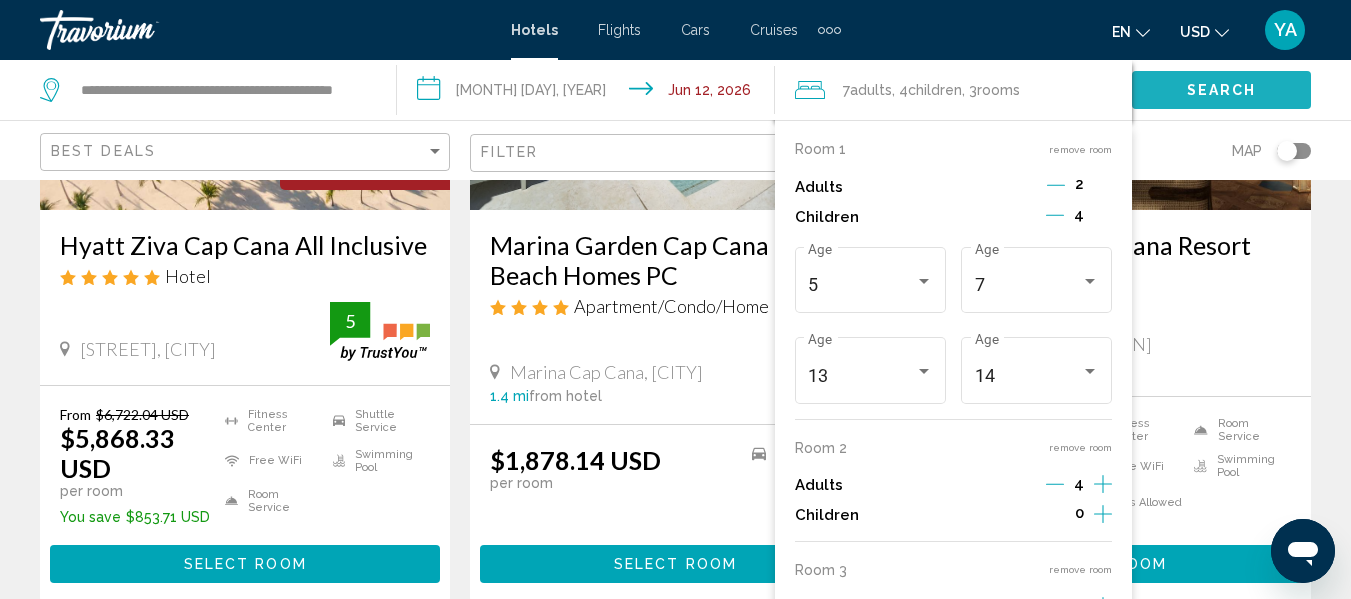 click on "Search" 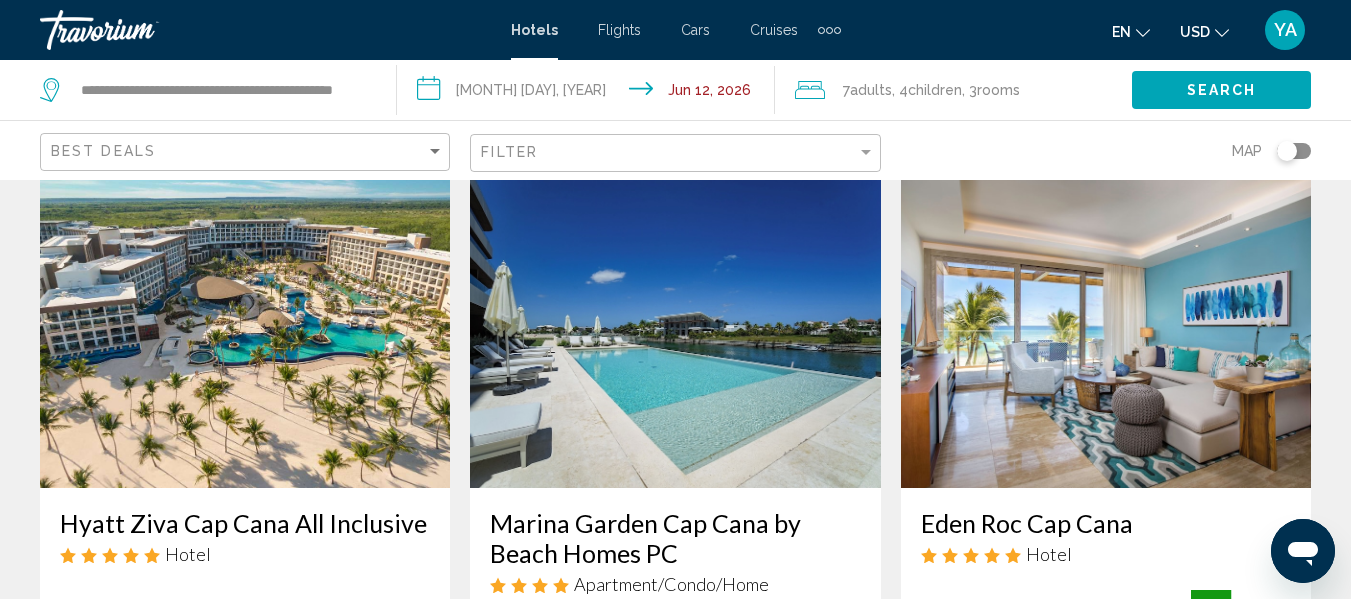 scroll, scrollTop: 81, scrollLeft: 0, axis: vertical 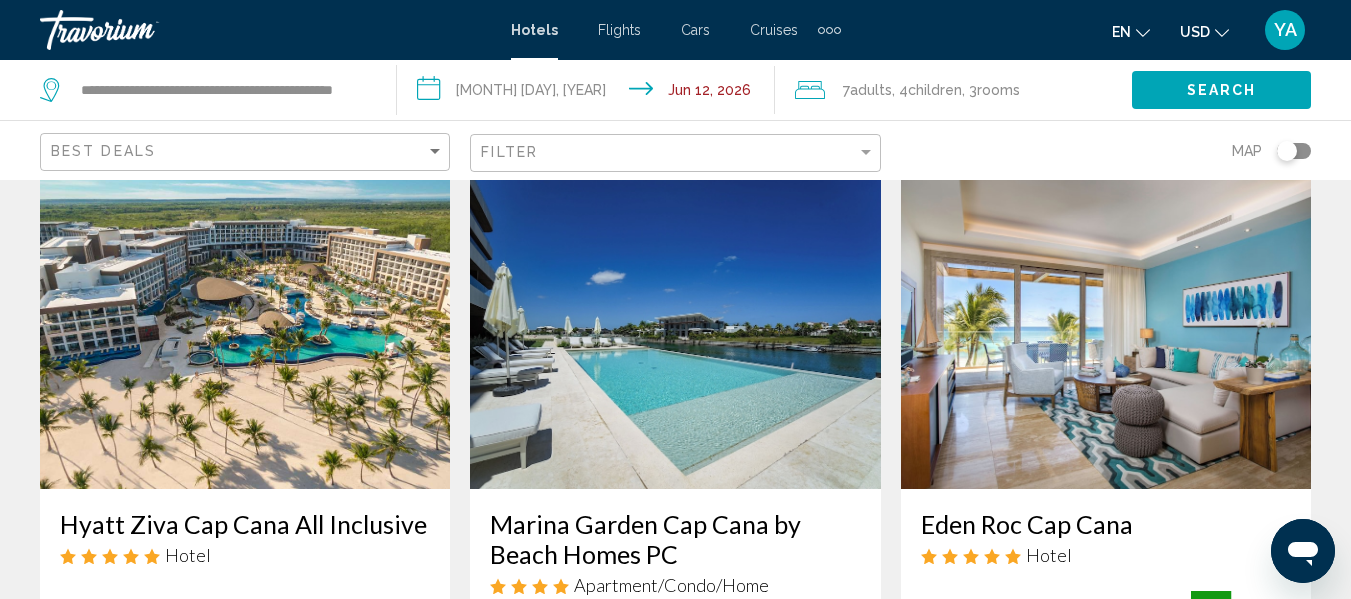 click on "Adults" 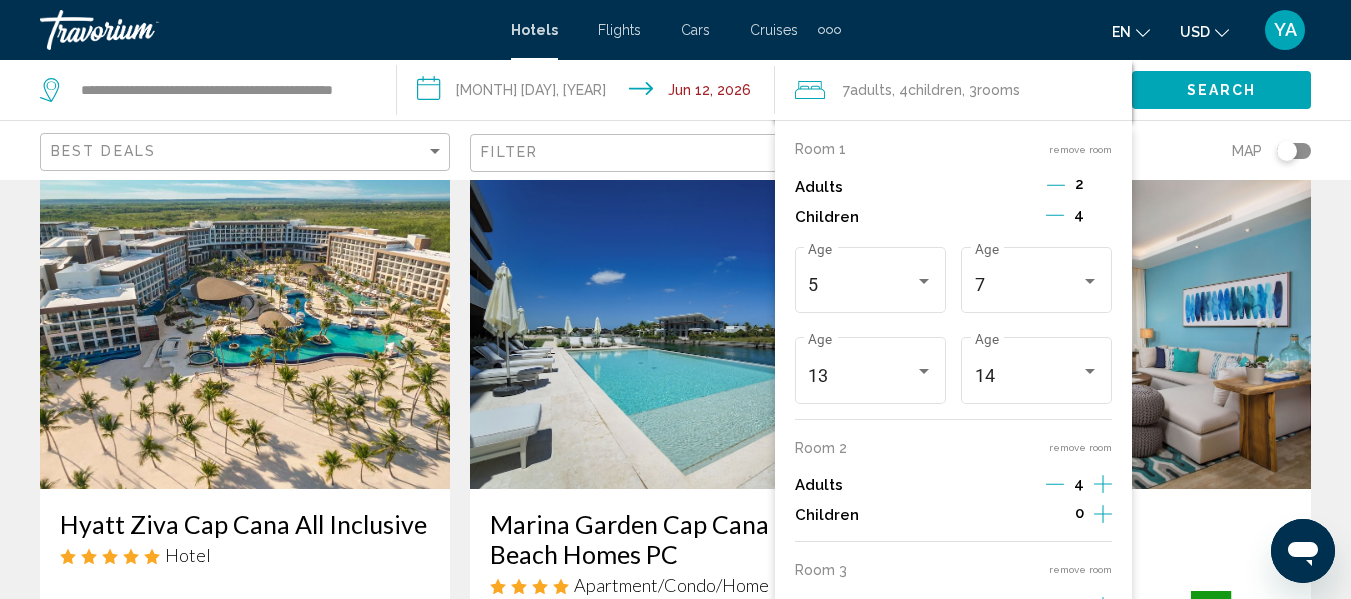 click 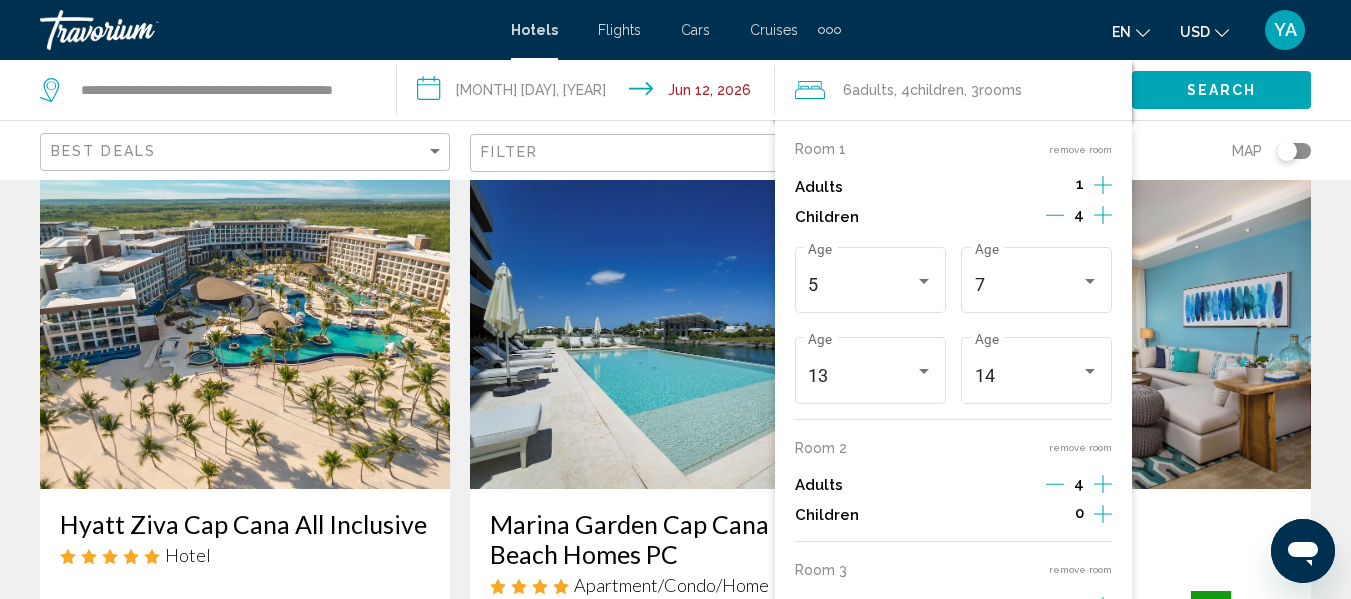click 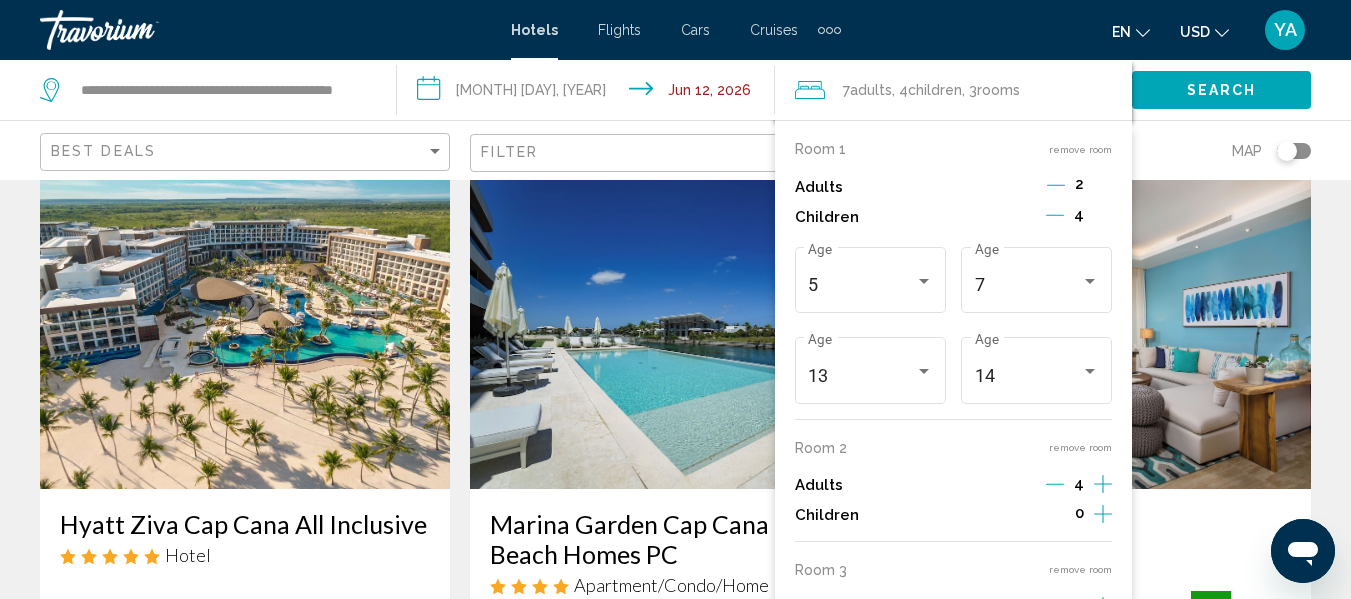 click 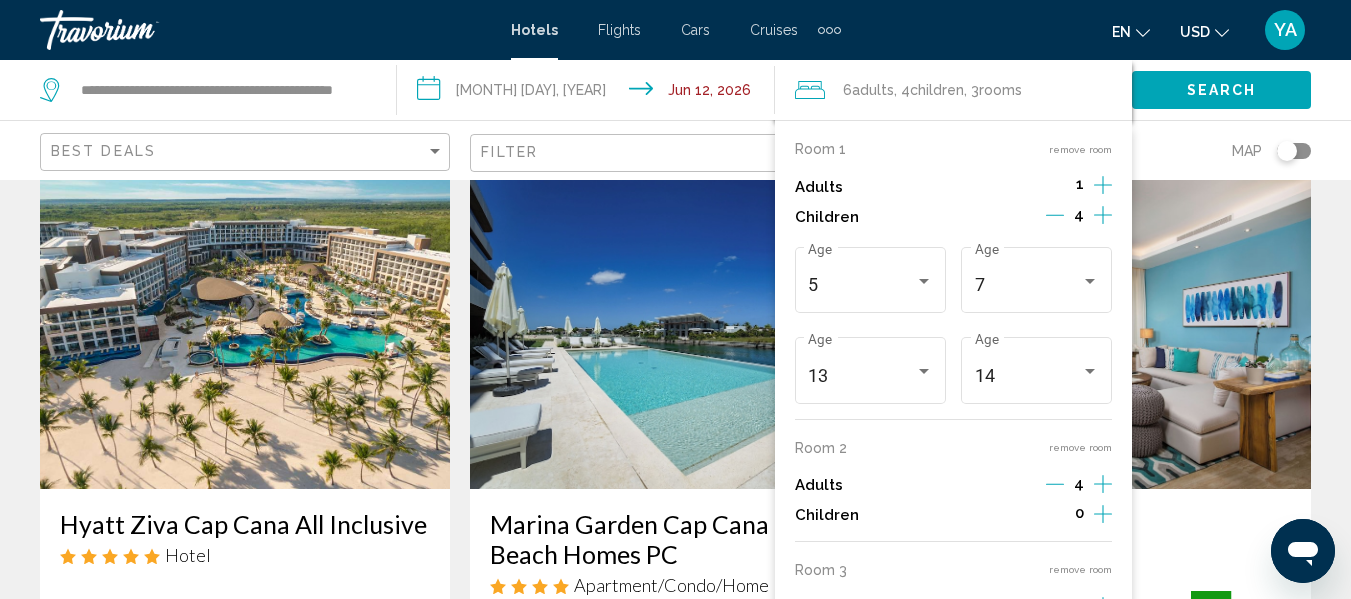 click 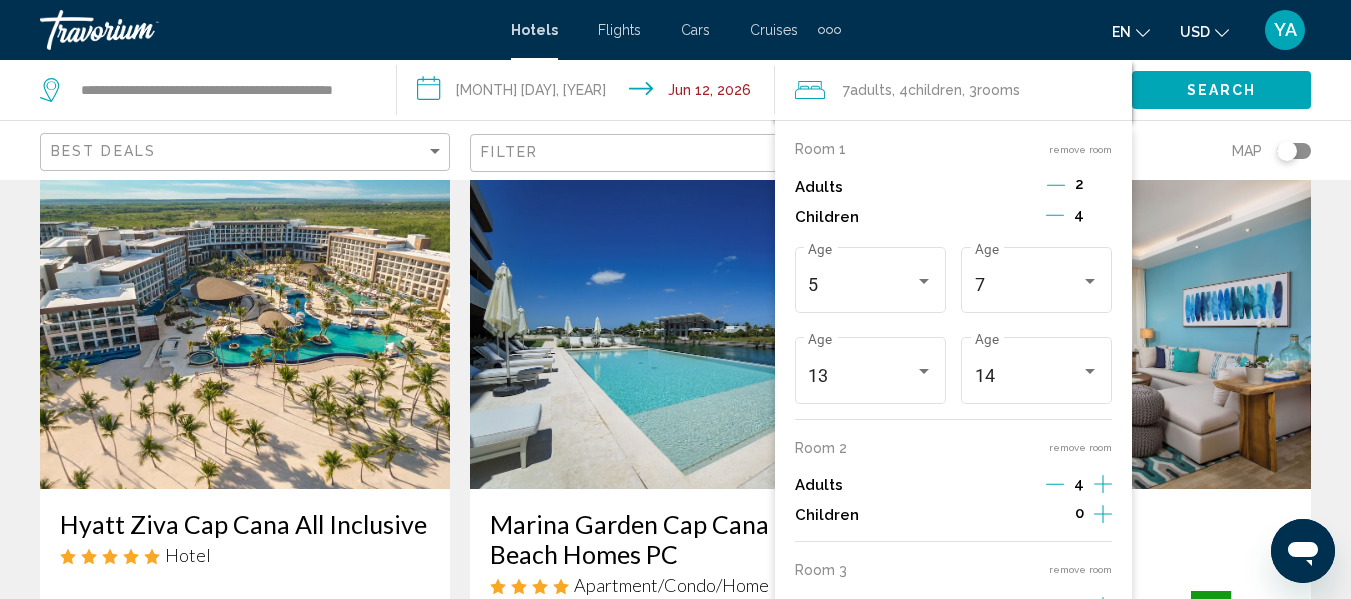click 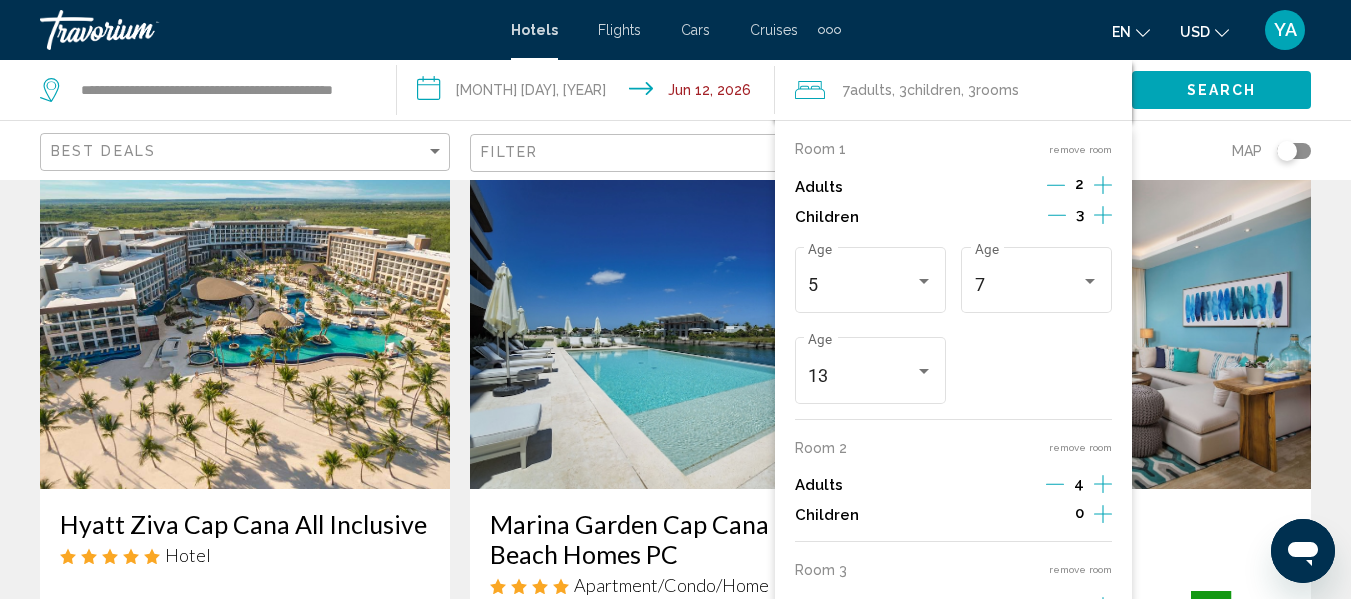 click 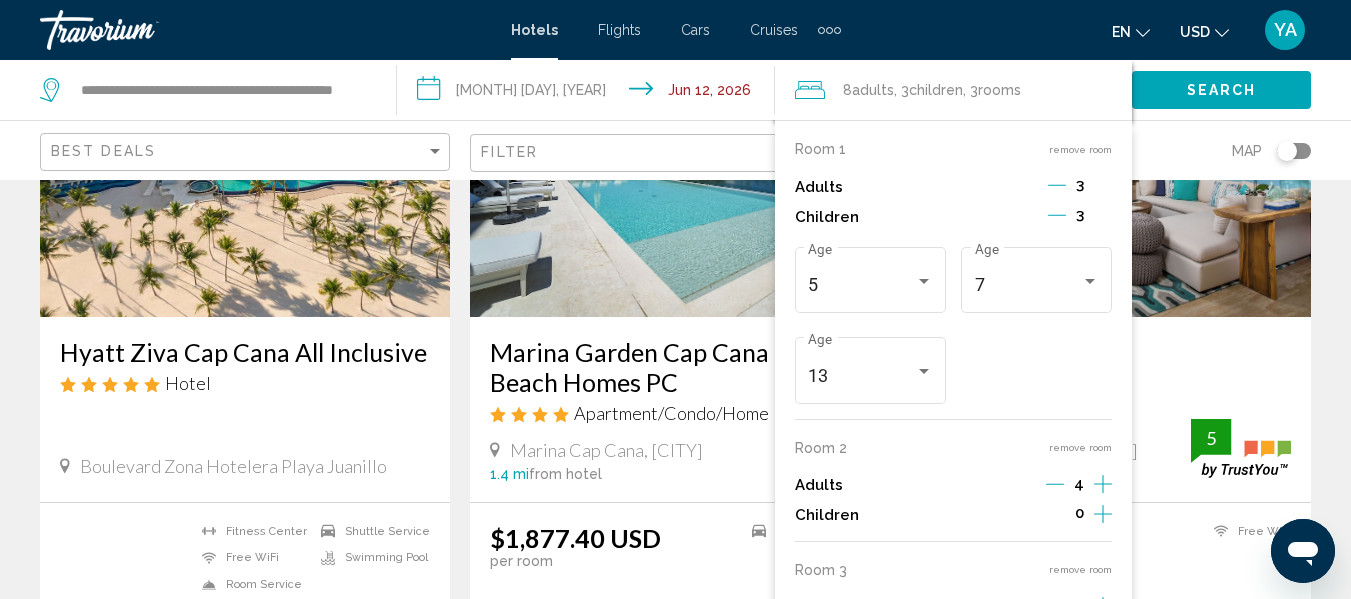 scroll, scrollTop: 255, scrollLeft: 0, axis: vertical 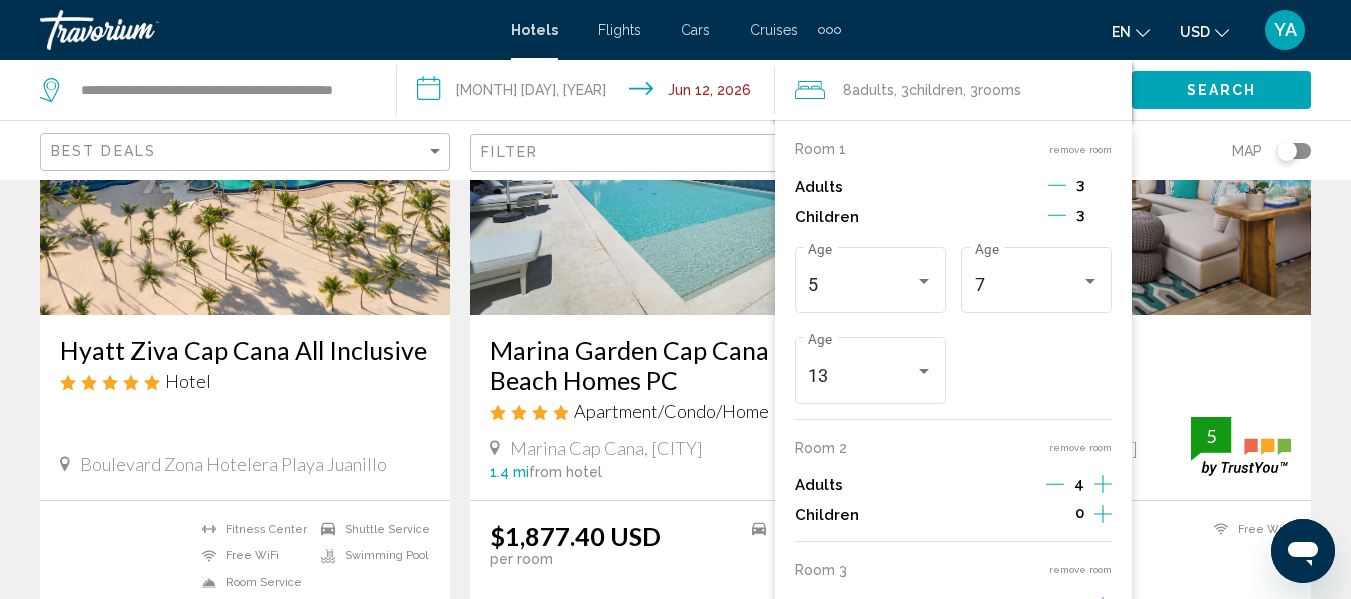 click at bounding box center [1055, 486] 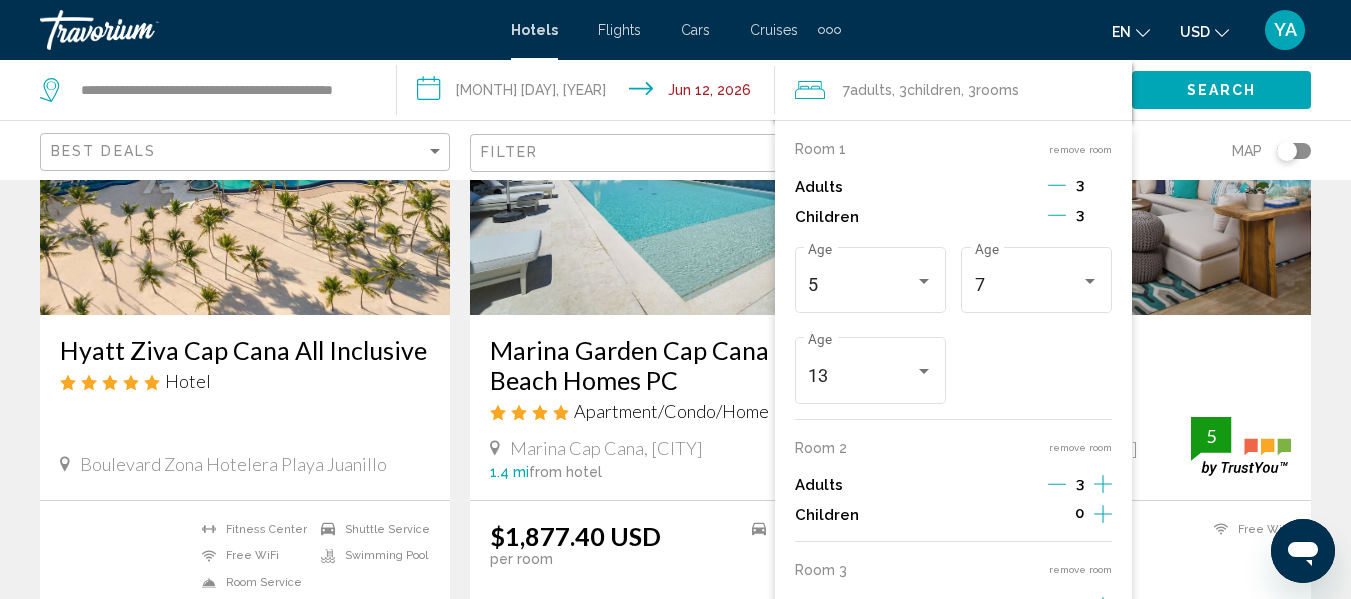 click 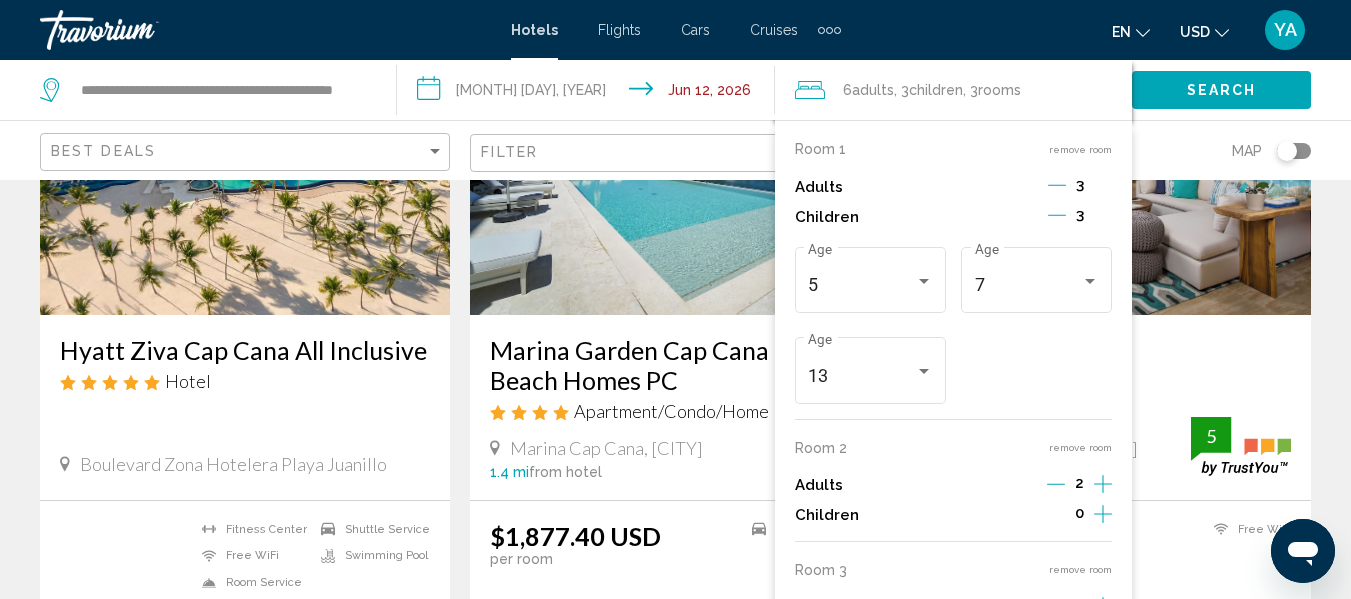 click 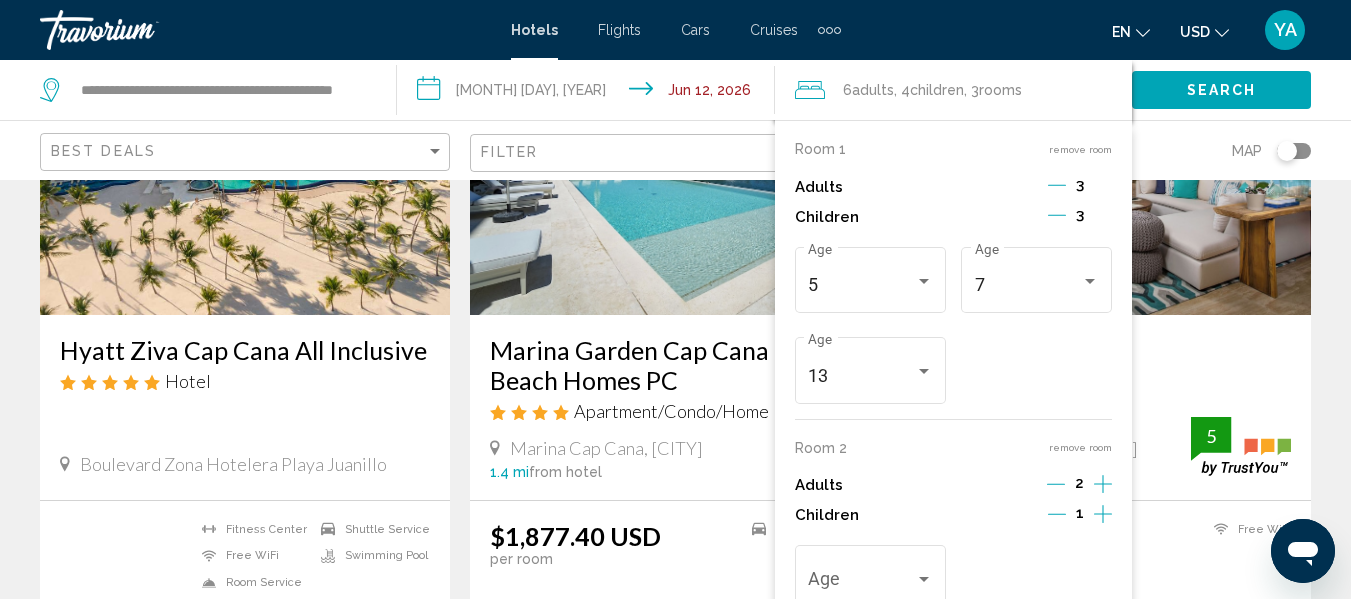 click at bounding box center (1103, 217) 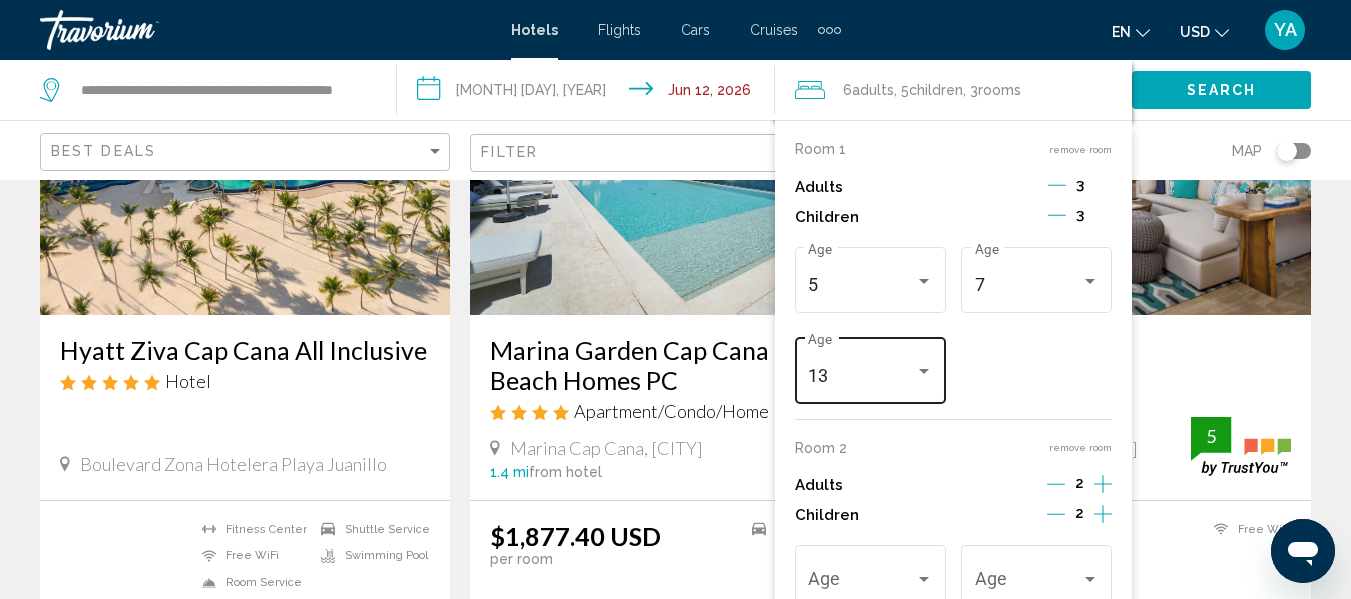 click on "13" at bounding box center (861, 376) 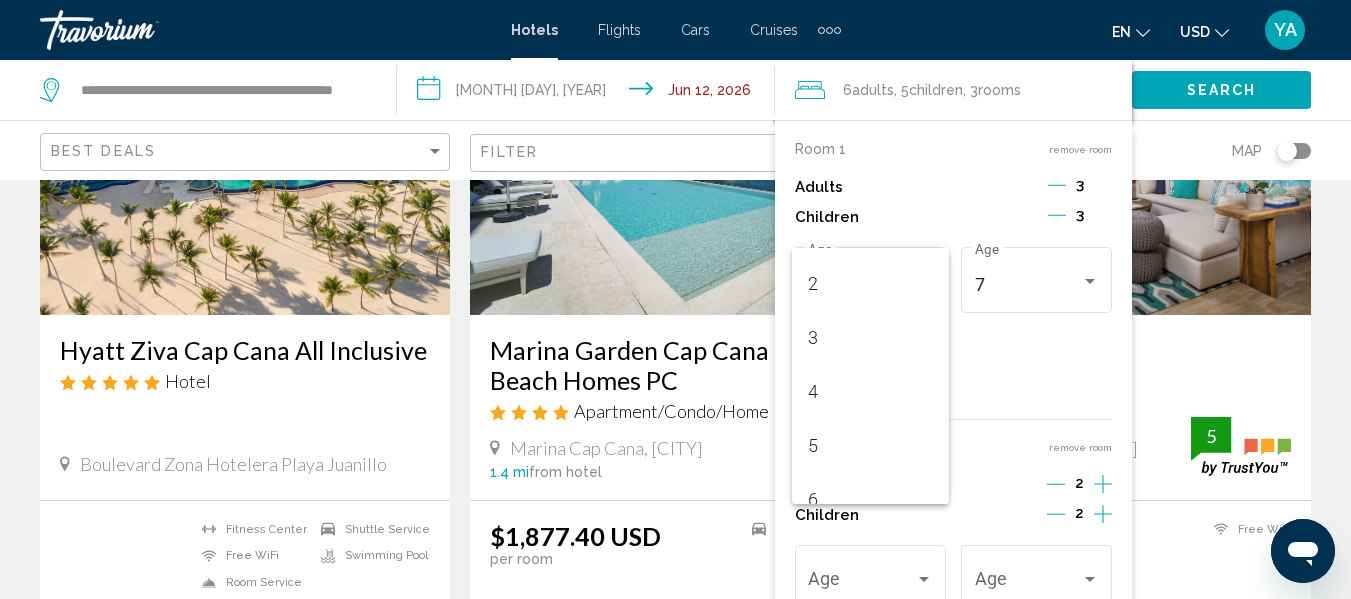 scroll, scrollTop: 0, scrollLeft: 0, axis: both 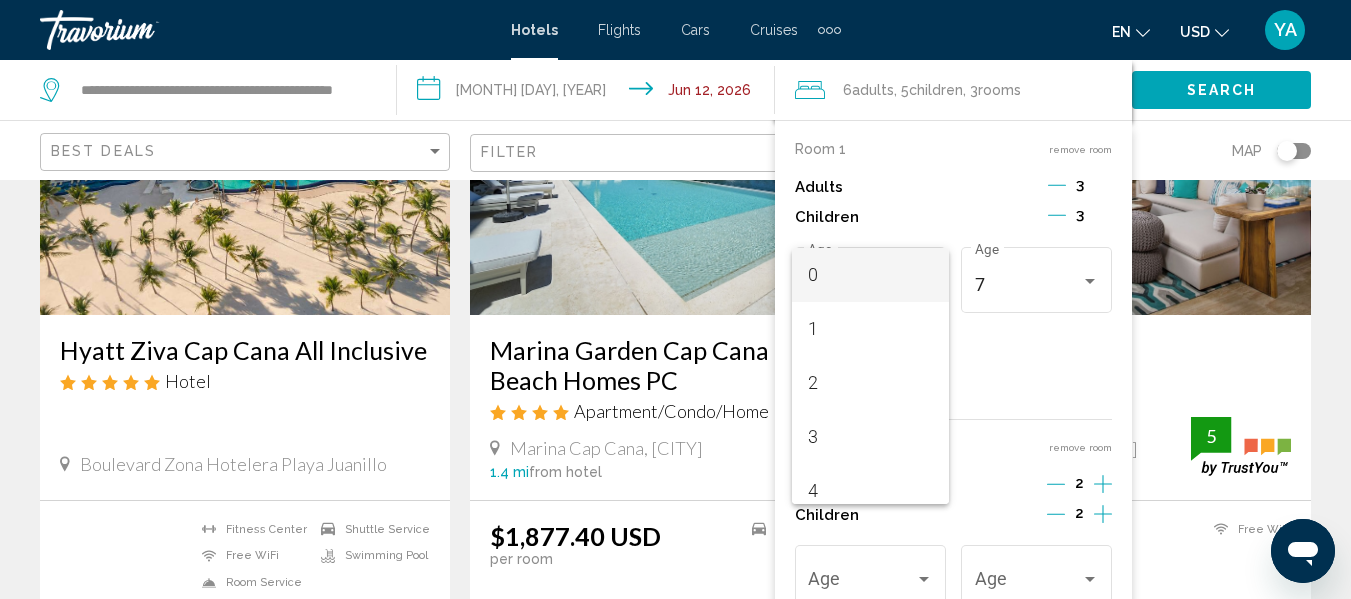 click on "0" at bounding box center (870, 275) 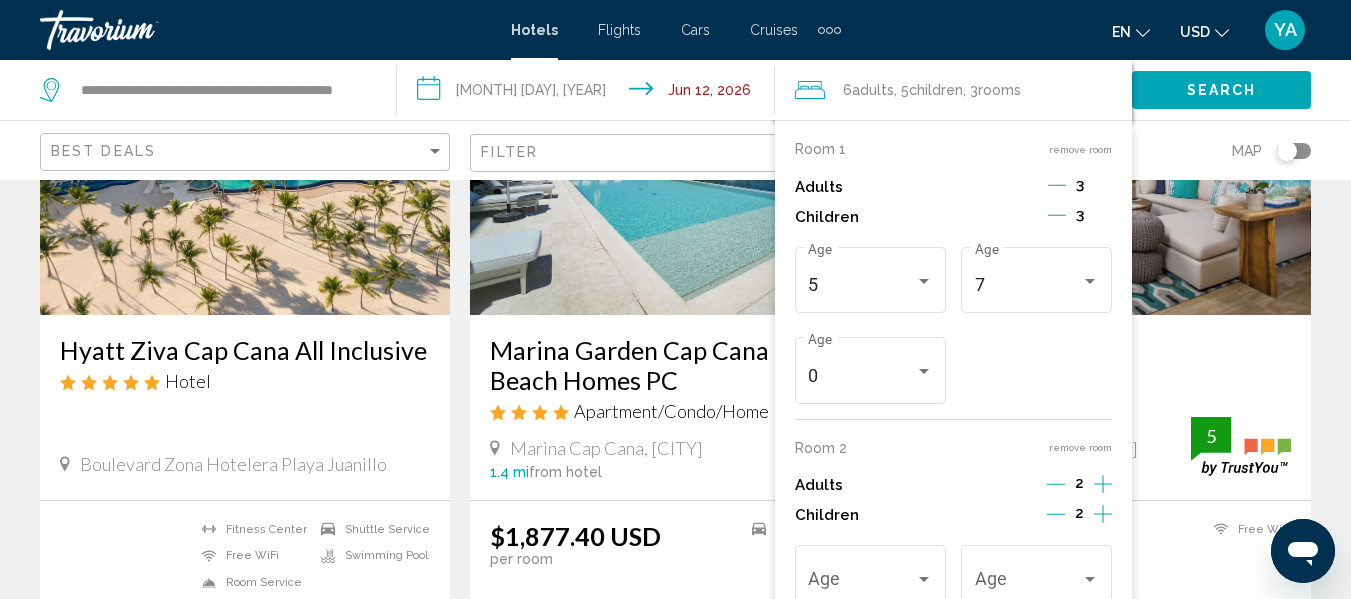 click on "5 [AGE] 7 [AGE] 0 [AGE]" at bounding box center [953, 325] 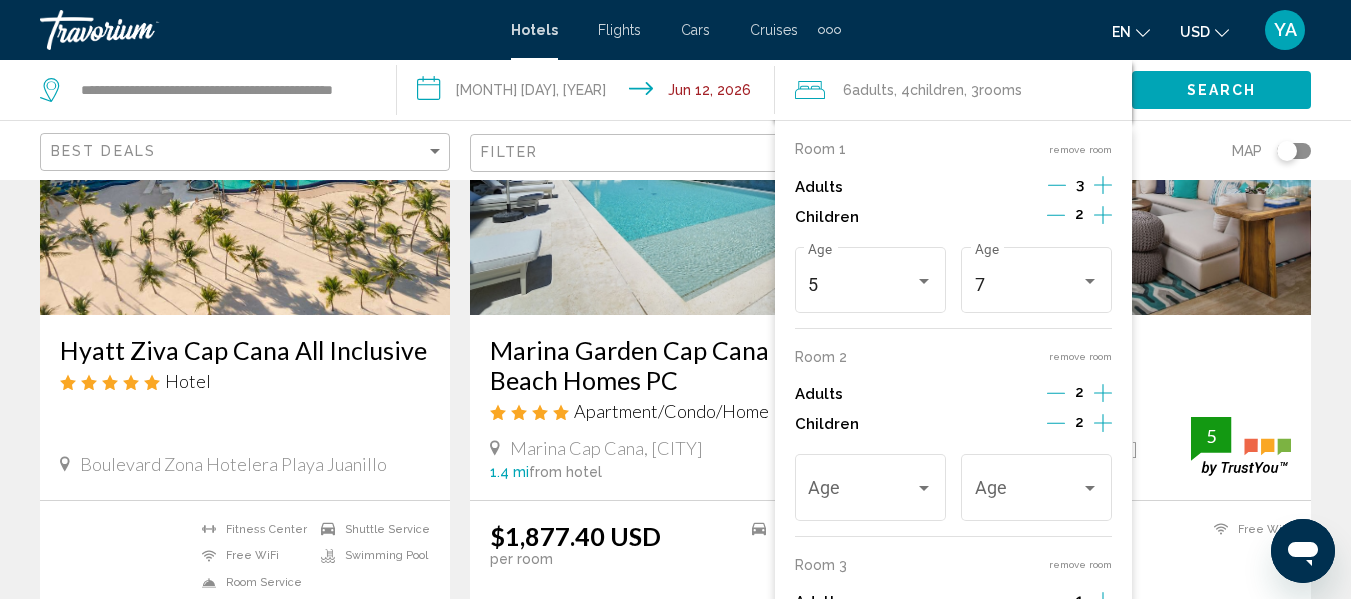 click 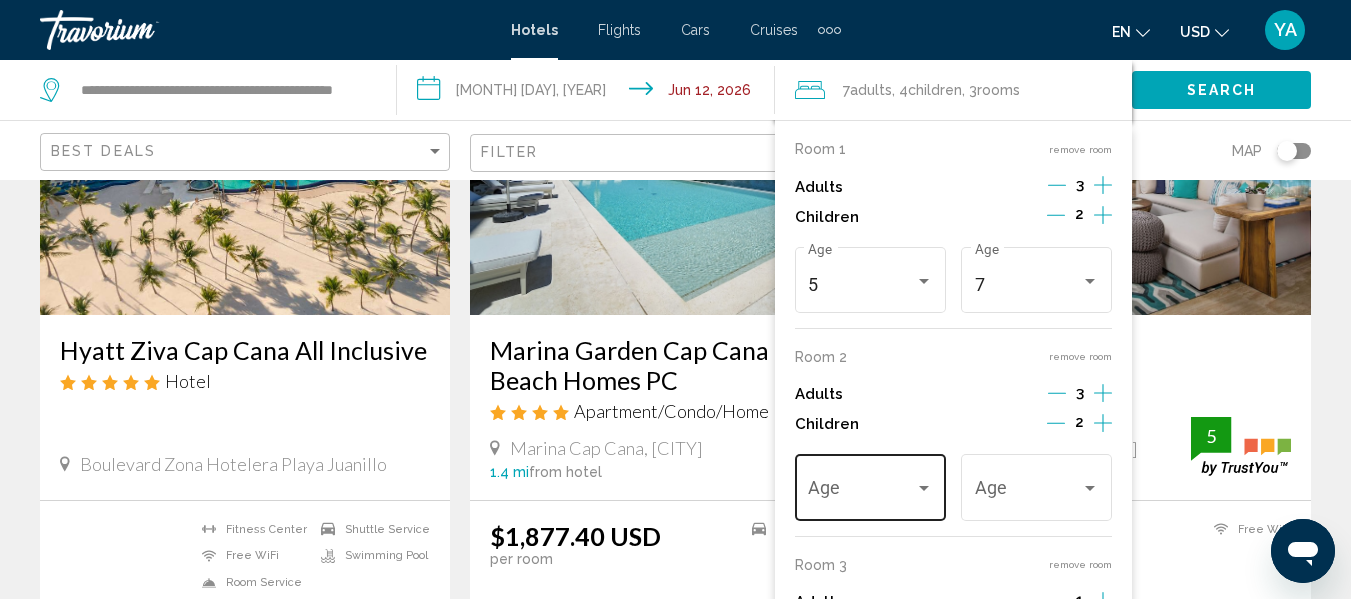 click at bounding box center [861, 493] 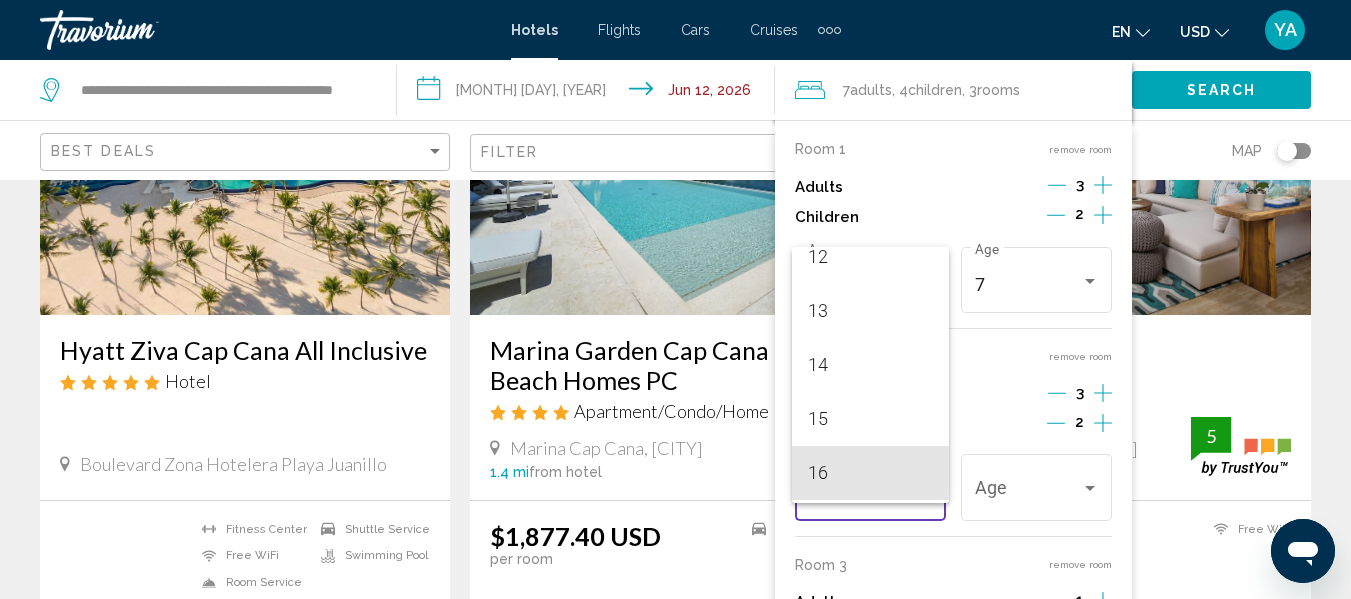 scroll, scrollTop: 716, scrollLeft: 0, axis: vertical 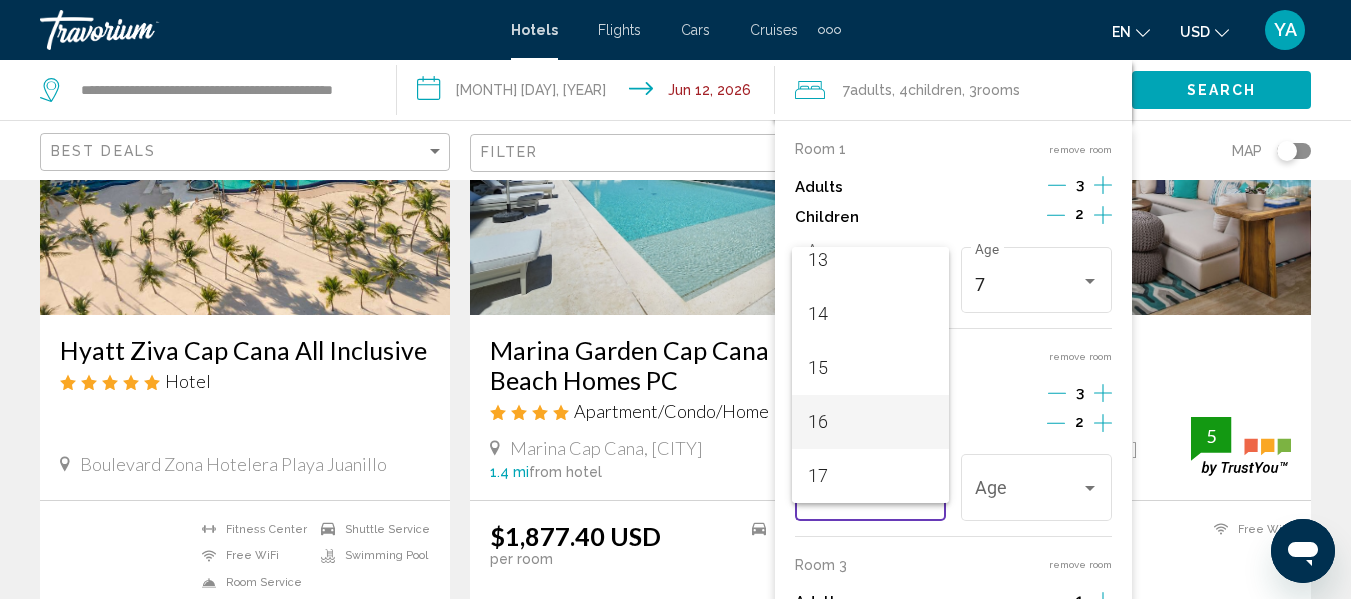 click on "16" at bounding box center (870, 422) 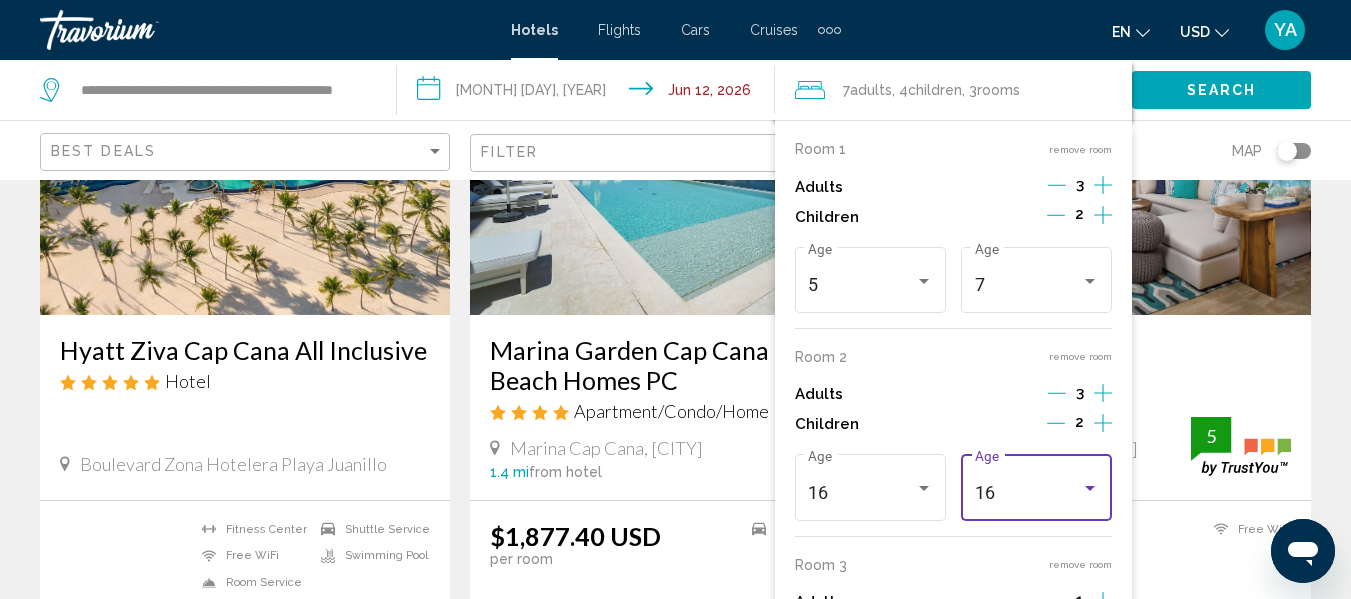click on "16" at bounding box center [1028, 493] 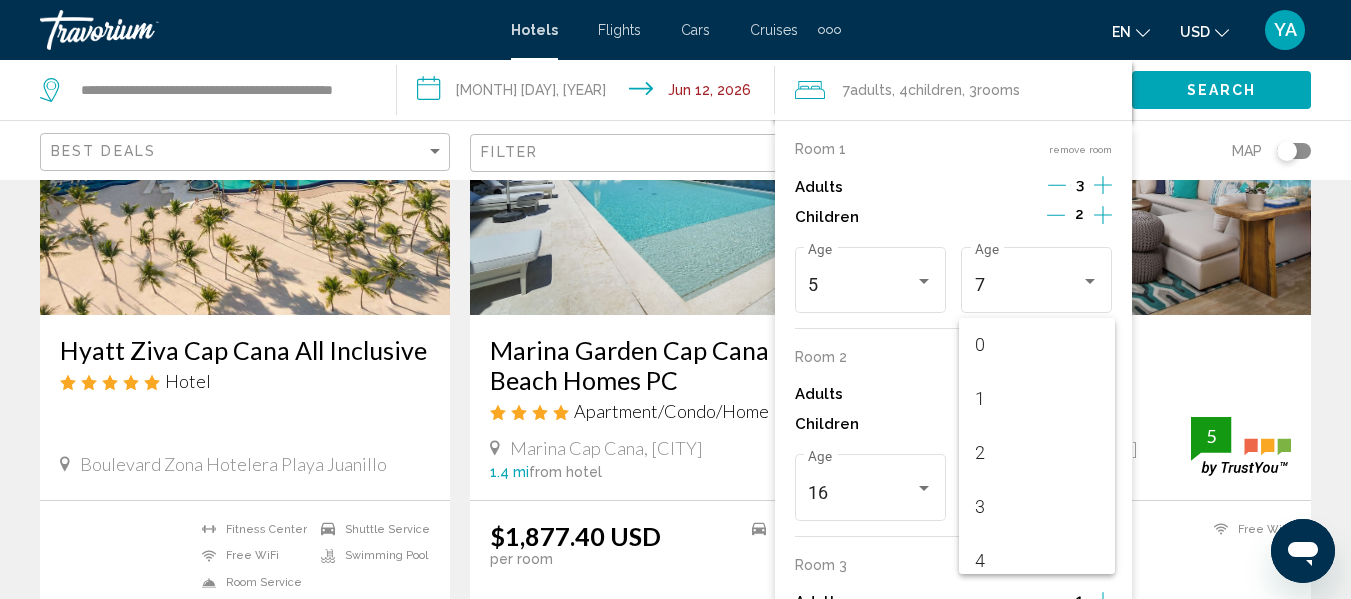 scroll, scrollTop: 716, scrollLeft: 0, axis: vertical 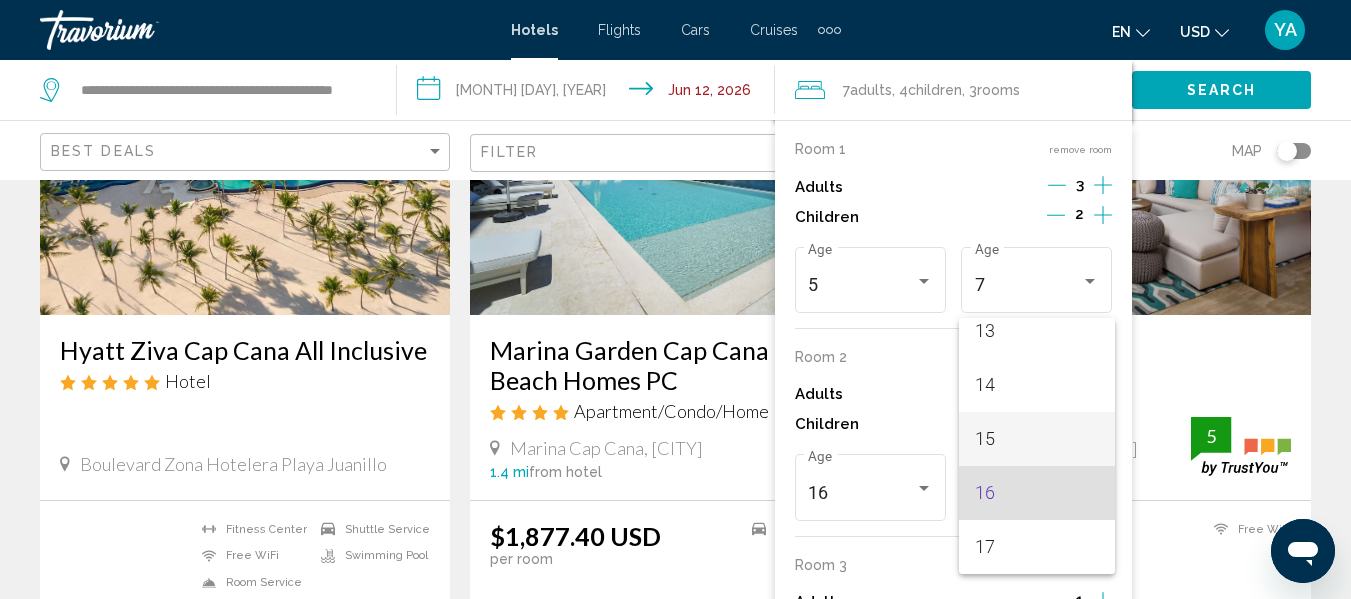 click on "15" at bounding box center [1037, 439] 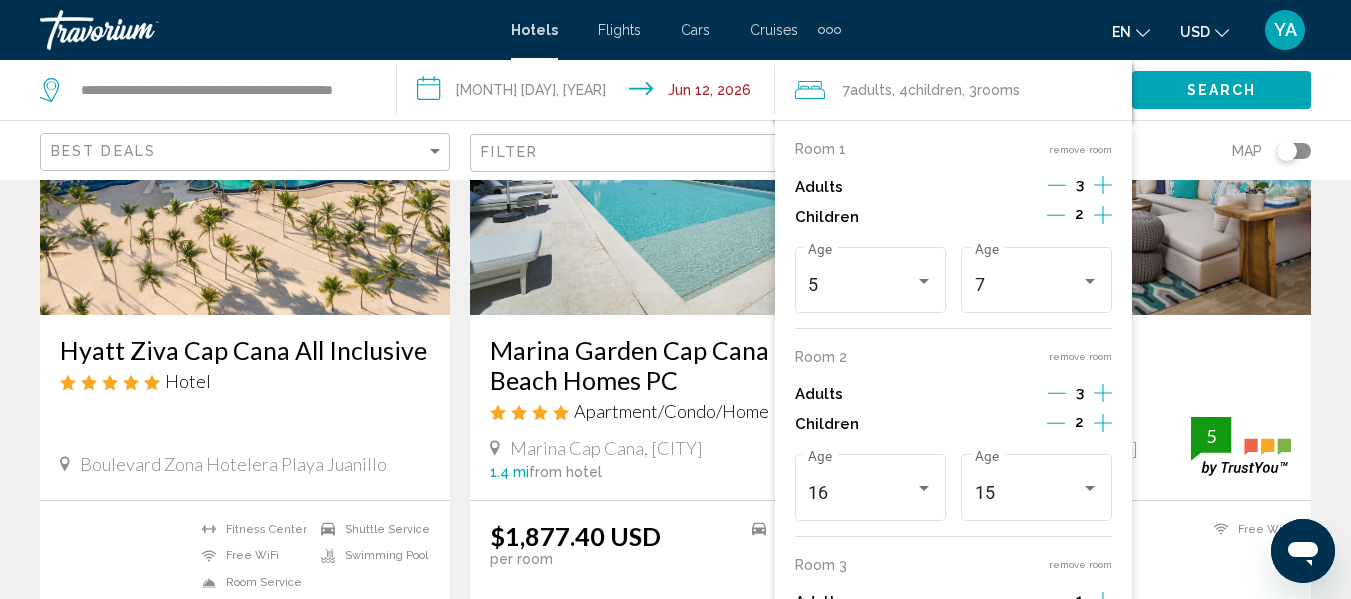 click on "Search" 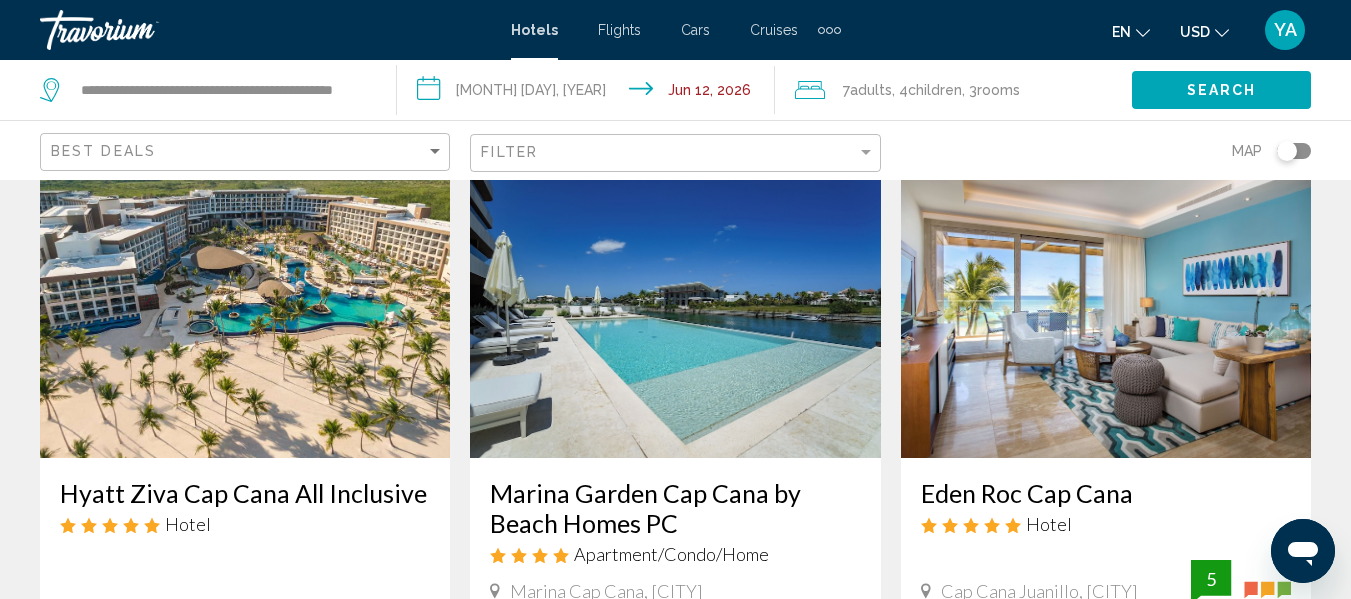 scroll, scrollTop: 92, scrollLeft: 0, axis: vertical 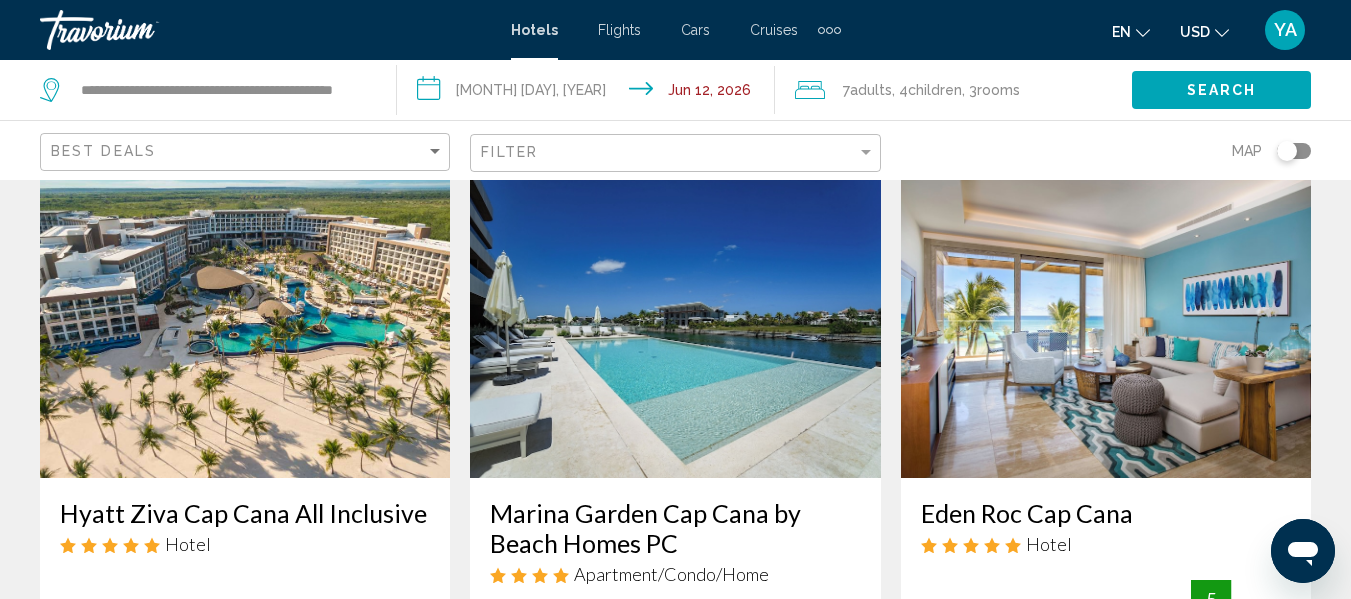 click on "7  Adult Adults , 4  Child Children , 3  Room rooms" 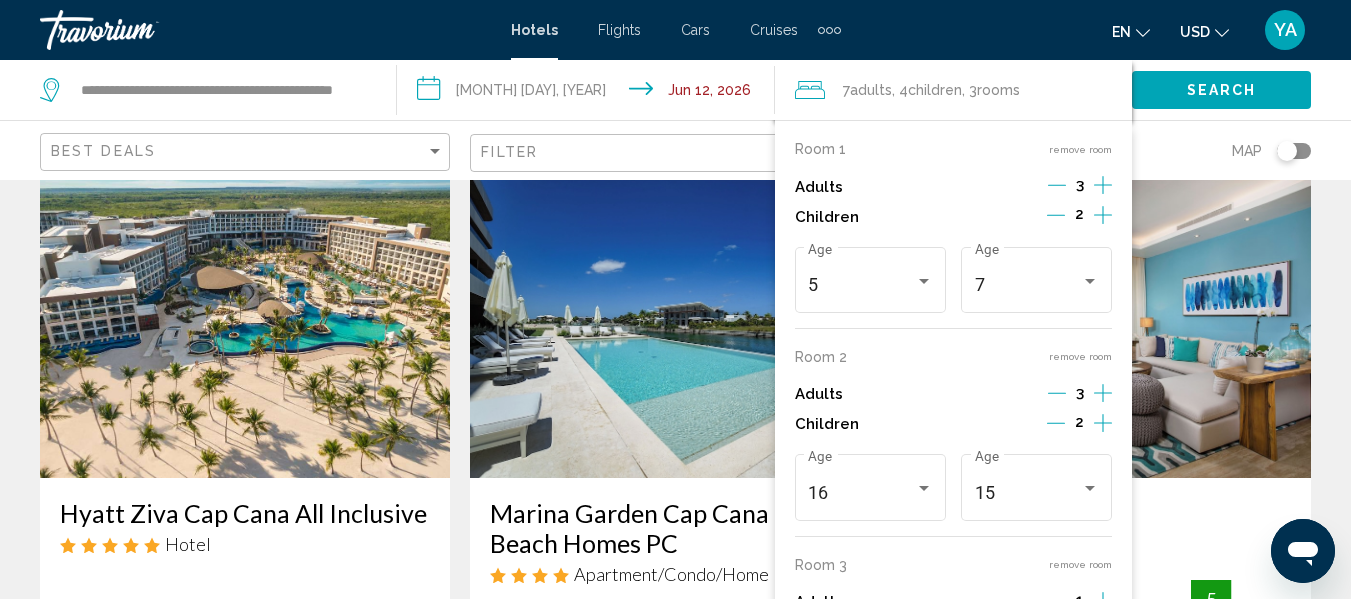 click 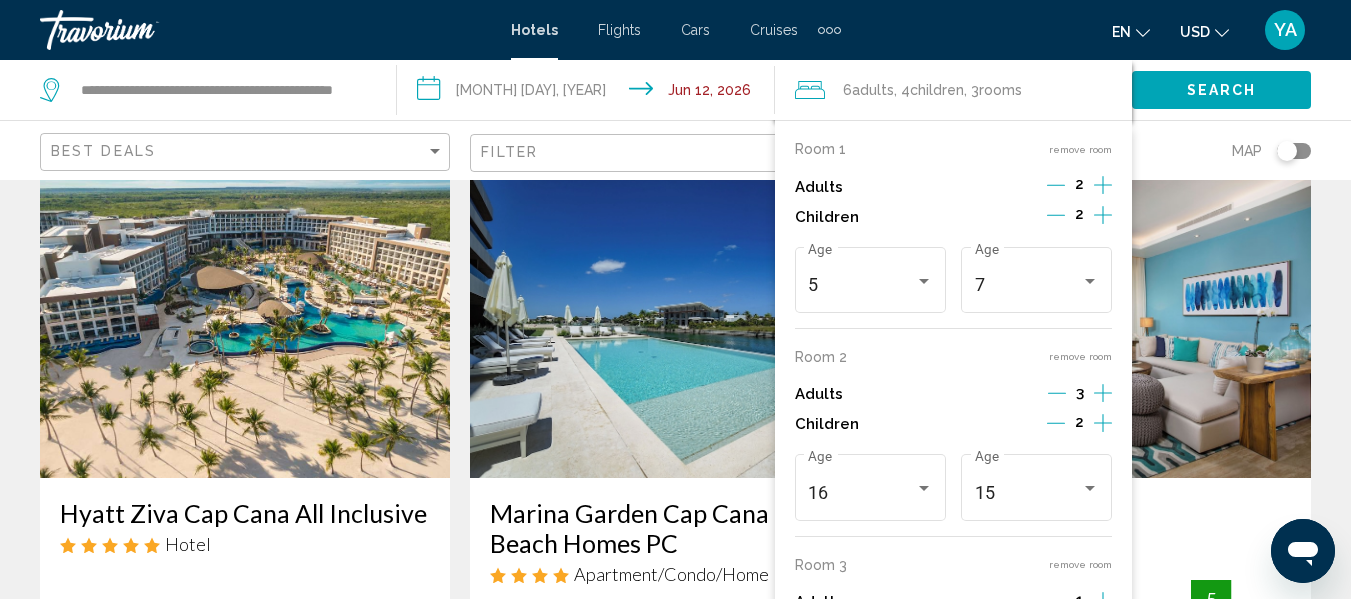 click 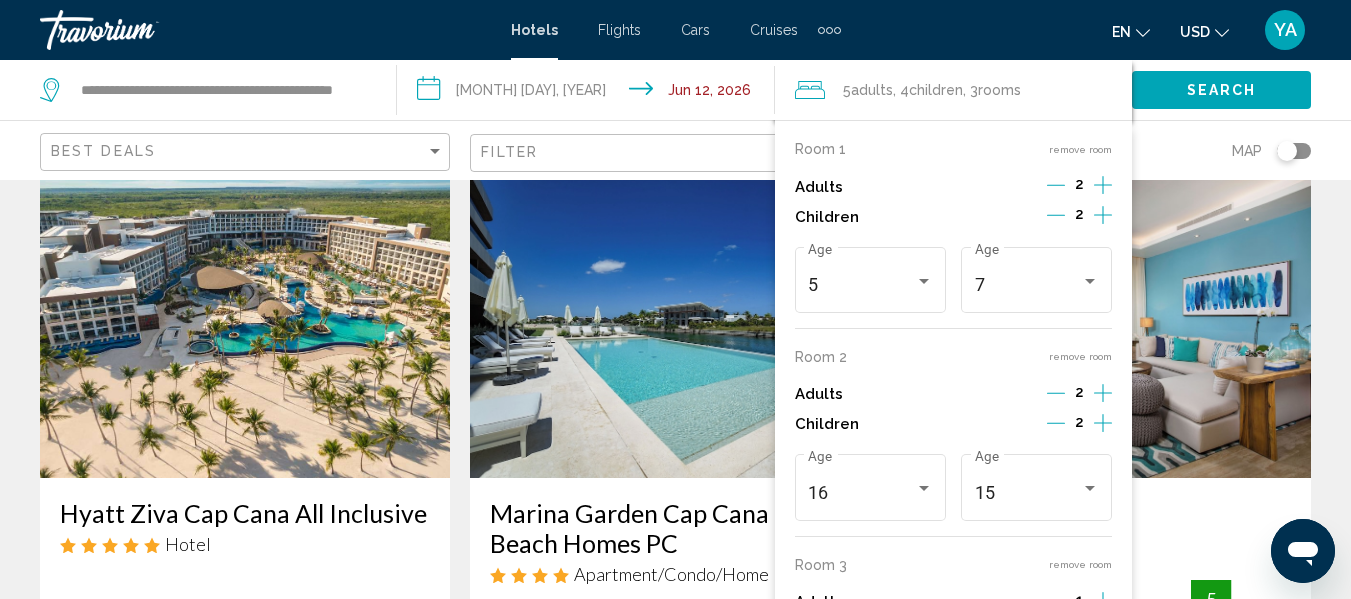 click on "Search" 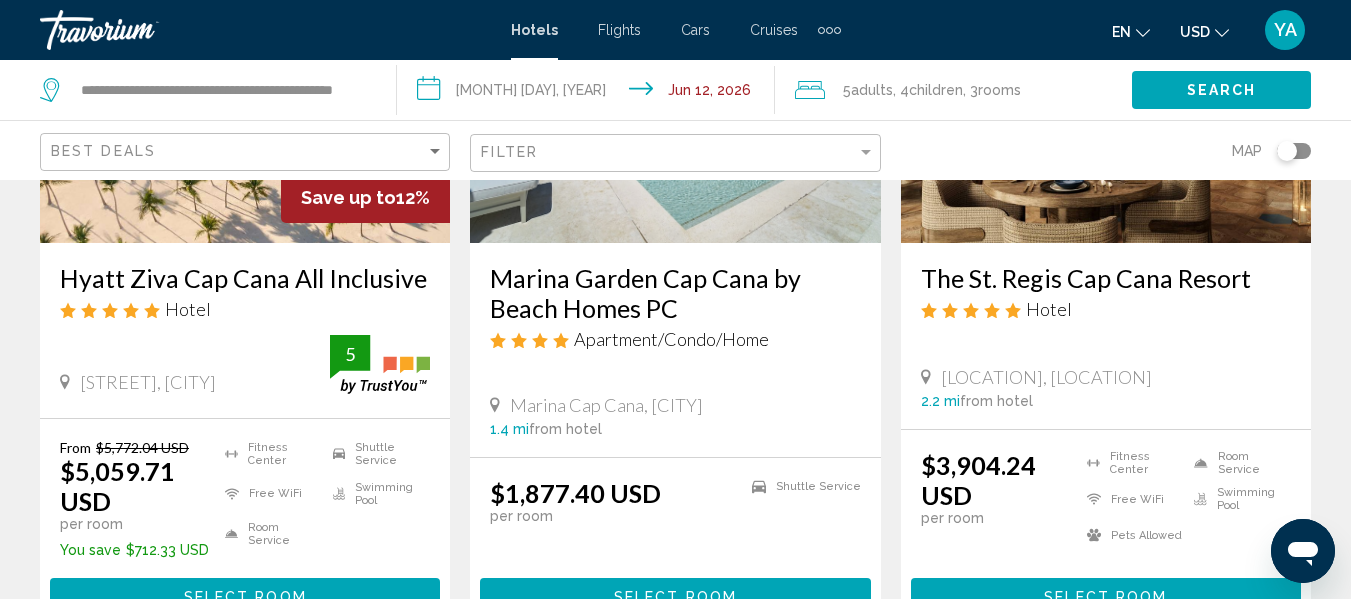 scroll, scrollTop: 325, scrollLeft: 0, axis: vertical 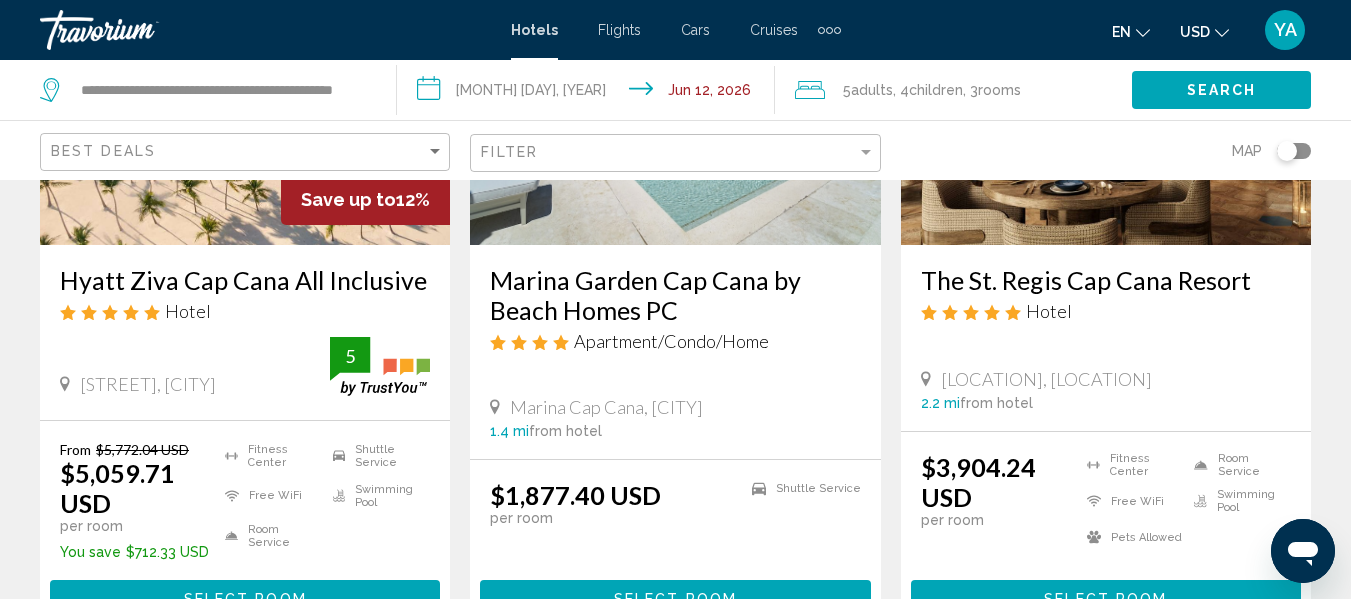 click on "**********" at bounding box center (589, 93) 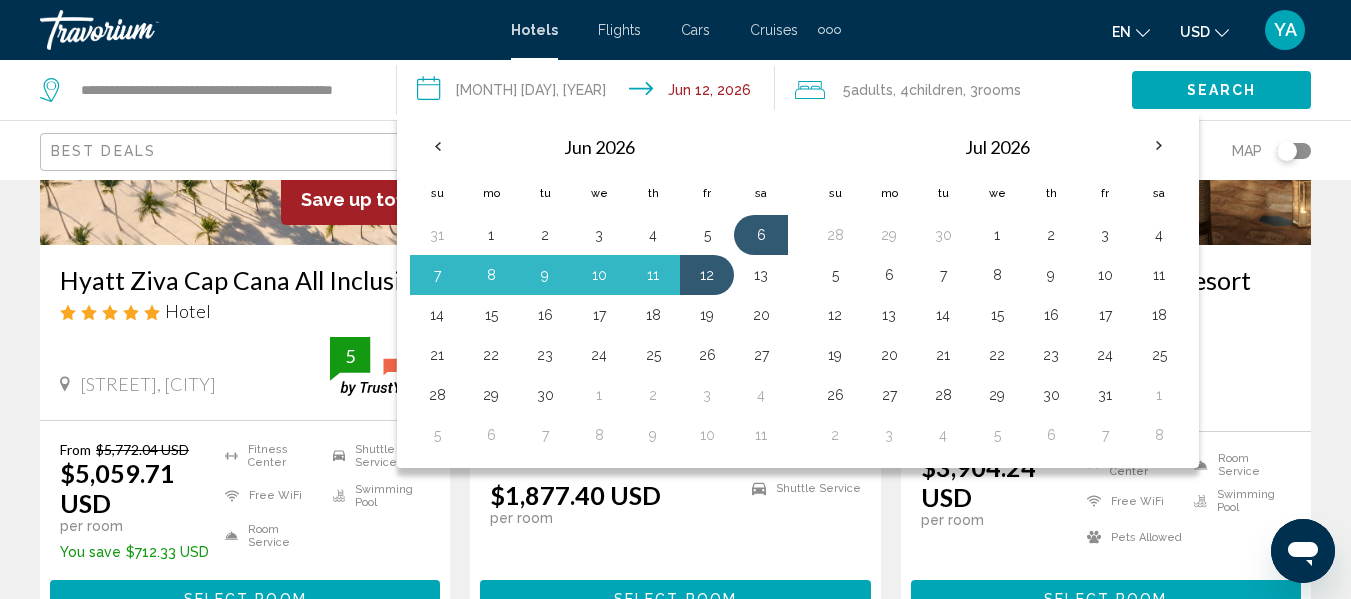 click on "11" at bounding box center (653, 275) 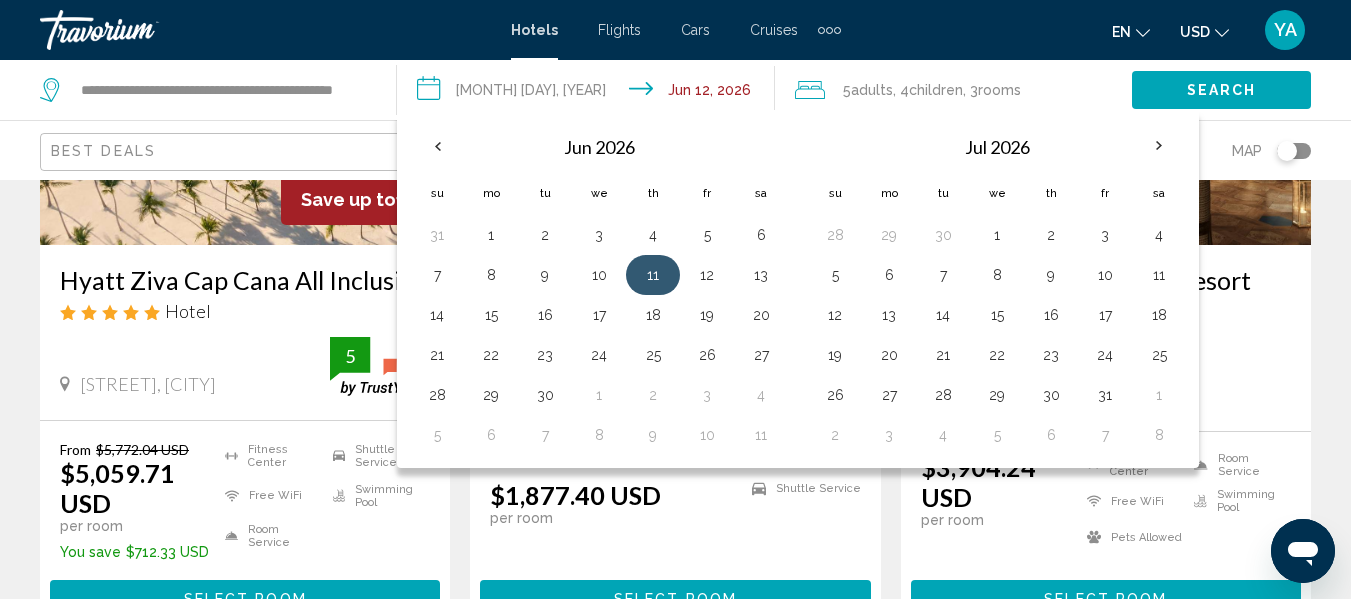 click on "6" at bounding box center [761, 235] 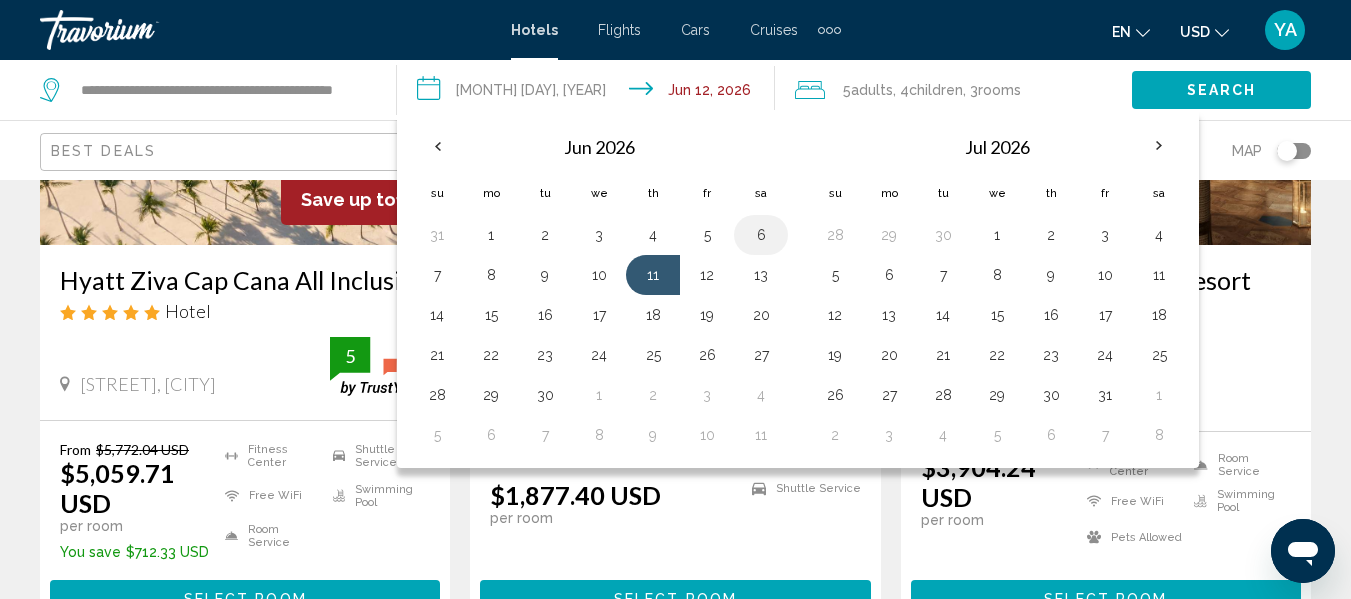 type on "**********" 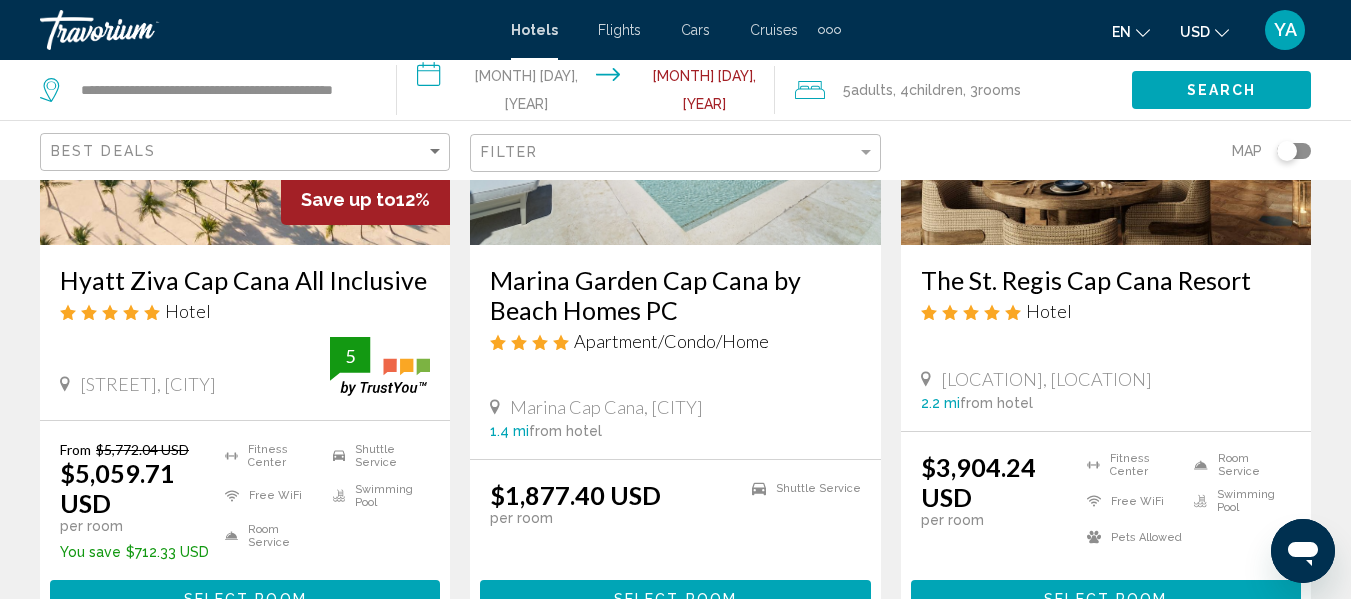 click on "Search" 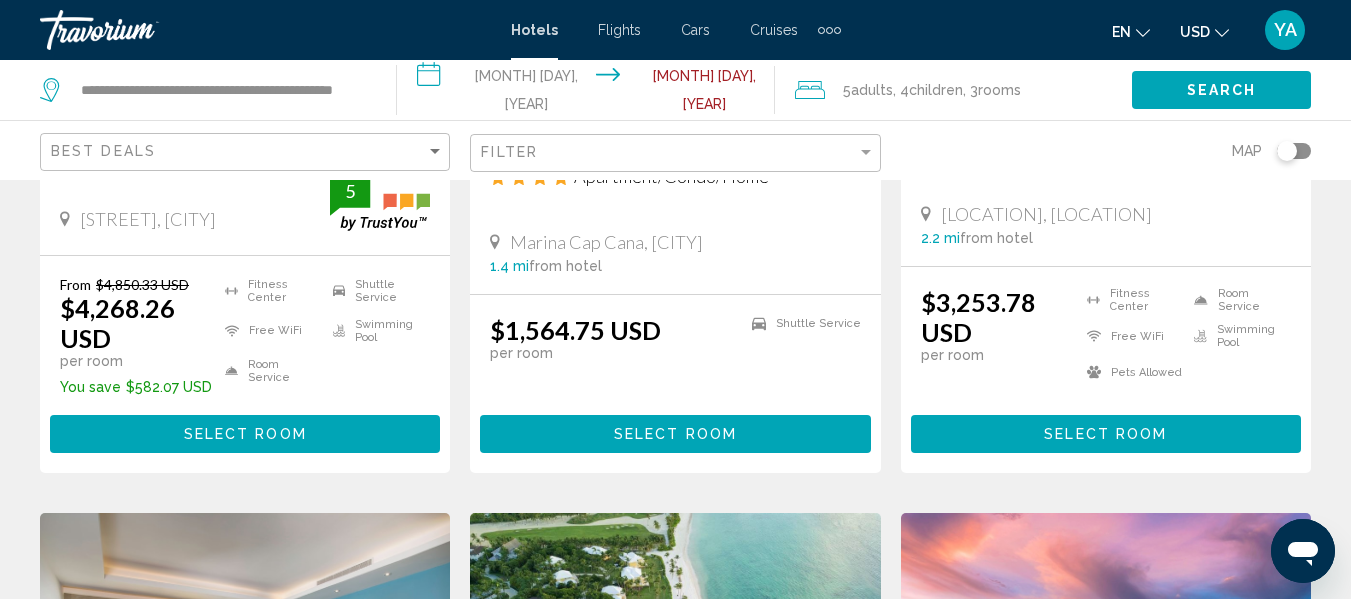 scroll, scrollTop: 486, scrollLeft: 0, axis: vertical 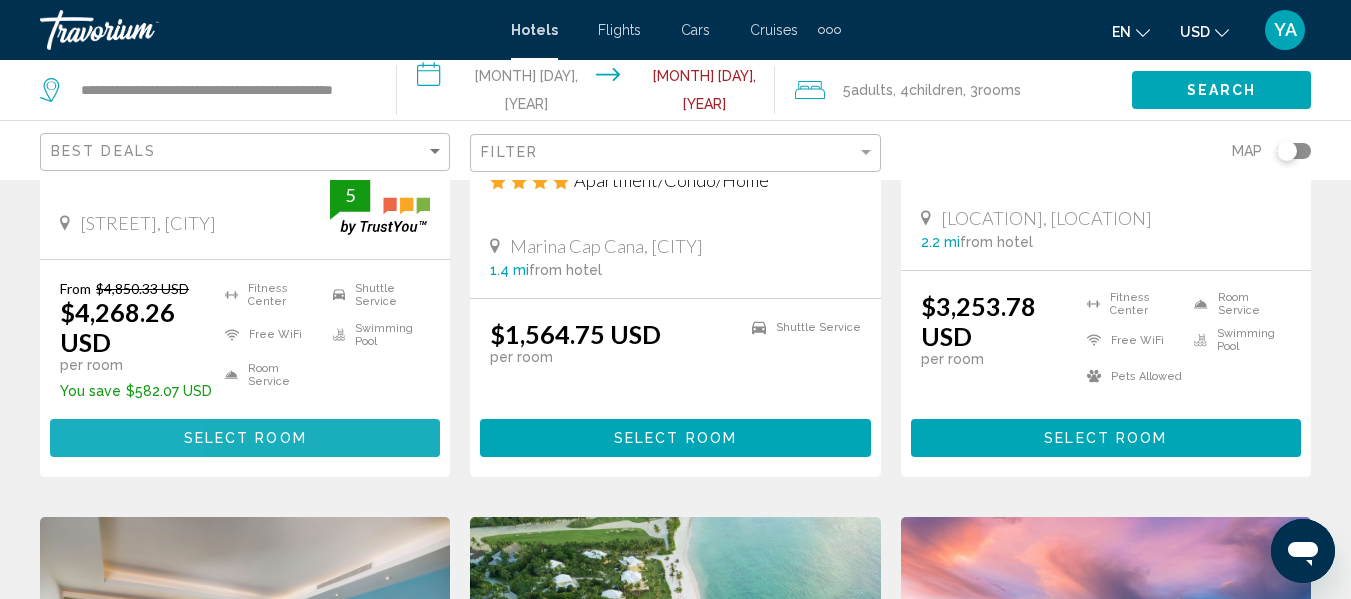 click on "Select Room" at bounding box center [245, 437] 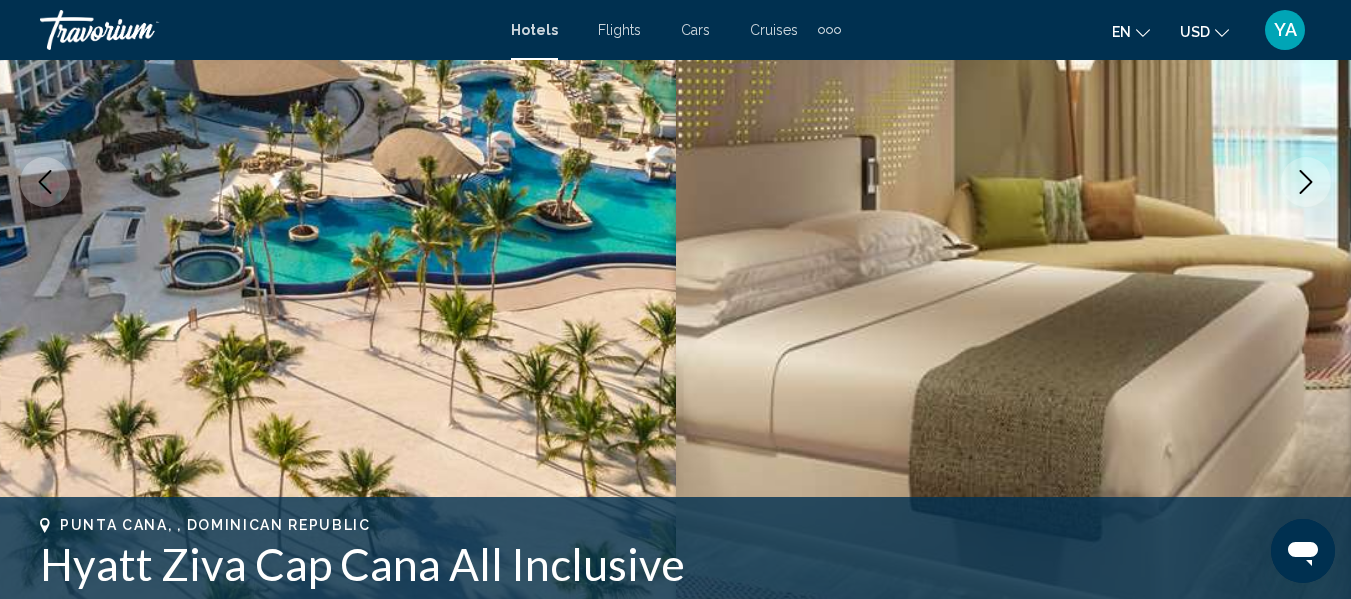 scroll, scrollTop: 0, scrollLeft: 0, axis: both 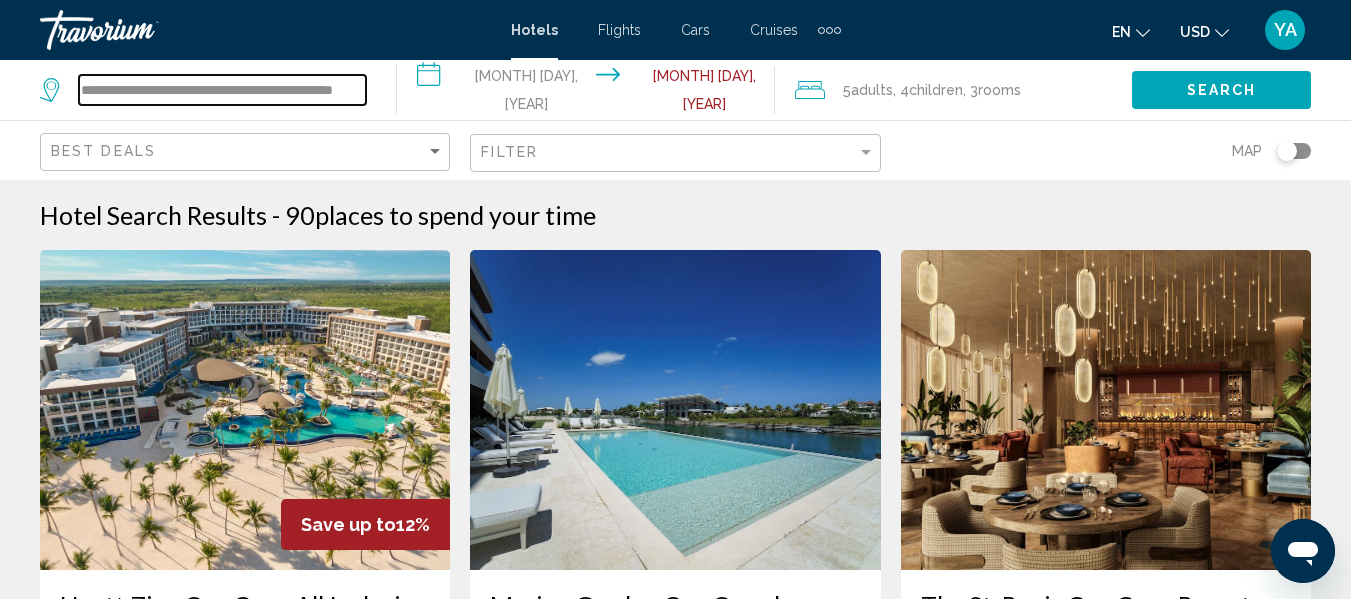 click on "**********" at bounding box center [222, 90] 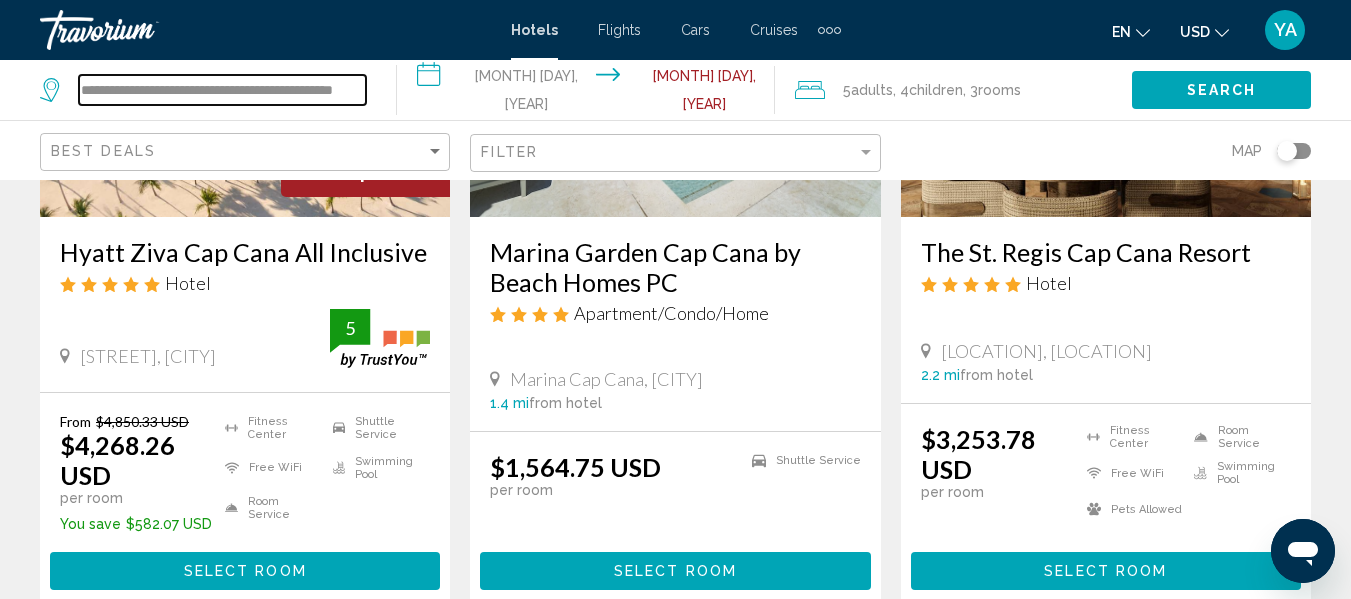 scroll, scrollTop: 357, scrollLeft: 0, axis: vertical 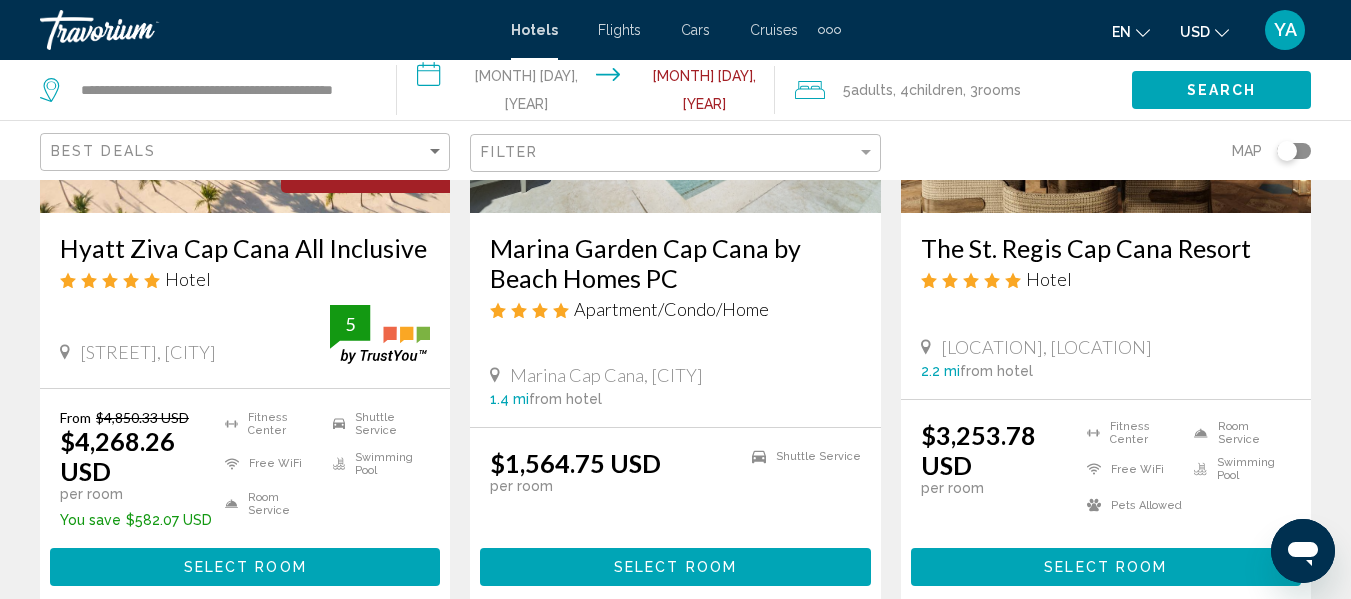 click on "[LOCATION] [LOCATION] [LOCATION] [LOCATION] [LOCATION] [LOCATION] [NUMBER] mi  from hotel" at bounding box center (675, 320) 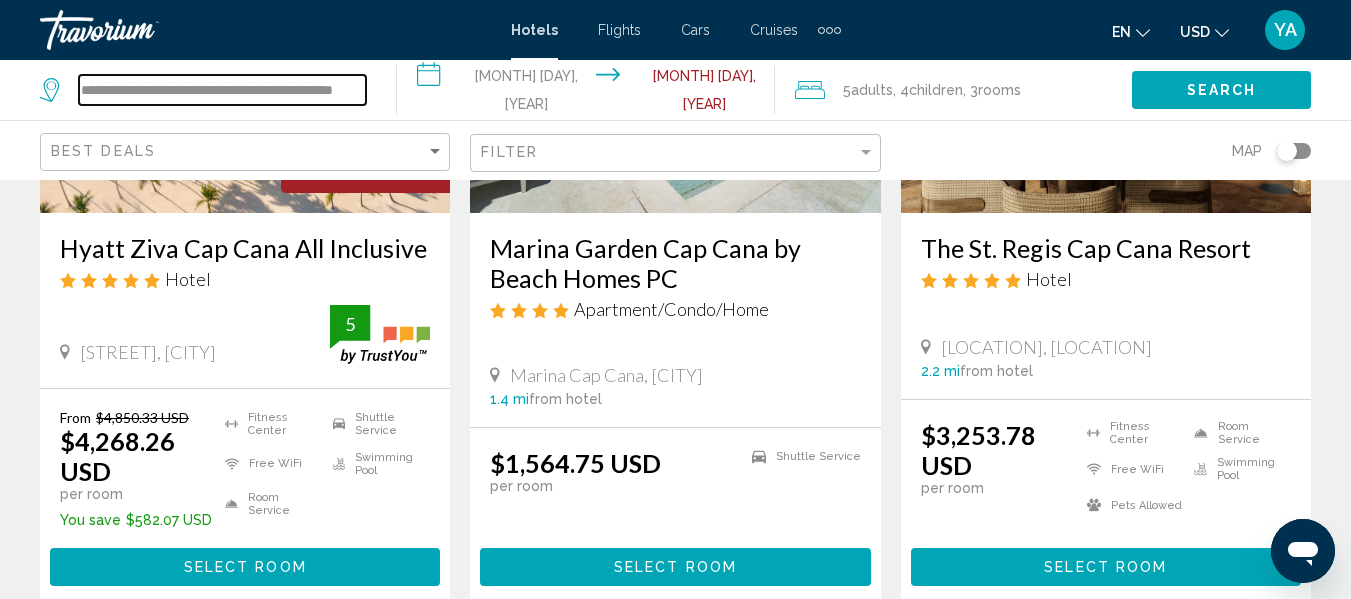 click on "**********" at bounding box center [222, 90] 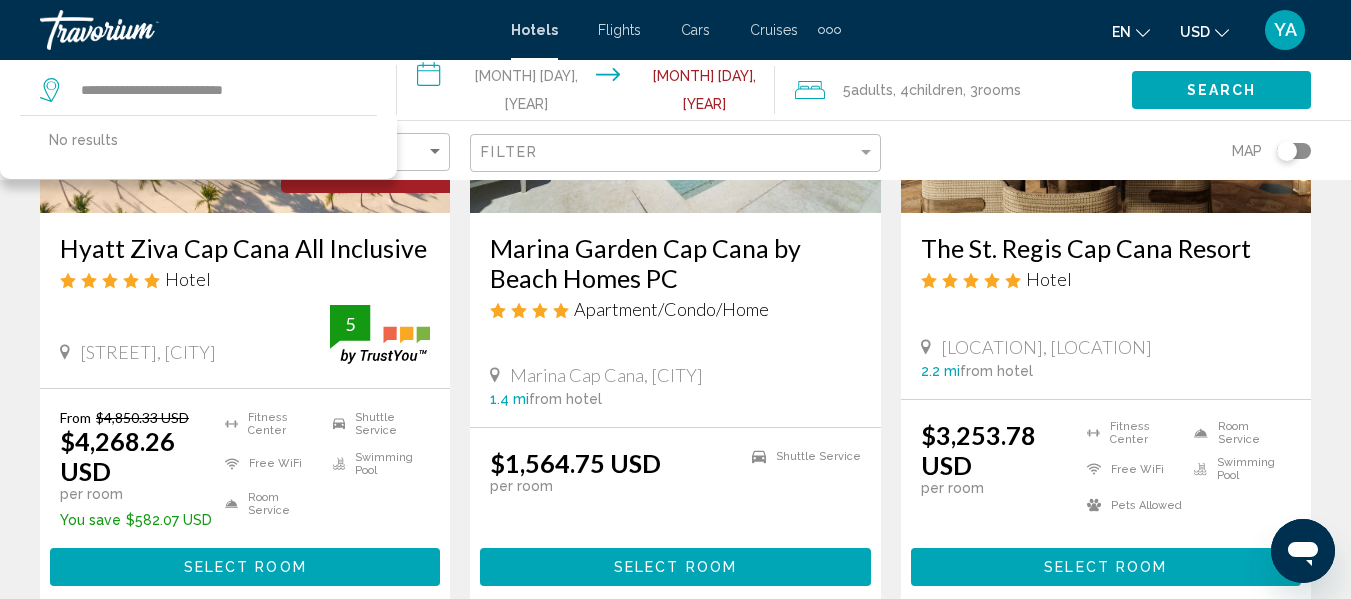 click at bounding box center (0, 0) 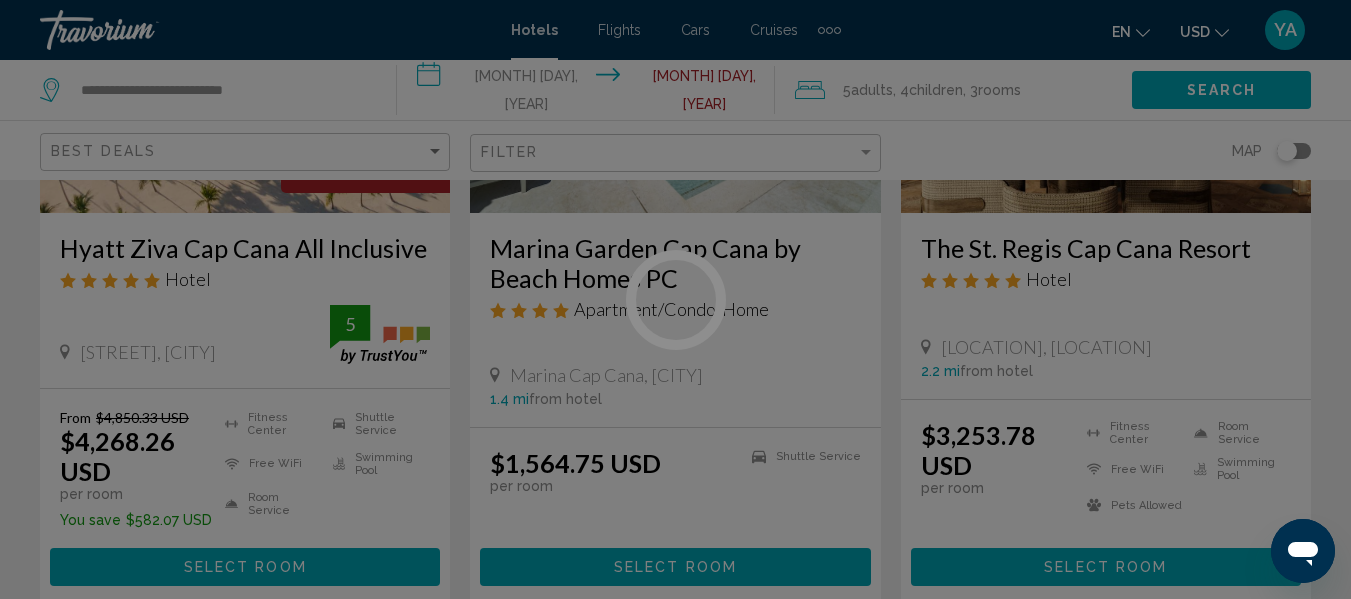 click at bounding box center [675, 299] 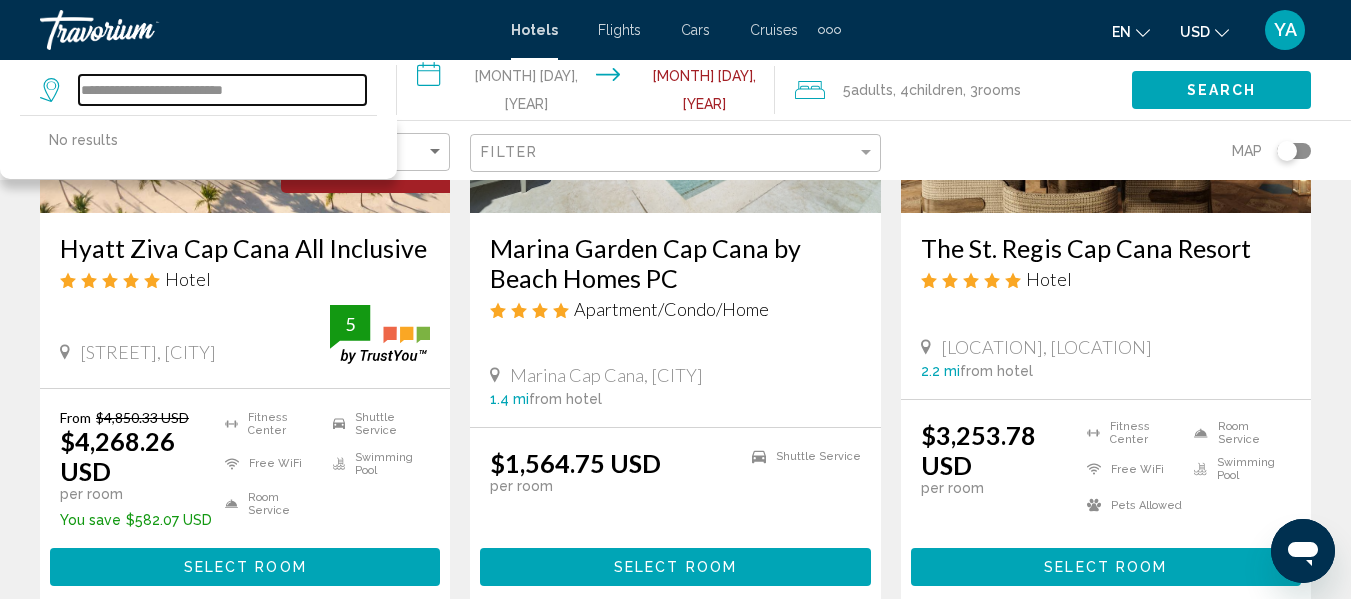 click on "**********" at bounding box center (222, 90) 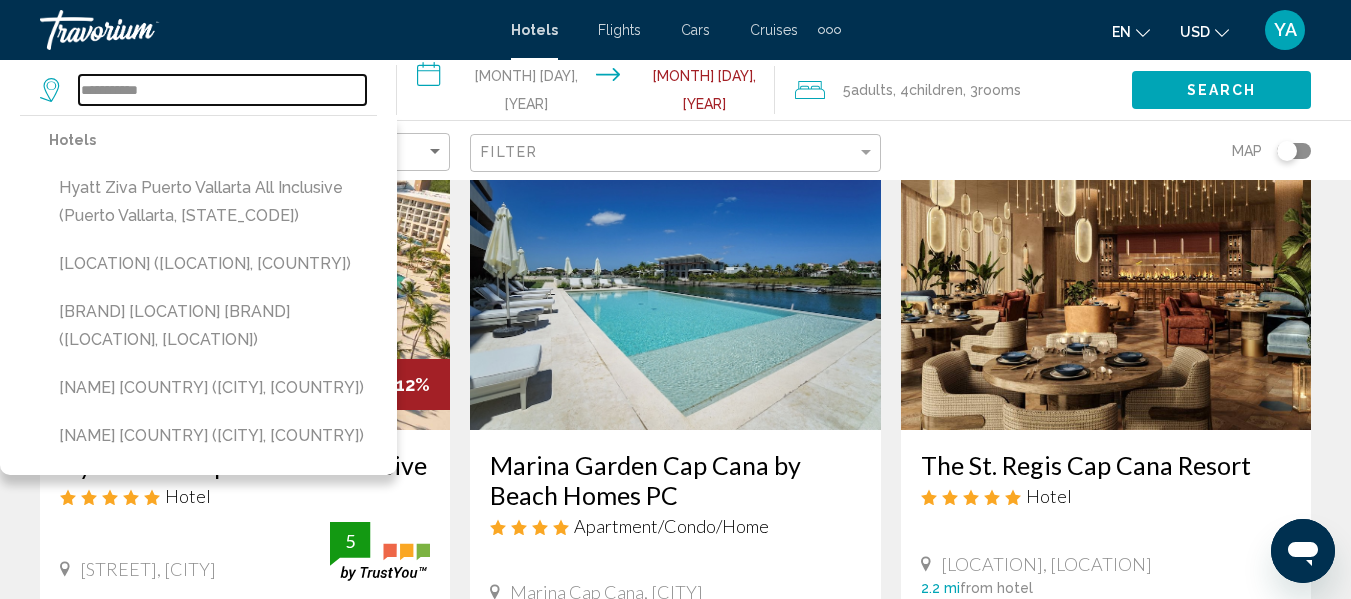 scroll, scrollTop: 0, scrollLeft: 0, axis: both 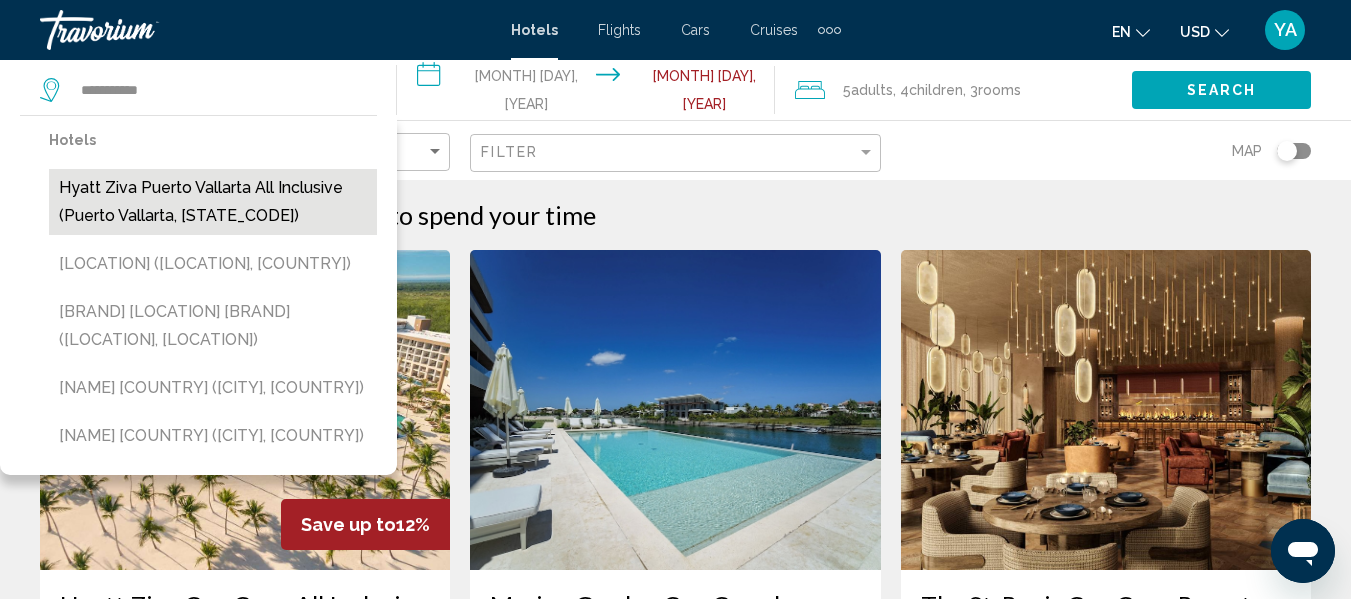 click on "Hyatt Ziva Puerto Vallarta All inclusive (Puerto Vallarta, [STATE_CODE])" at bounding box center (213, 202) 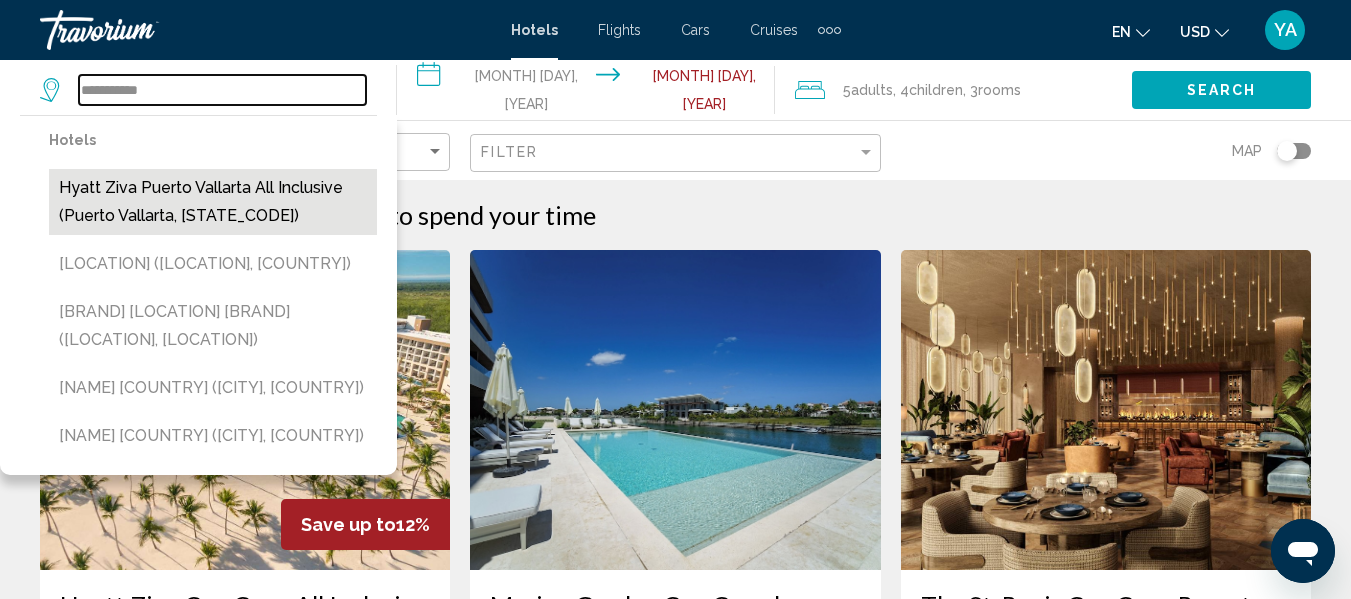 type on "**********" 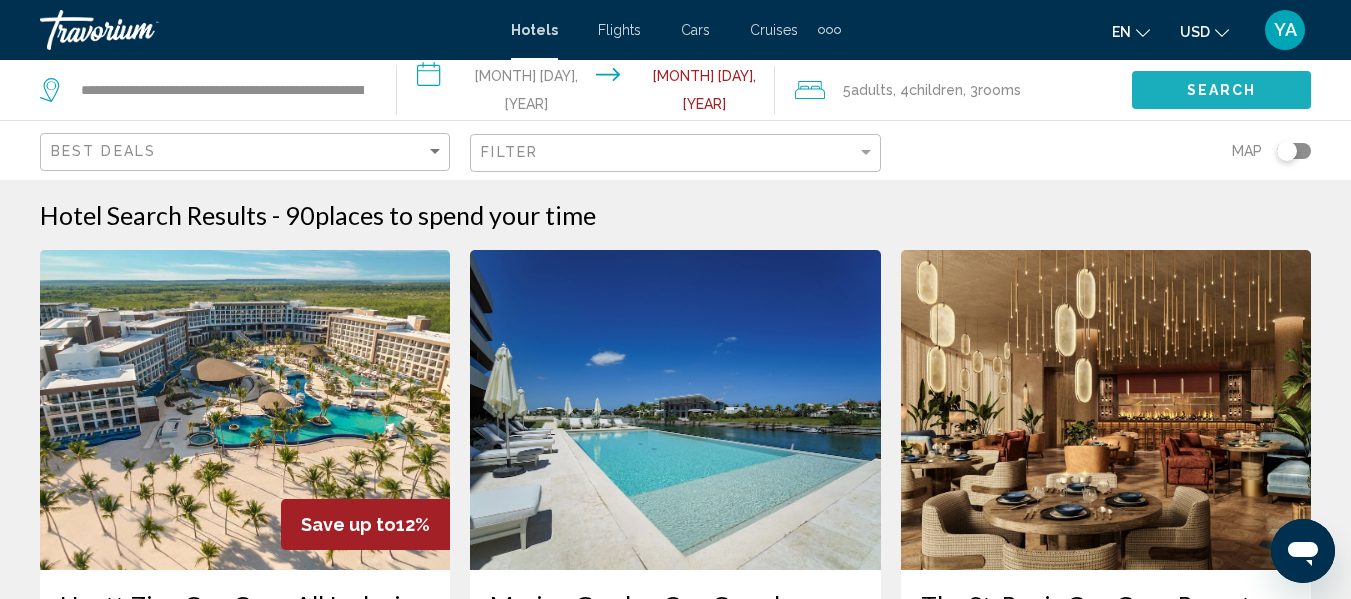 click on "Search" 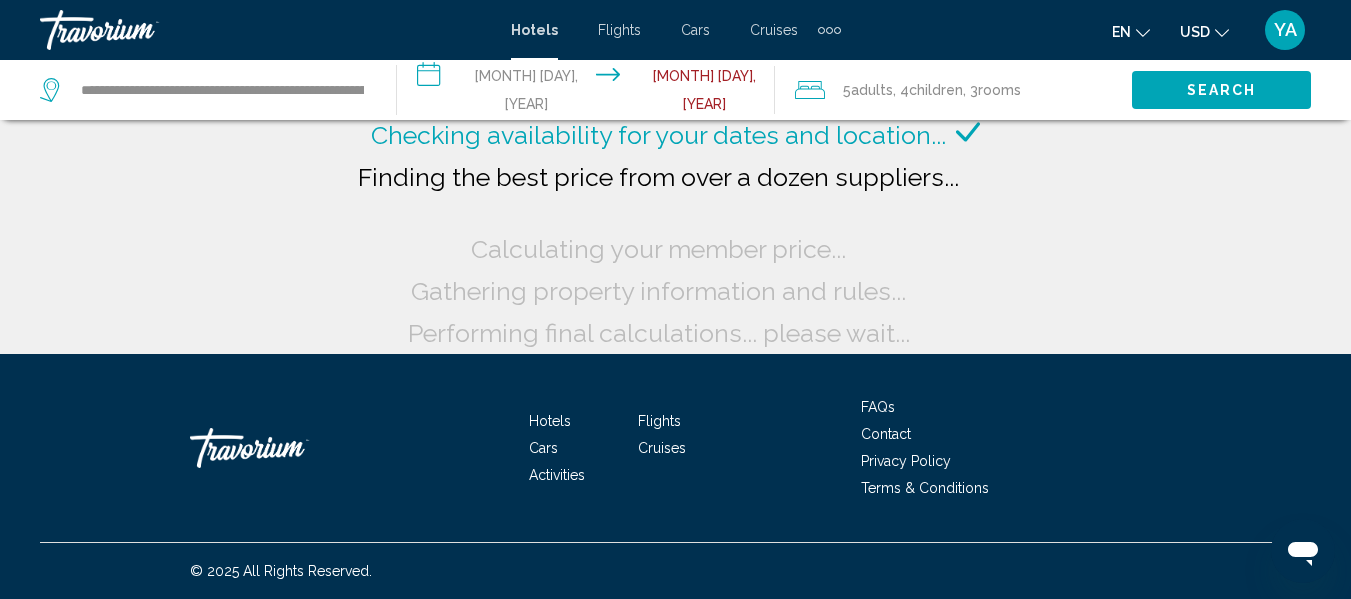 scroll, scrollTop: 0, scrollLeft: 0, axis: both 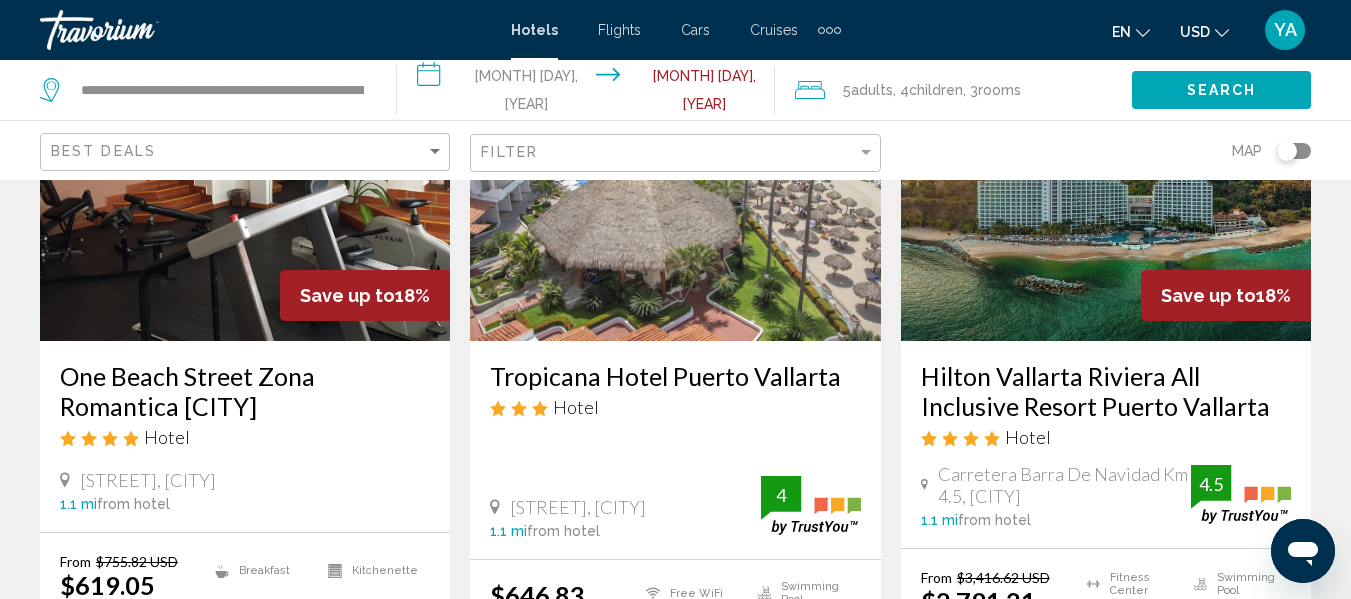 click on "Hotel Search Results  -   98  places to spend your time Save up to  10%   Hyatt Ziva Puerto Vallarta All inclusive
Hotel
Carretera Barra De Navidad, [CITY] 0 mi  from hotel 4.5 From $2,810.00 USD $2,516.88 USD  per room You save  $293.12 USD
Fitness Center
Free WiFi
Room Service
Shuttle Service
Swimming Pool  4.5 Select Room  Grand Miramar All Luxury Suites & Residences
Hotel
Paseo De Los Corales 139, [CITY] 0.4 mi  from hotel 4.5 $1,832.64 USD  per room
4" at bounding box center (675, 25) 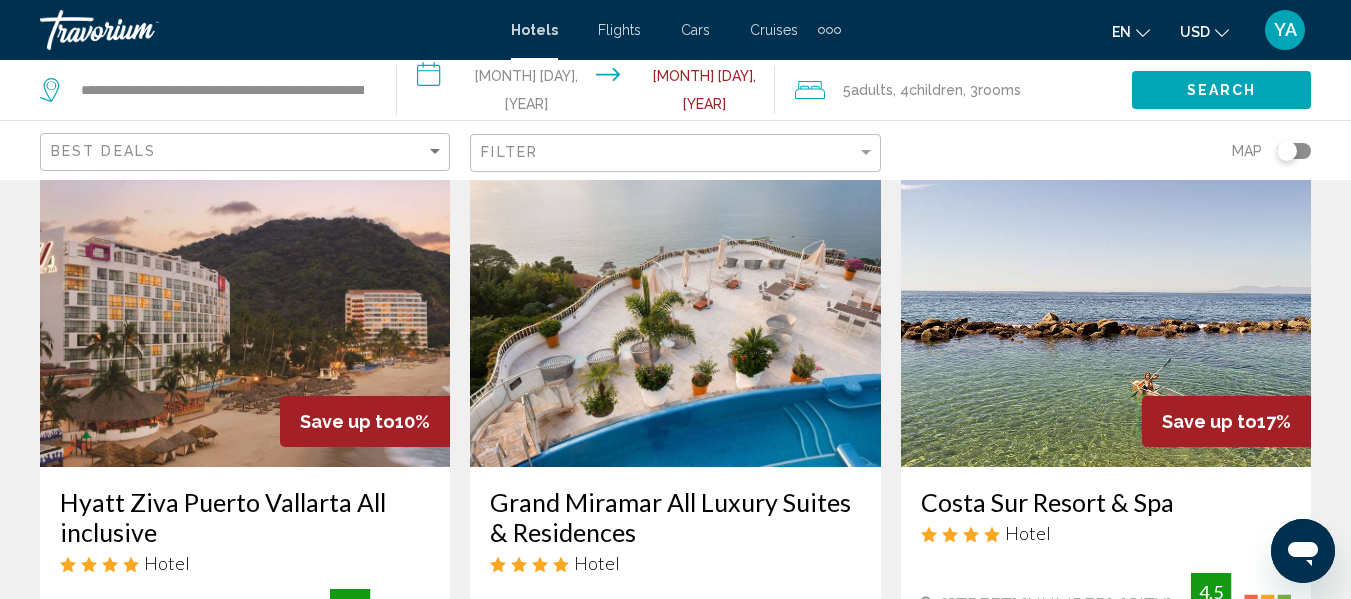 scroll, scrollTop: 92, scrollLeft: 0, axis: vertical 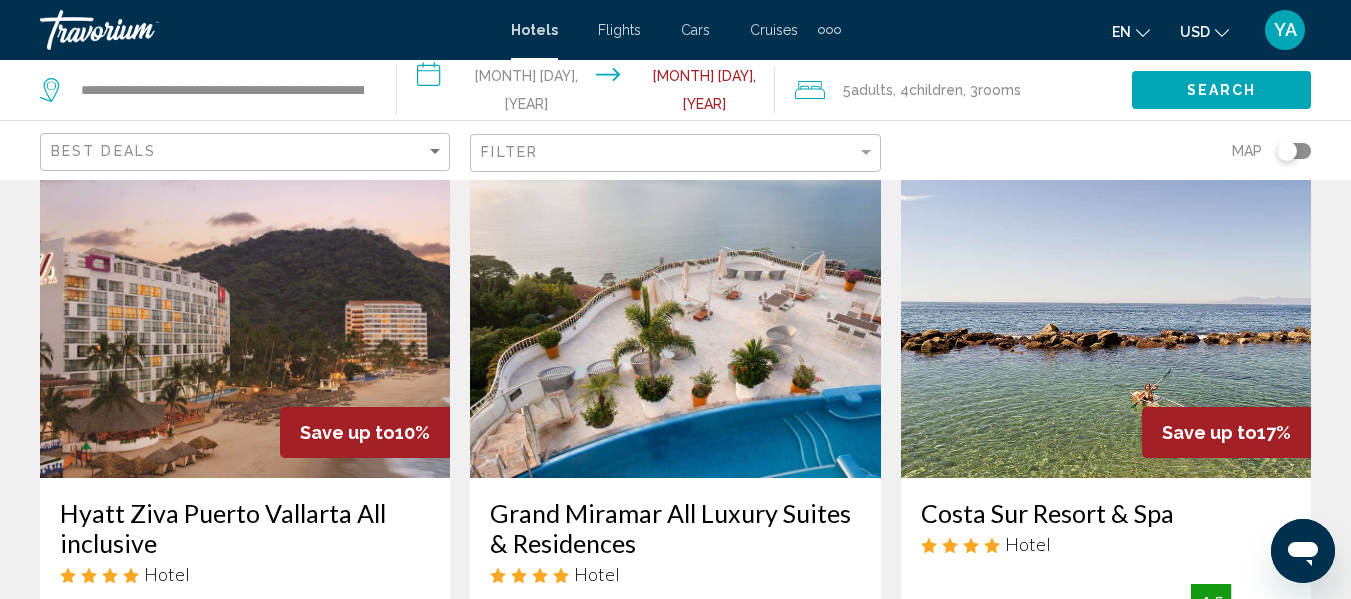 click at bounding box center [245, 318] 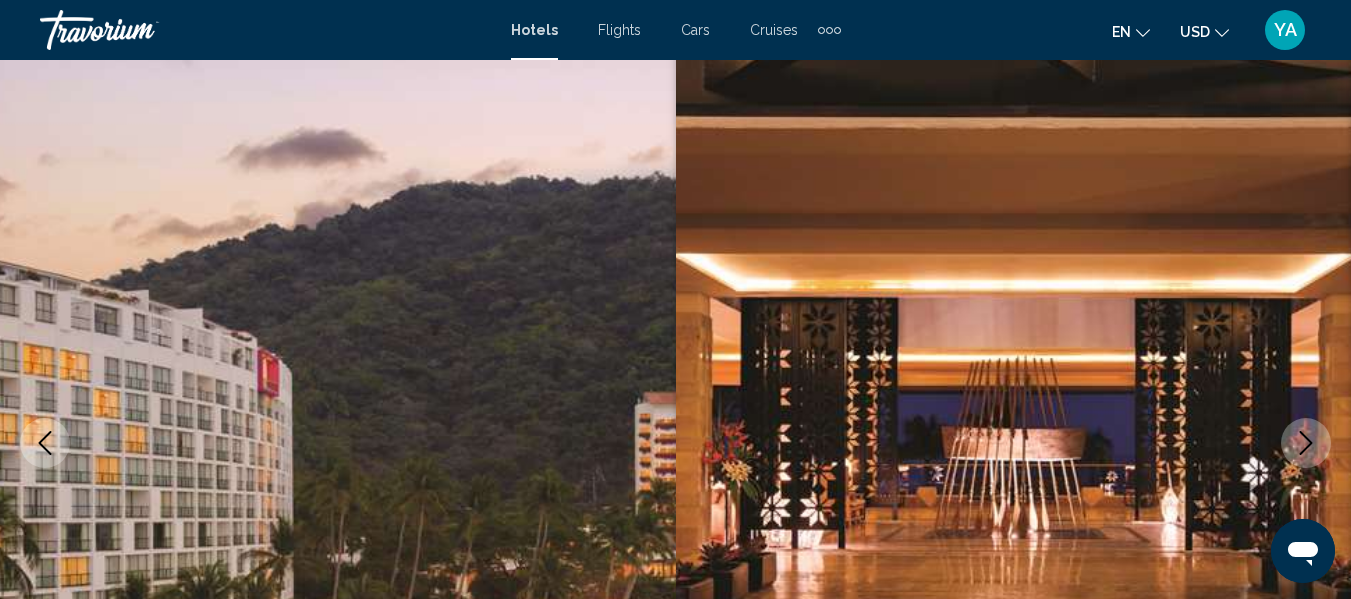 scroll, scrollTop: 235, scrollLeft: 0, axis: vertical 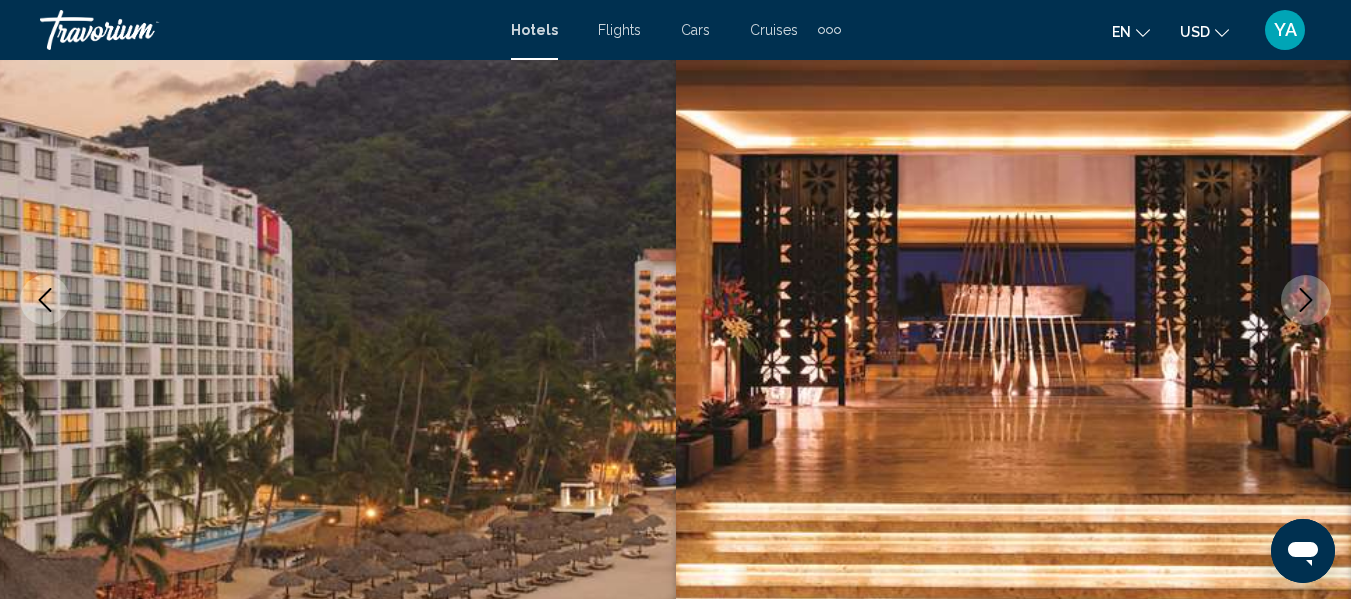 click at bounding box center [1306, 300] 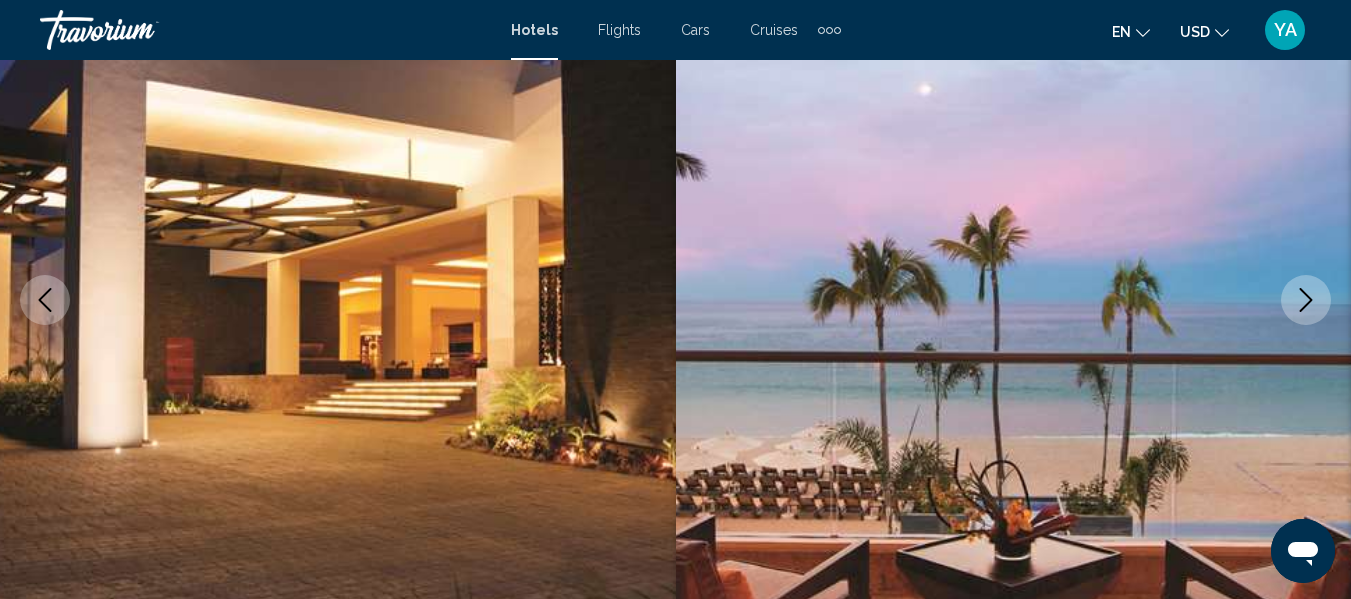 click at bounding box center (1306, 300) 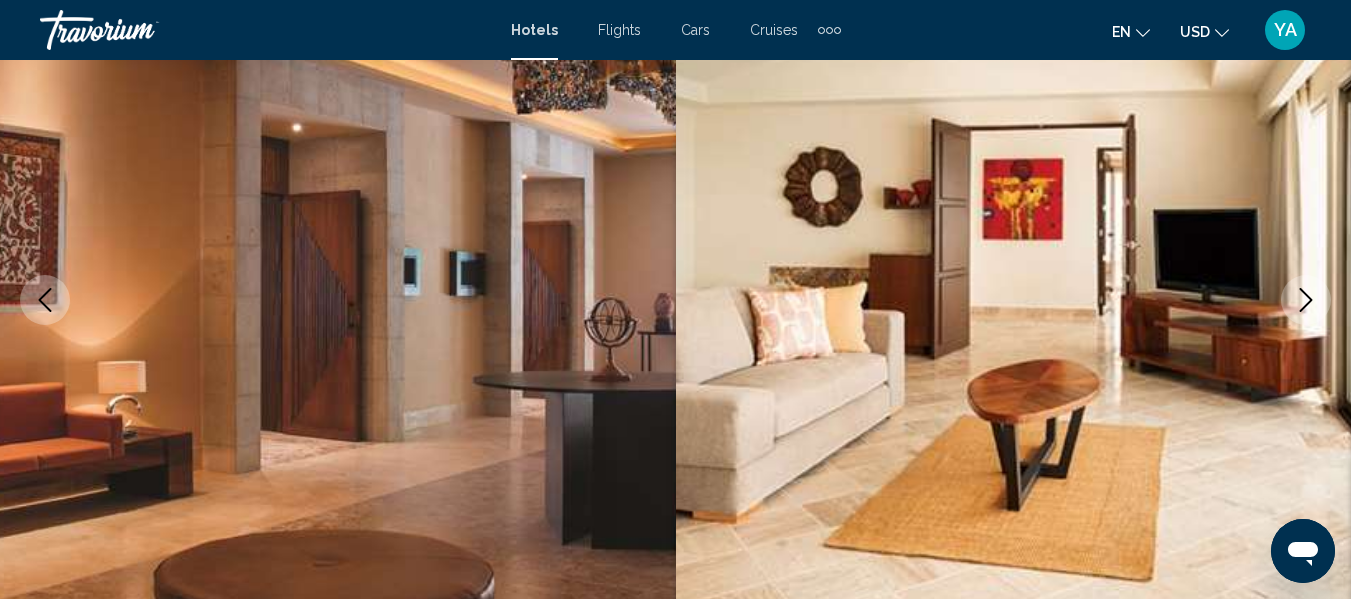 click at bounding box center [1014, 300] 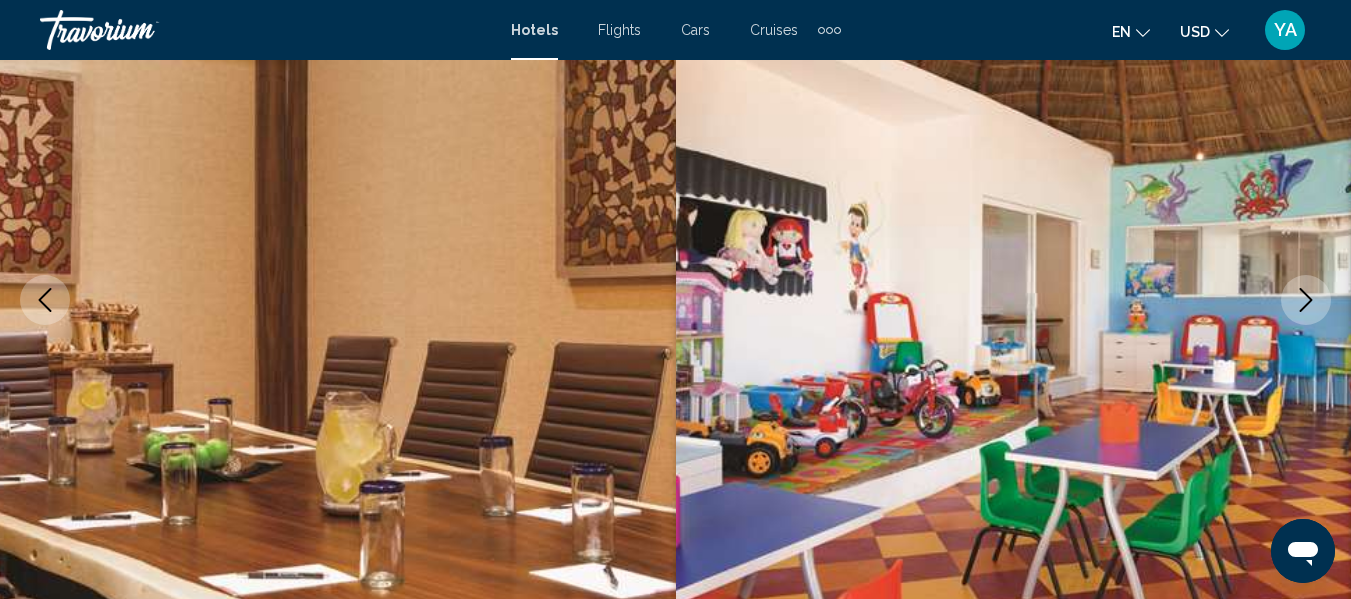 click 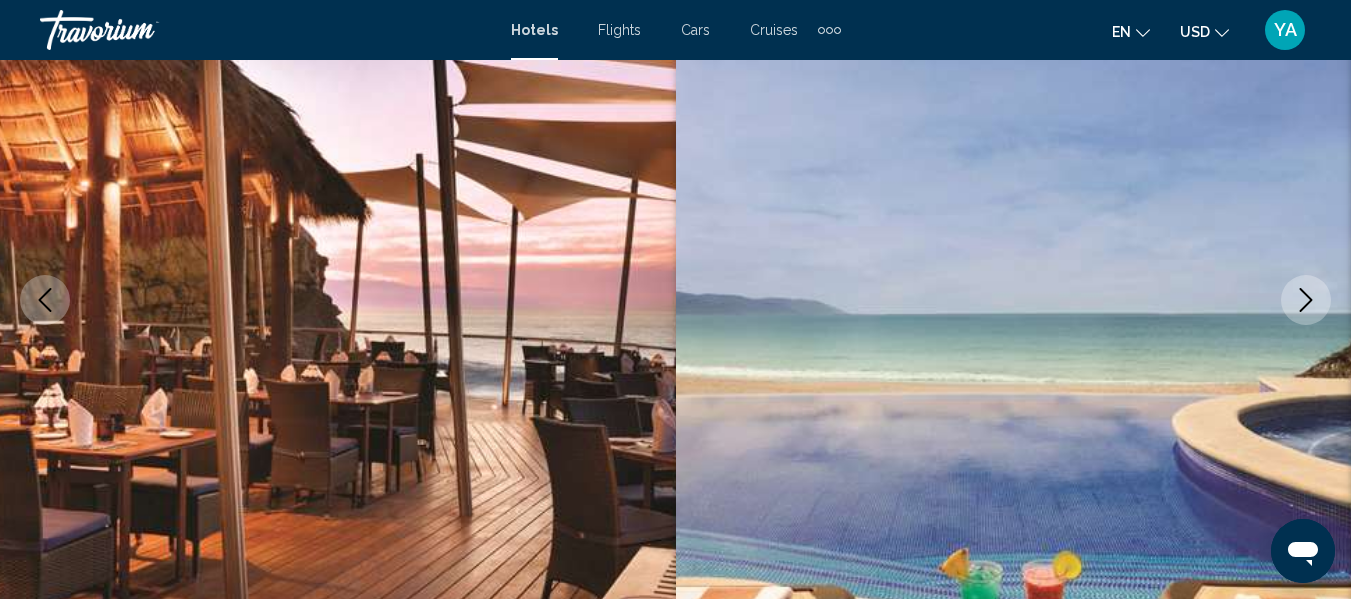 click at bounding box center (1014, 300) 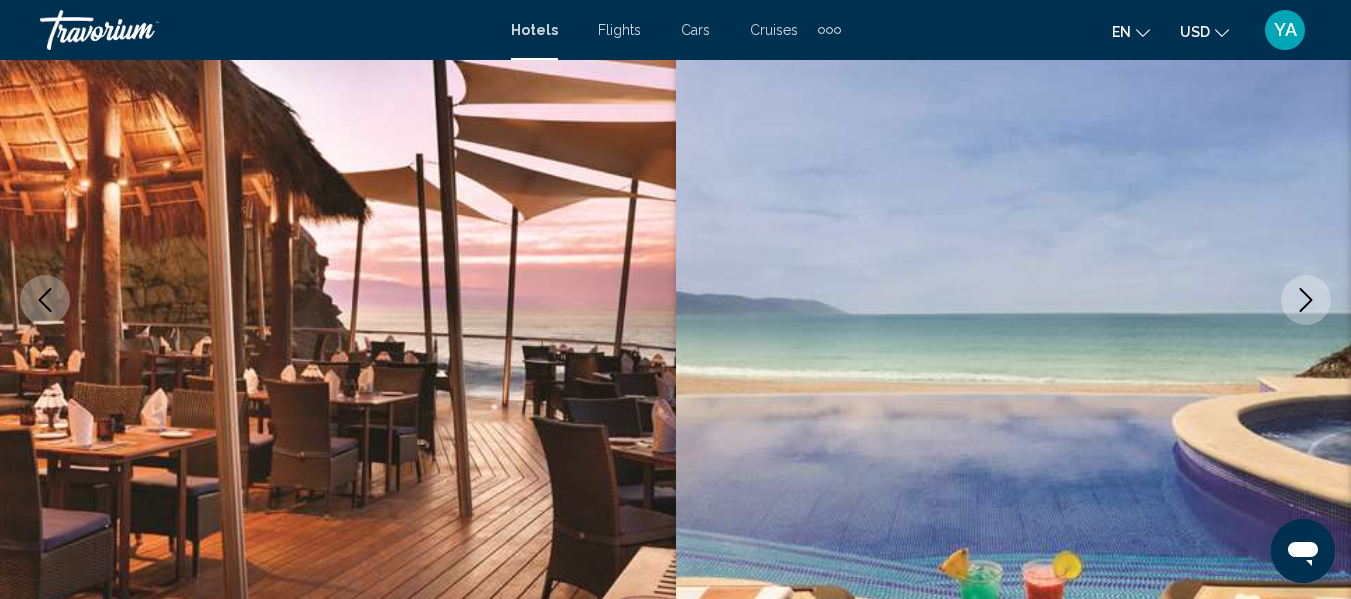 click 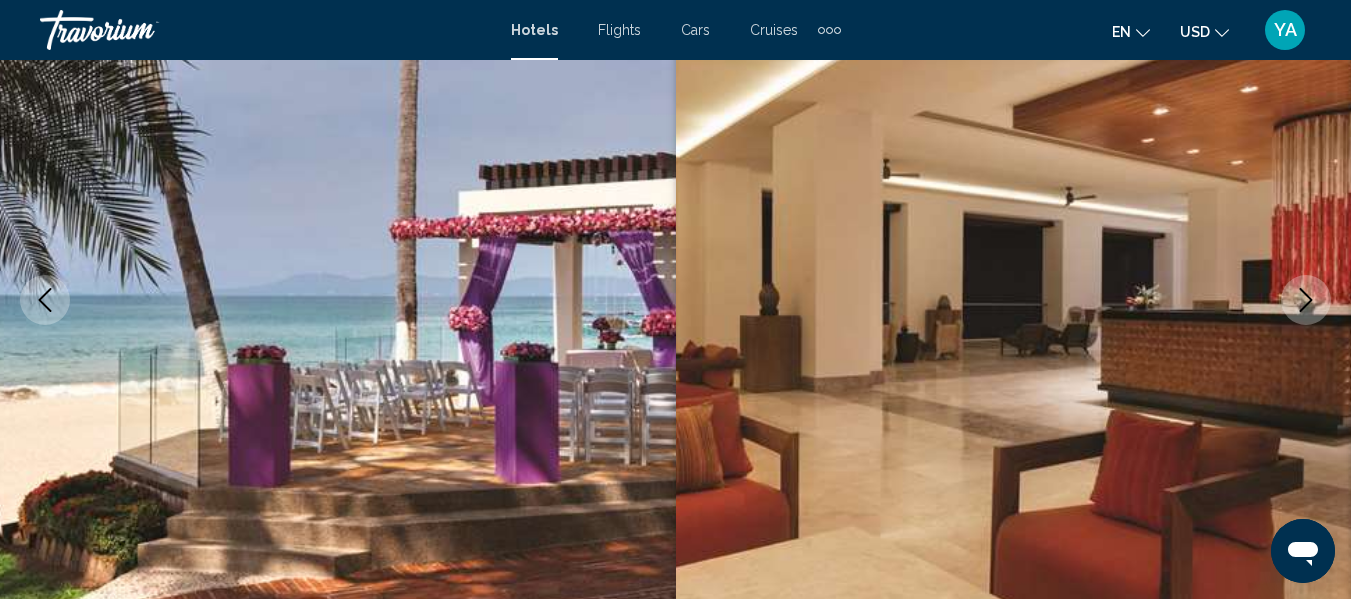 click at bounding box center (1306, 300) 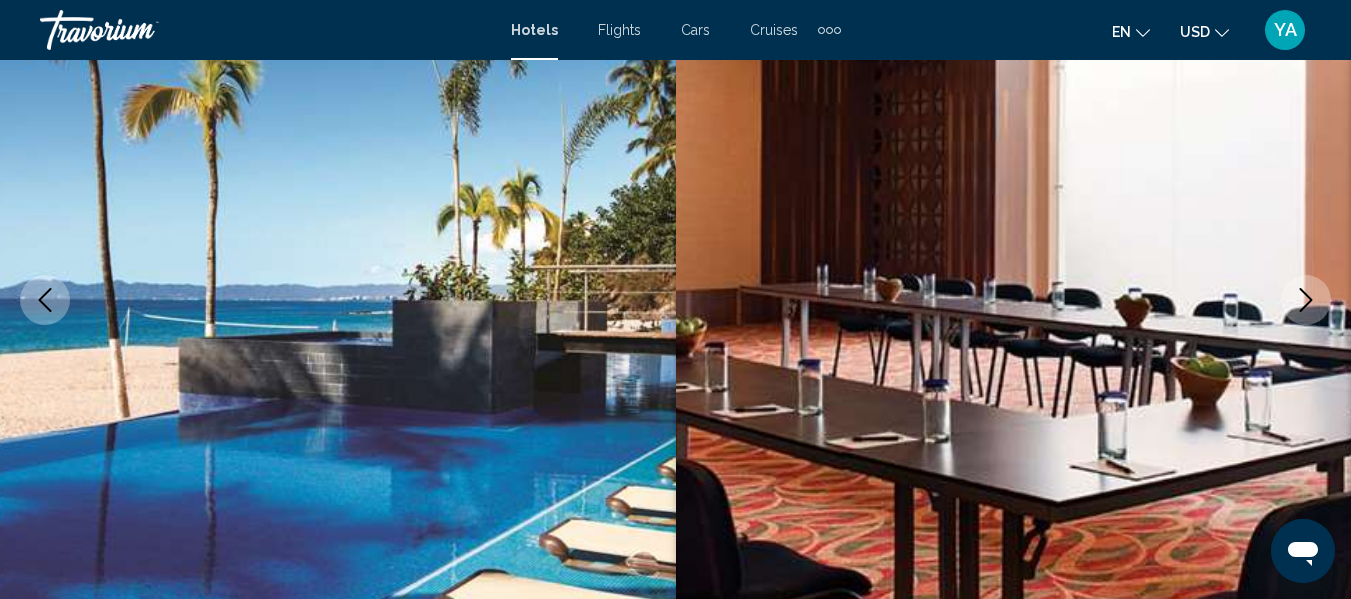 click at bounding box center [1306, 300] 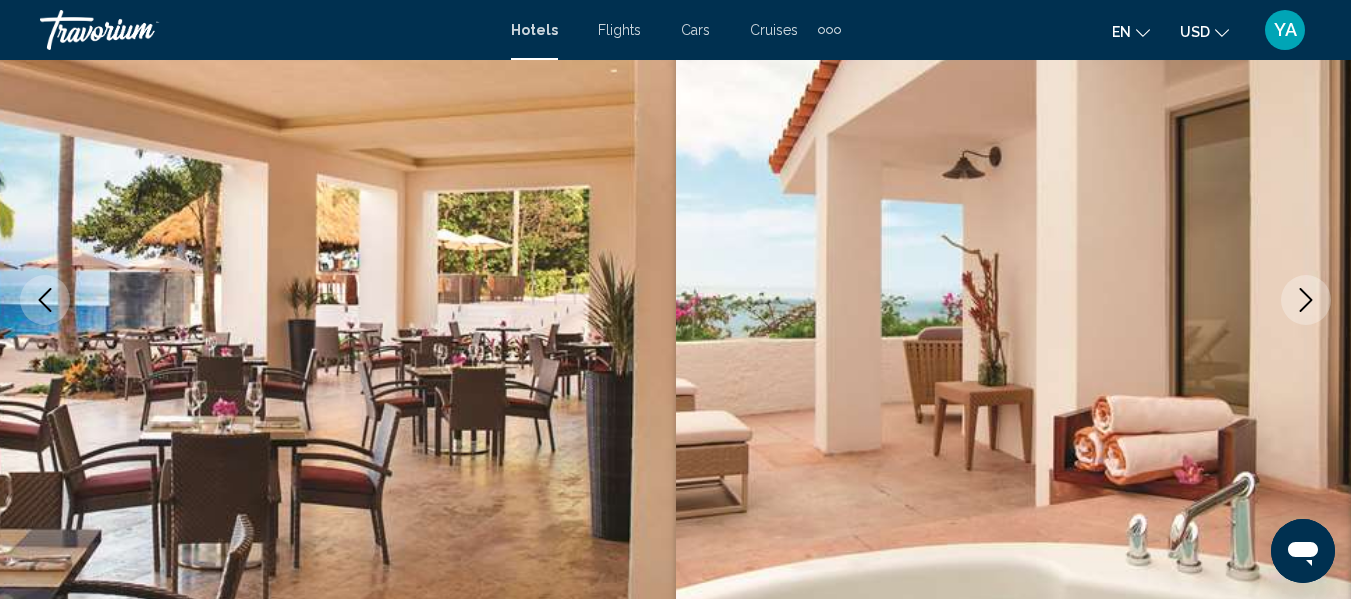 click 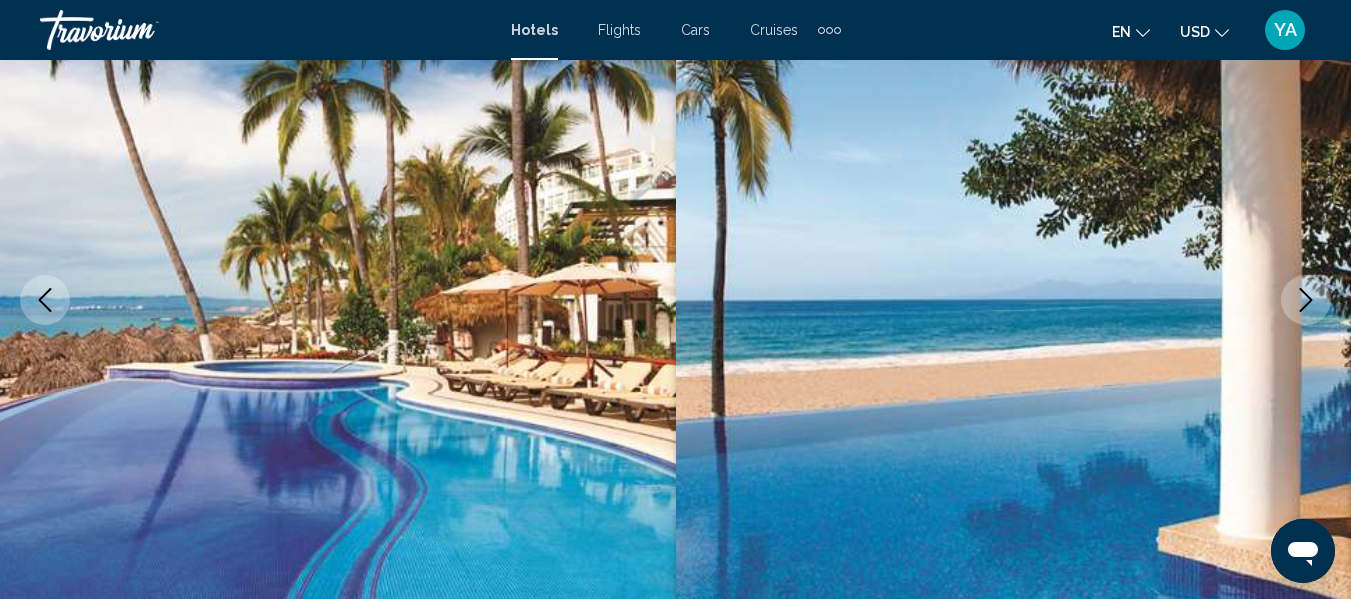 click at bounding box center [1306, 300] 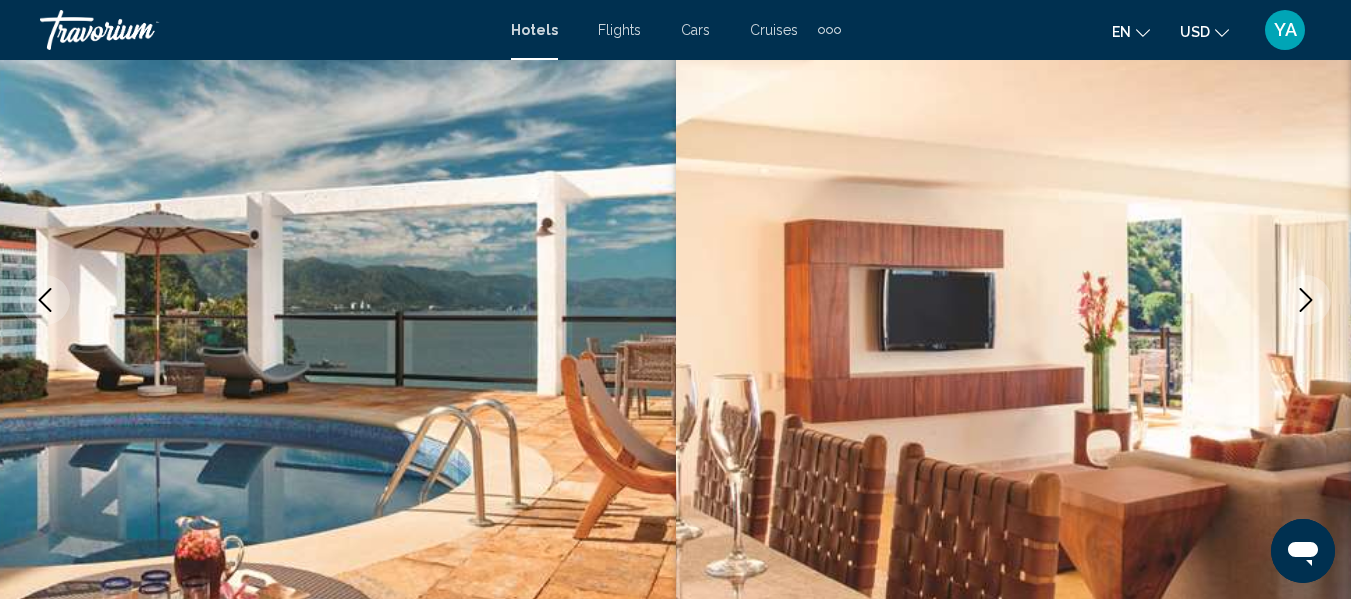 click at bounding box center (1306, 300) 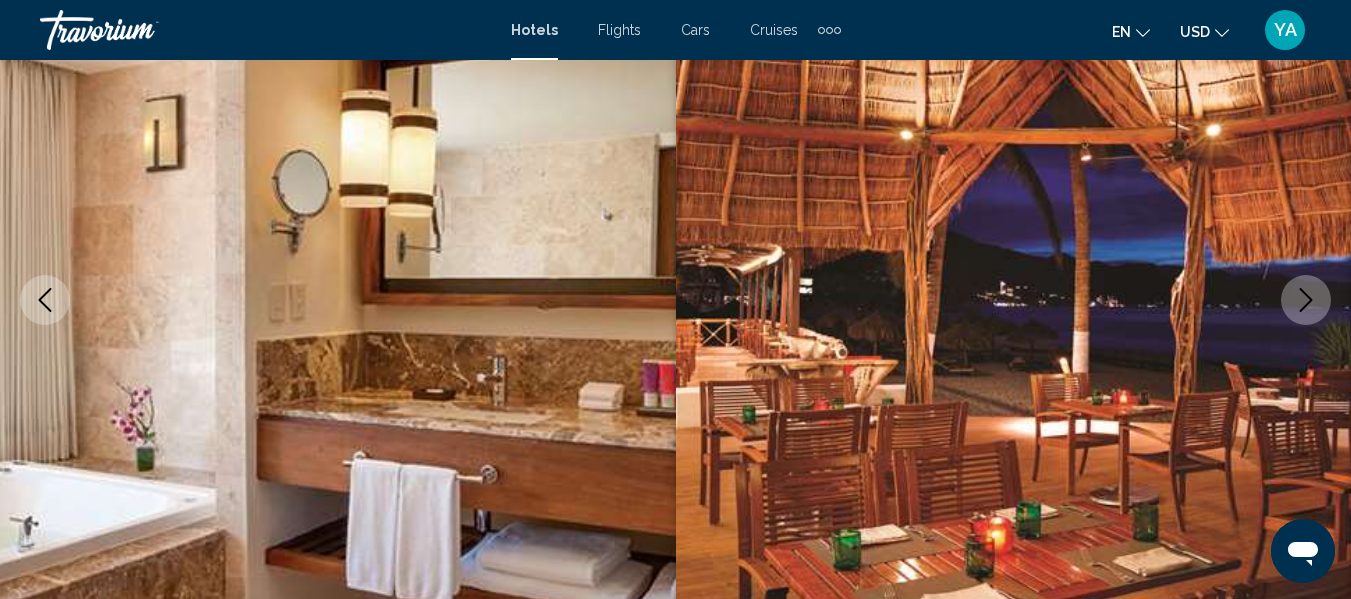 click at bounding box center (1306, 300) 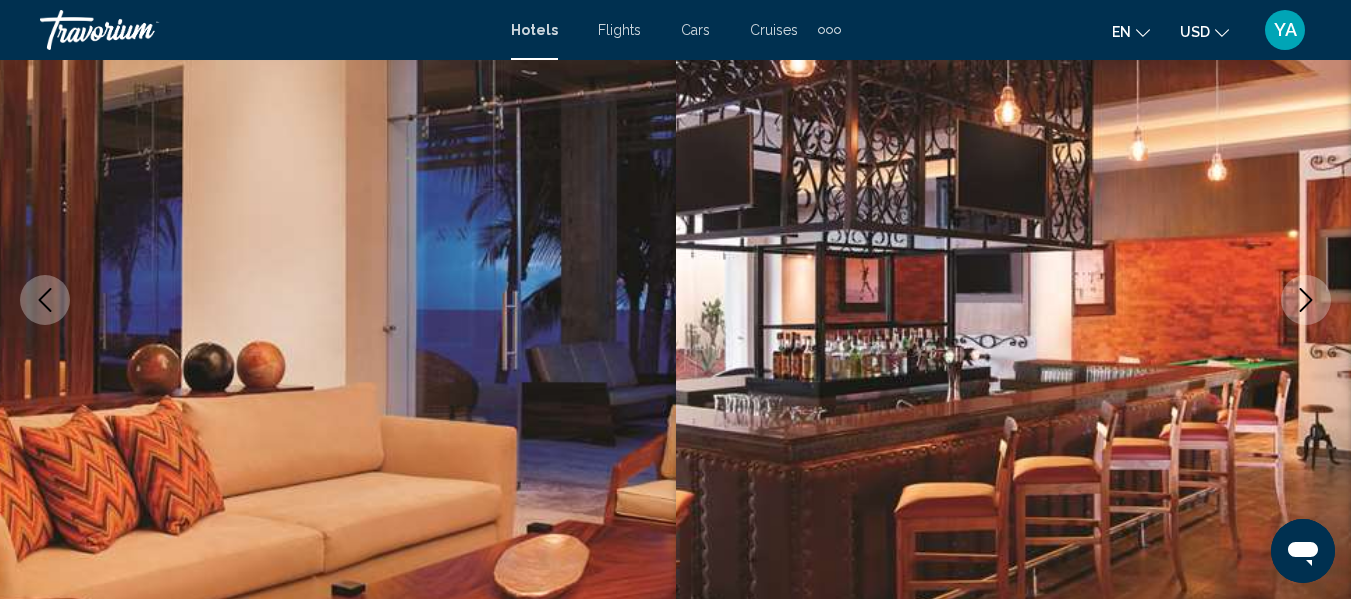 click at bounding box center [1014, 300] 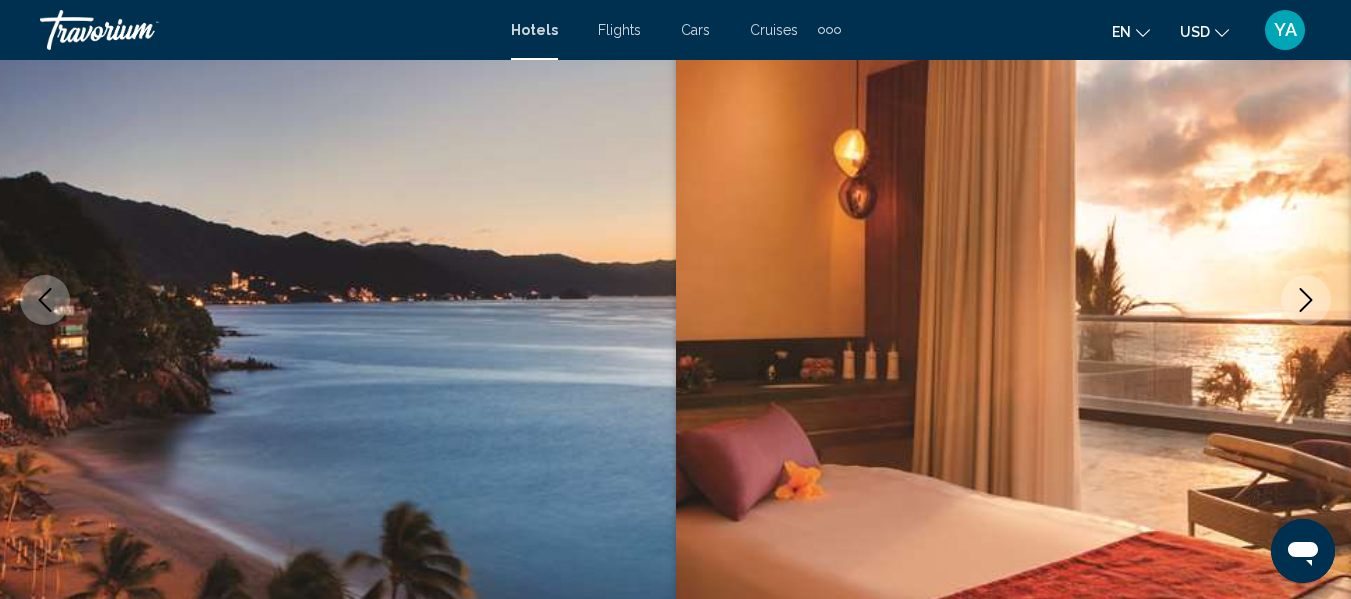 click at bounding box center (1306, 300) 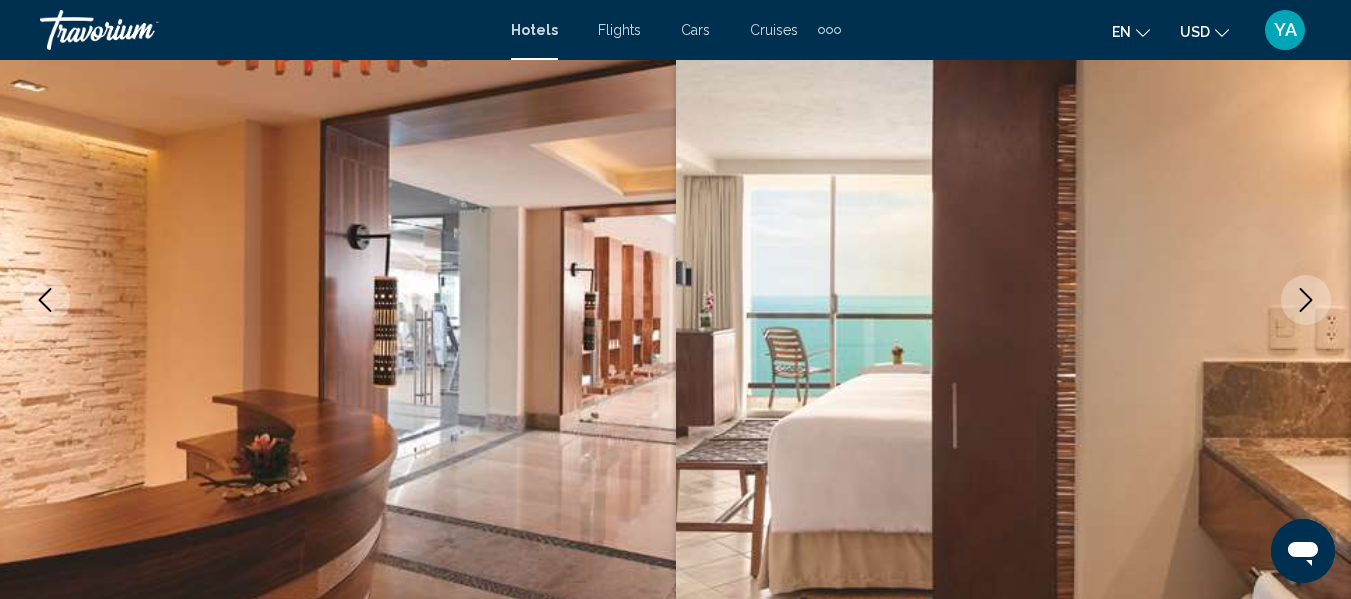 click at bounding box center (1306, 300) 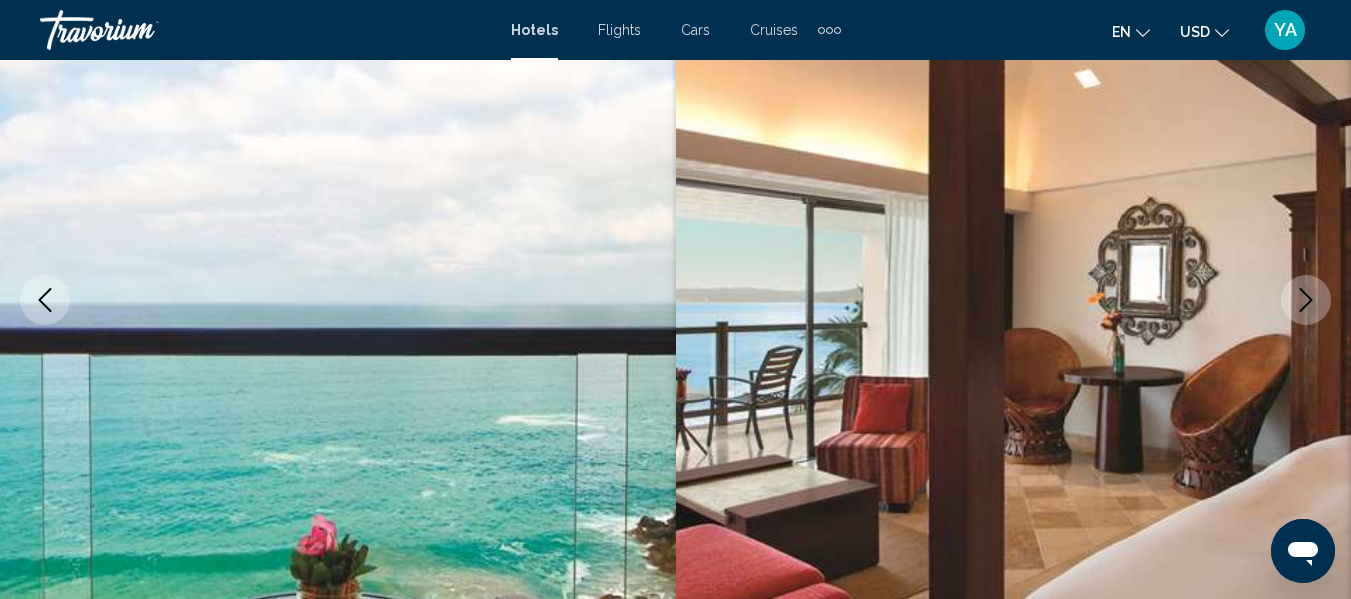 click at bounding box center (45, 300) 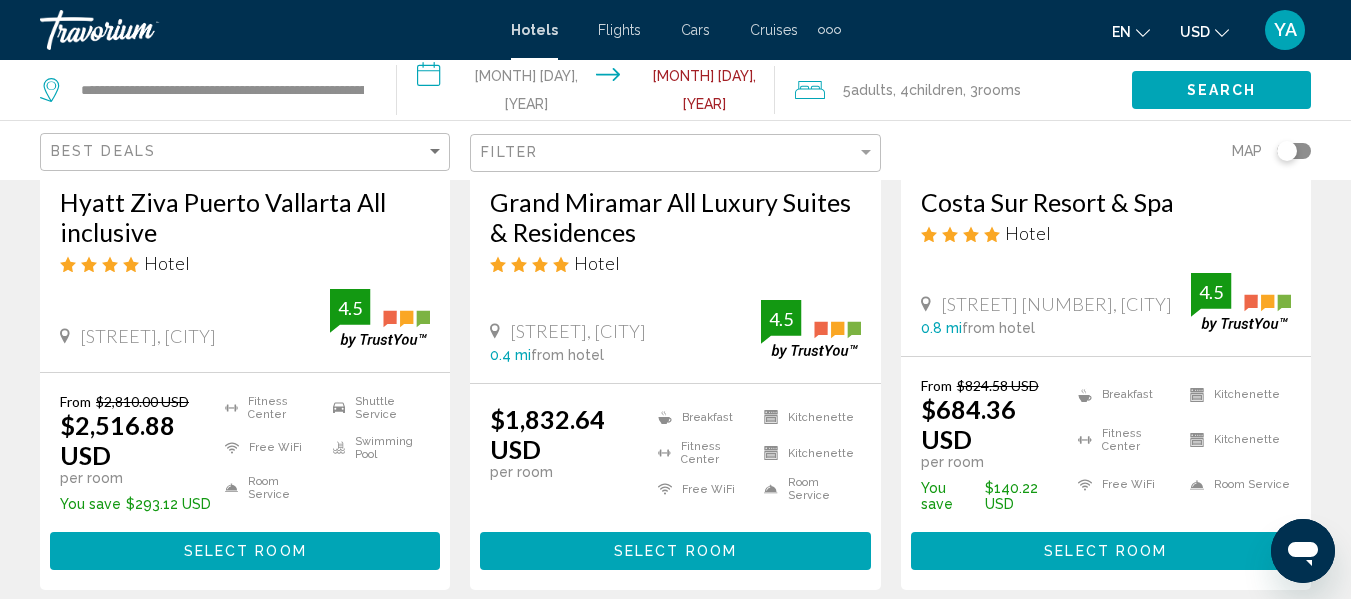 scroll, scrollTop: 397, scrollLeft: 0, axis: vertical 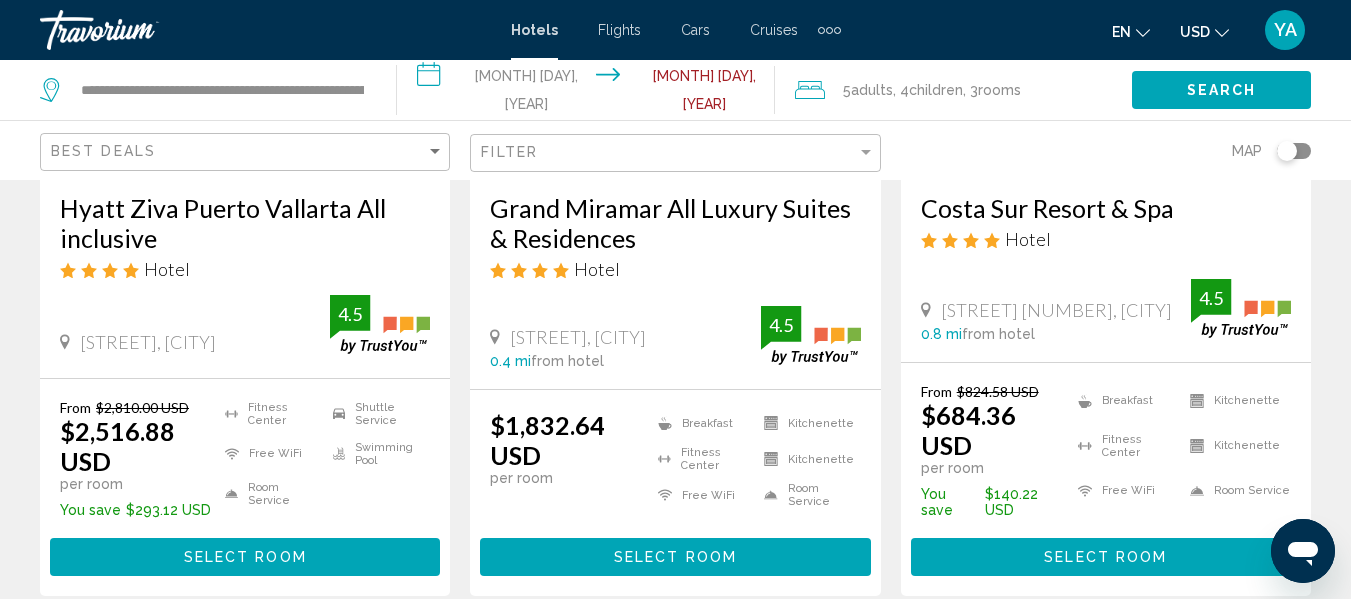 click on "**********" at bounding box center (589, 93) 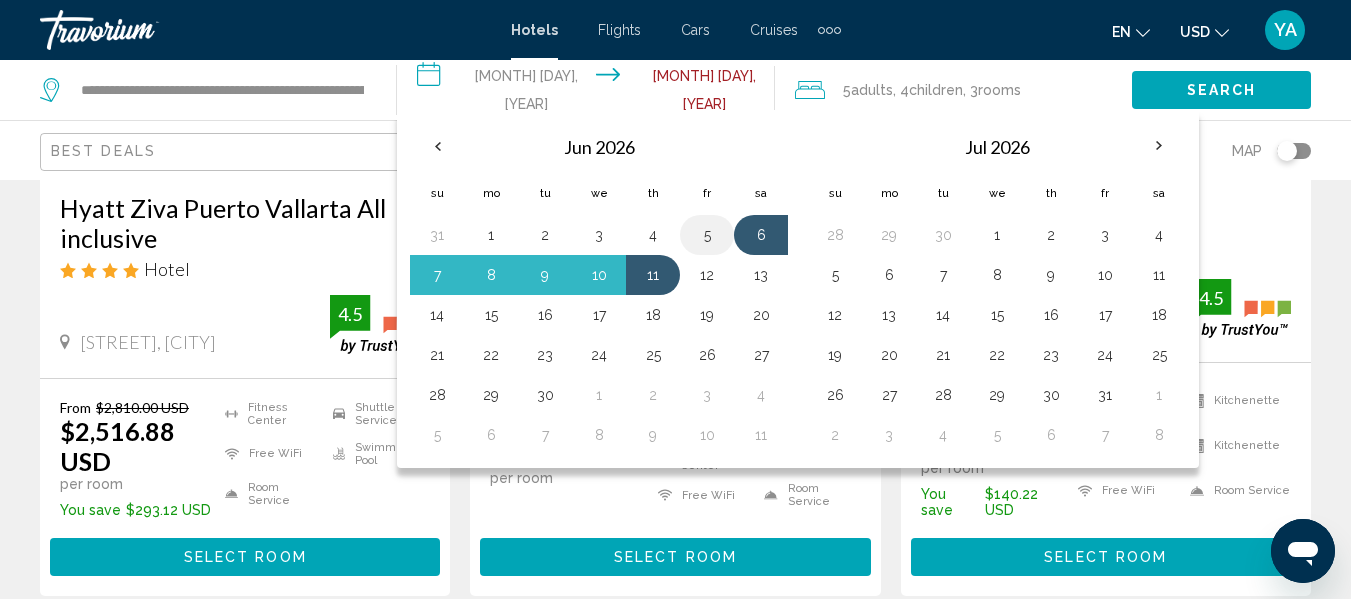 click on "5" at bounding box center (707, 235) 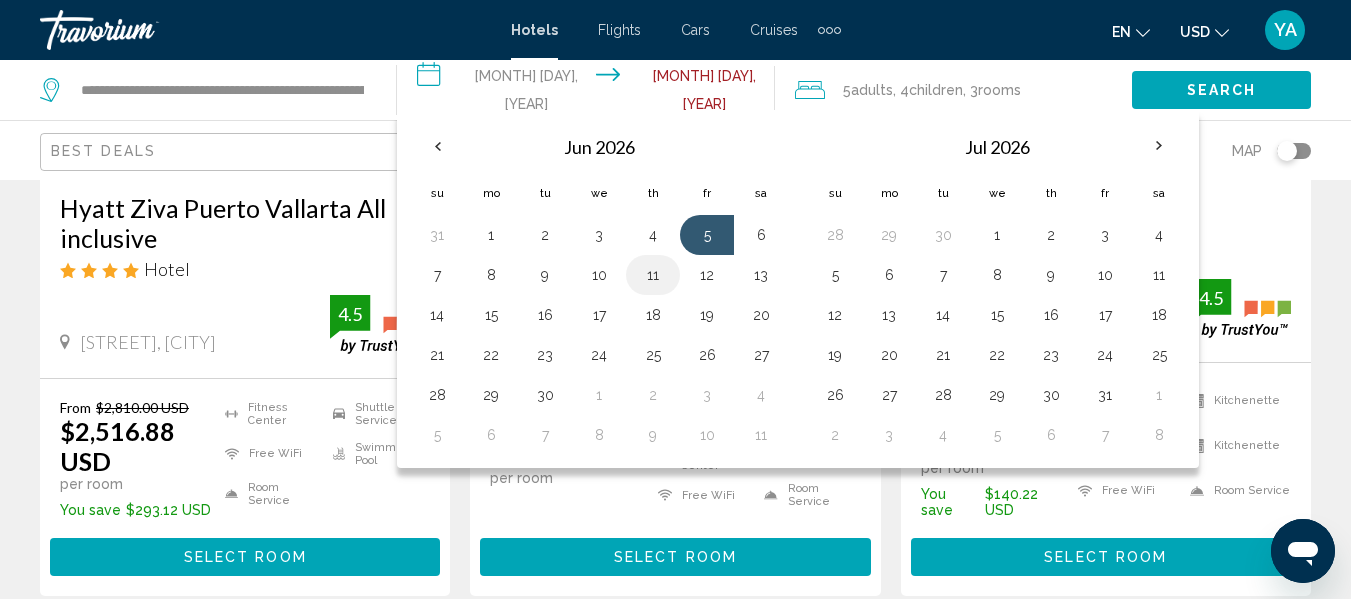 click on "11" at bounding box center (653, 275) 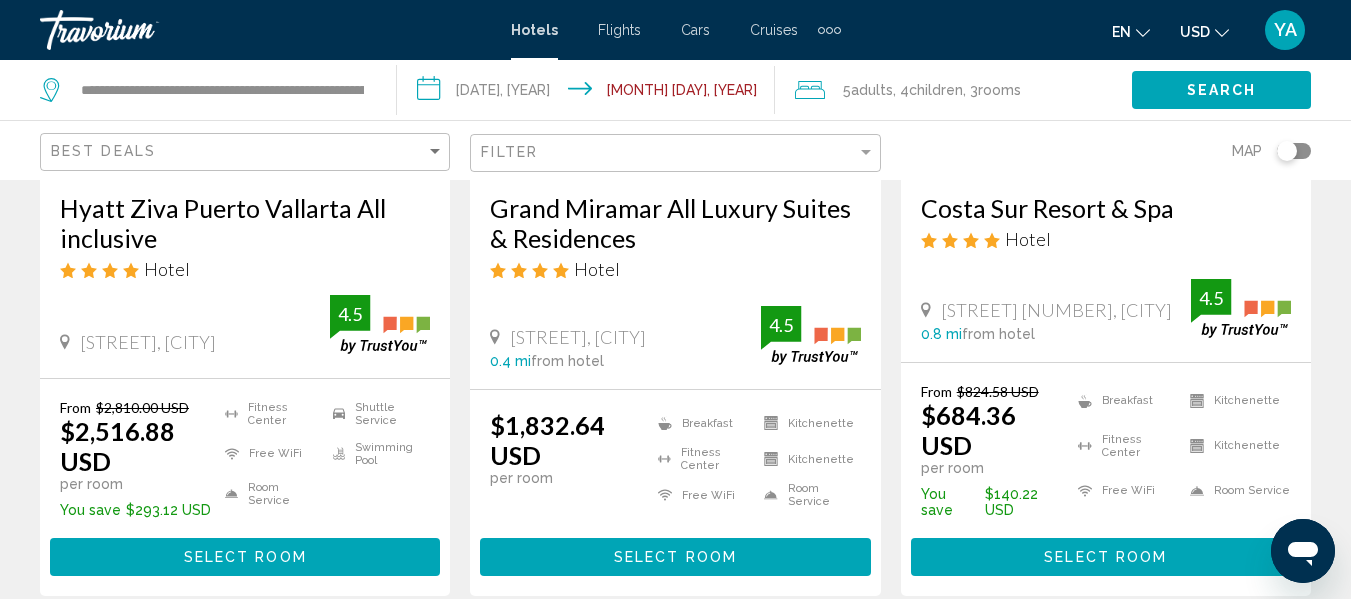 click on "Search" 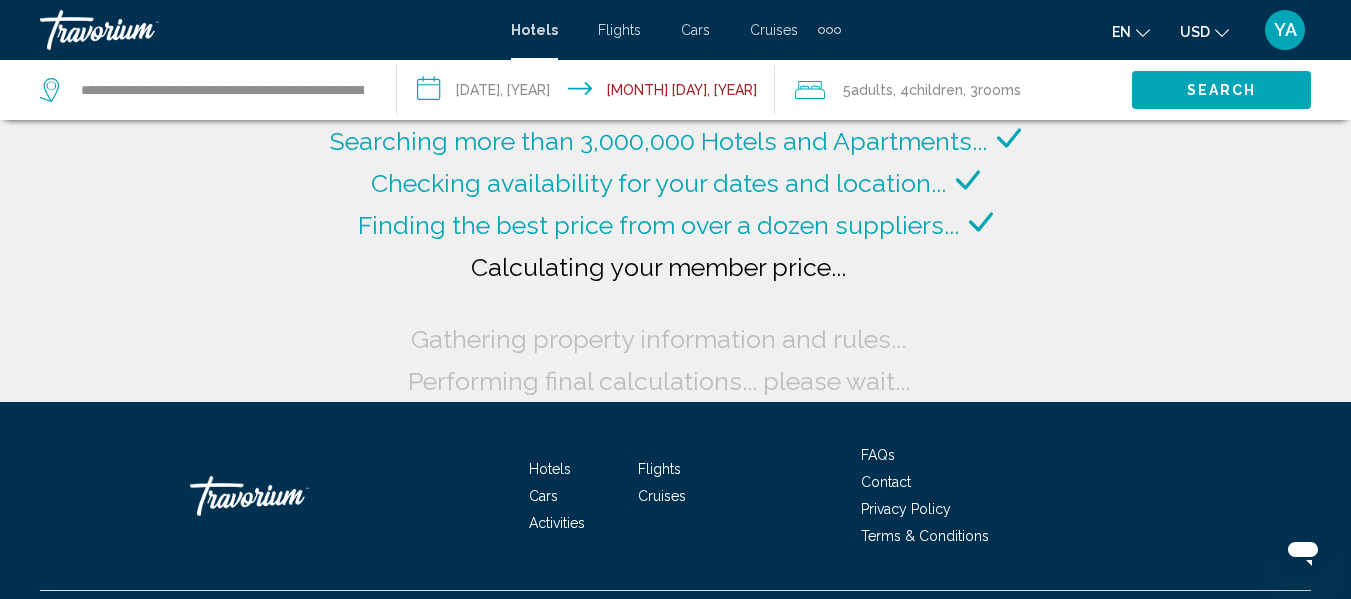 scroll, scrollTop: 0, scrollLeft: 0, axis: both 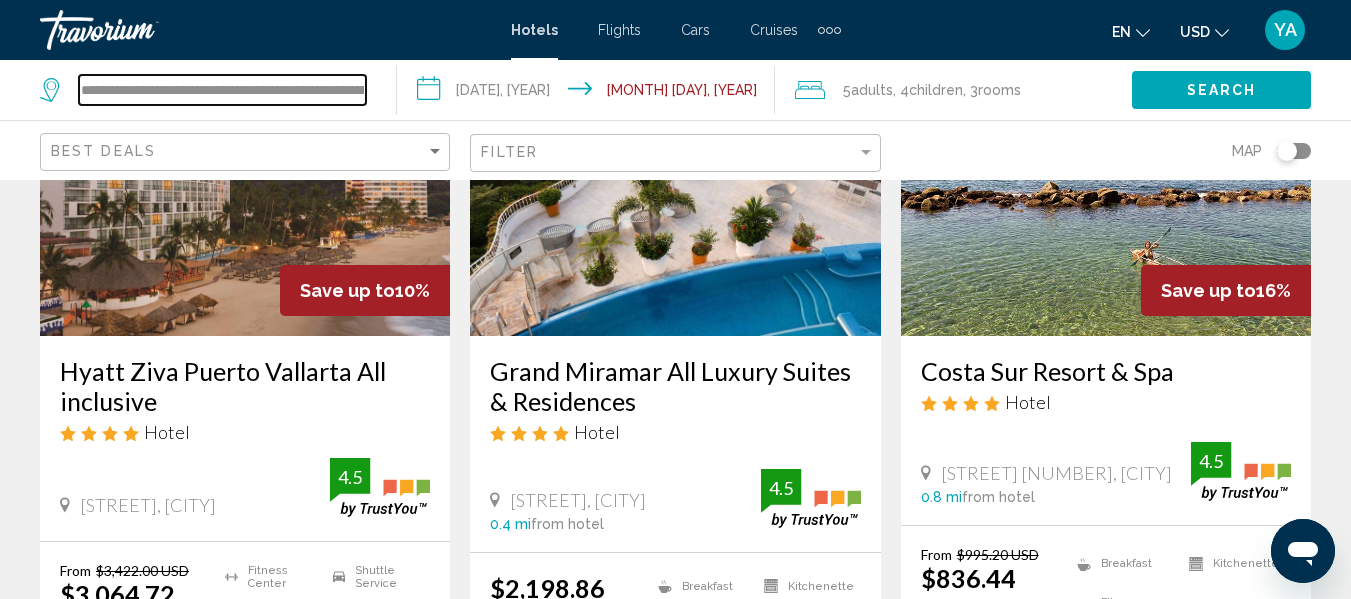 click on "**********" at bounding box center (222, 90) 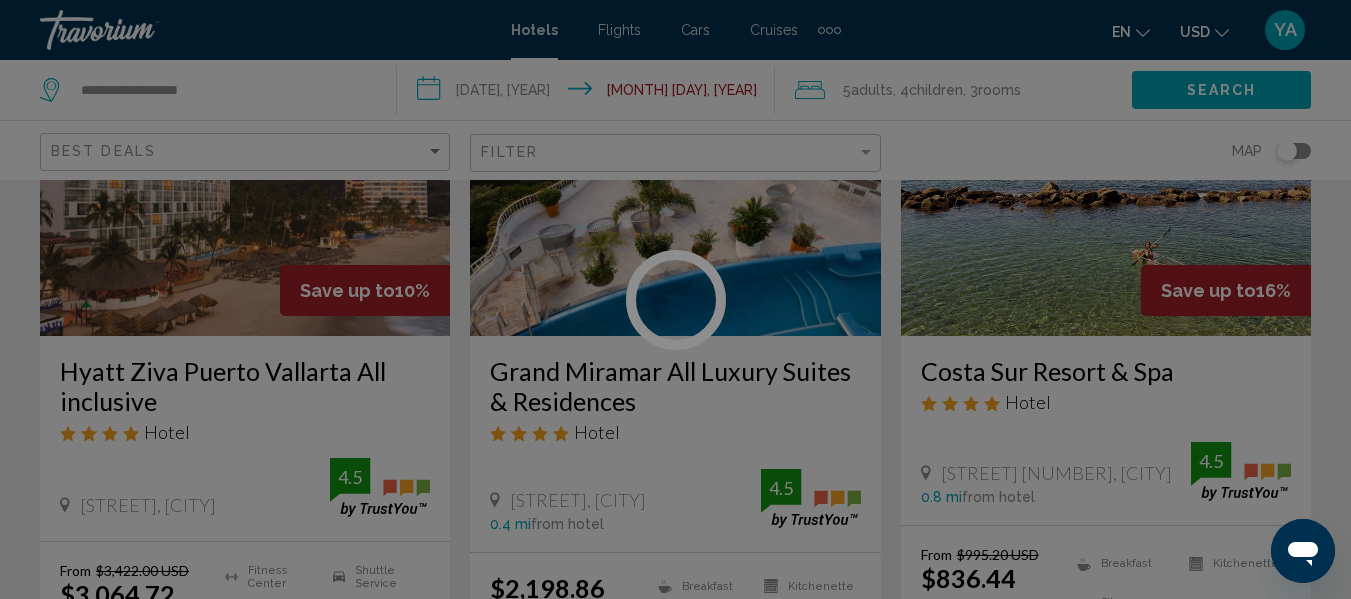 click at bounding box center (675, 299) 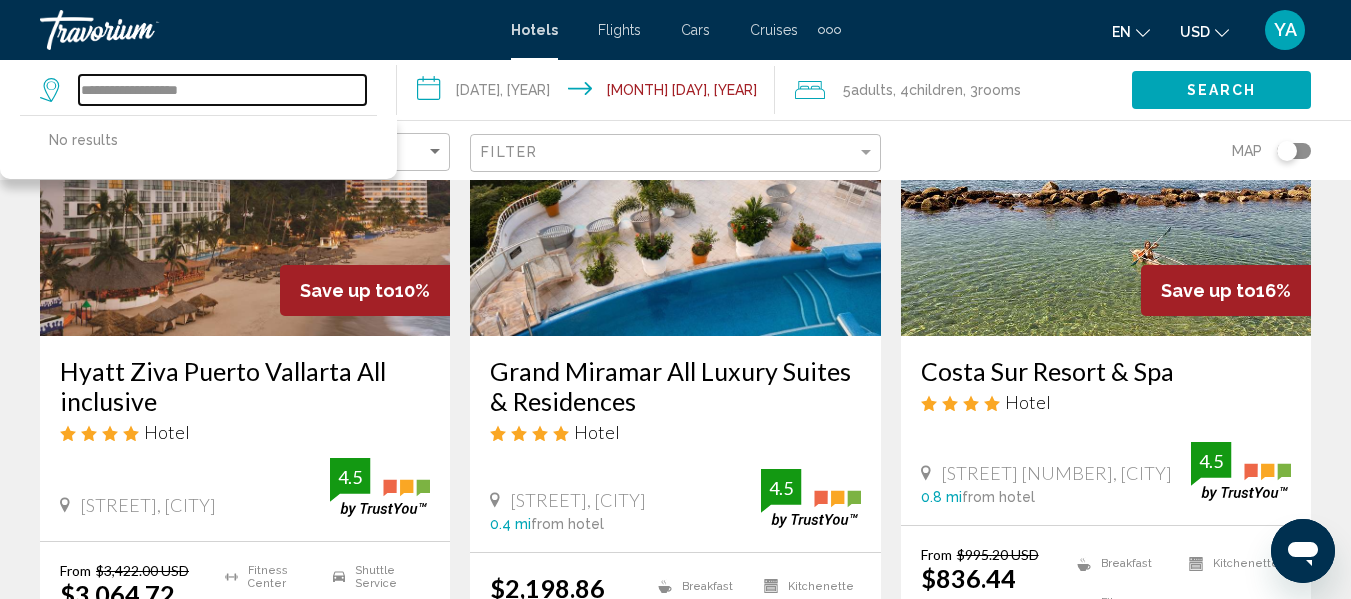 click on "**********" at bounding box center [222, 90] 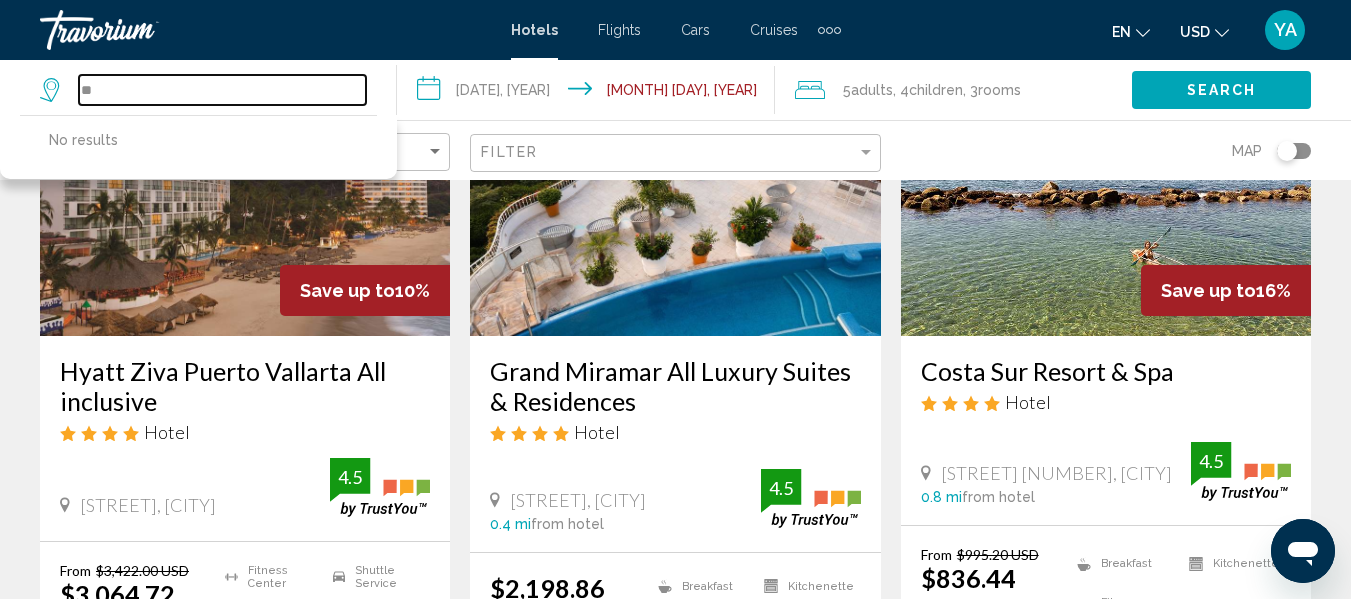 type on "*" 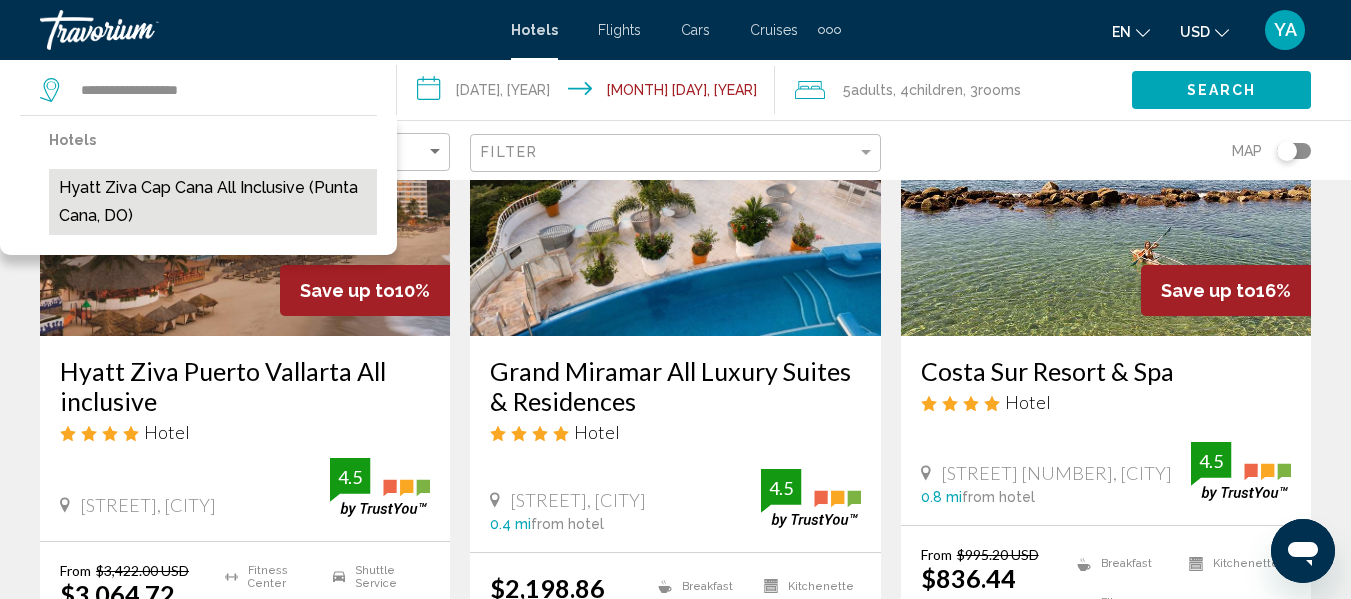 click on "Hyatt Ziva Cap Cana All Inclusive (Punta Cana, DO)" at bounding box center [213, 202] 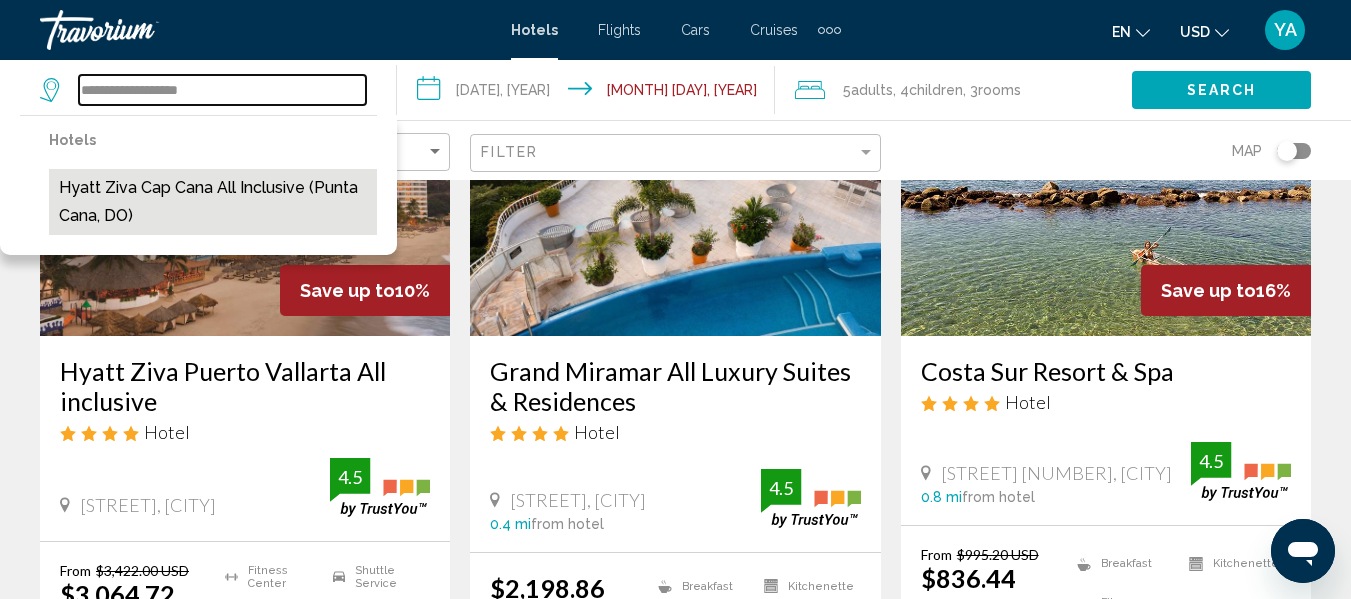 type on "**********" 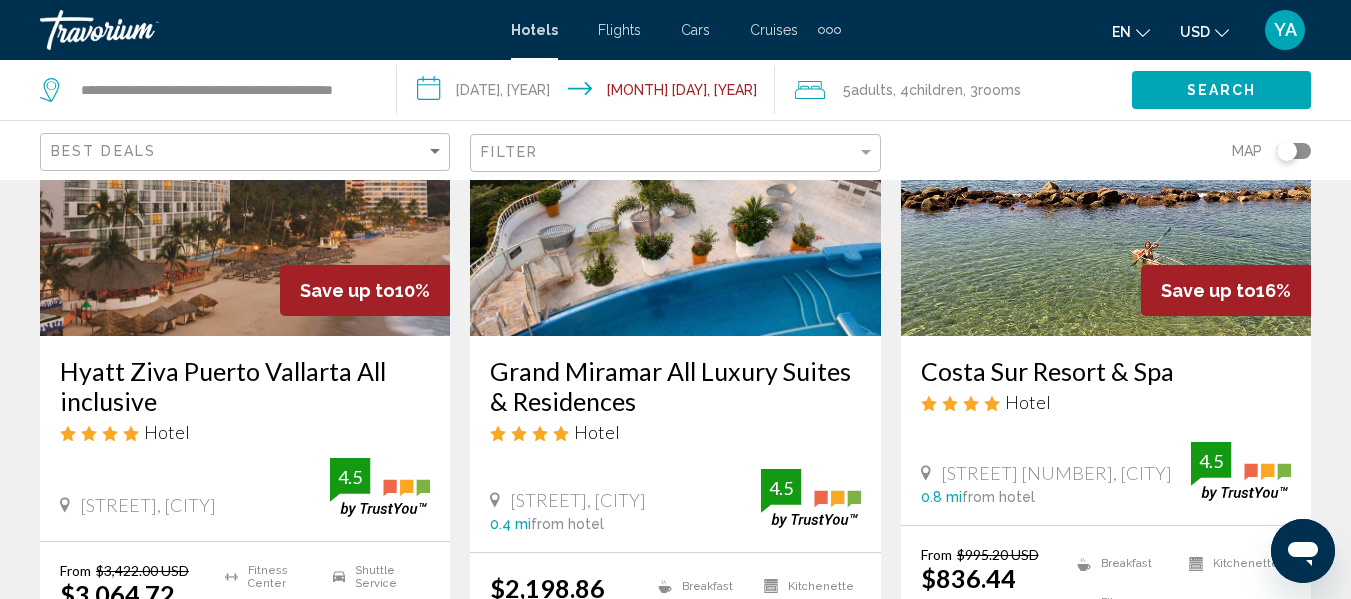 click on "Search" 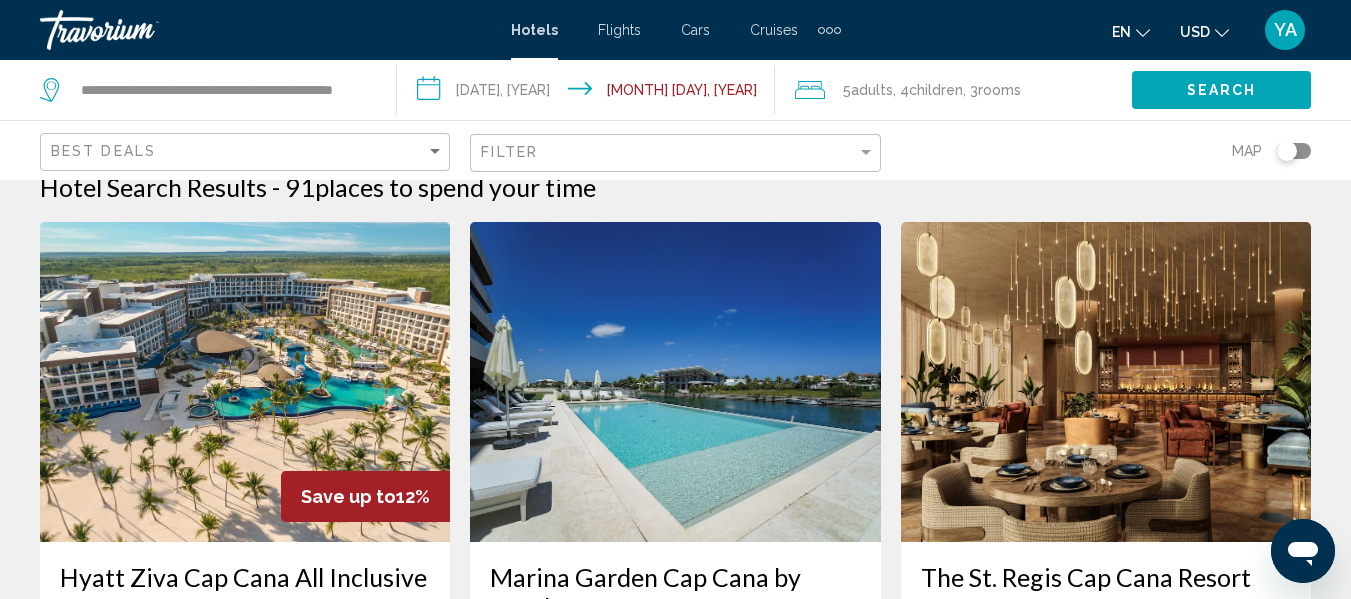 scroll, scrollTop: 234, scrollLeft: 0, axis: vertical 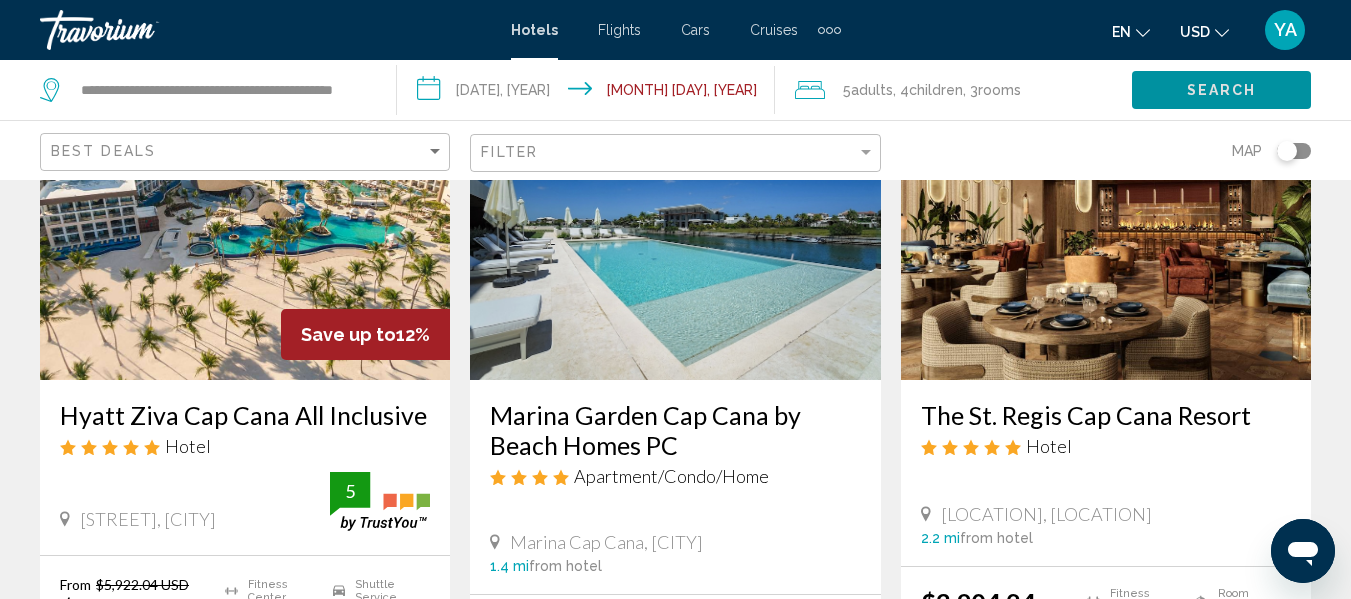 click on "Hyatt Ziva Cap Cana All Inclusive" at bounding box center [245, 415] 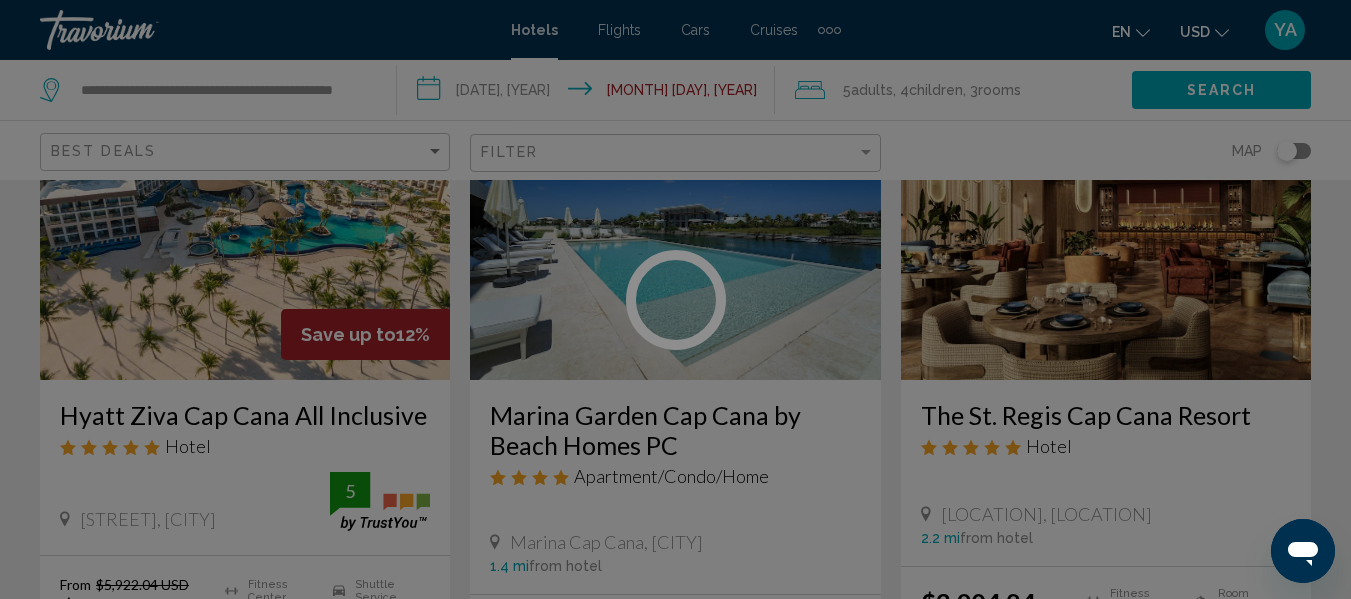 click at bounding box center (675, 299) 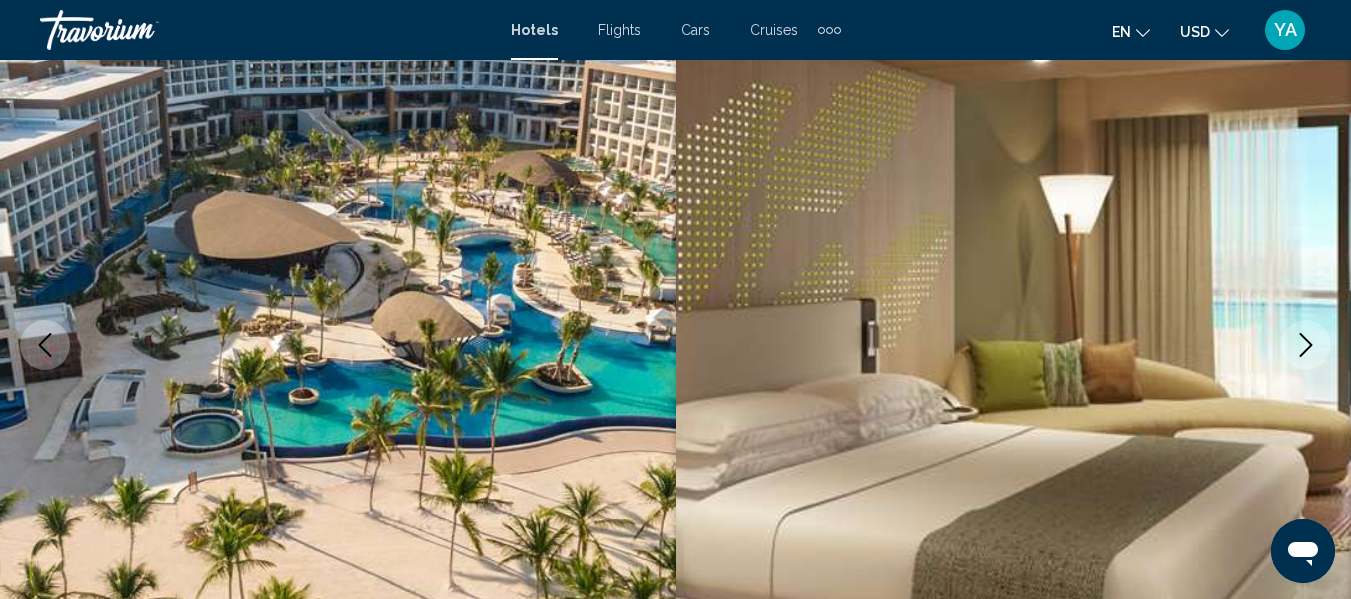 scroll, scrollTop: 236, scrollLeft: 0, axis: vertical 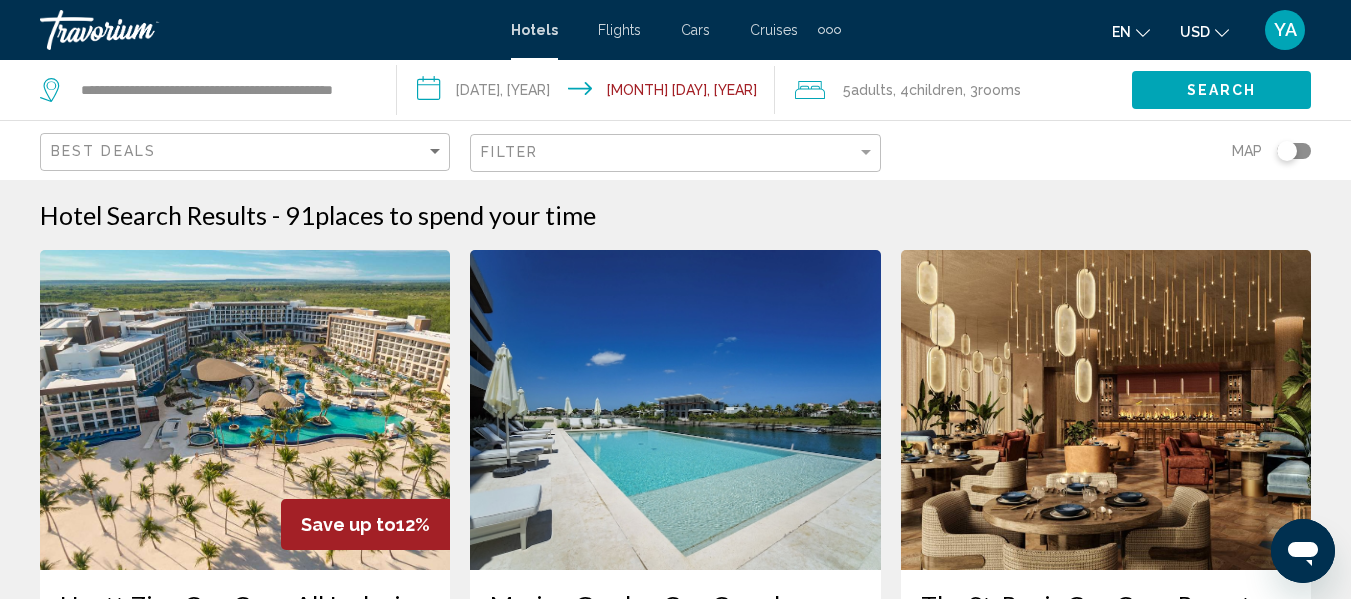 click on "**********" at bounding box center (589, 93) 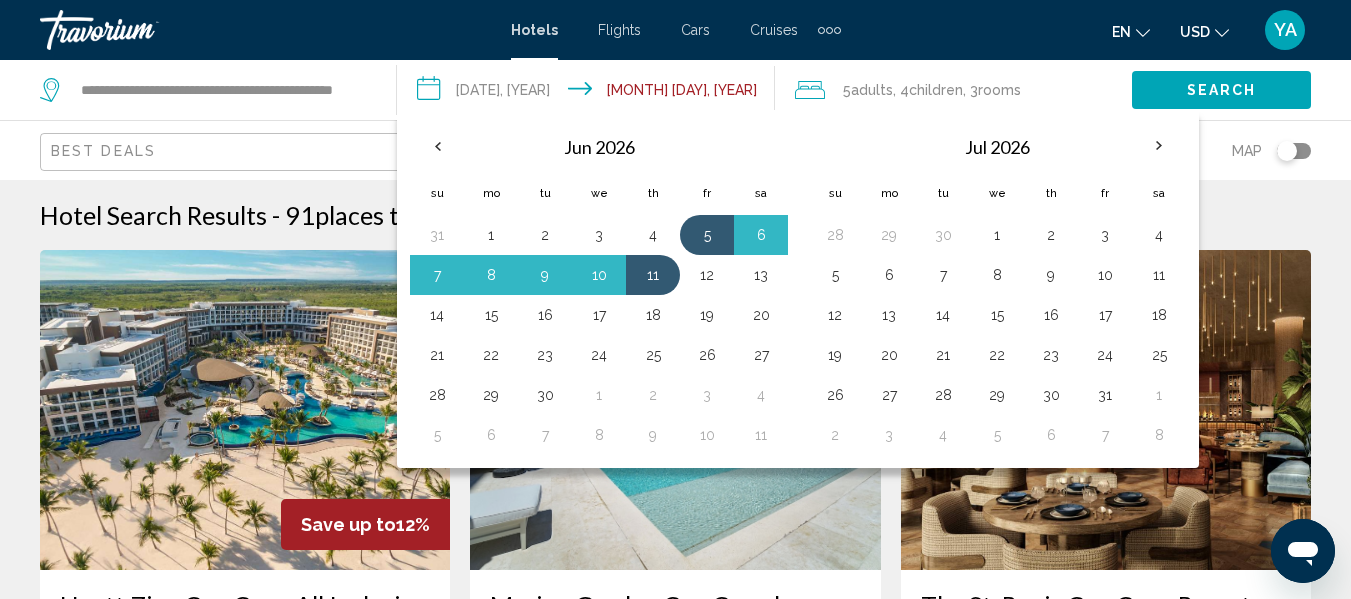click on "7" at bounding box center [437, 275] 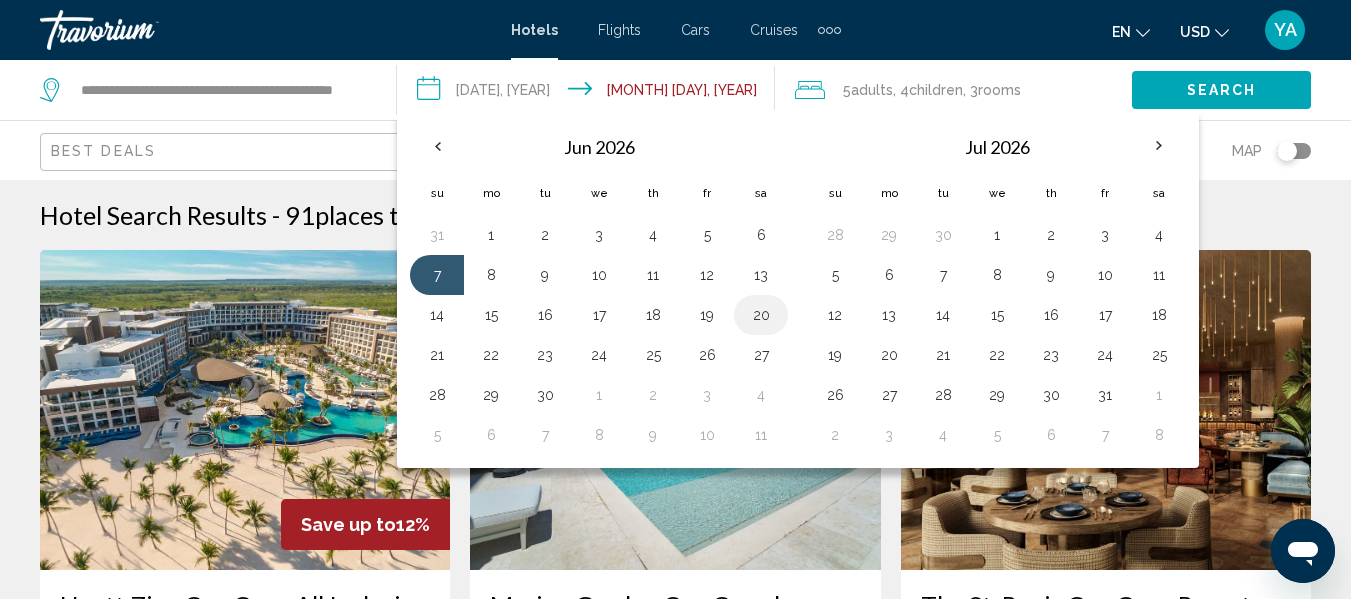 click on "20" at bounding box center (761, 315) 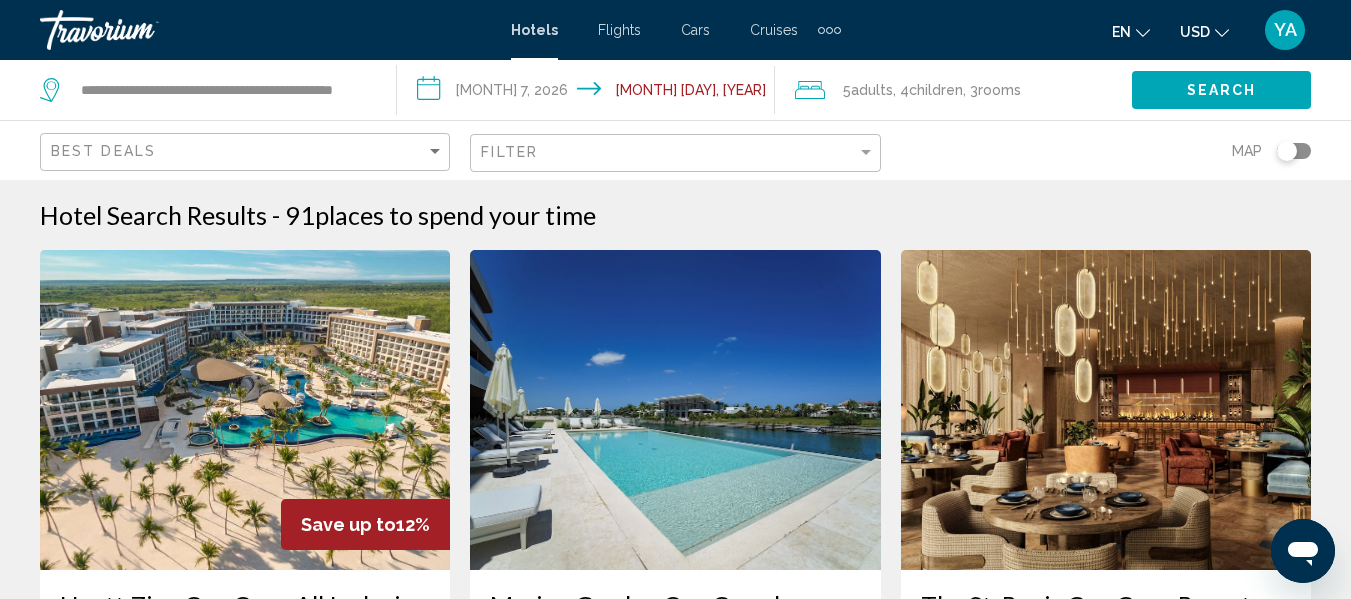 click on "Search" 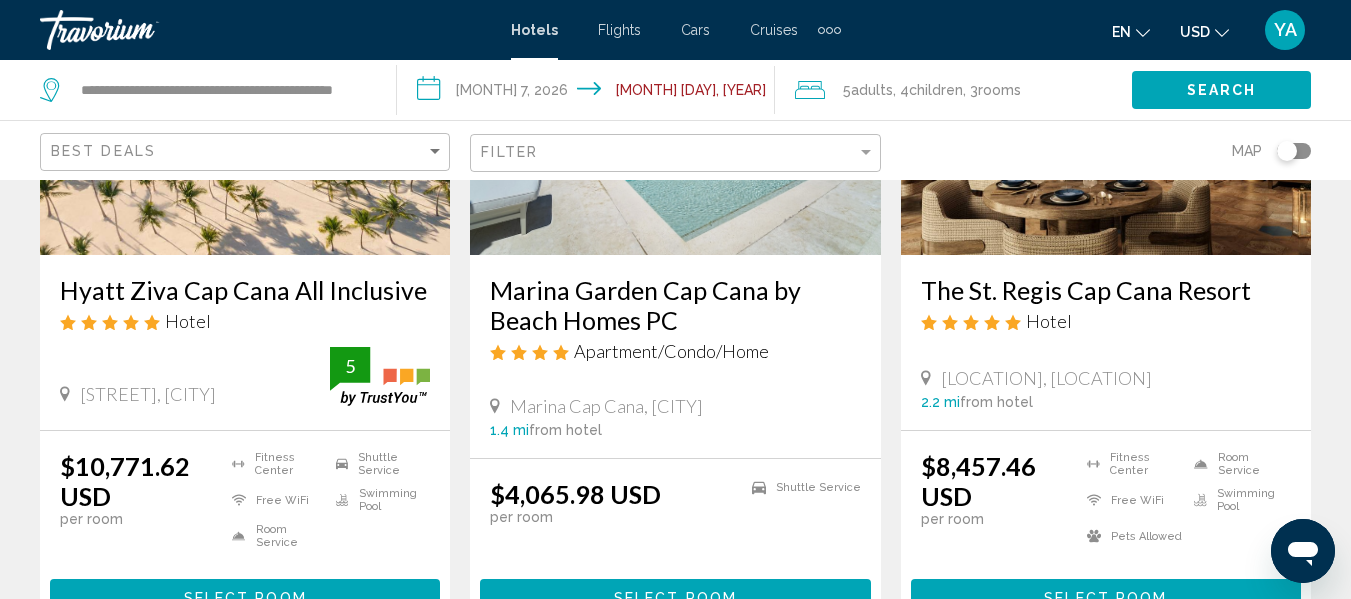 scroll, scrollTop: 324, scrollLeft: 0, axis: vertical 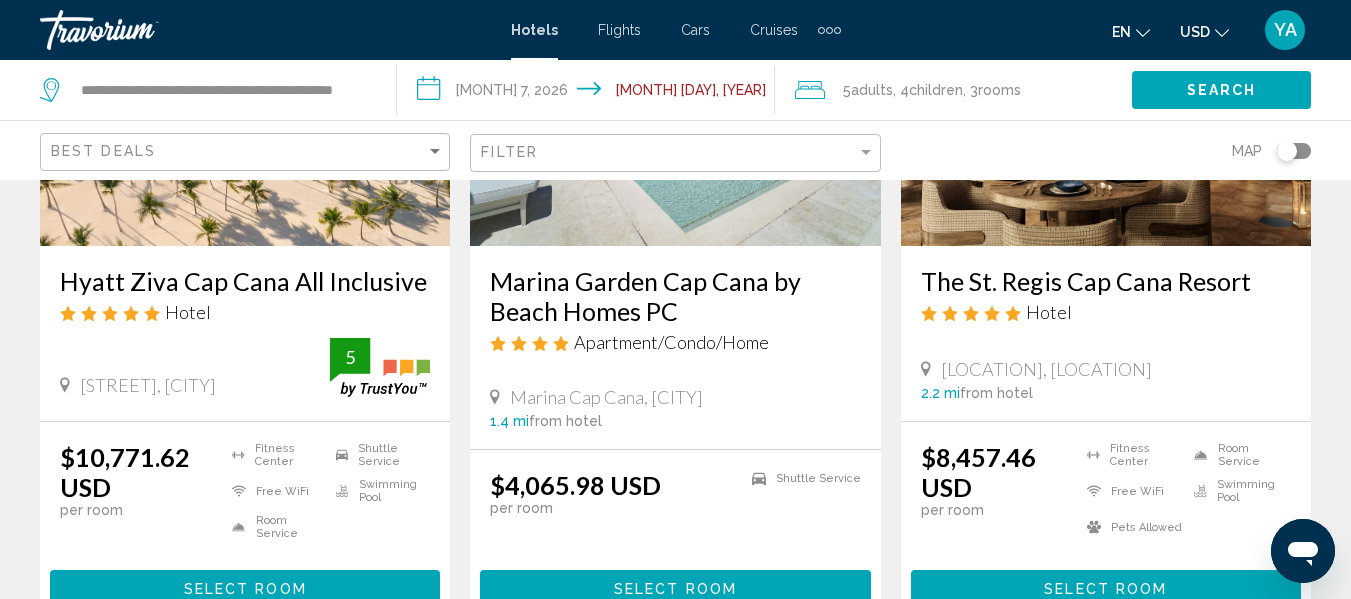 click on "**********" at bounding box center (589, 93) 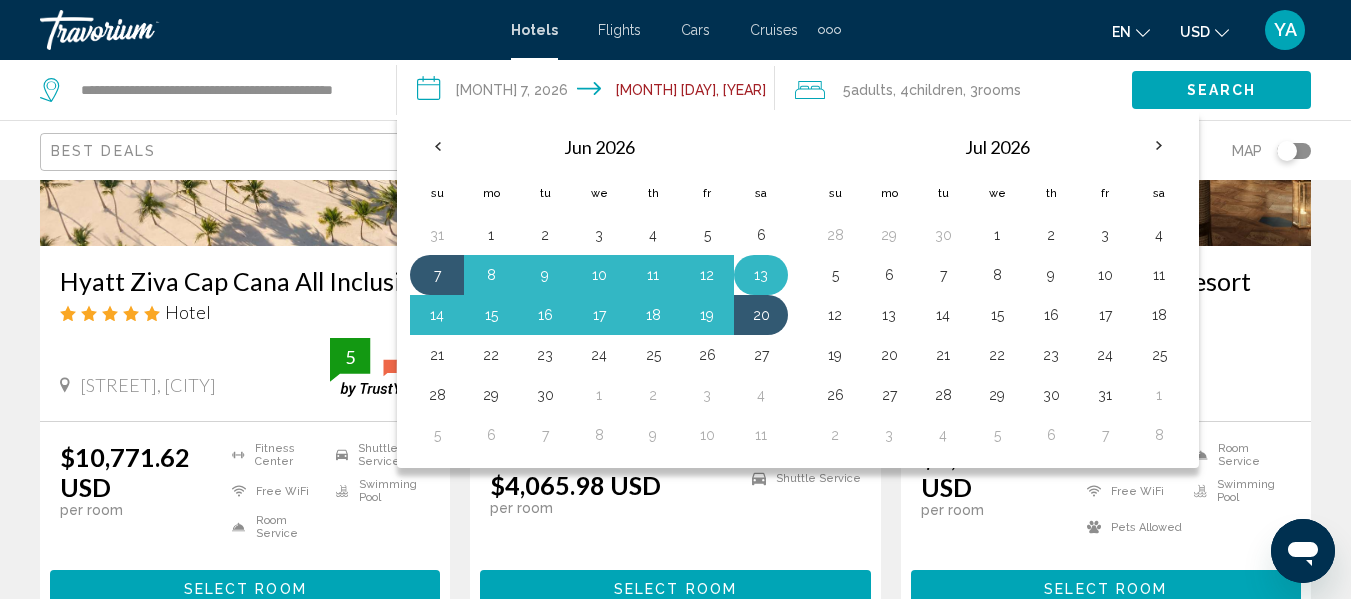 click on "13" at bounding box center (761, 275) 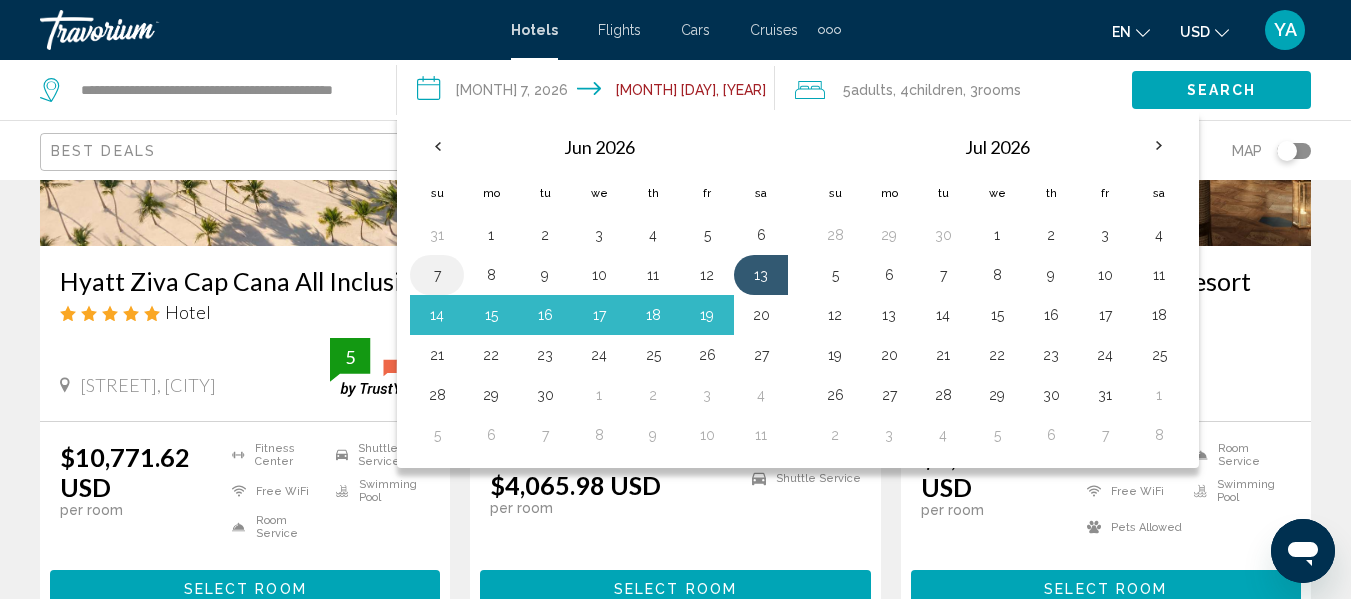 click on "7" at bounding box center (437, 275) 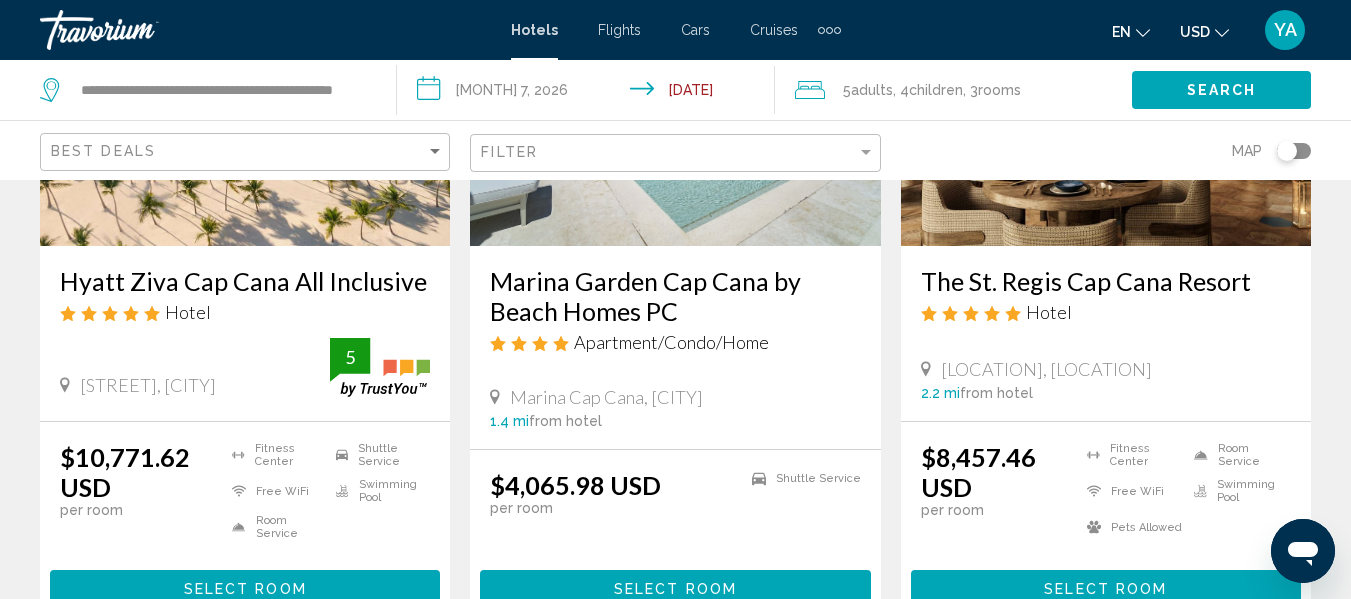 click on "**********" at bounding box center (589, 93) 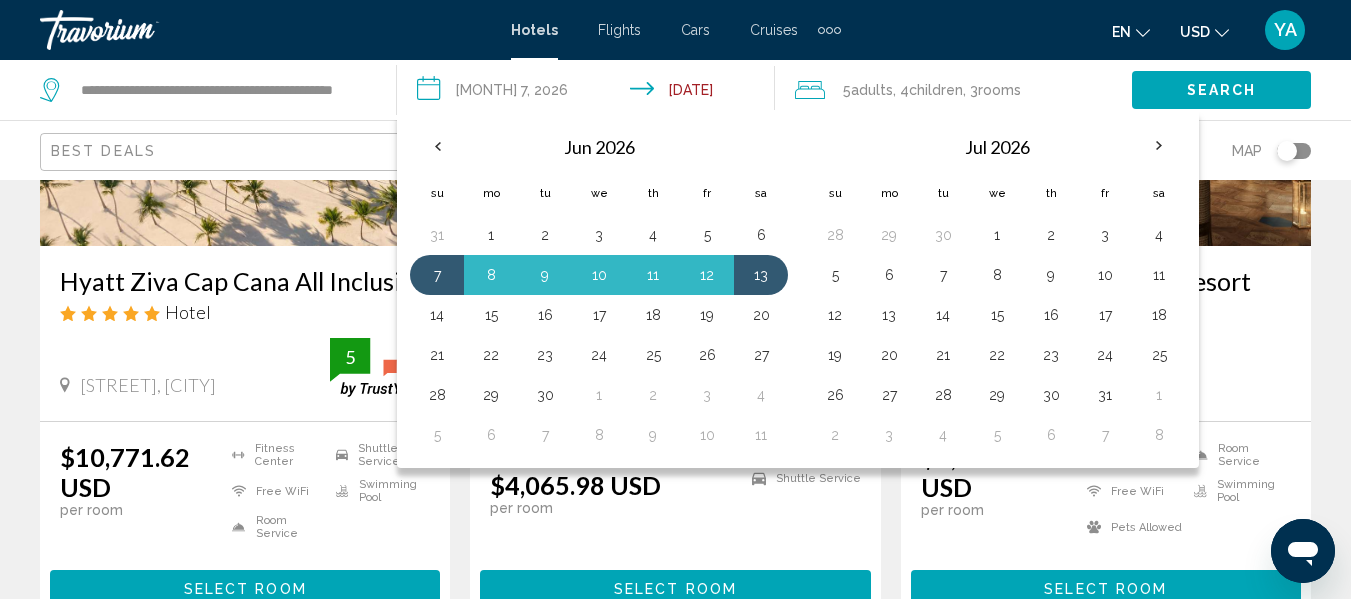 click on "13" at bounding box center (761, 275) 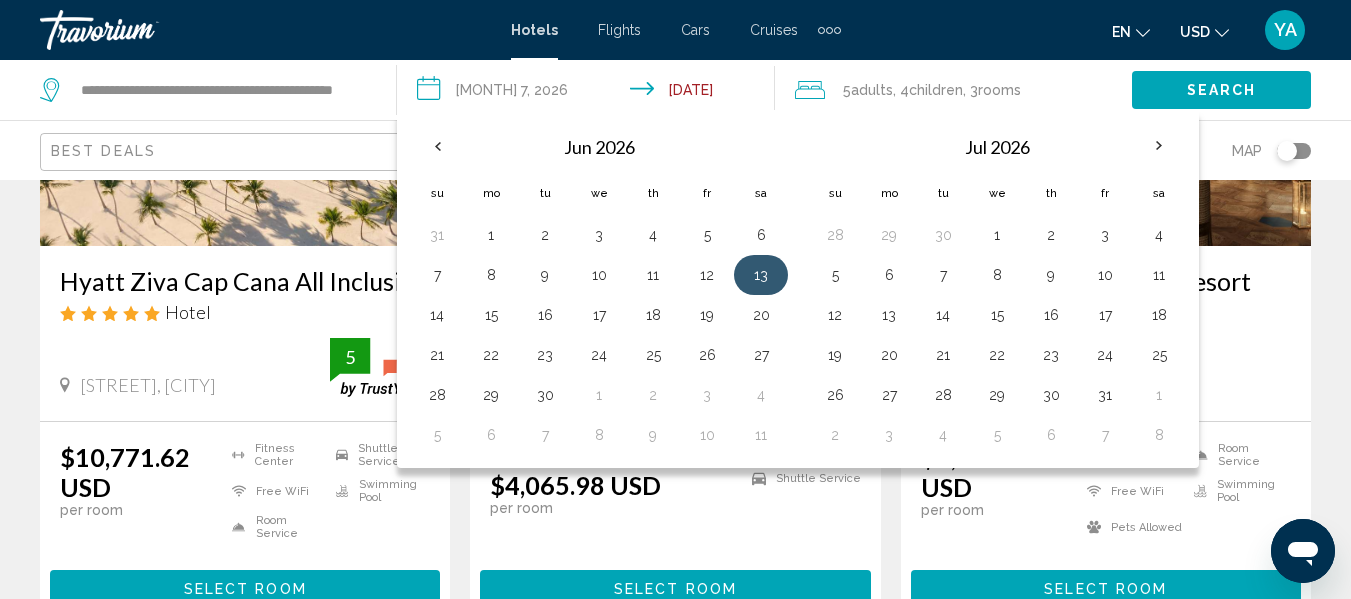click on "7" at bounding box center [437, 275] 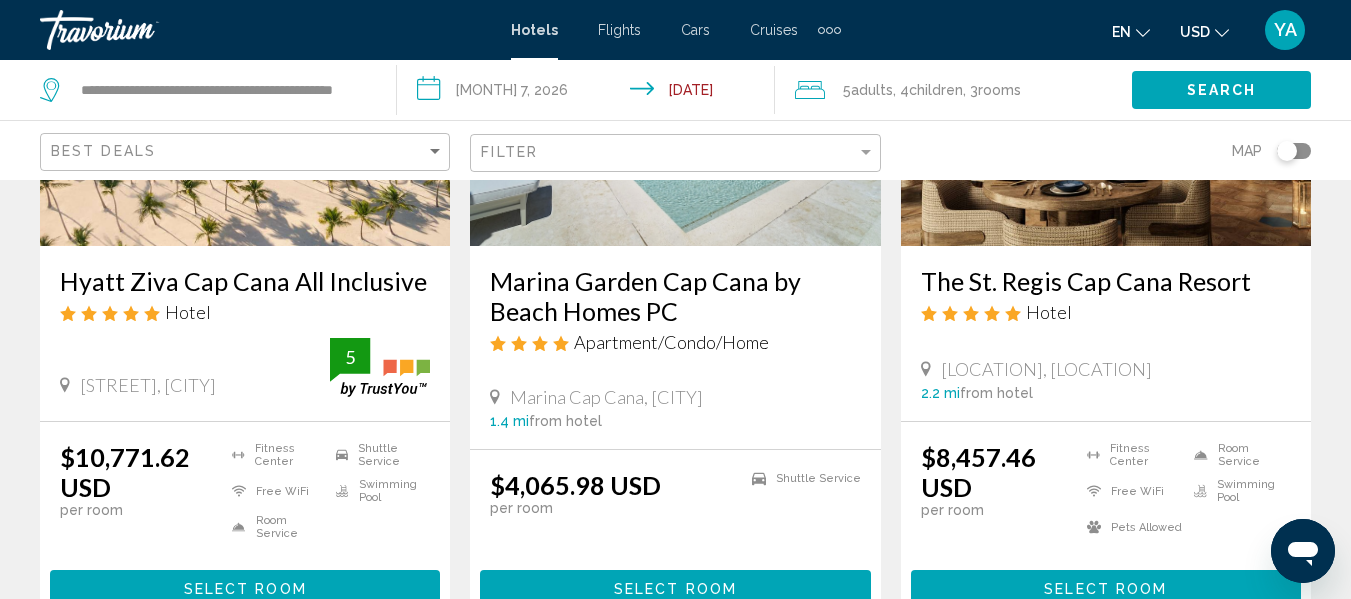 click on "Search" 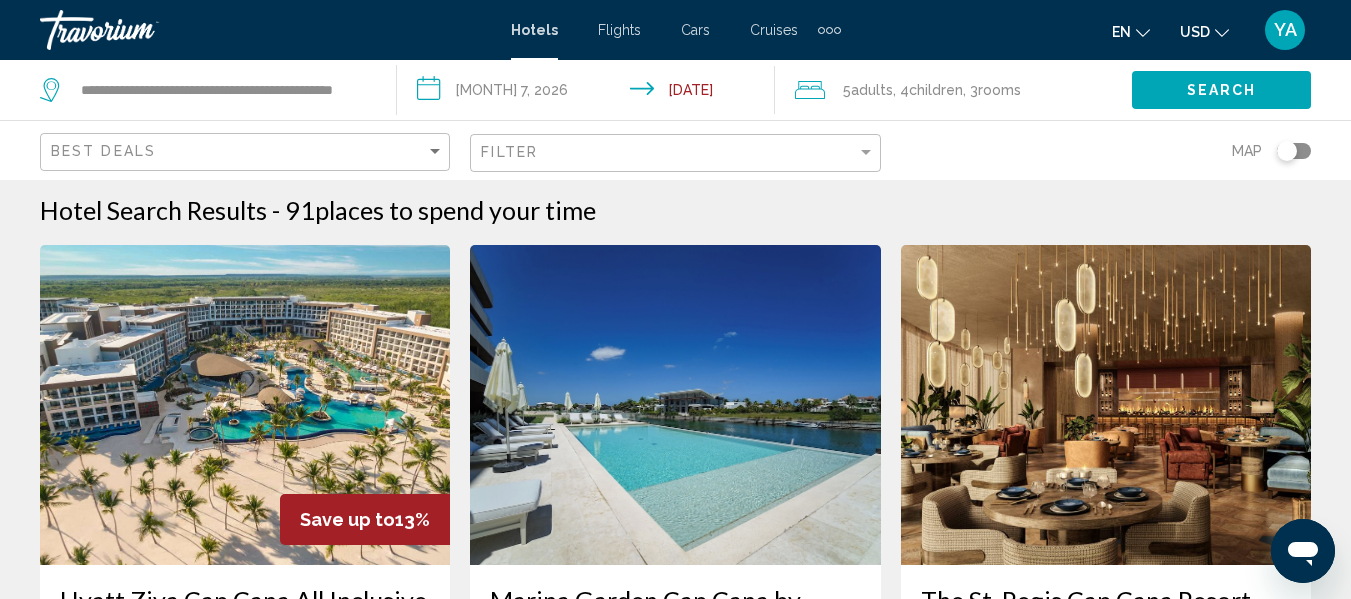scroll, scrollTop: 0, scrollLeft: 0, axis: both 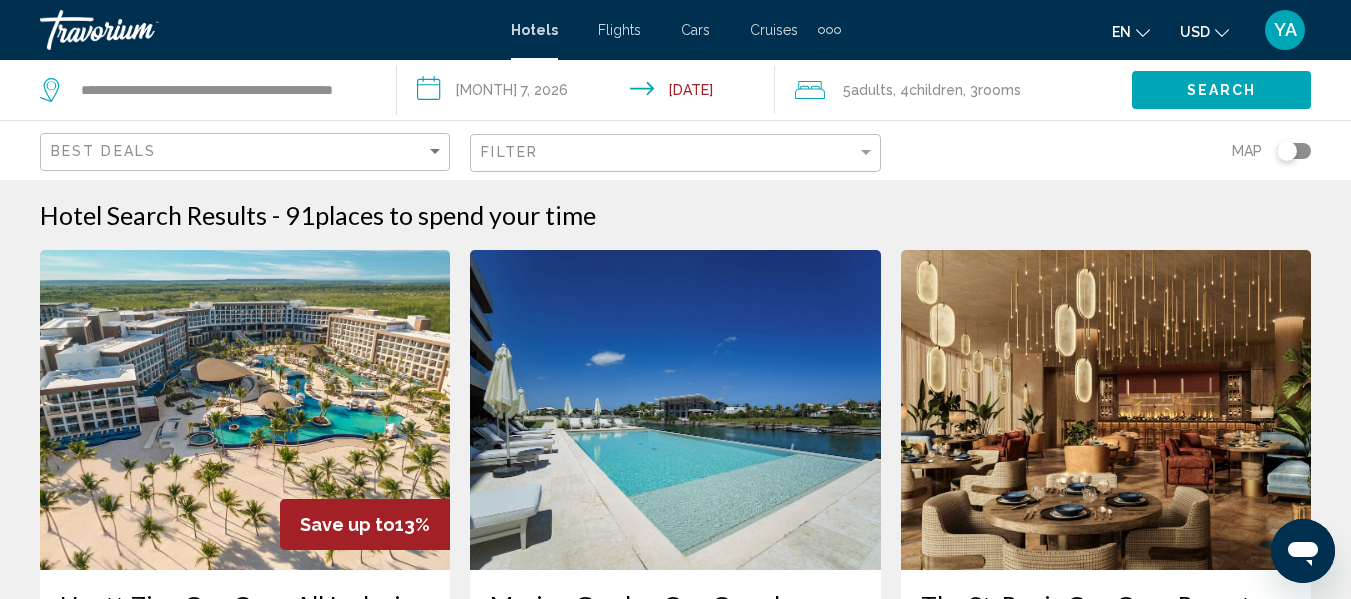 click on ", 3  Room rooms" 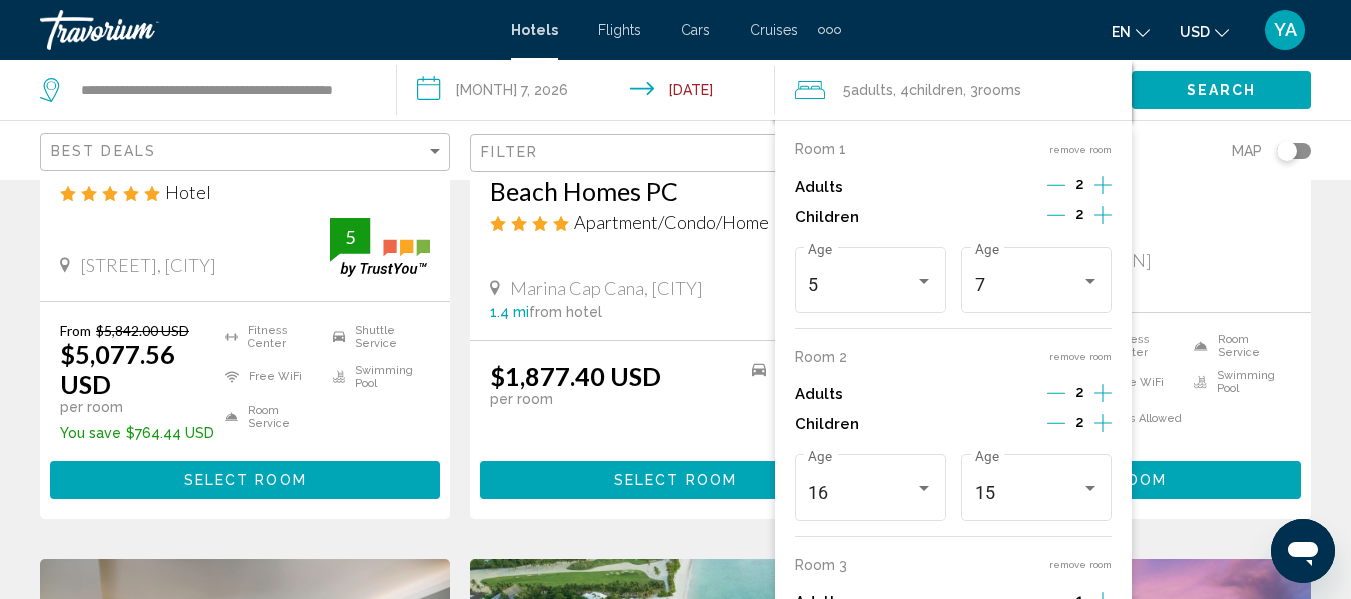scroll, scrollTop: 448, scrollLeft: 0, axis: vertical 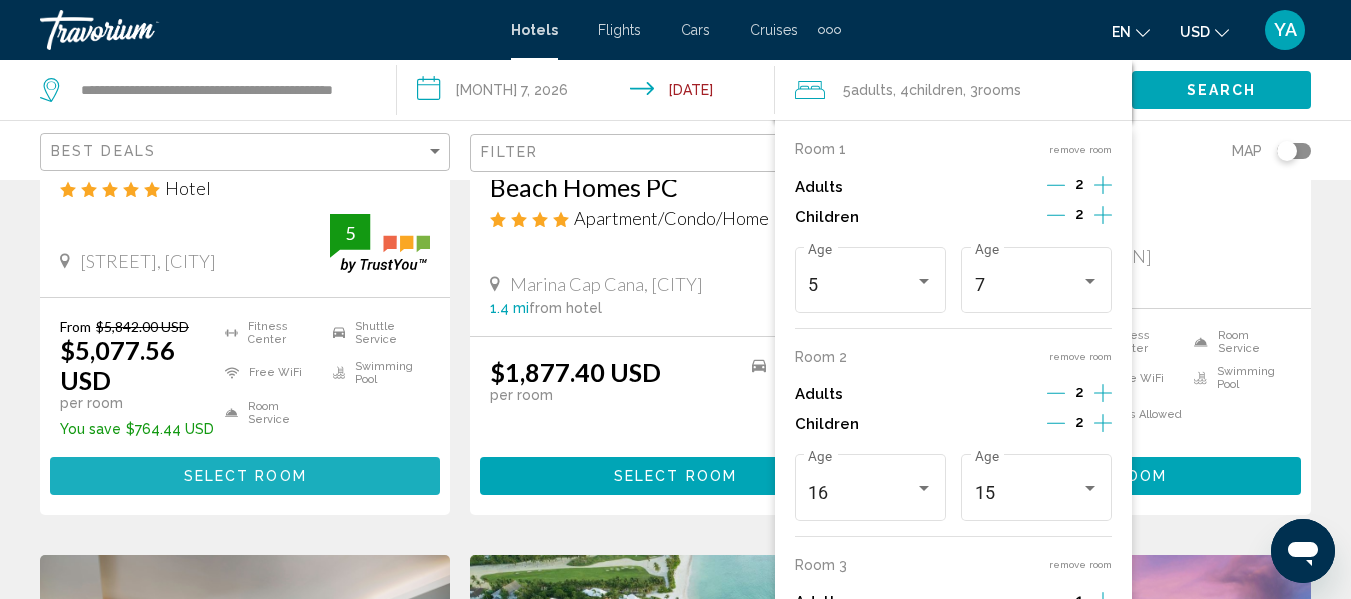 click on "Select Room" at bounding box center [245, 475] 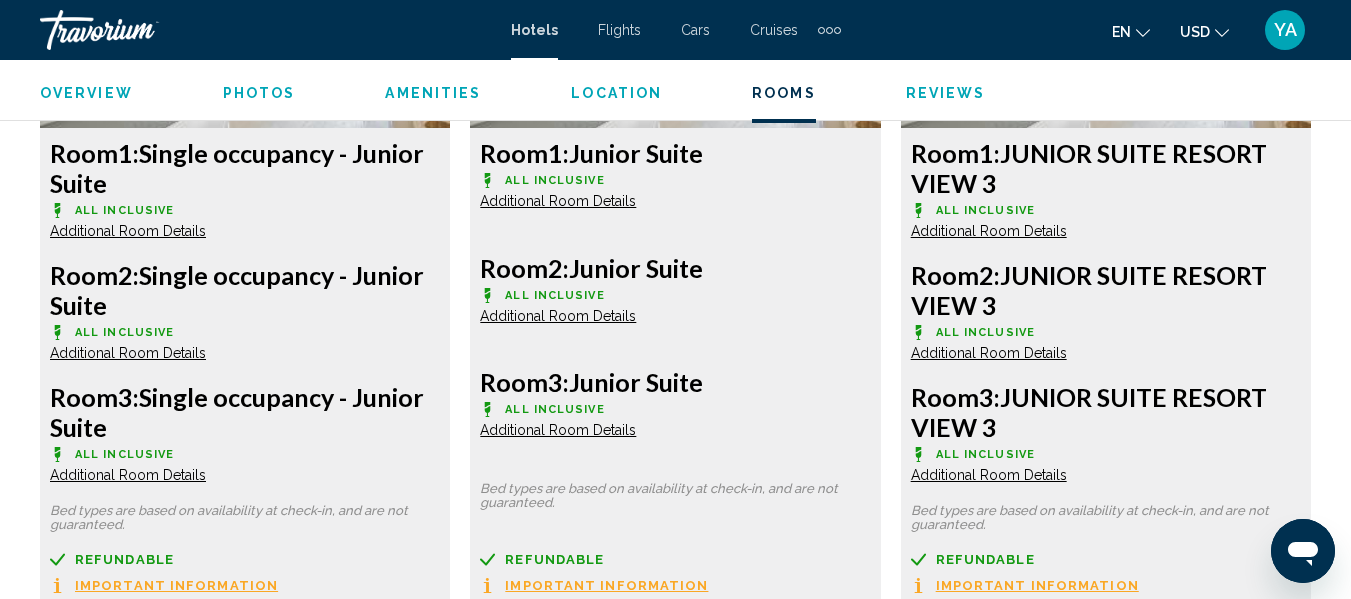 scroll, scrollTop: 3303, scrollLeft: 0, axis: vertical 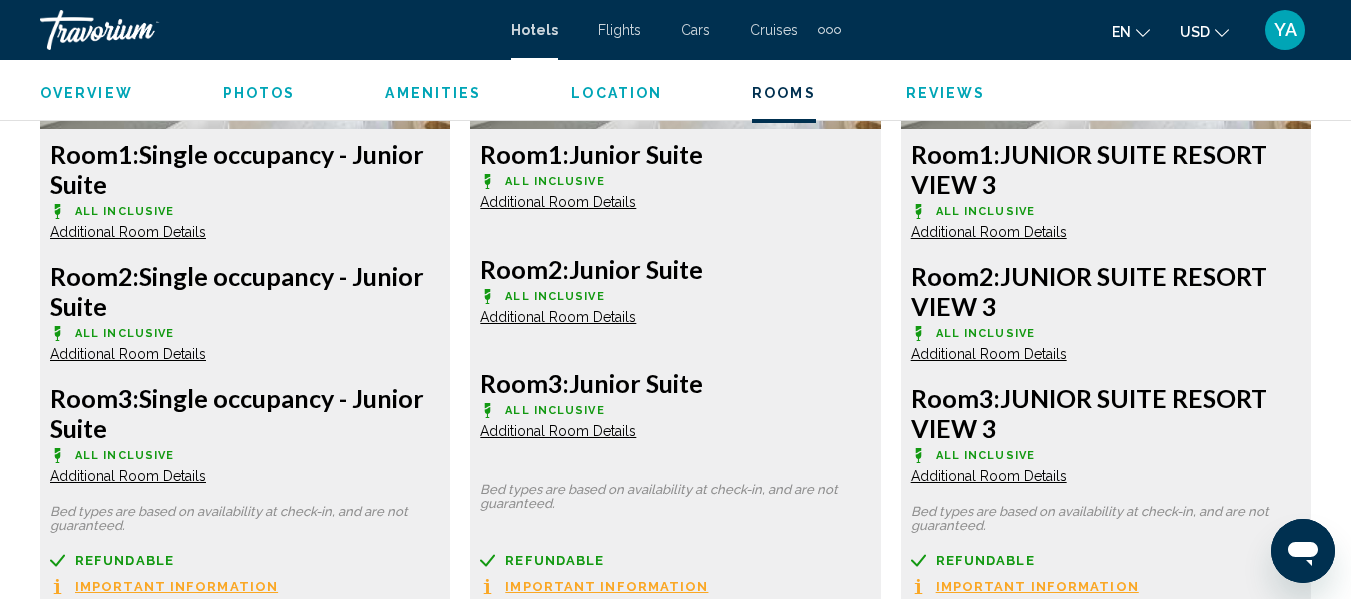 click on "Additional Room Details" at bounding box center [128, 476] 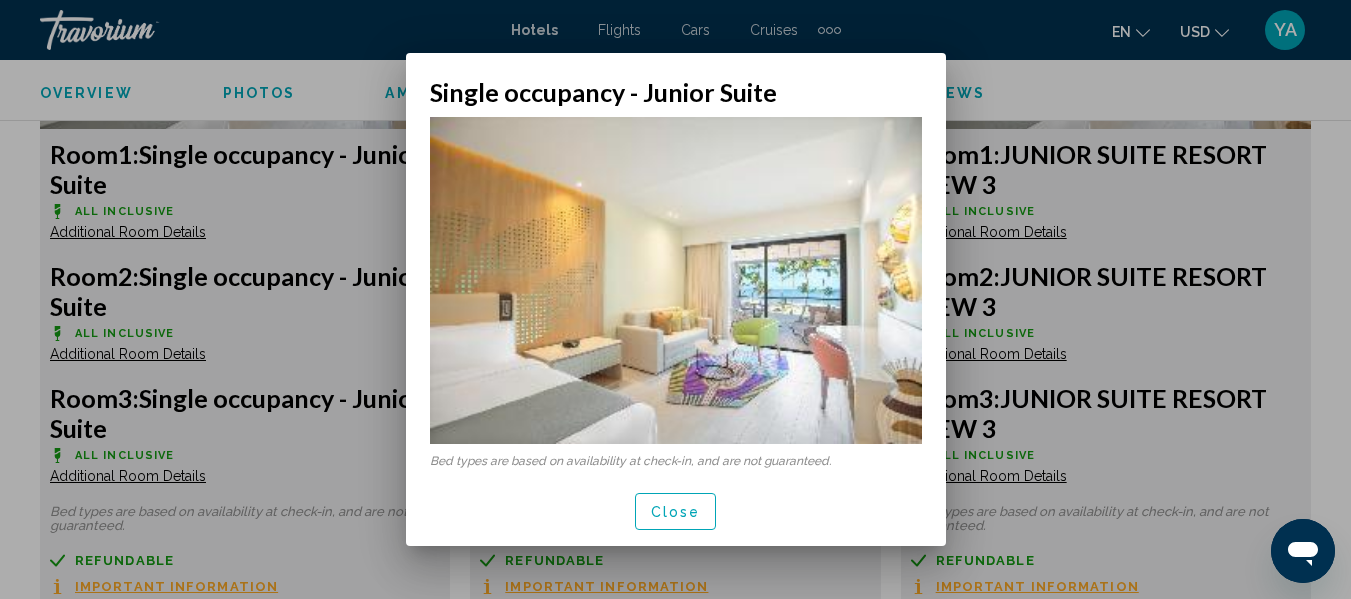 click on "Close" at bounding box center [676, 512] 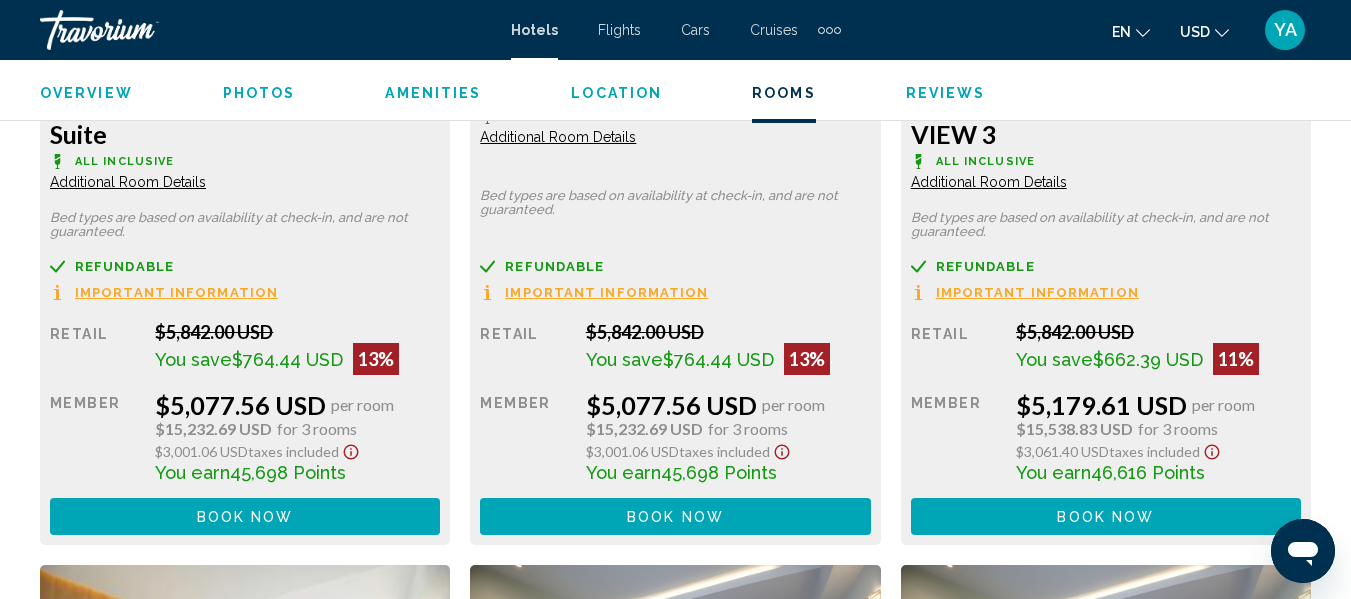 scroll, scrollTop: 3611, scrollLeft: 0, axis: vertical 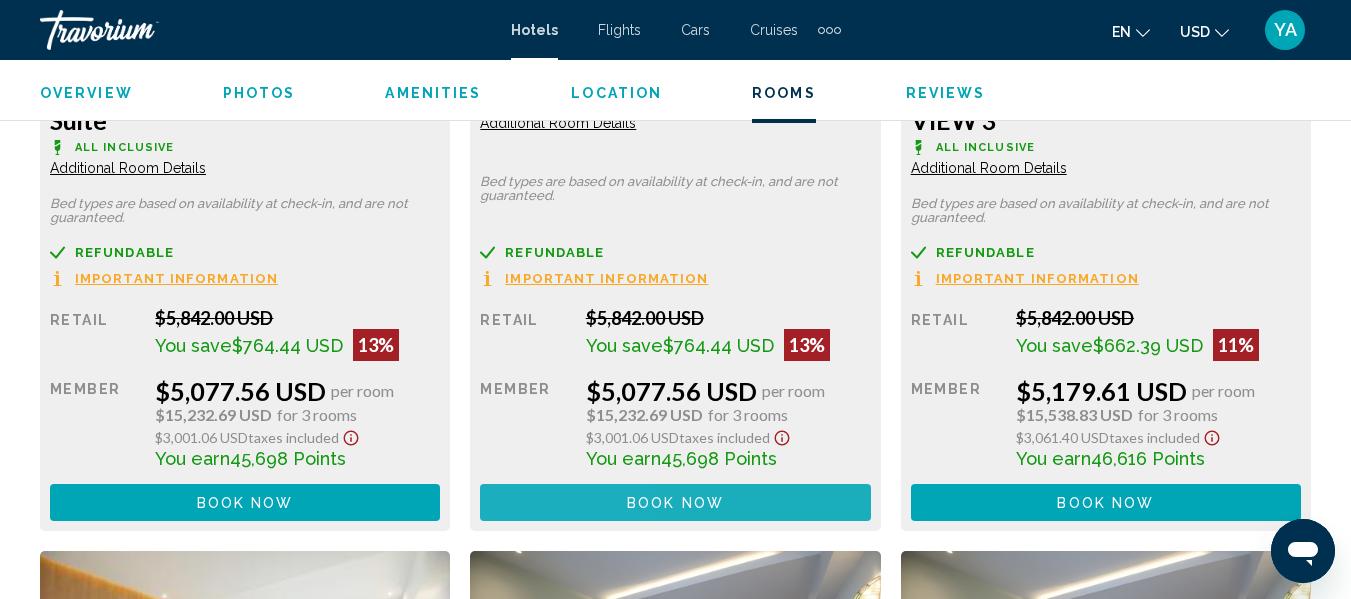 click on "Book now No longer available" at bounding box center [245, 502] 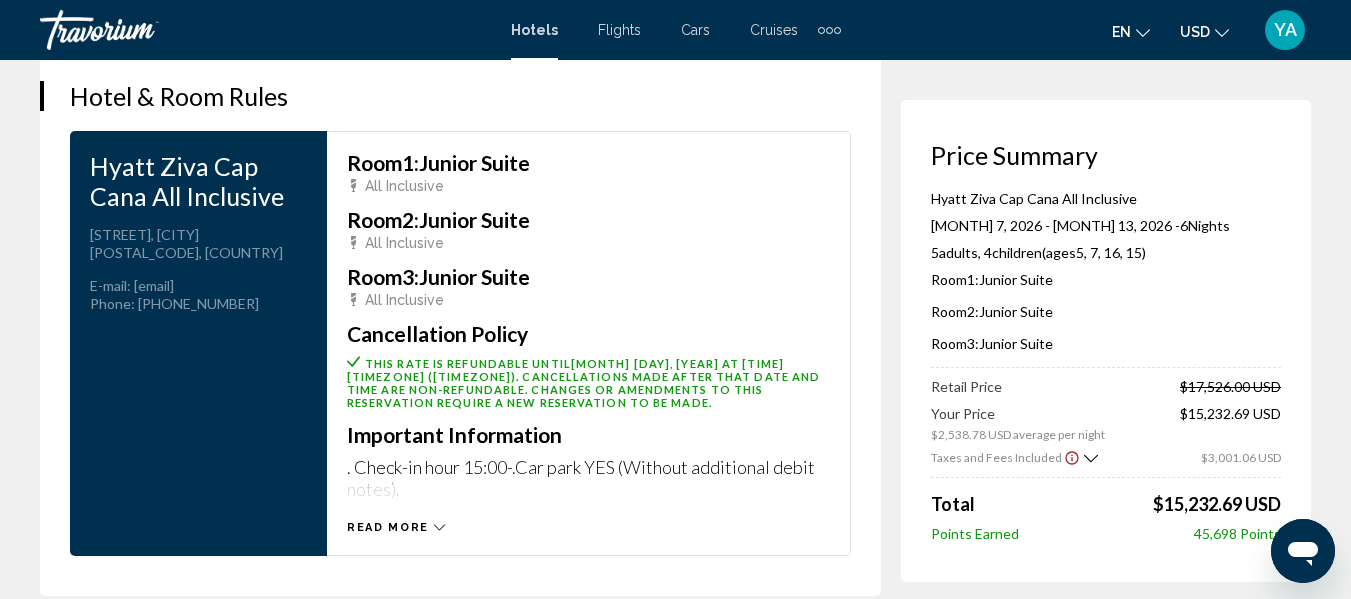 scroll, scrollTop: 2776, scrollLeft: 0, axis: vertical 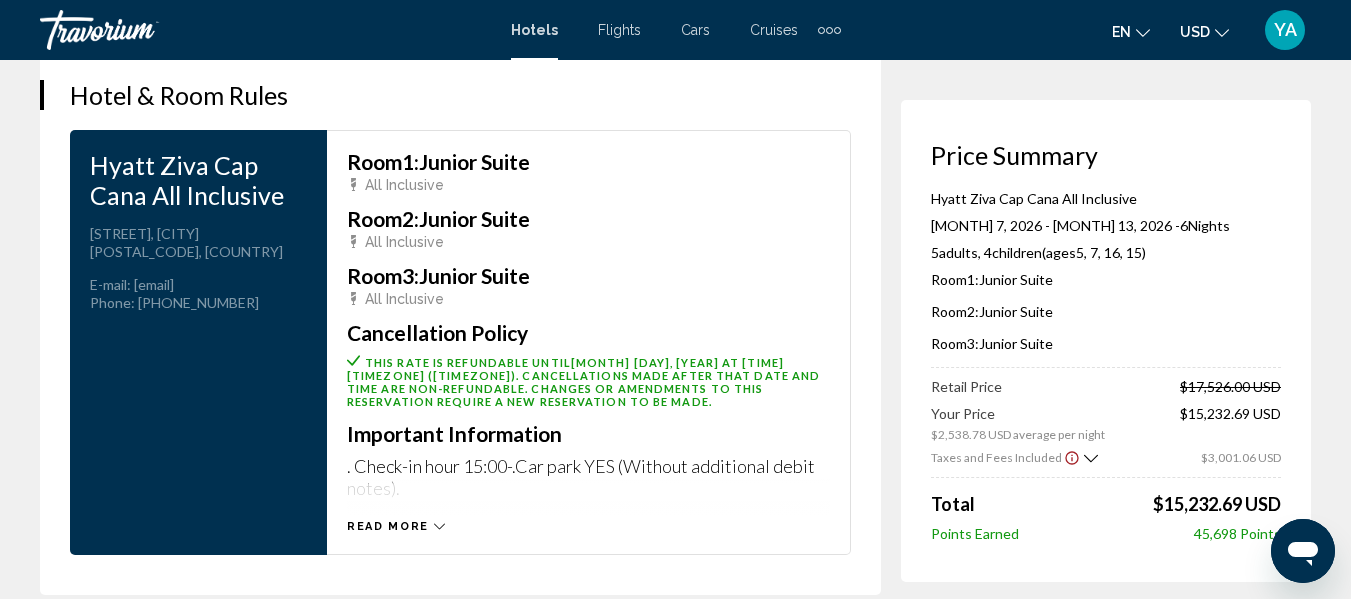 click on "Read more" at bounding box center [388, 526] 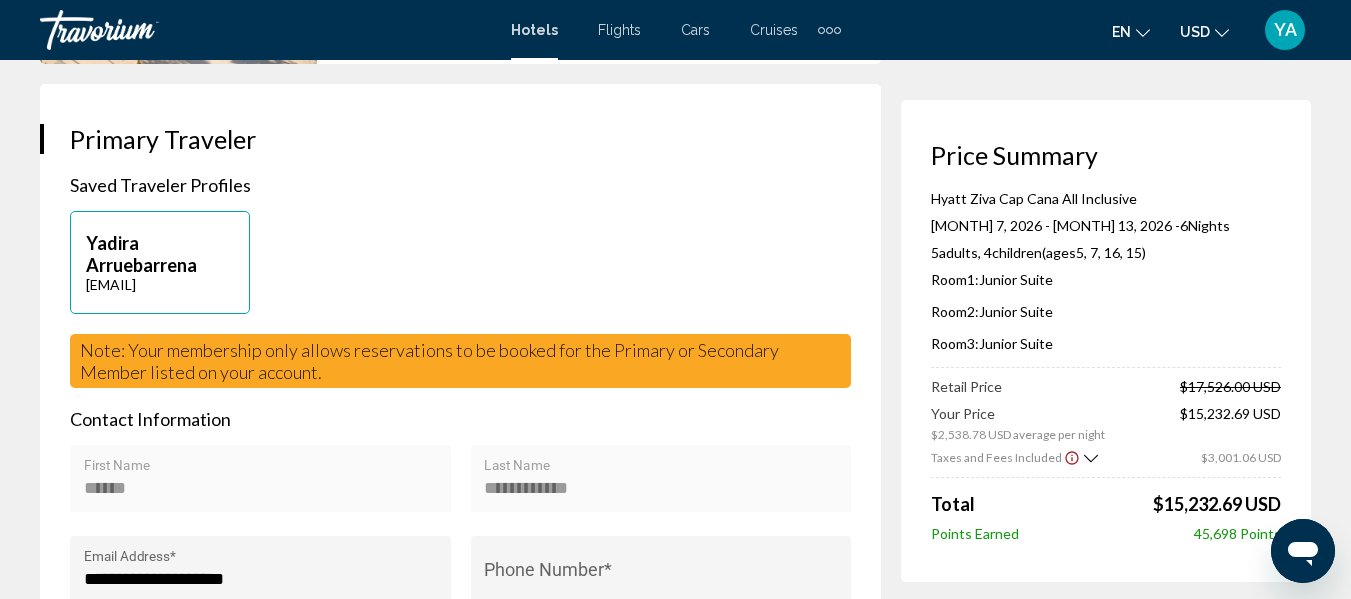 scroll, scrollTop: 0, scrollLeft: 0, axis: both 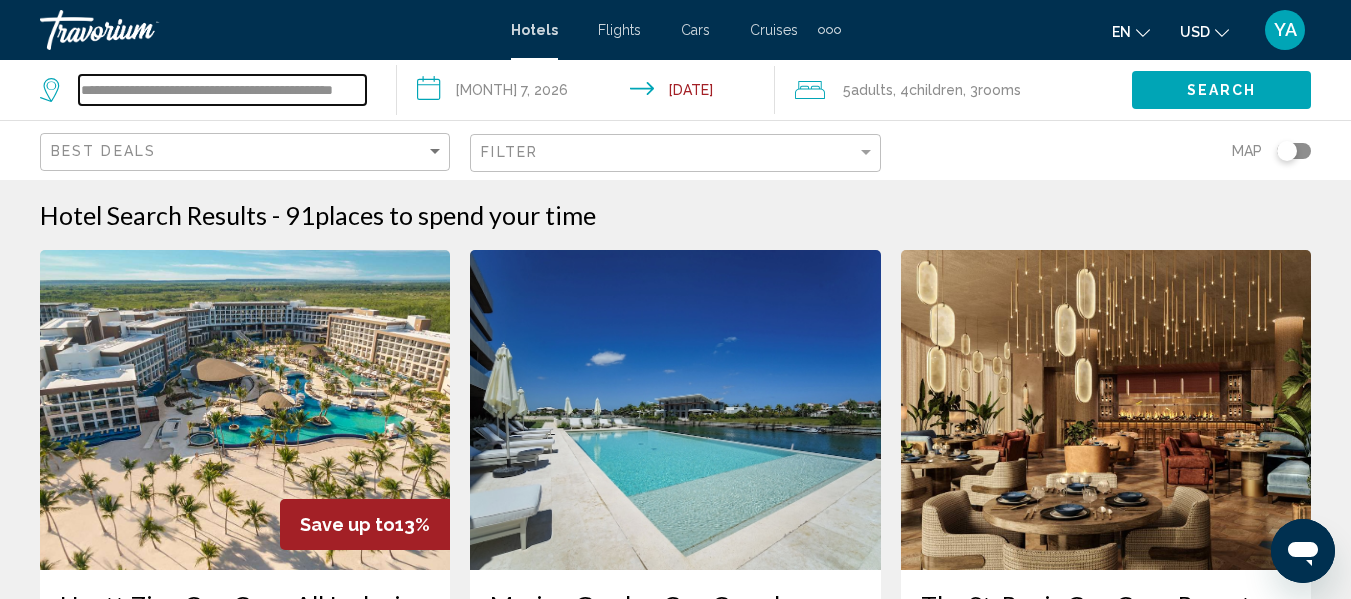 click on "**********" at bounding box center [222, 90] 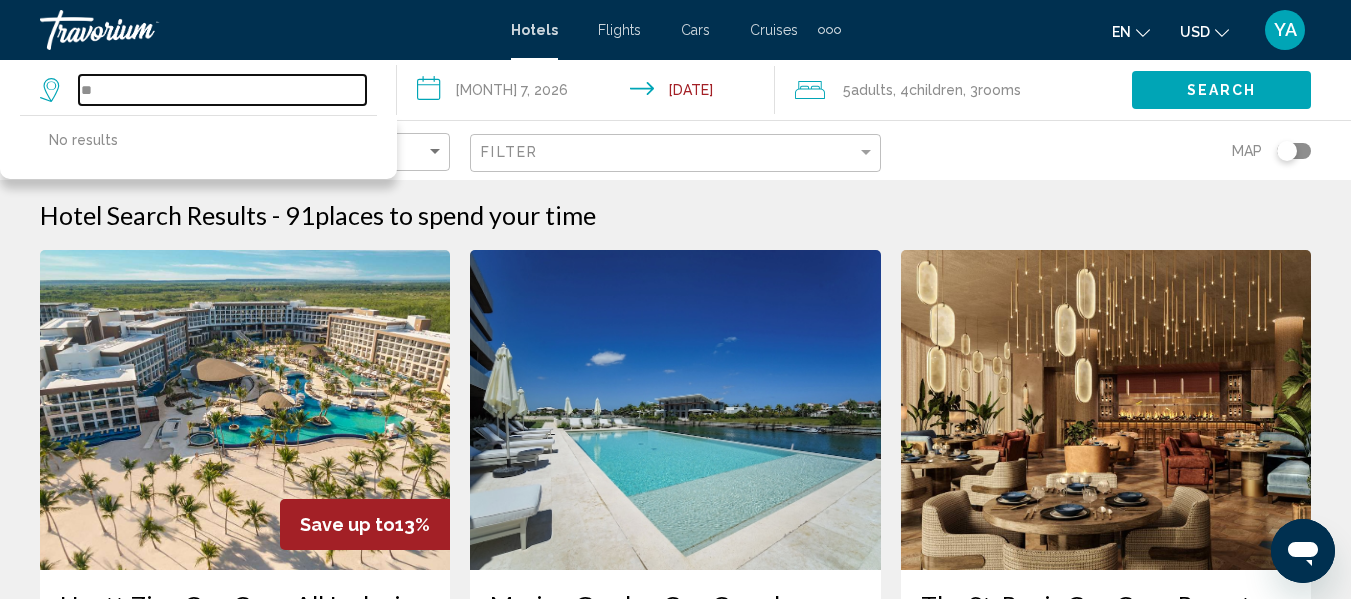 type on "*" 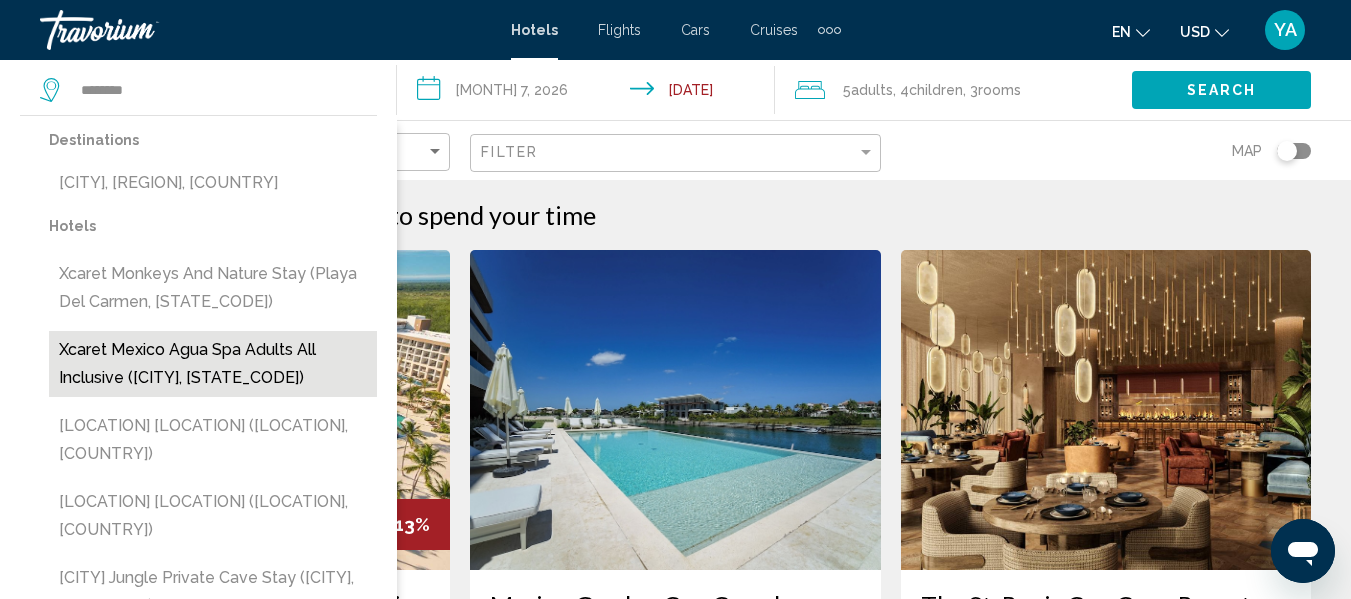 click on "Xcaret Mexico Agua Spa Adults All Inclusive ([CITY], [STATE_CODE])" at bounding box center (213, 364) 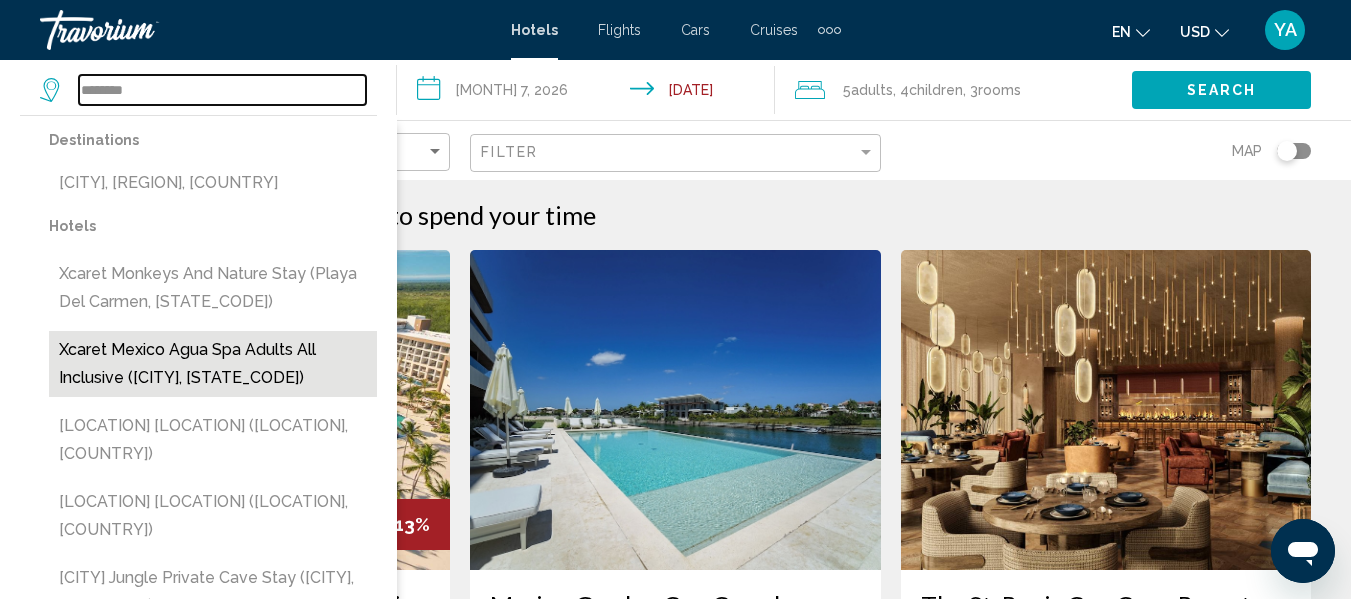 type on "**********" 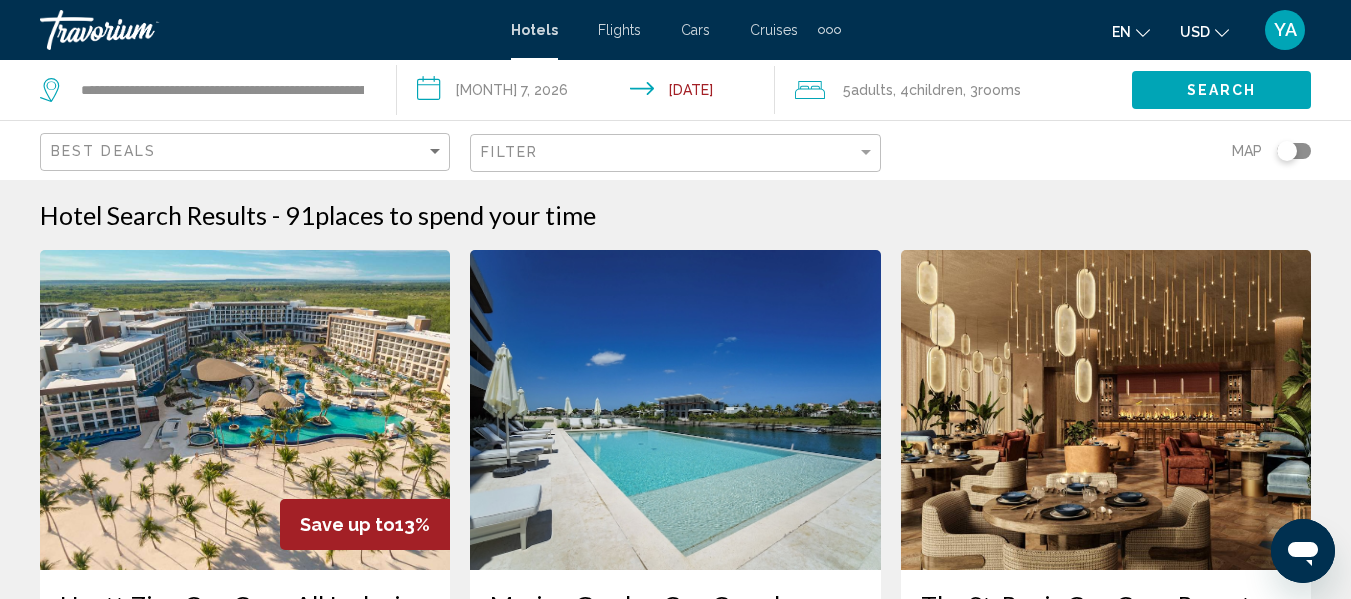 click on "Search" 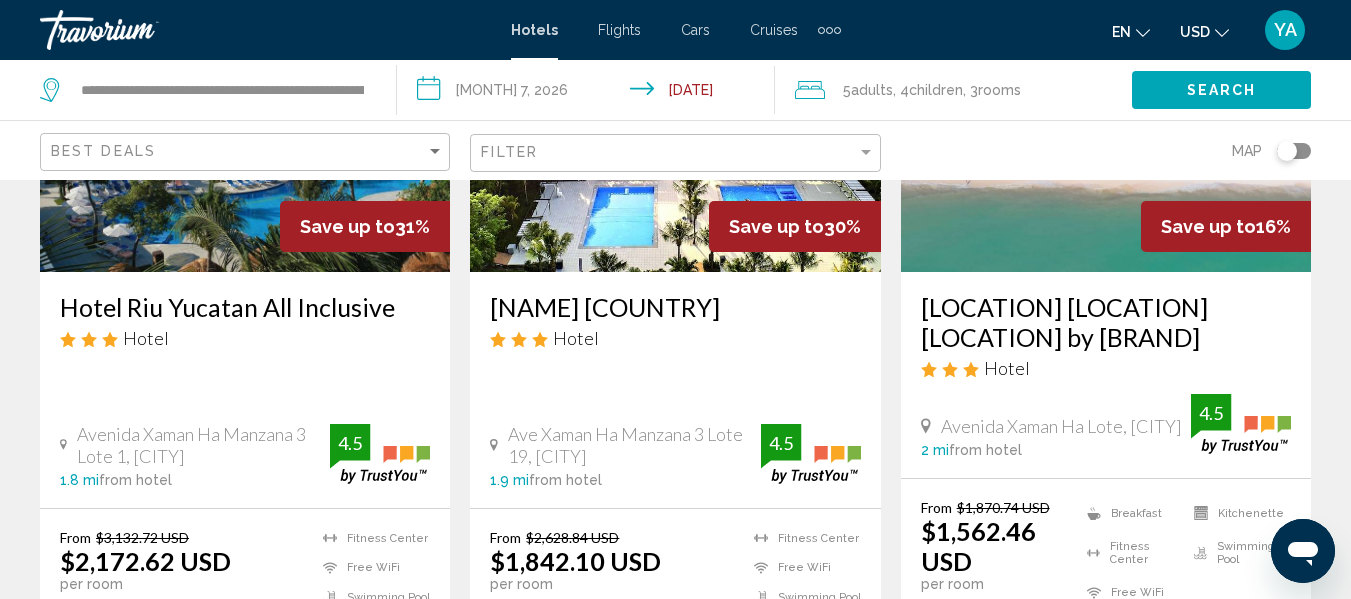 scroll, scrollTop: 2679, scrollLeft: 0, axis: vertical 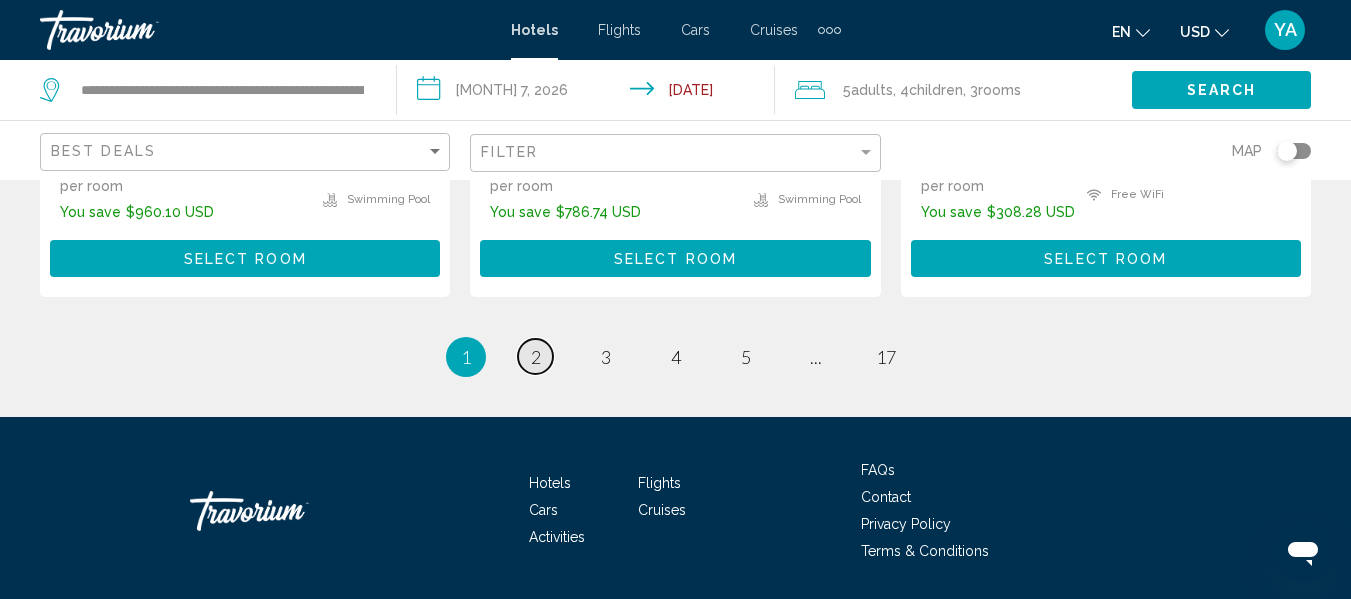 click on "page  2" at bounding box center [535, 356] 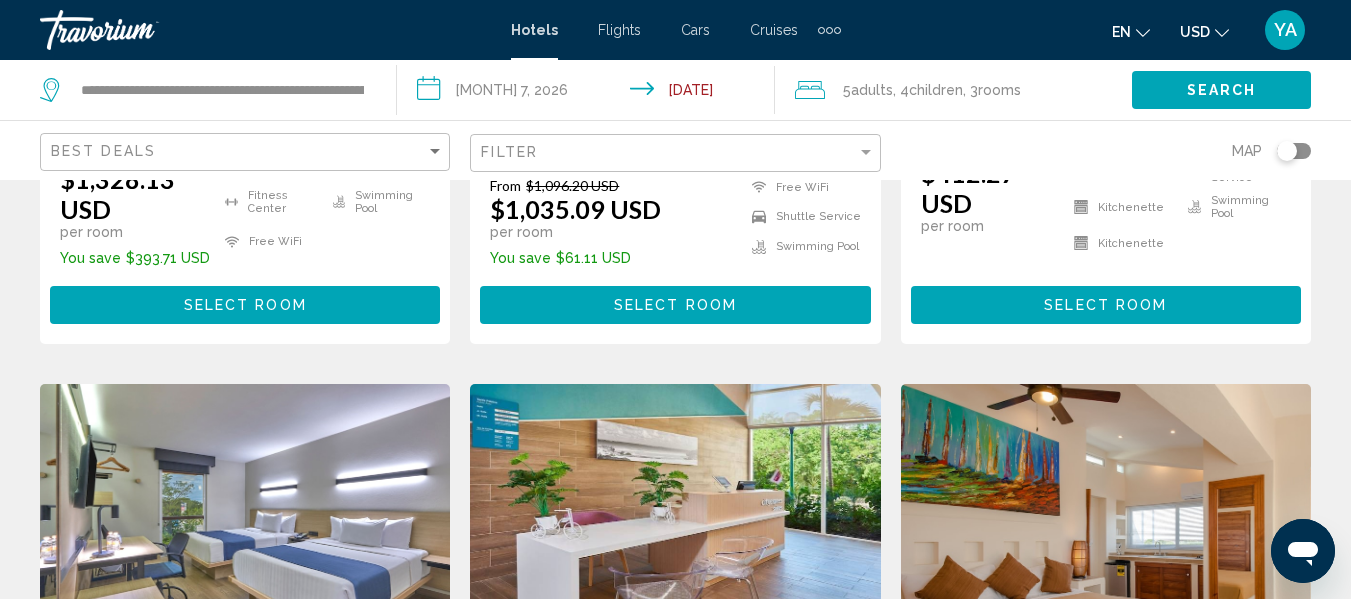 scroll, scrollTop: 1403, scrollLeft: 0, axis: vertical 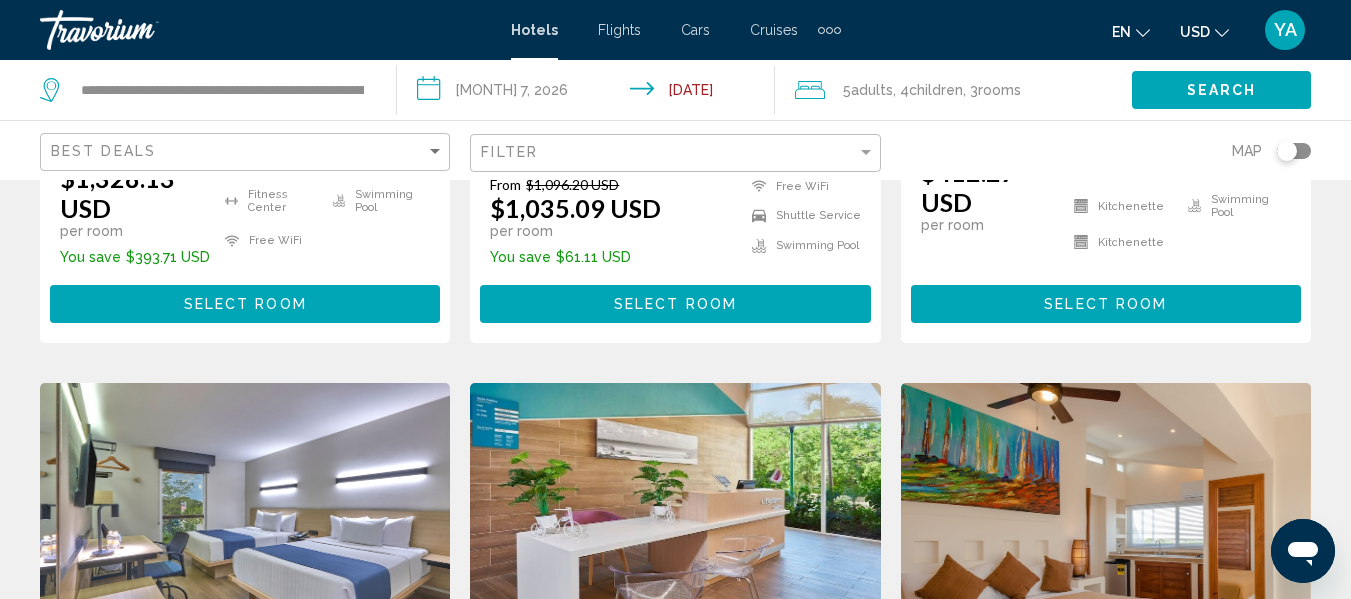 click at bounding box center (245, 543) 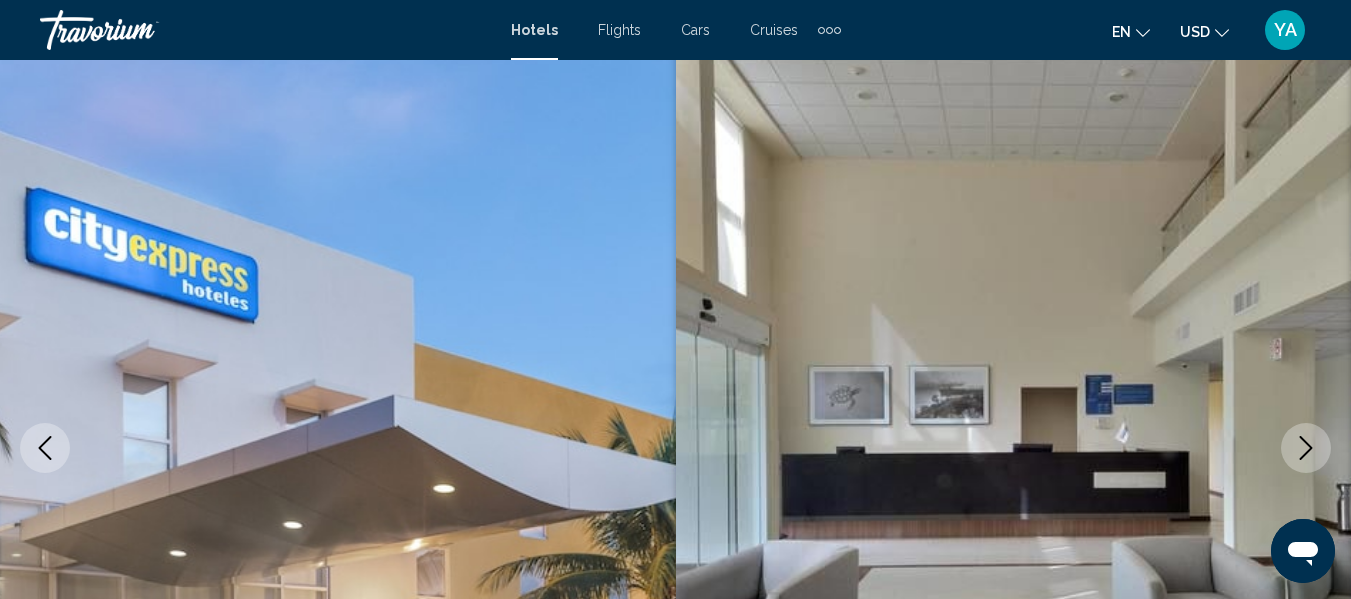 scroll, scrollTop: 0, scrollLeft: 0, axis: both 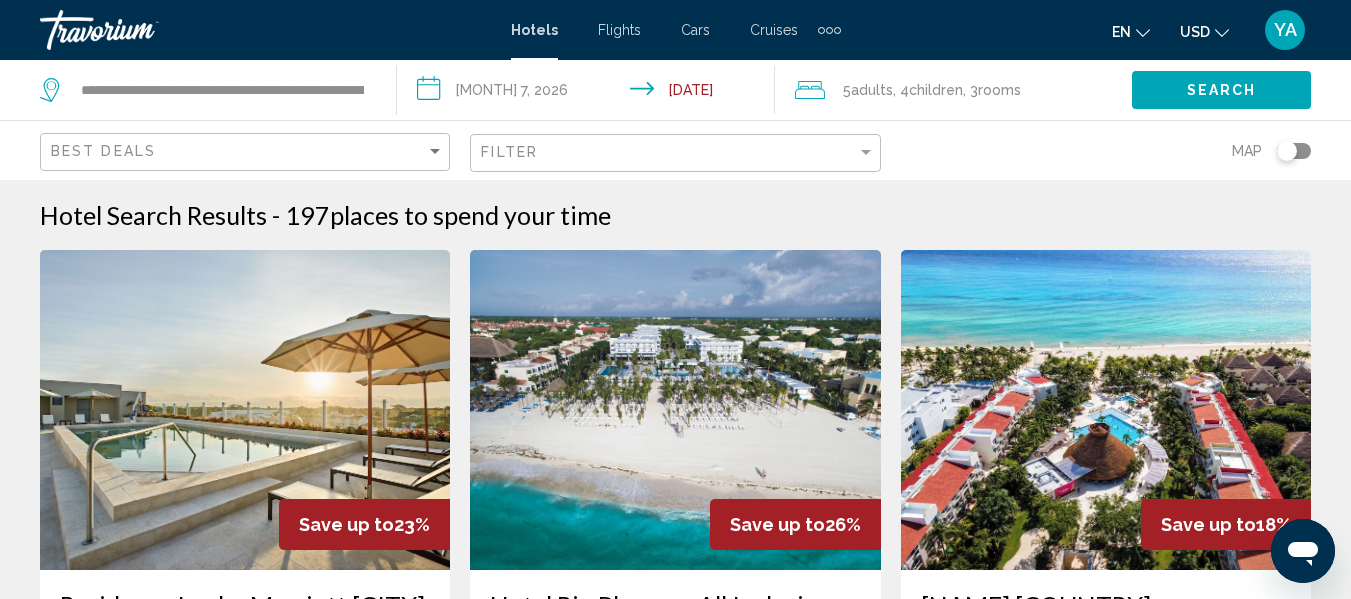 click on "**********" at bounding box center [222, 90] 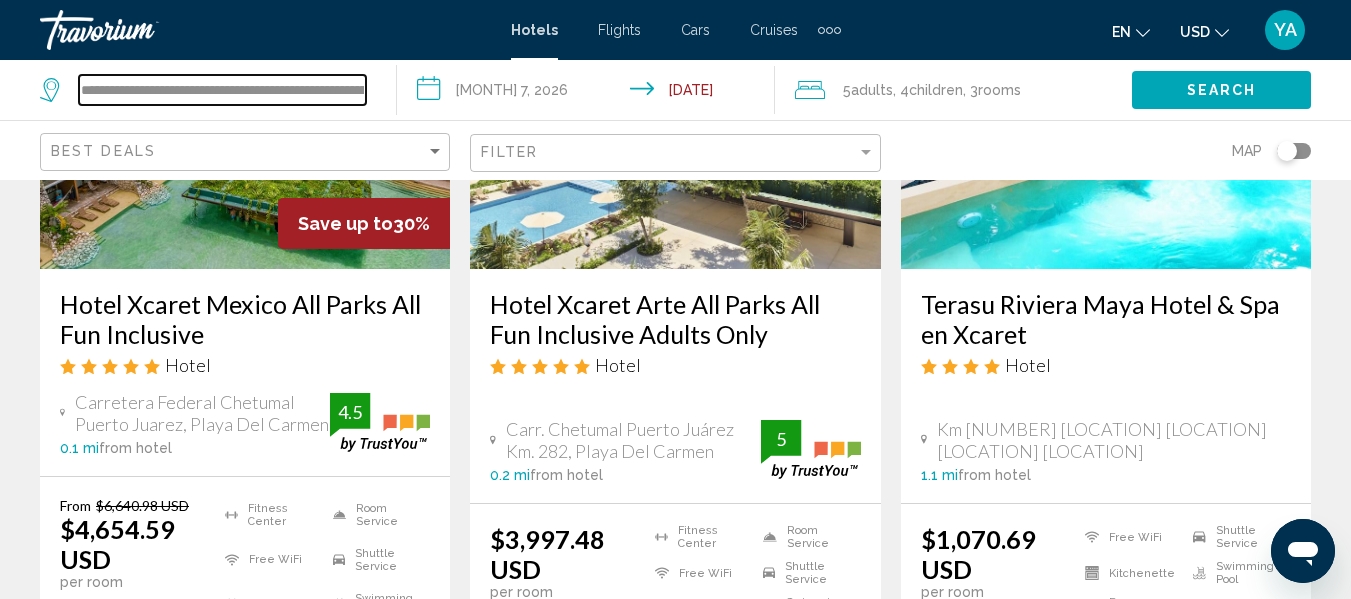 scroll, scrollTop: 304, scrollLeft: 0, axis: vertical 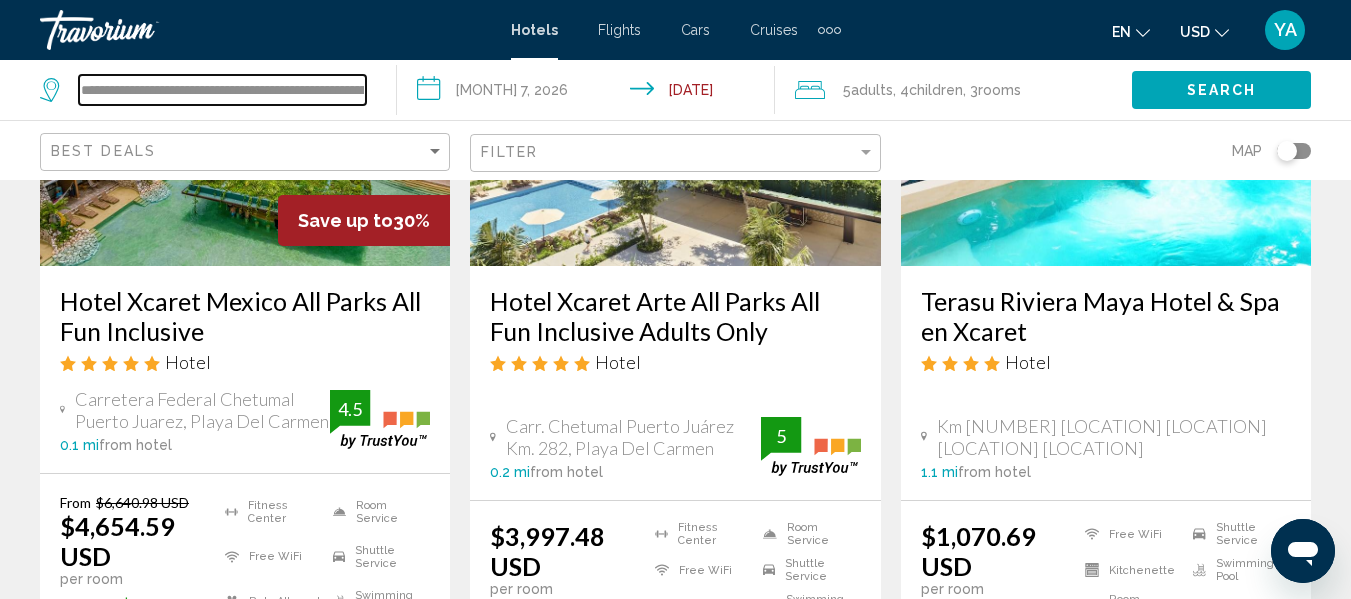 click on "**********" at bounding box center [222, 90] 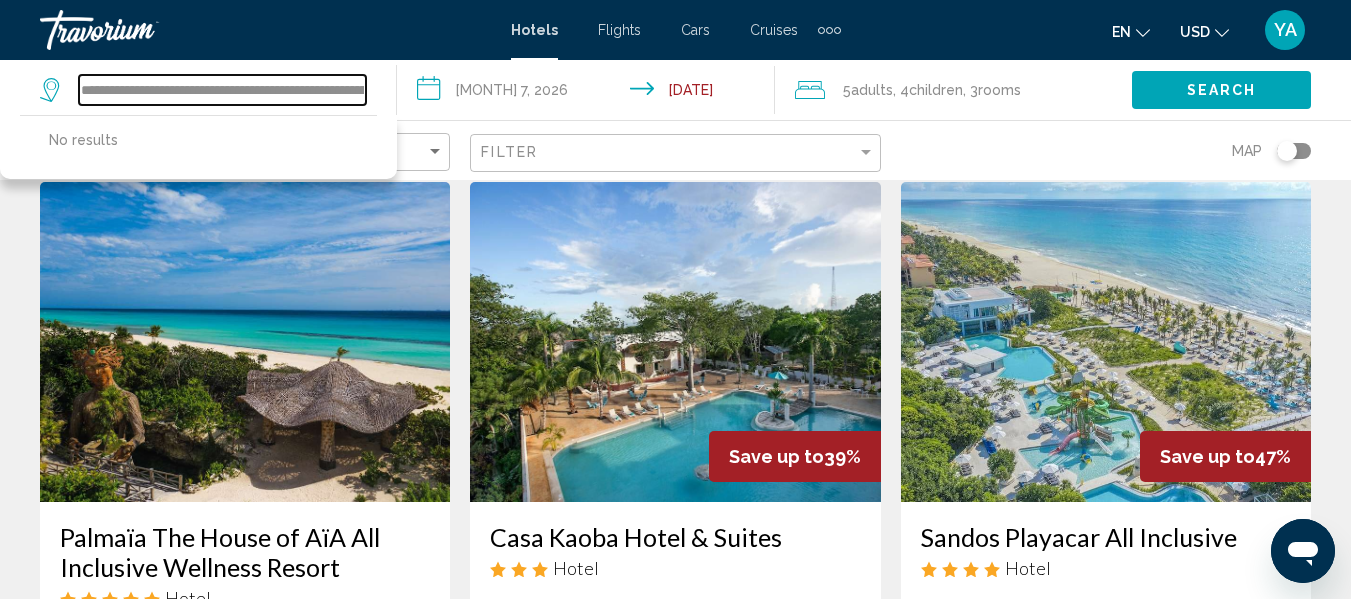 scroll, scrollTop: 871, scrollLeft: 0, axis: vertical 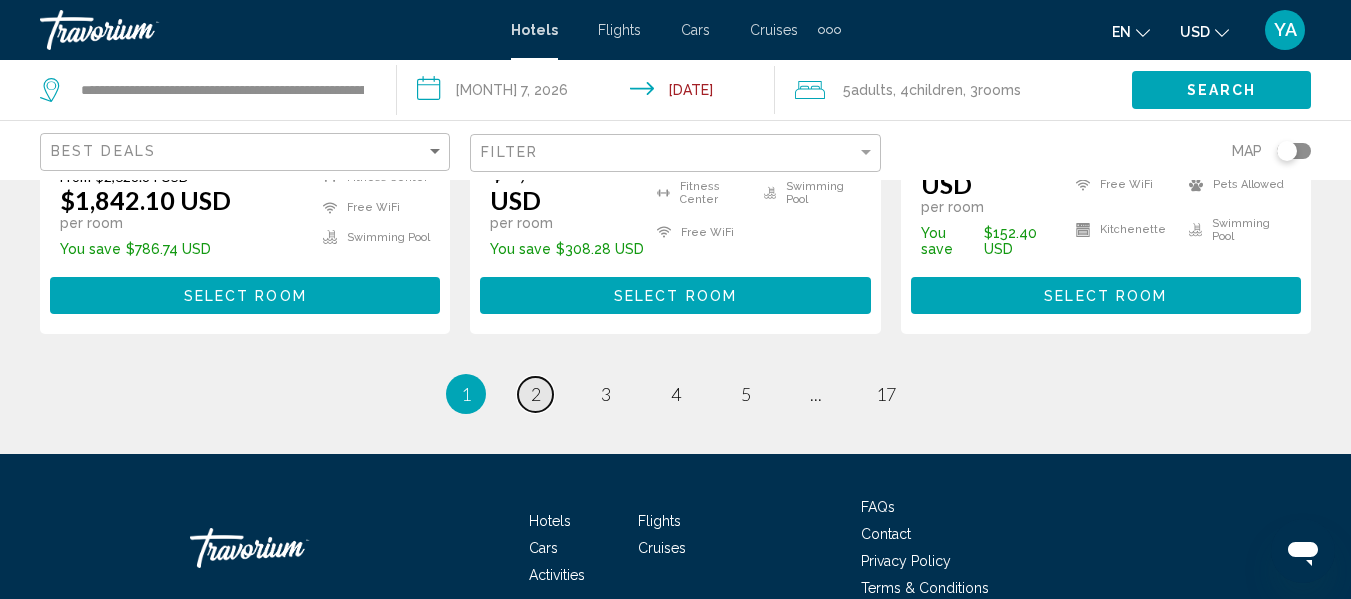 click on "2" at bounding box center [536, 394] 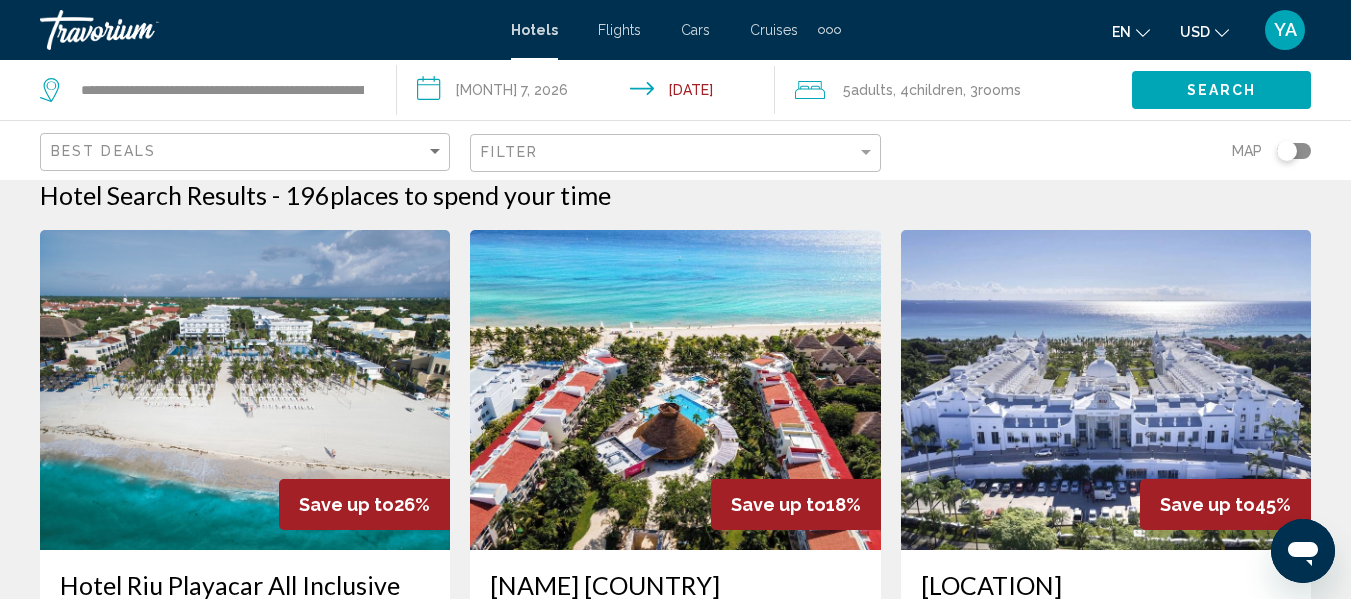 scroll, scrollTop: 0, scrollLeft: 0, axis: both 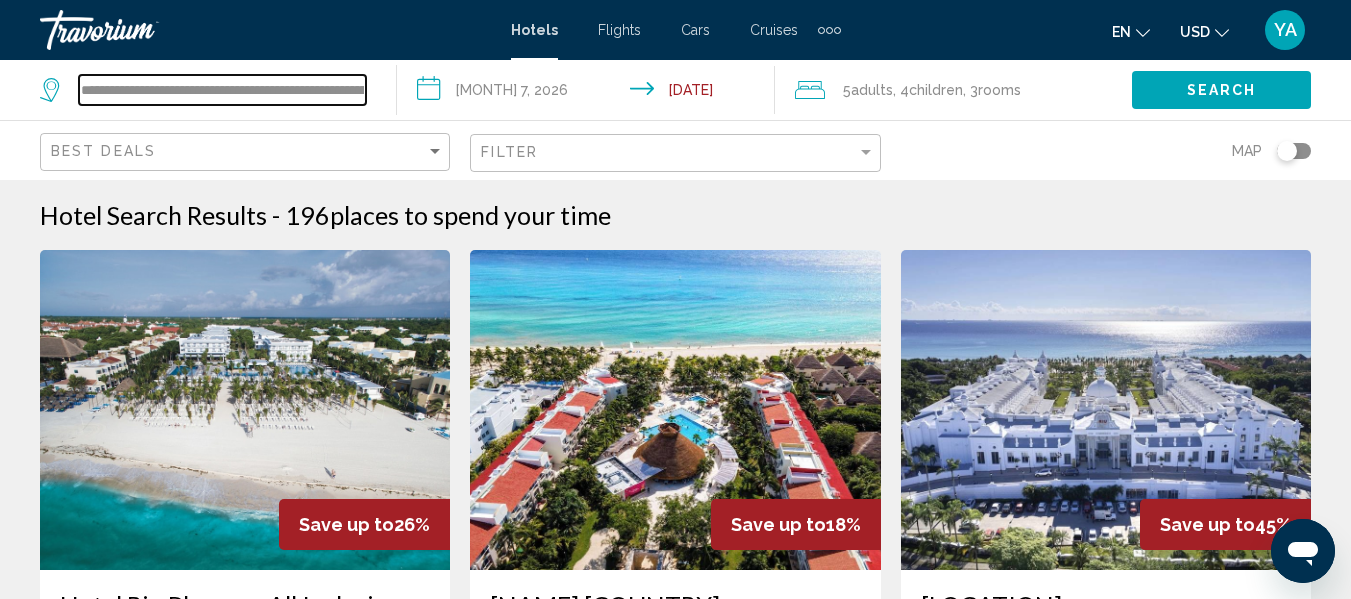 click on "**********" at bounding box center (222, 90) 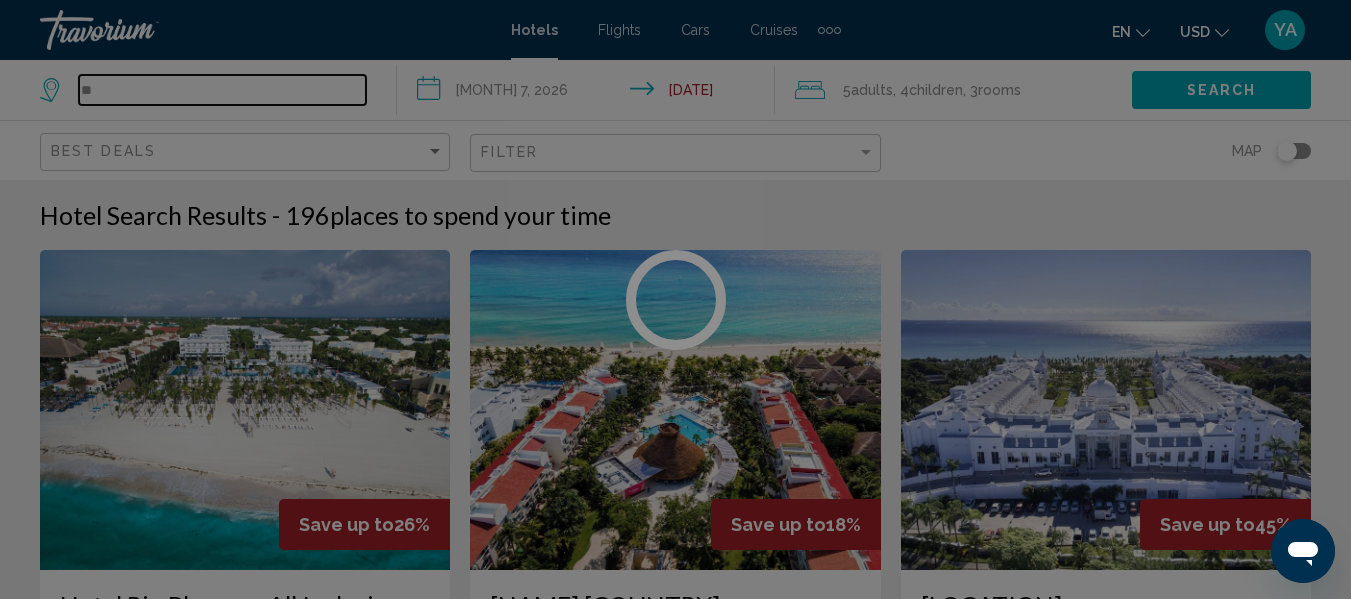 type on "*" 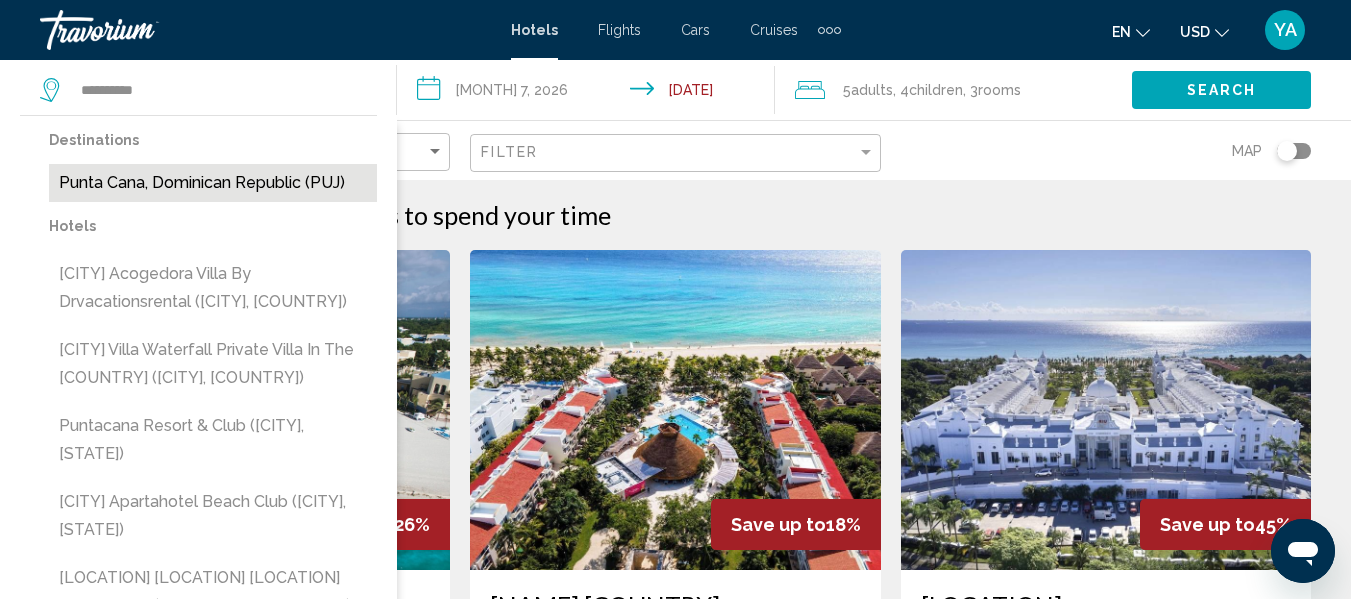 click on "Punta Cana, Dominican Republic (PUJ)" at bounding box center [213, 183] 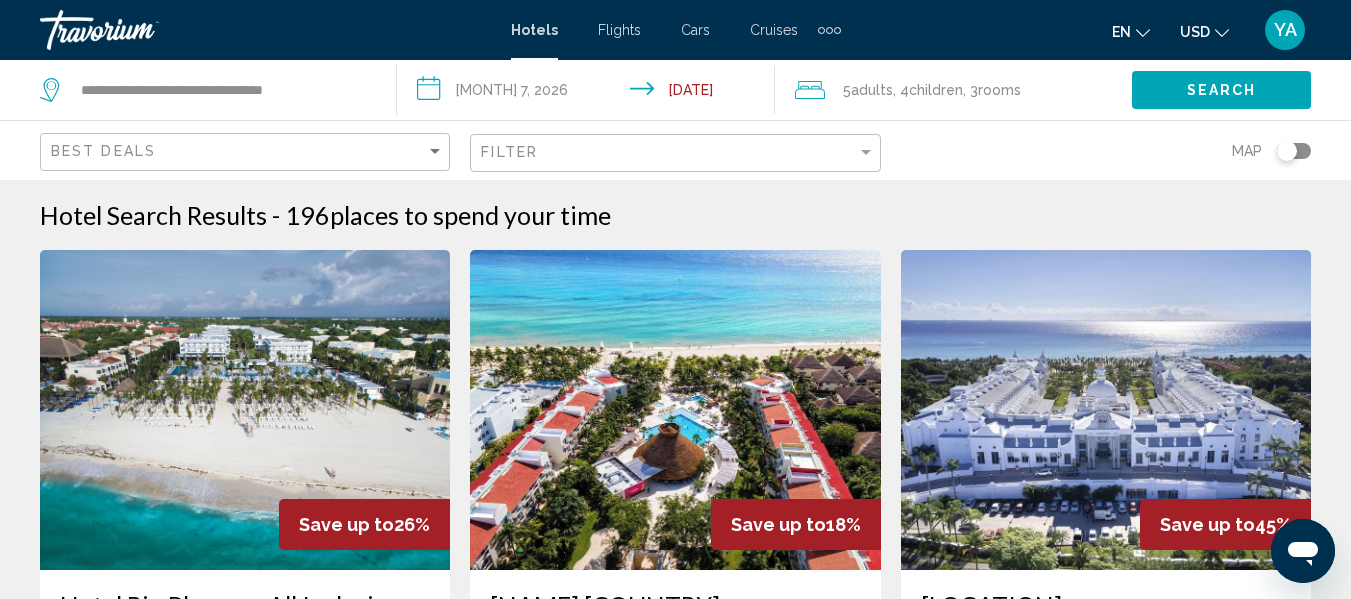 click on "Search" 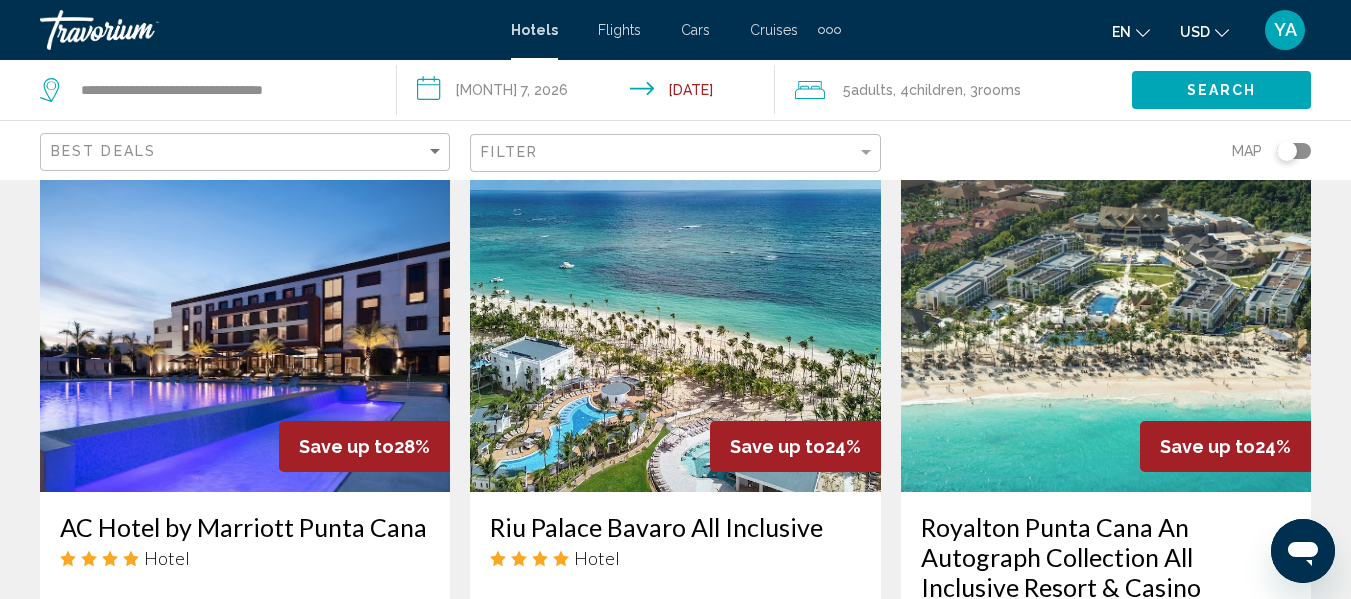 scroll, scrollTop: 2508, scrollLeft: 0, axis: vertical 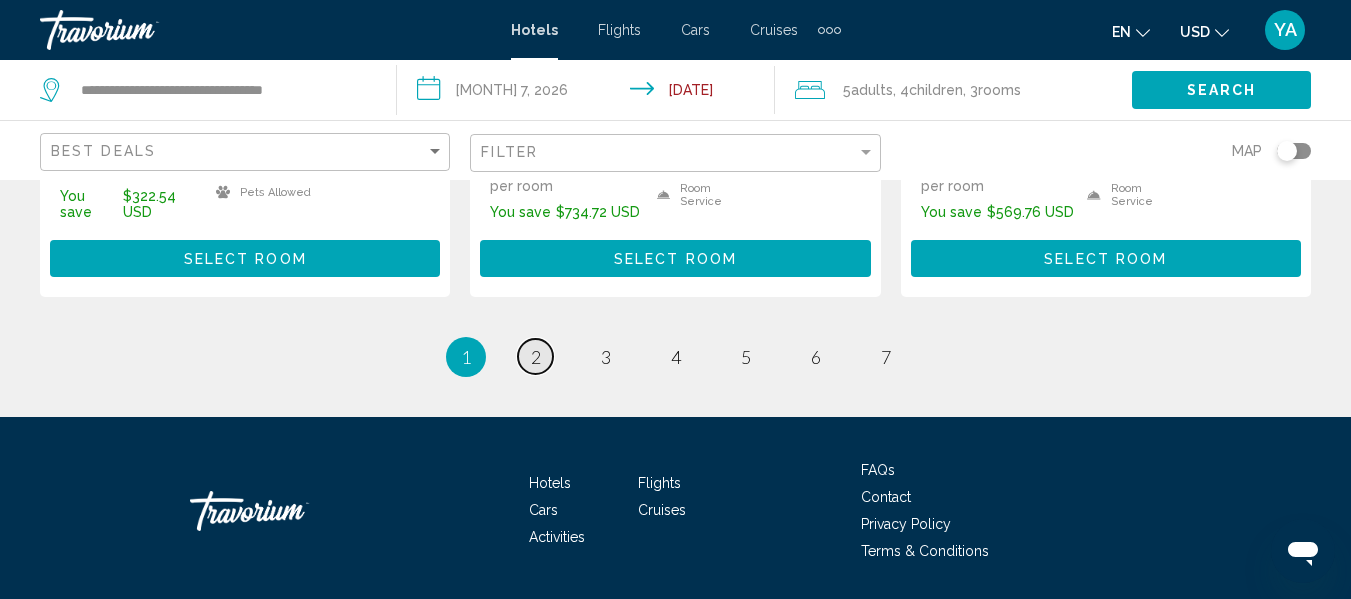 click on "page  2" at bounding box center [535, 356] 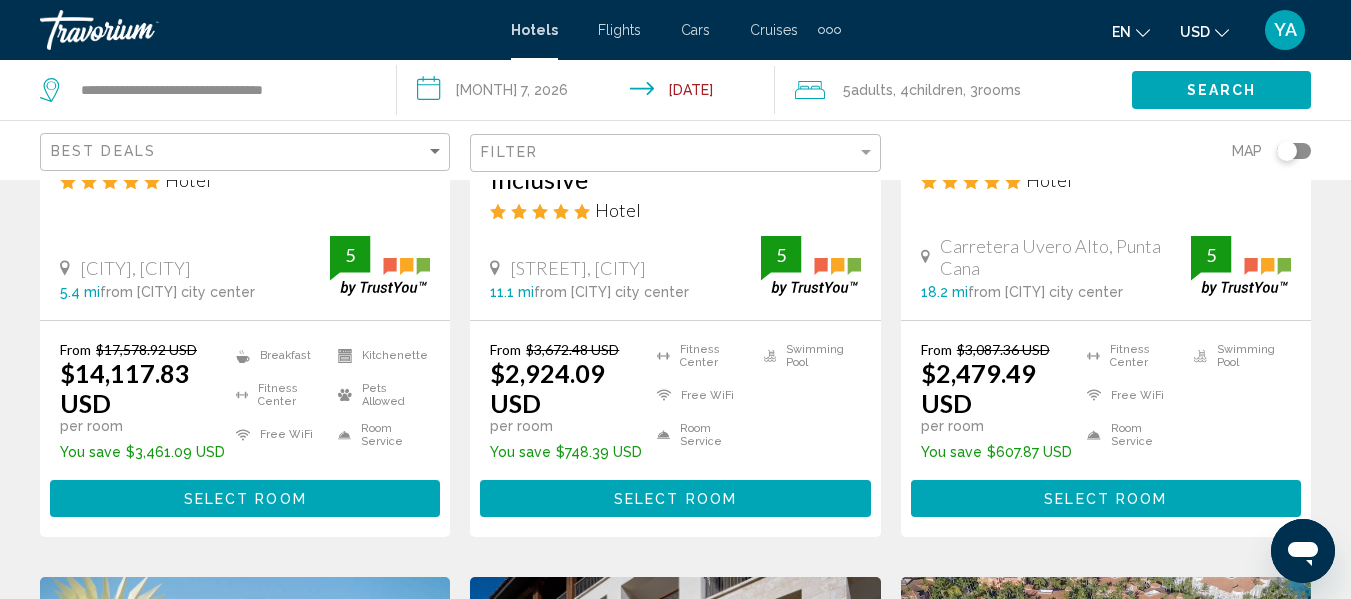 scroll, scrollTop: 1262, scrollLeft: 0, axis: vertical 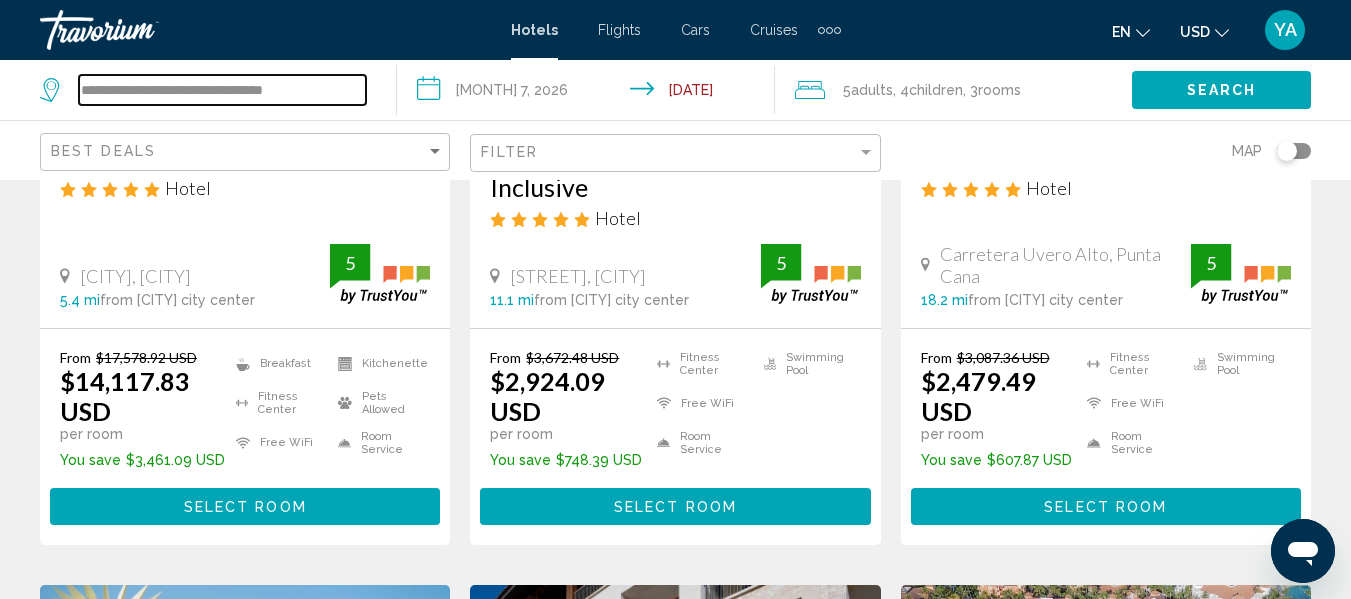 click on "**********" at bounding box center (222, 90) 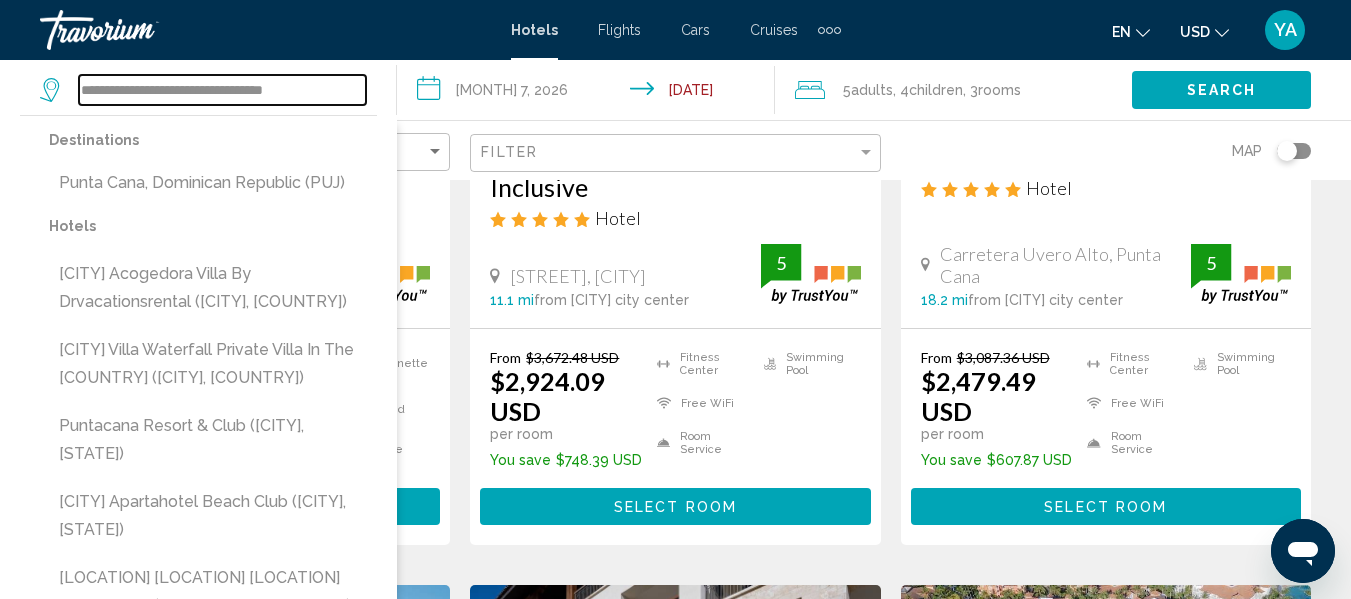 click on "**********" at bounding box center (222, 90) 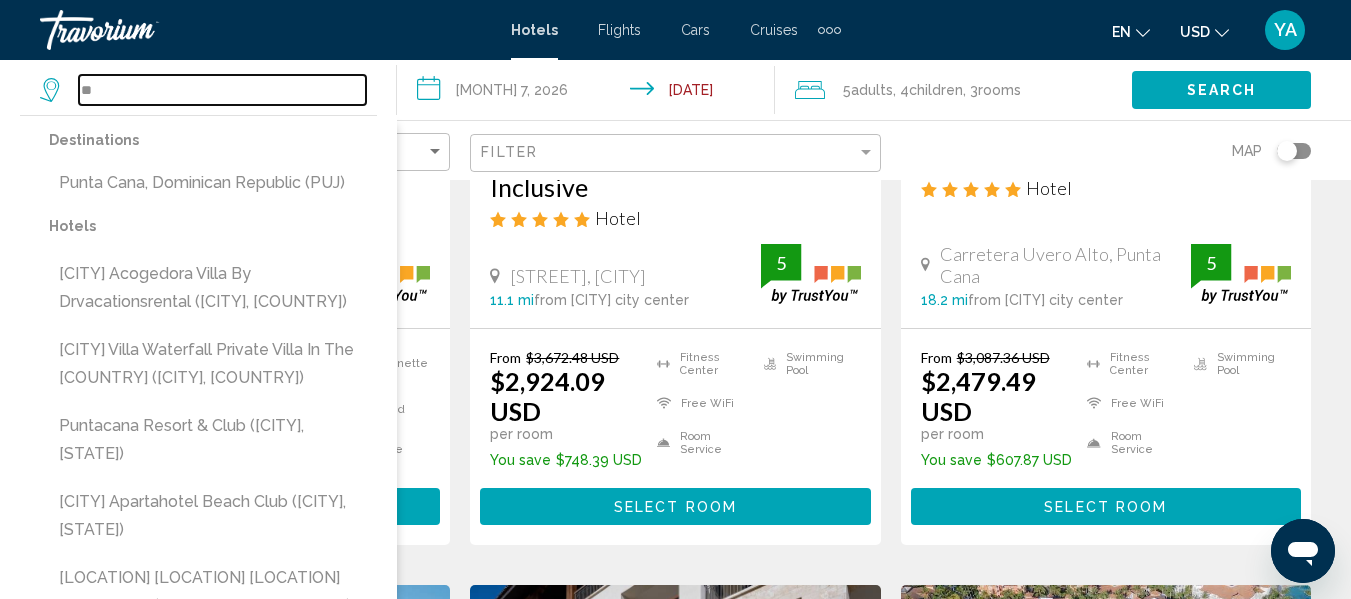 type on "*" 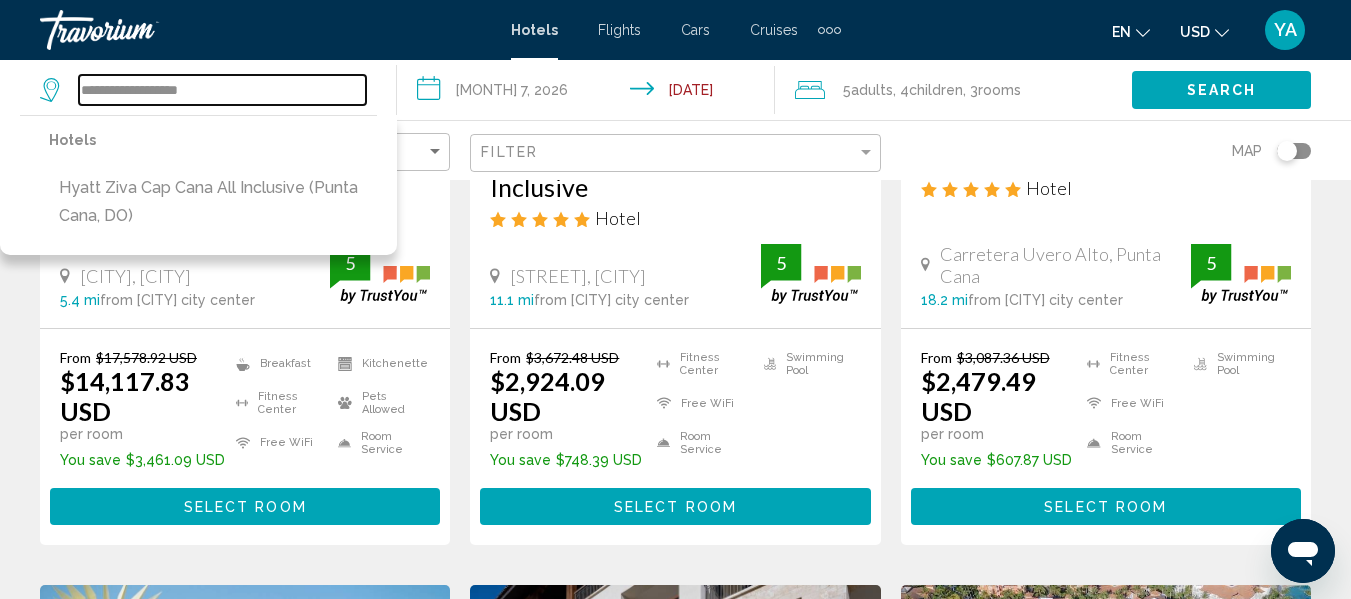 type on "**********" 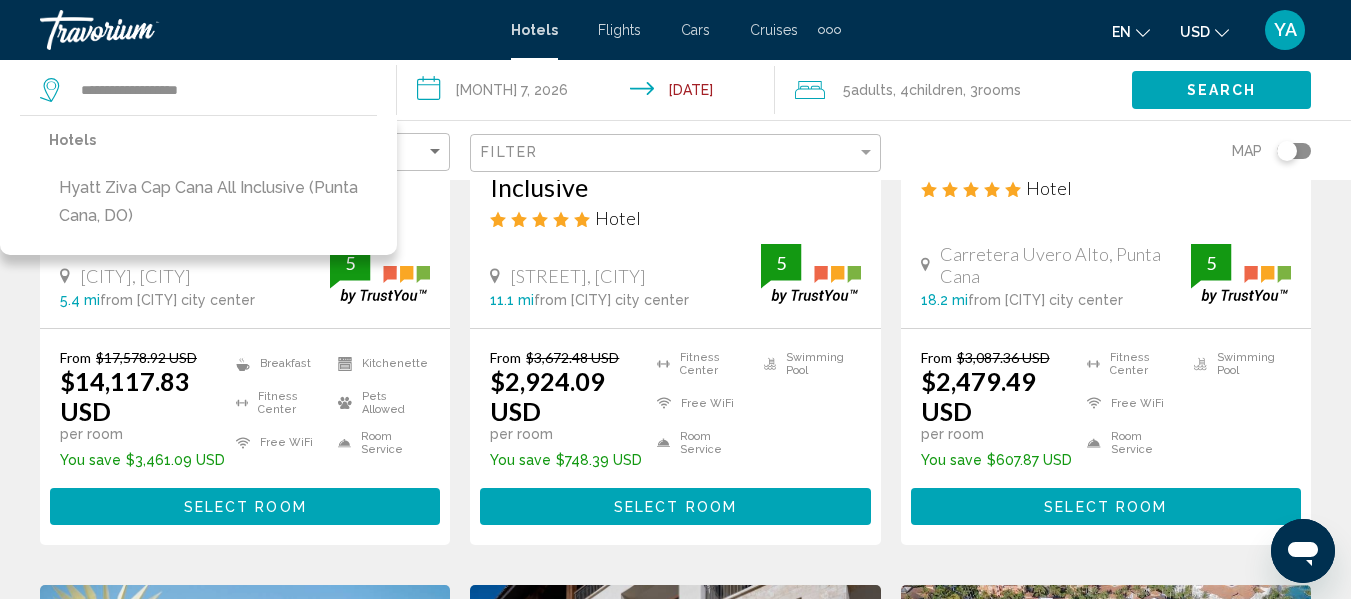 click on "**********" at bounding box center (589, 93) 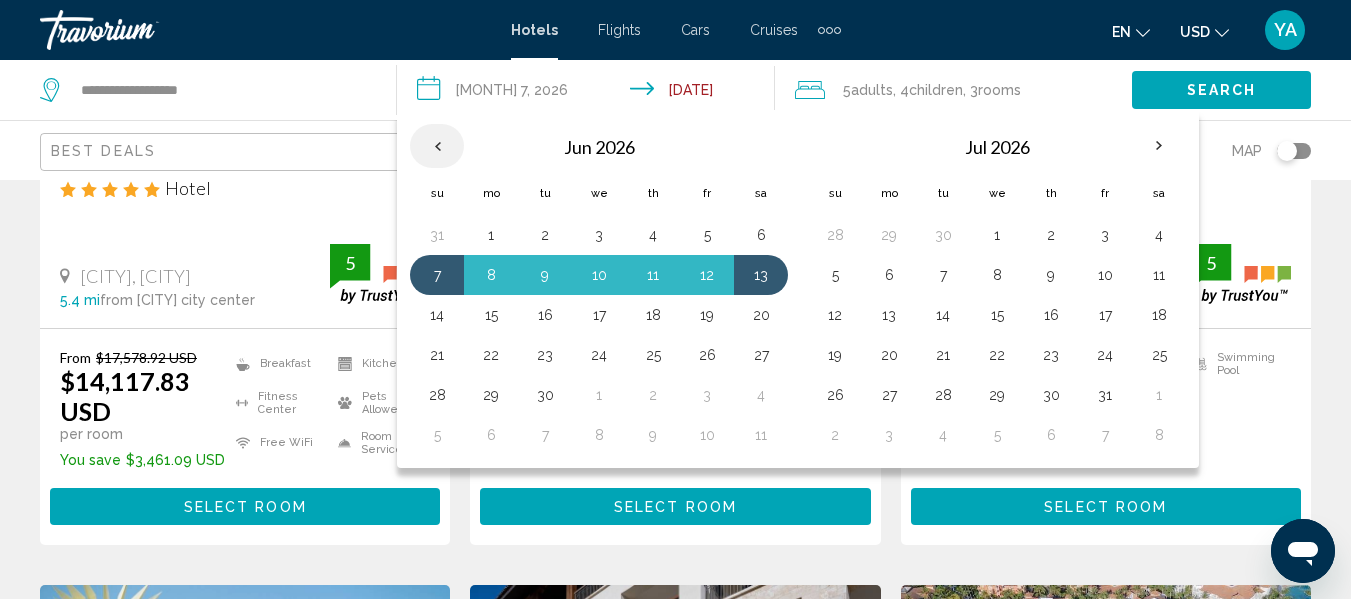 click at bounding box center (437, 146) 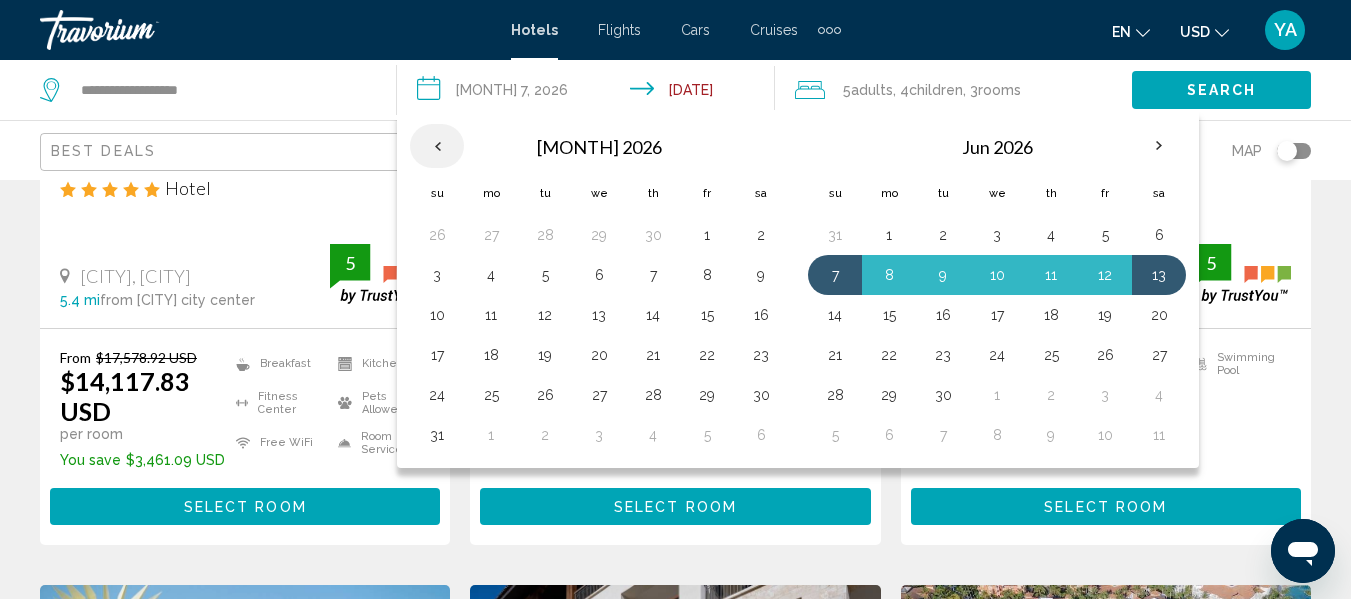 click at bounding box center (437, 146) 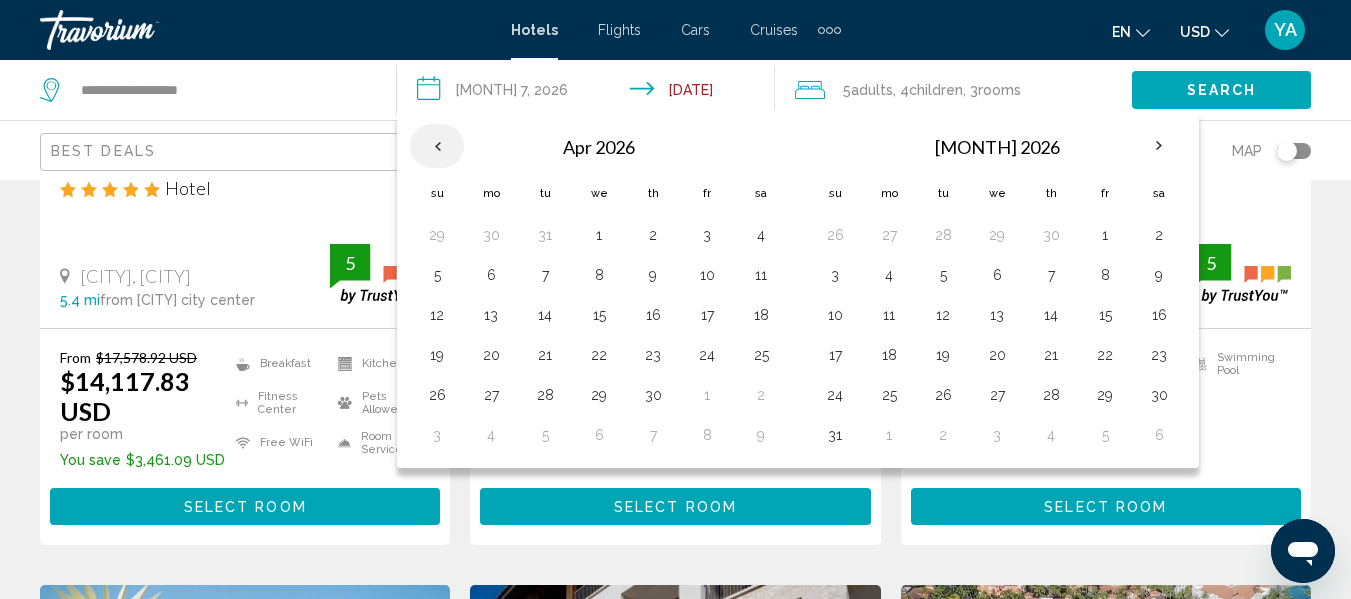 click at bounding box center [437, 146] 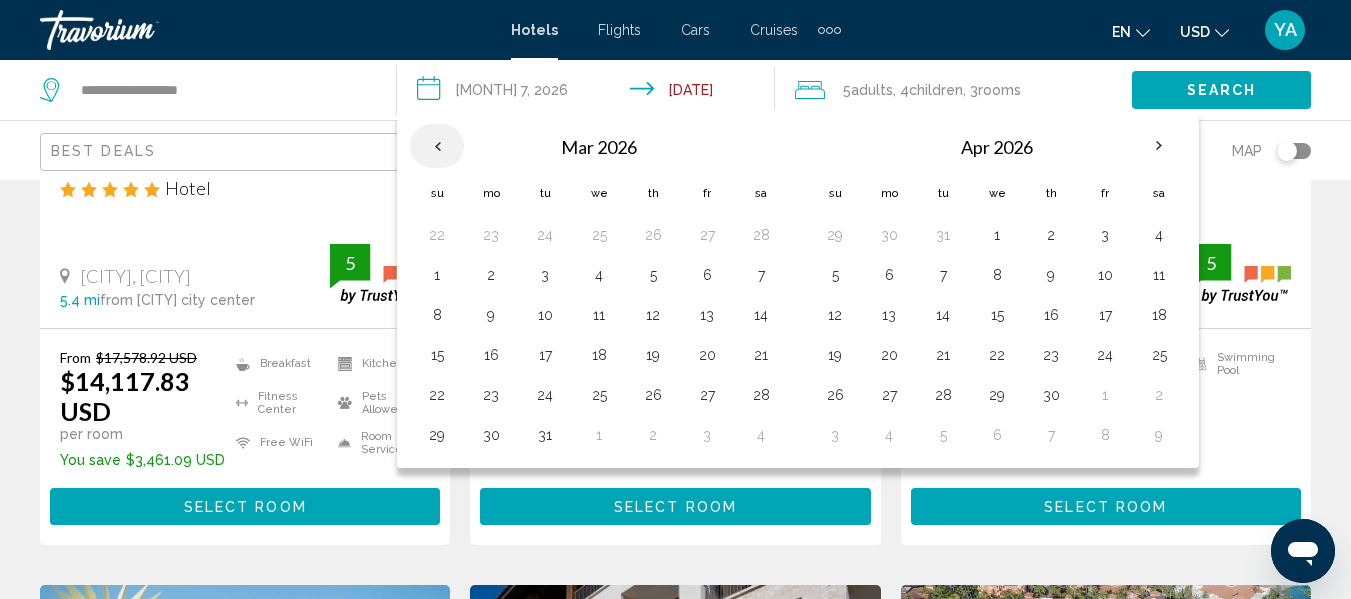 click at bounding box center (437, 146) 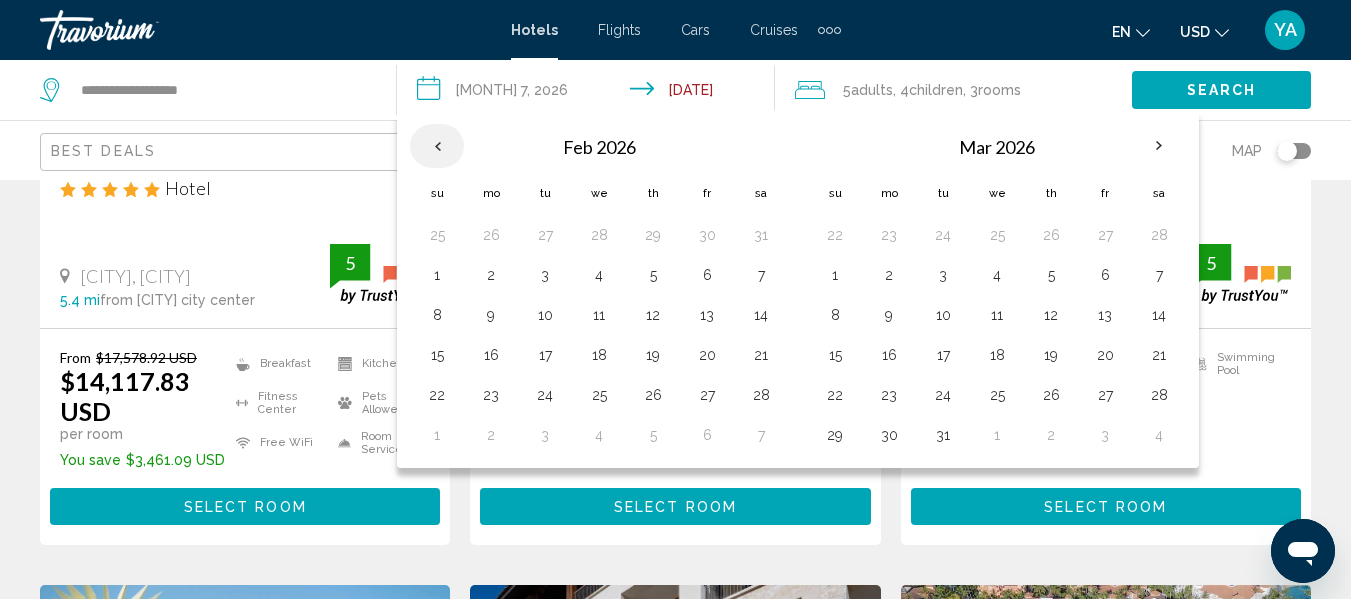 click at bounding box center [437, 146] 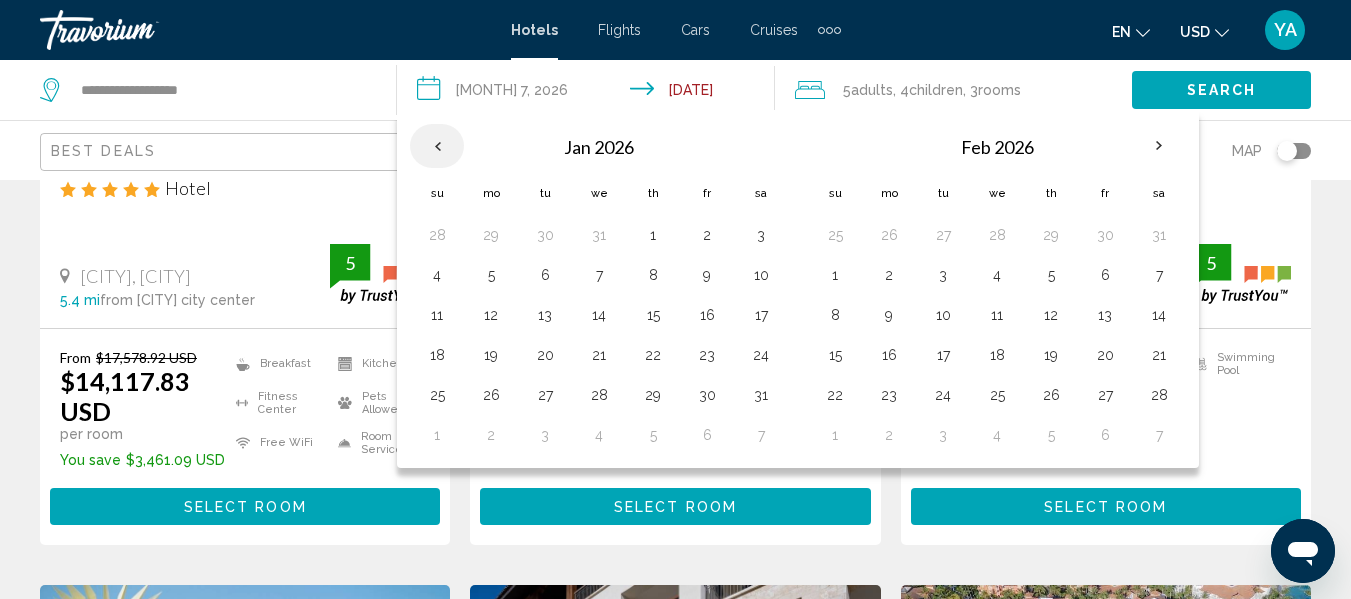 click at bounding box center (437, 146) 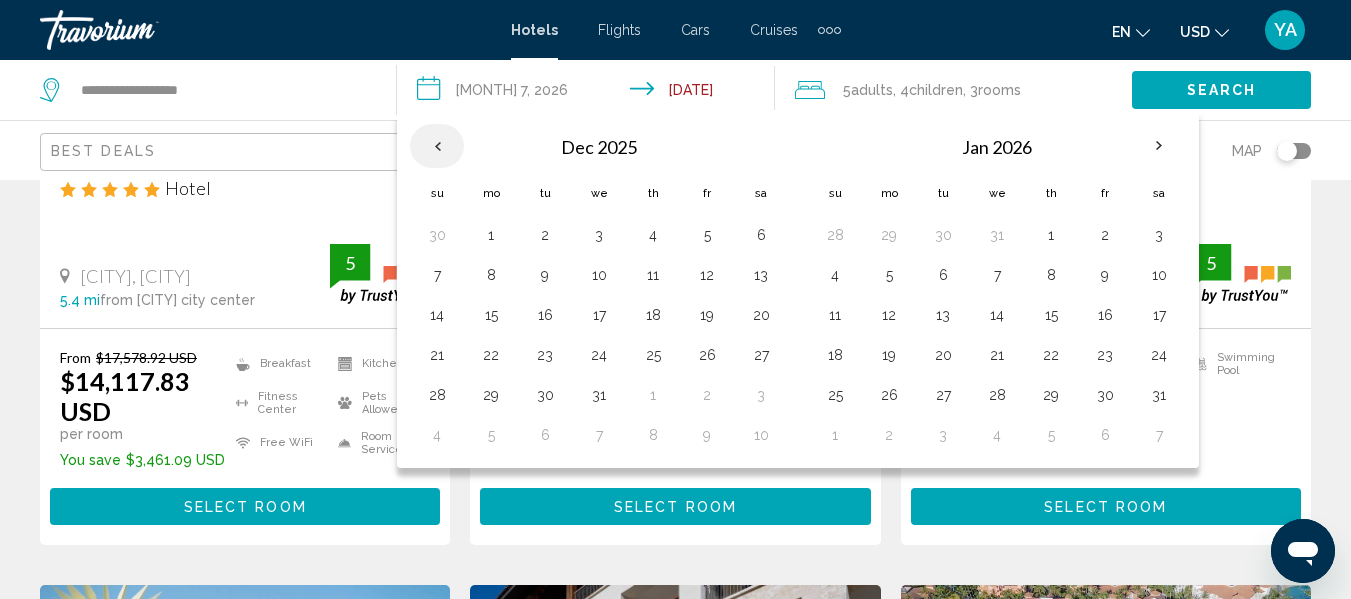 click at bounding box center [437, 146] 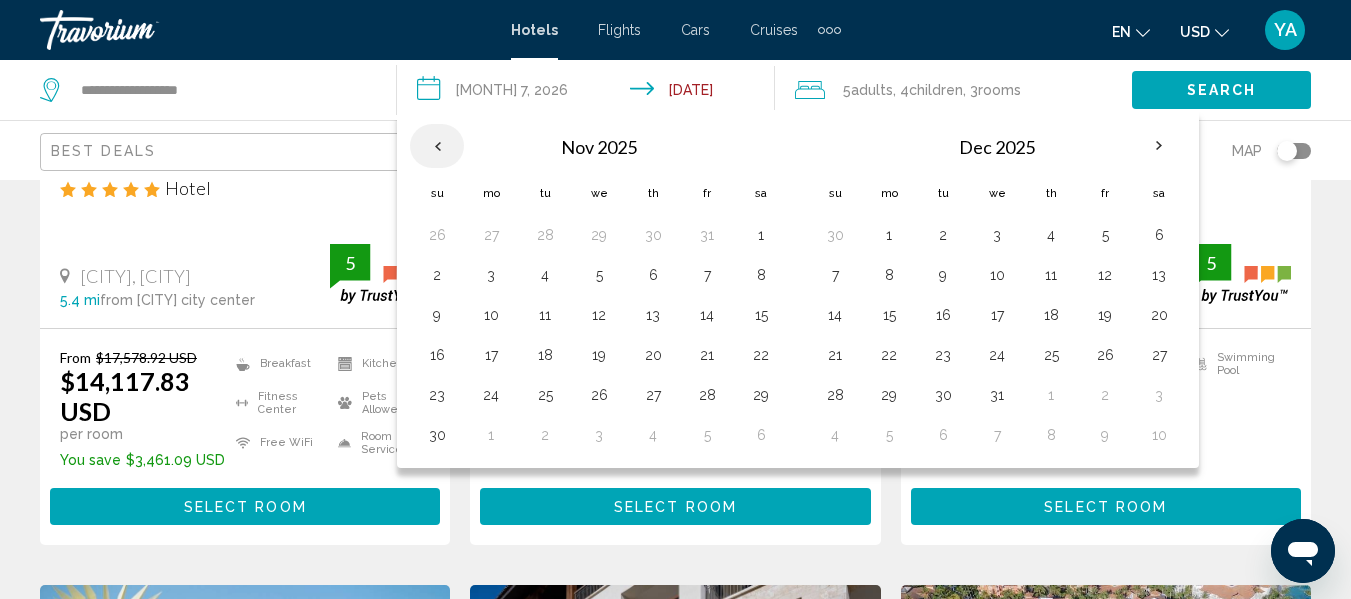 click at bounding box center (437, 146) 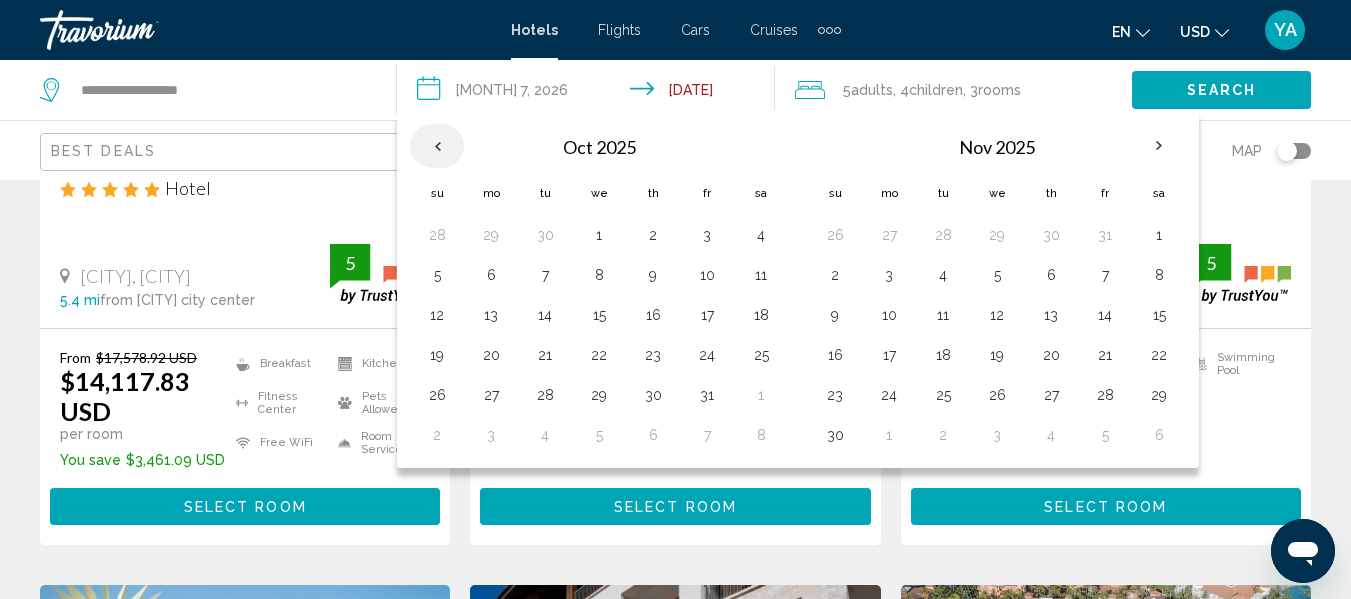 click at bounding box center (437, 146) 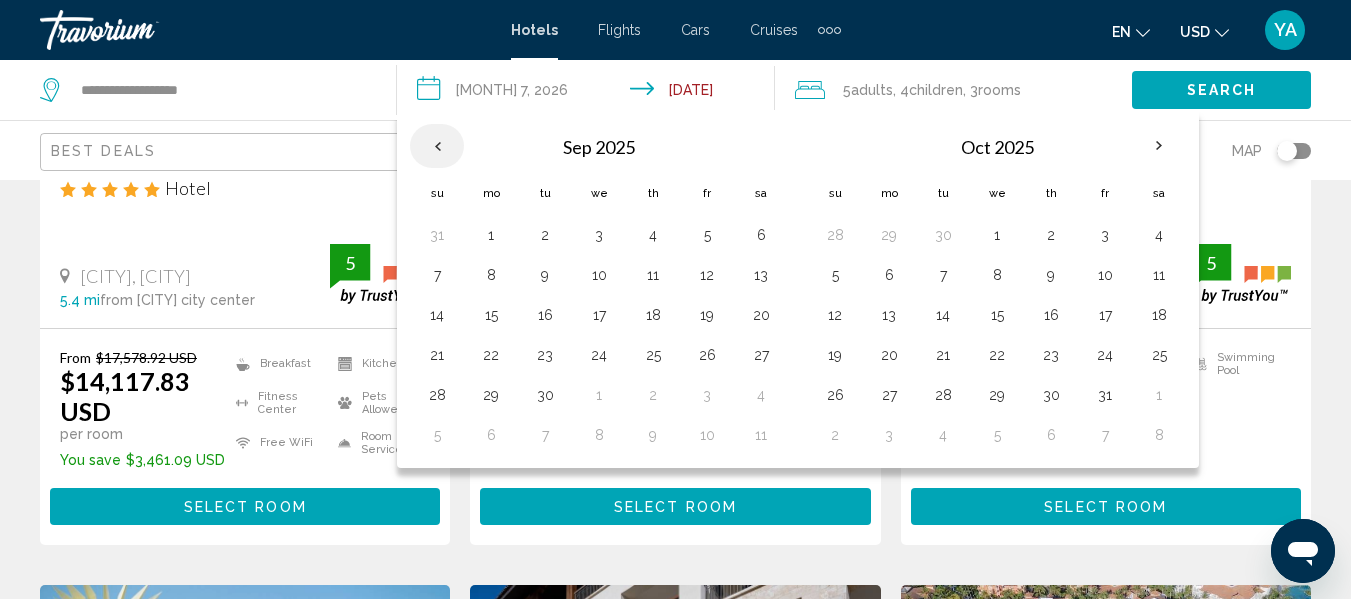 click on "12" at bounding box center [707, 275] 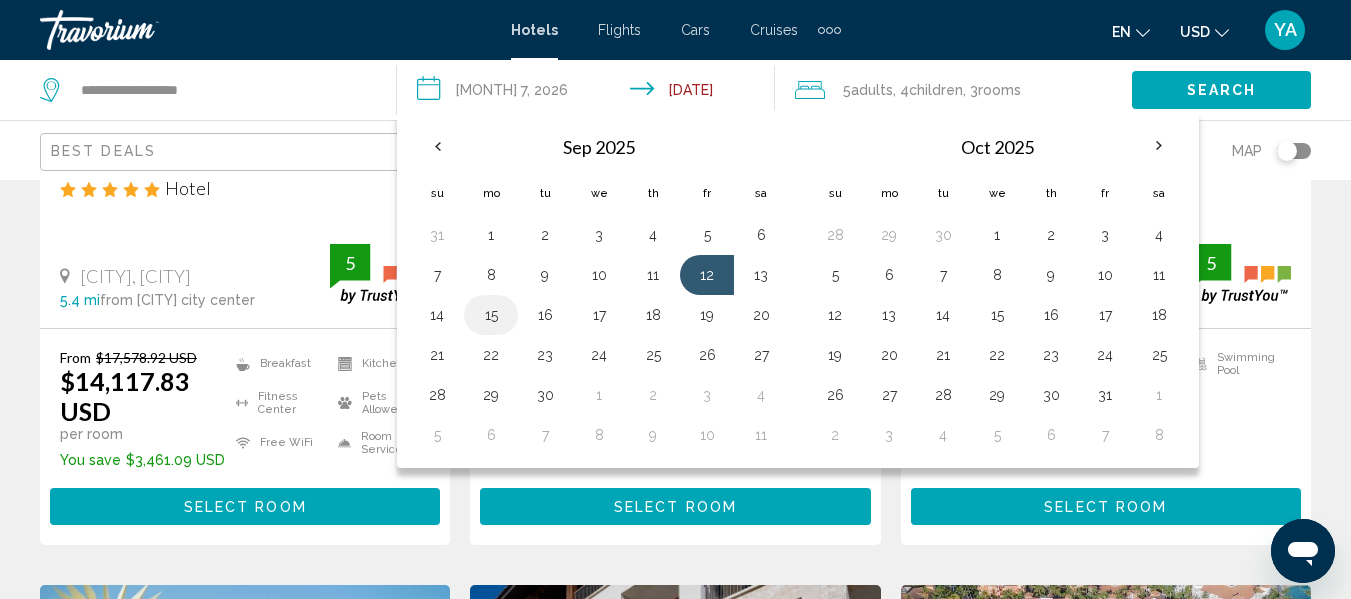 click on "15" at bounding box center (491, 315) 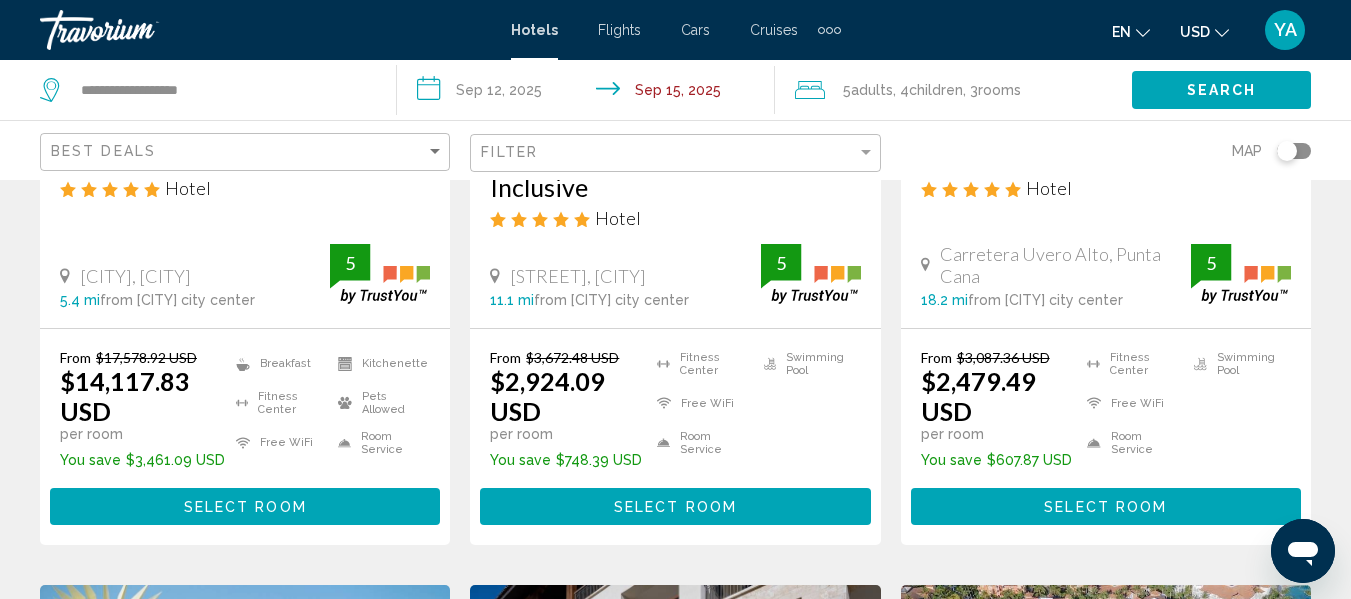 click on "5  Adult Adults , 4  Child Children , 3  Room rooms" 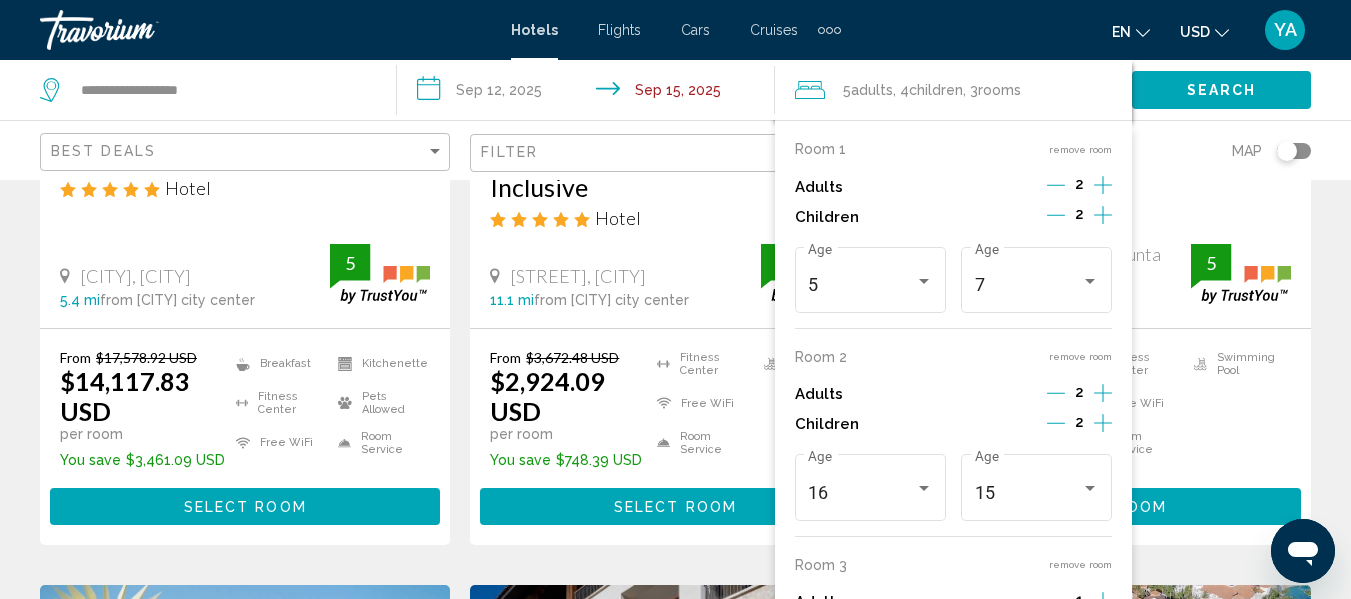 click on "remove room" at bounding box center (1080, 356) 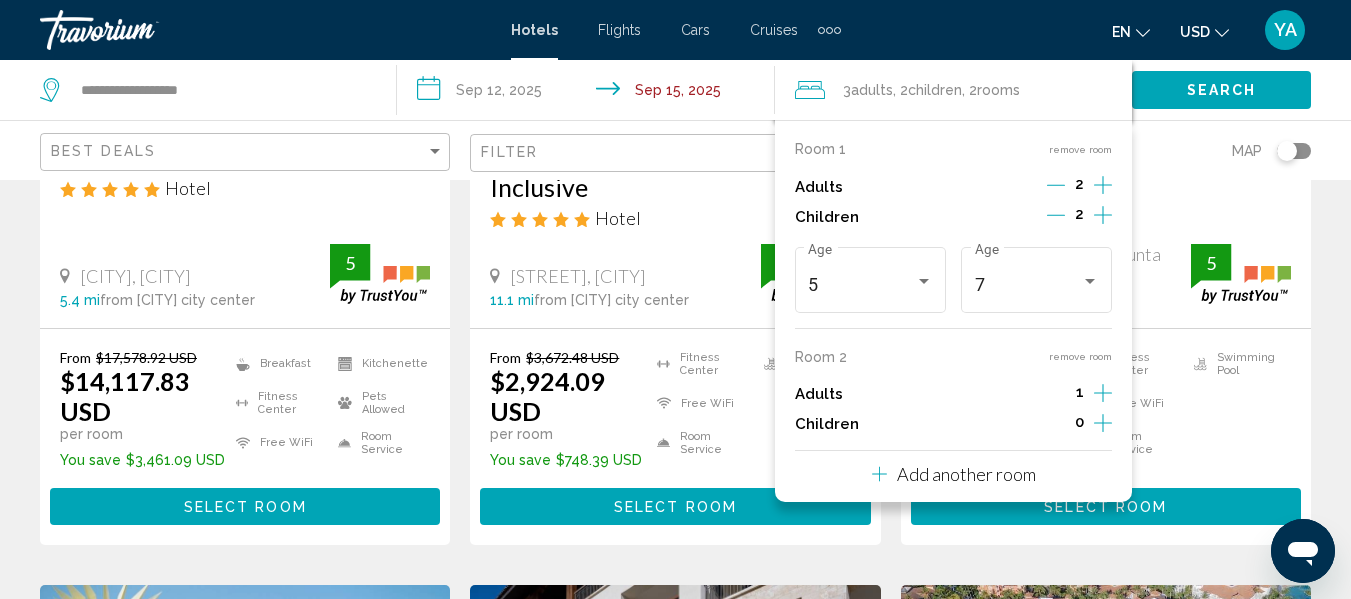 click on "remove room" at bounding box center [1080, 356] 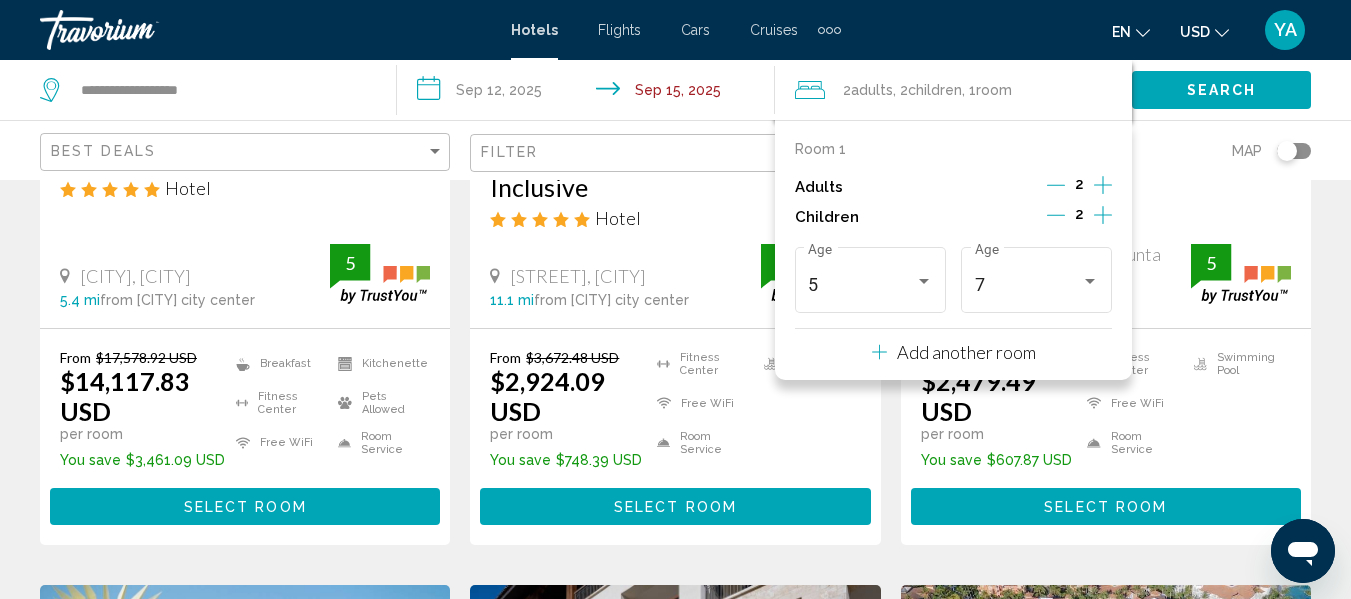 click on "Search" 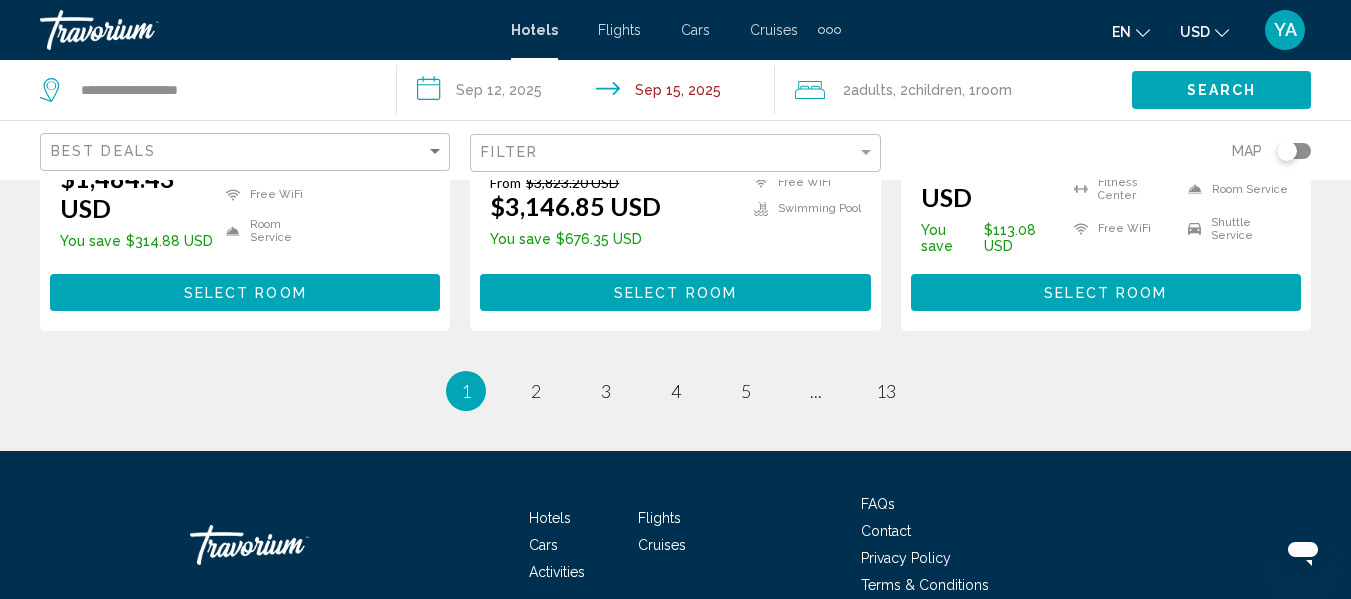 scroll, scrollTop: 2952, scrollLeft: 0, axis: vertical 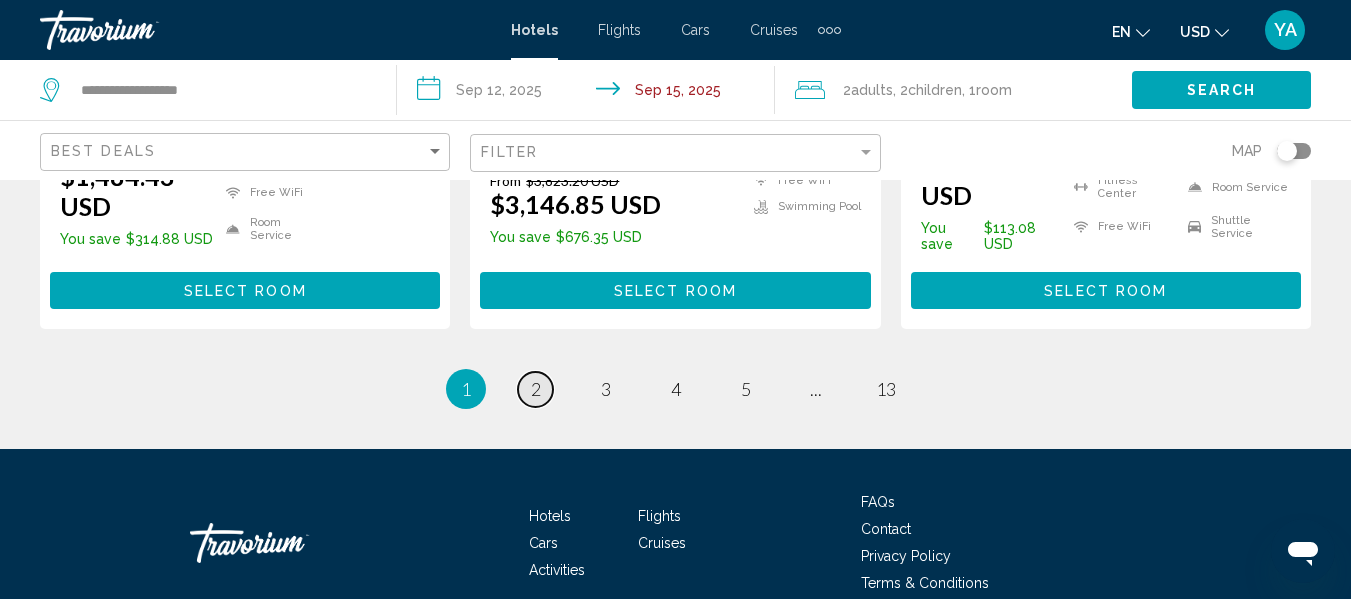click on "page  2" at bounding box center (535, 389) 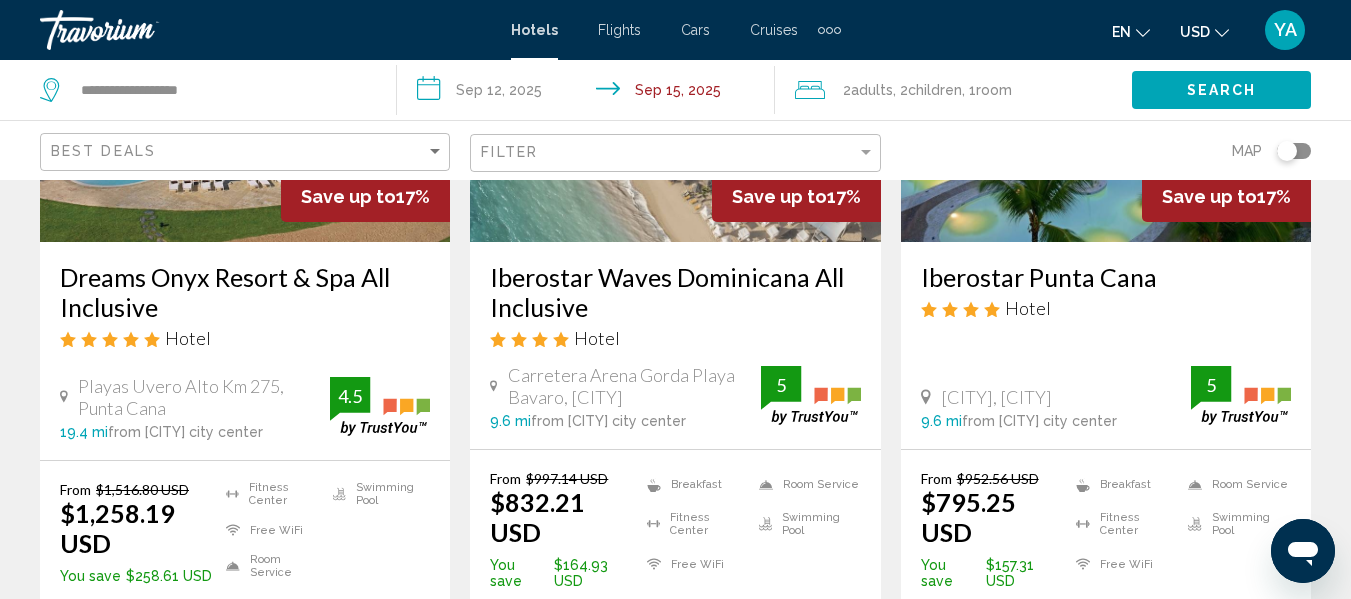 scroll, scrollTop: 0, scrollLeft: 0, axis: both 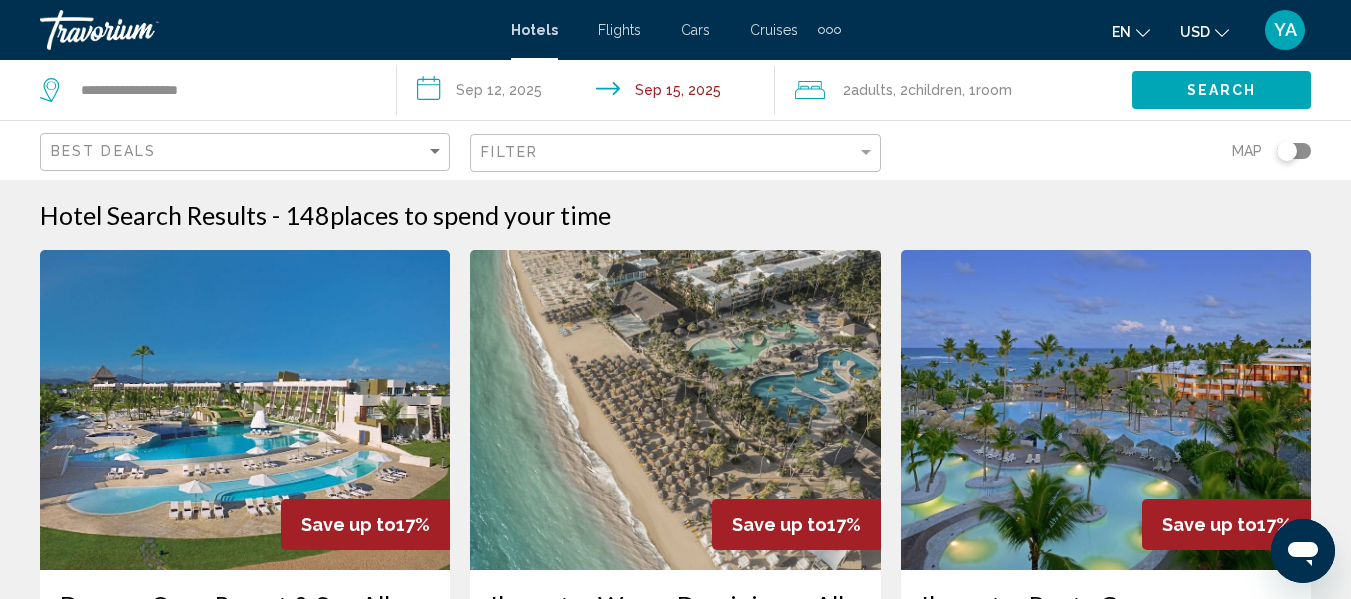 click on "Hotel Search Results  -   148  places to spend your time Save up to  17%   Dreams Onyx Resort & Spa All Inclusive
Hotel
Playas Uvero Alto Km 275, [CITY] 19.4 mi  from [CITY] city center from hotel 4.5 From $1,516.80 USD $1,258.19 USD  You save  $258.61 USD
Fitness Center
Free WiFi
Room Service
Swimming Pool  4.5 Select Room Save up to  17%   Iberostar Waves Dominicana All Inclusive
Hotel
Carretera Arena Gorda Playa Bavaro, [CITY] 9.6 mi  from [CITY] city center from hotel 5 From $997.14 USD 5 5 5" at bounding box center [675, 1817] 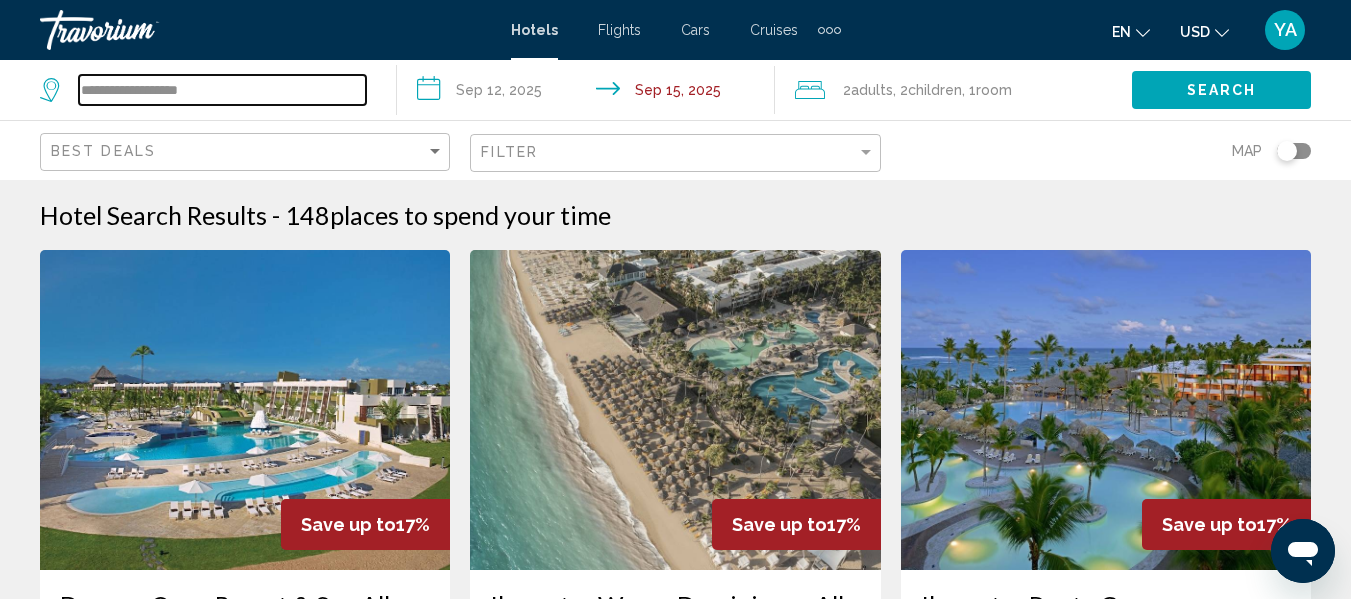 click on "**********" at bounding box center (222, 90) 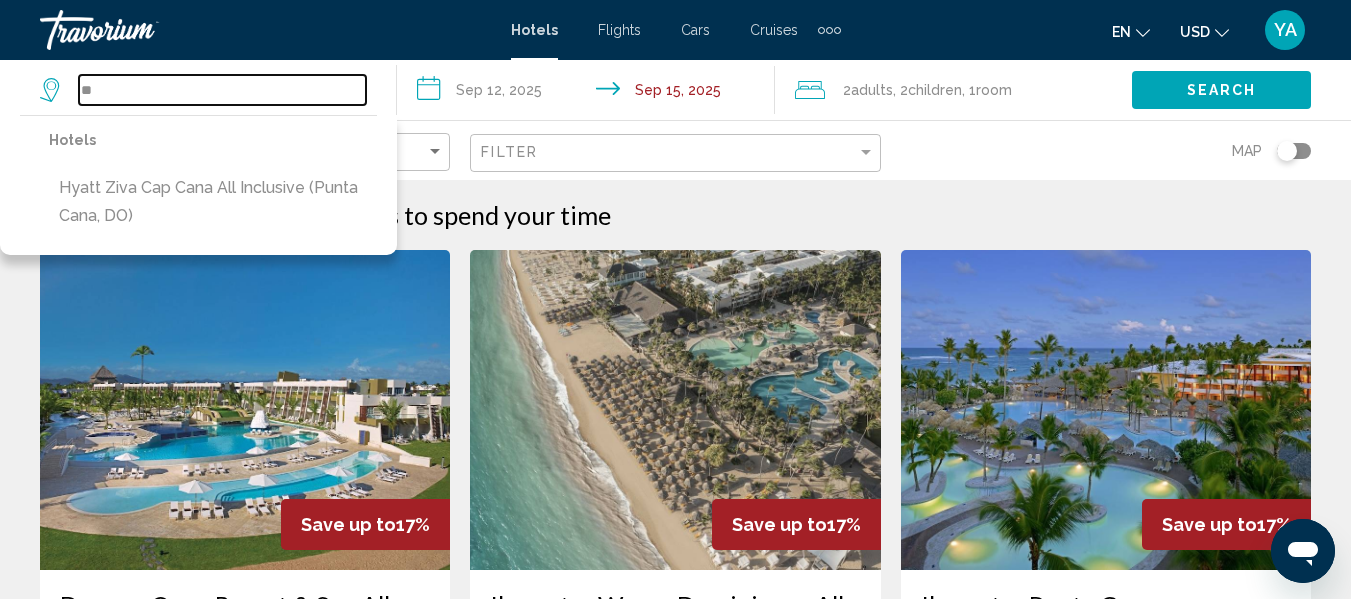 type on "*" 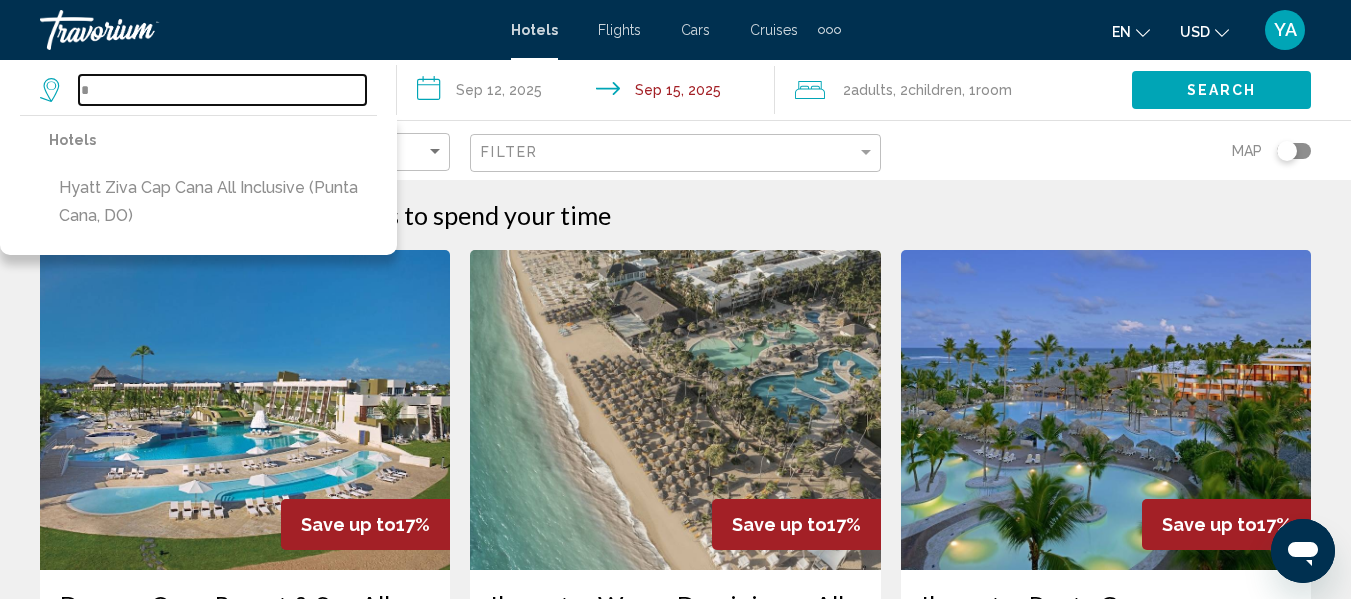 type 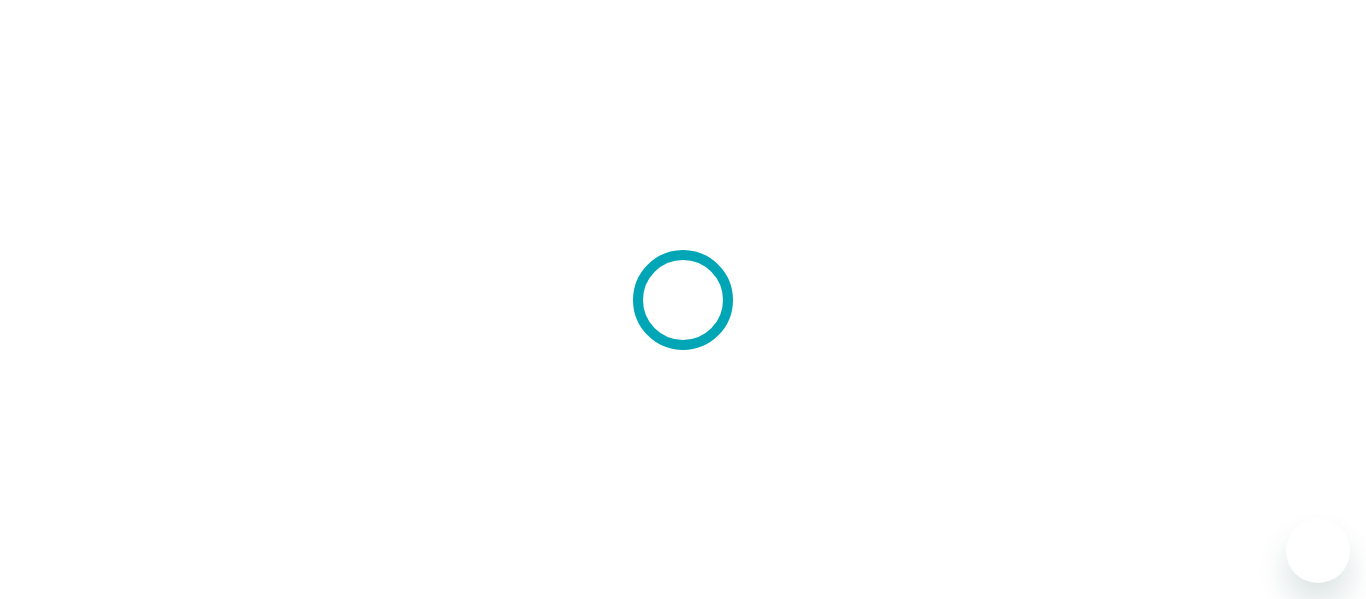 scroll, scrollTop: 0, scrollLeft: 0, axis: both 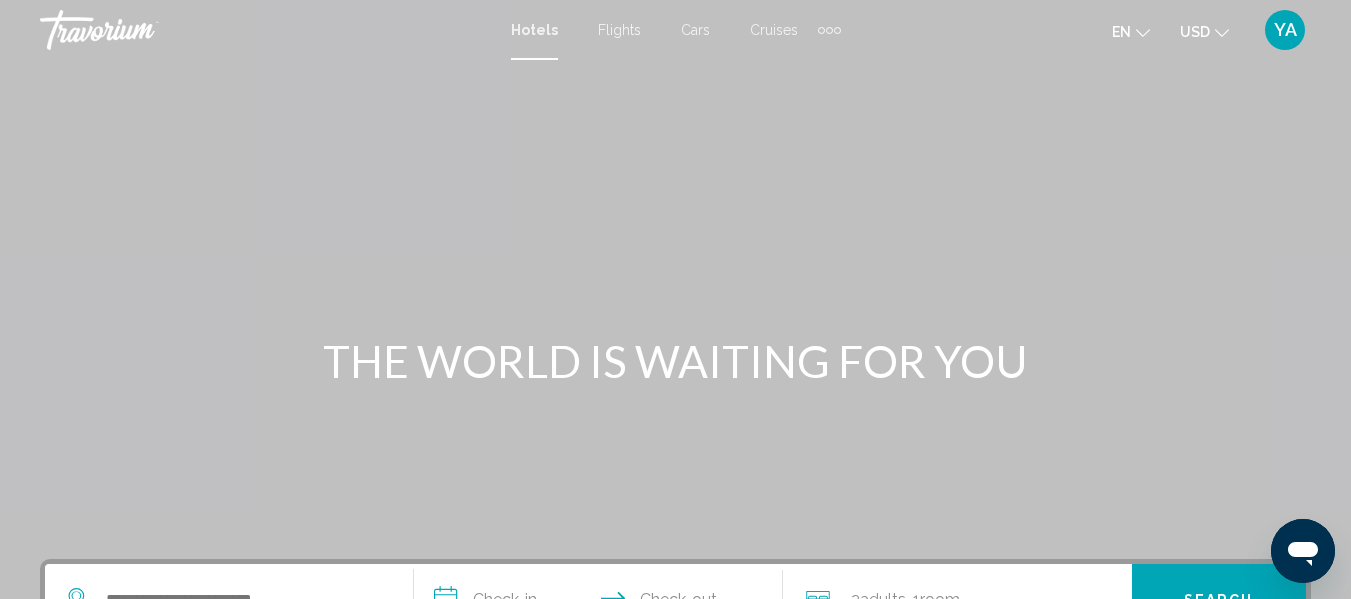 click on "Cruises" at bounding box center (774, 30) 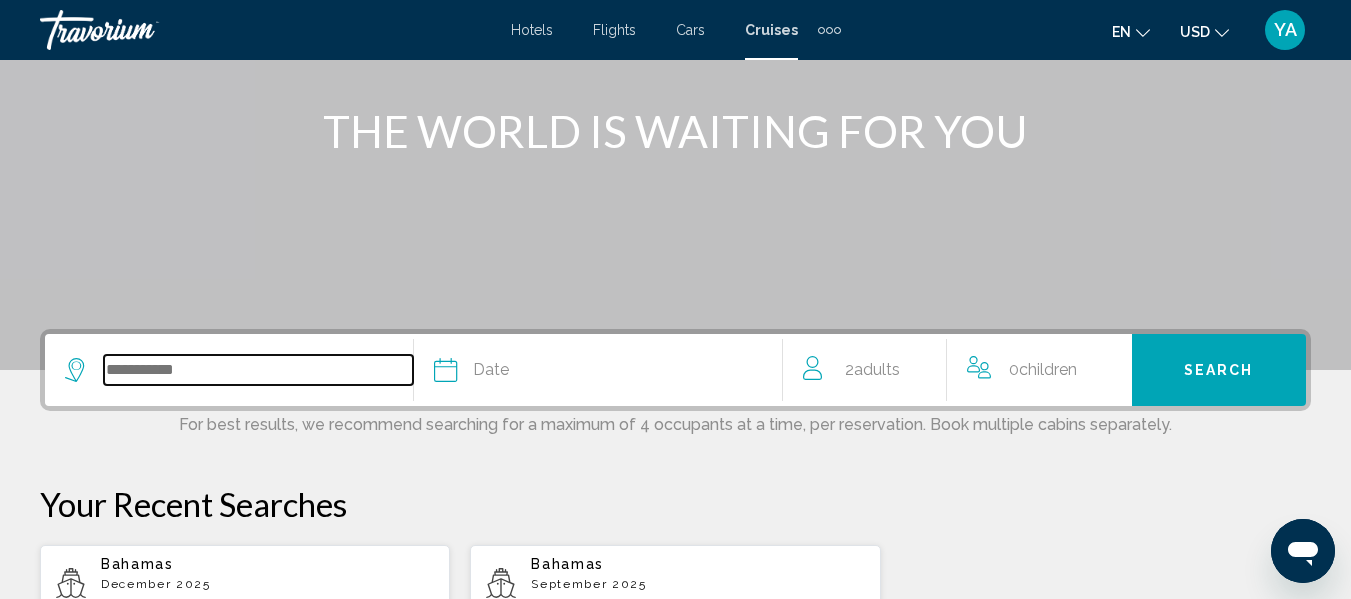 click at bounding box center (258, 370) 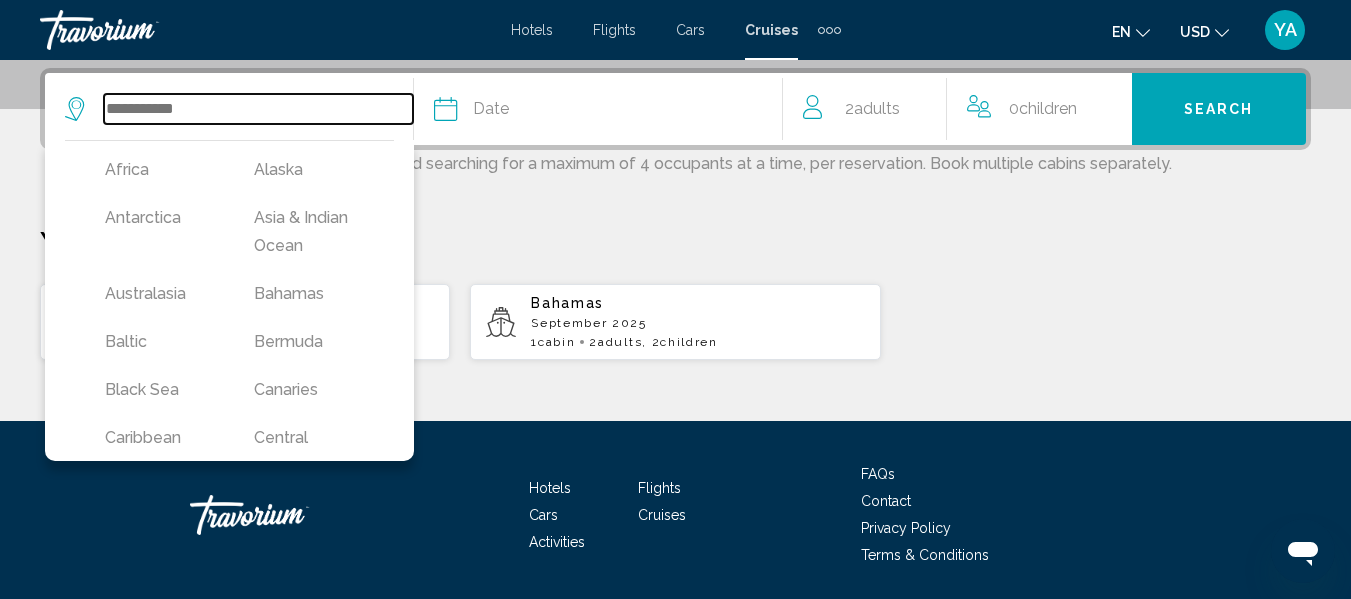 scroll, scrollTop: 494, scrollLeft: 0, axis: vertical 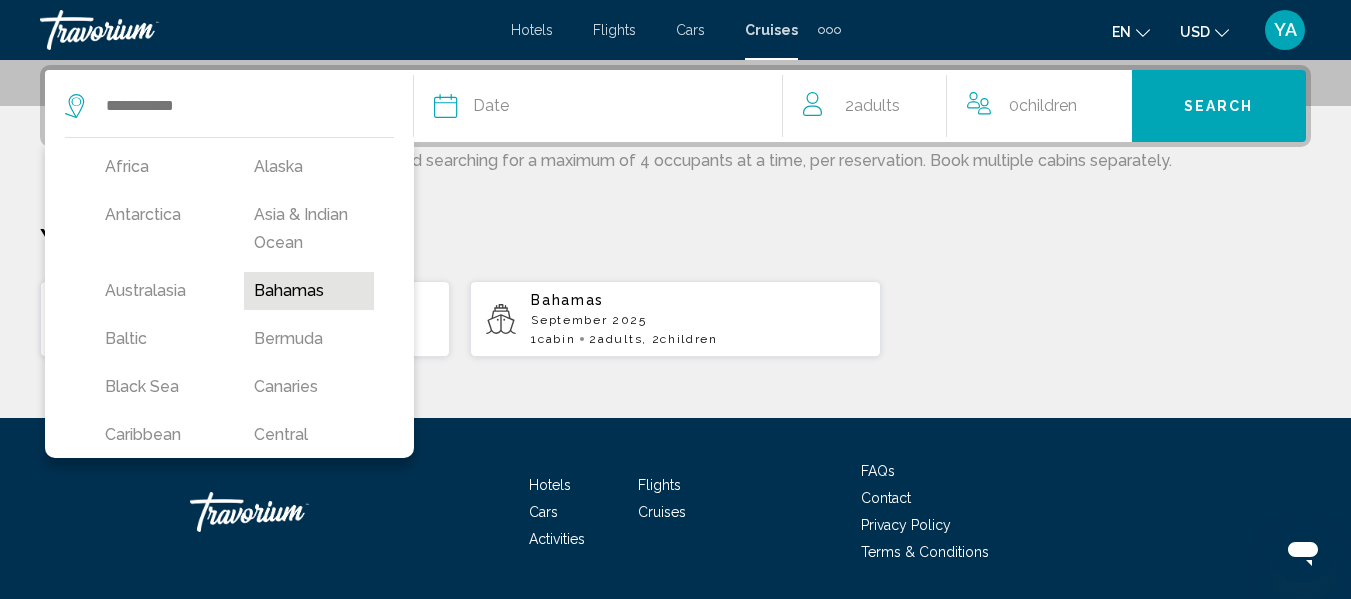 click on "Bahamas" at bounding box center [308, 291] 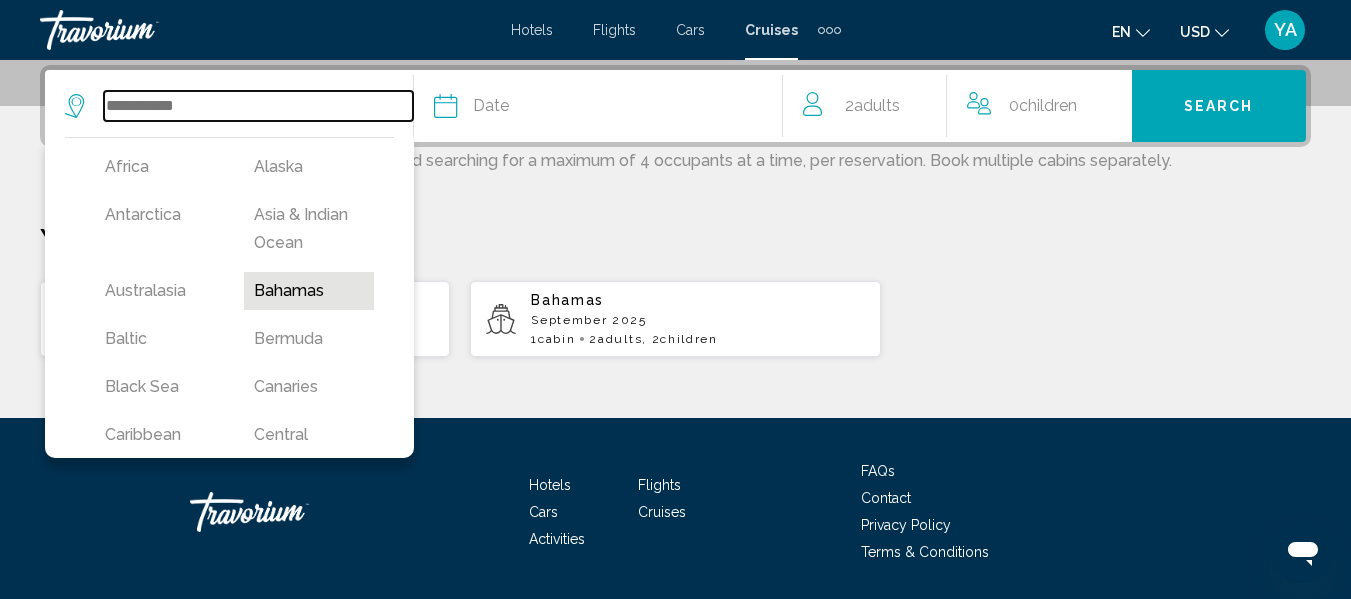 type on "*******" 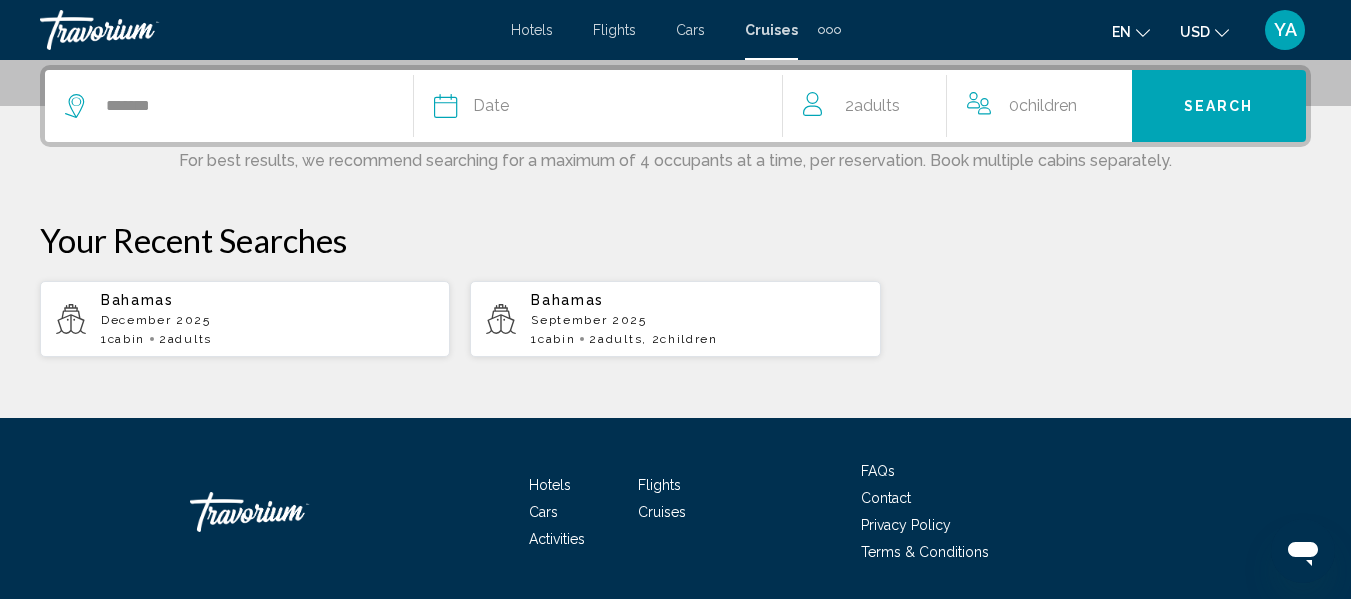 click on "Date" 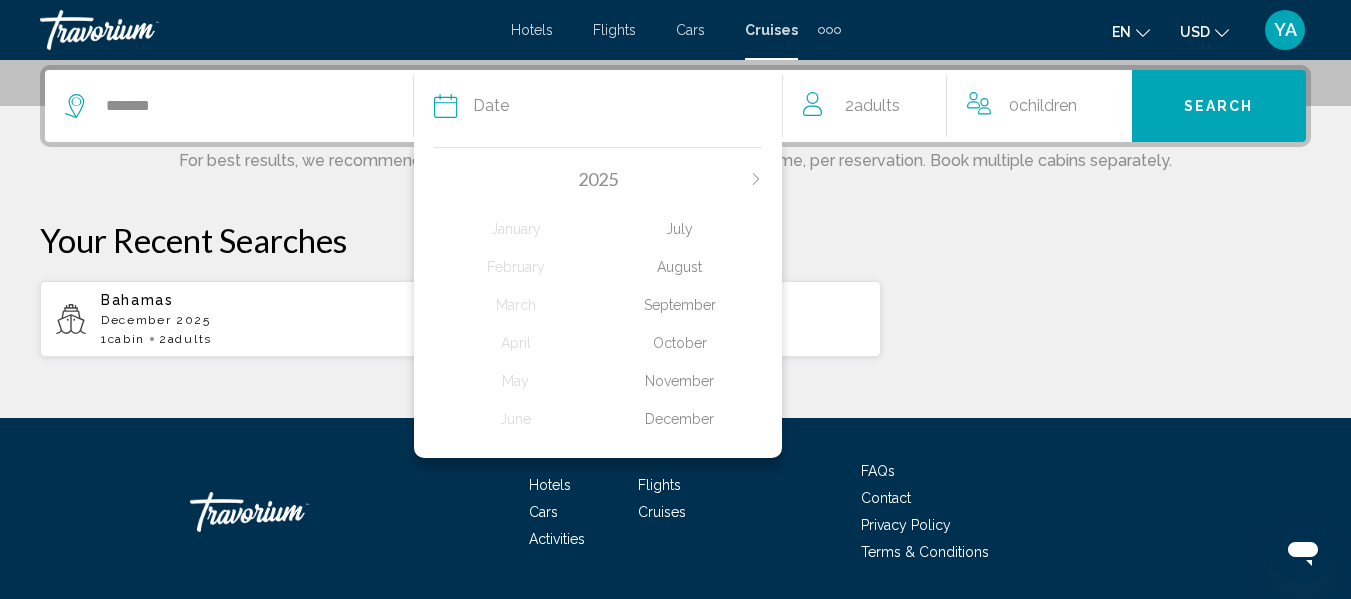 click on "July" 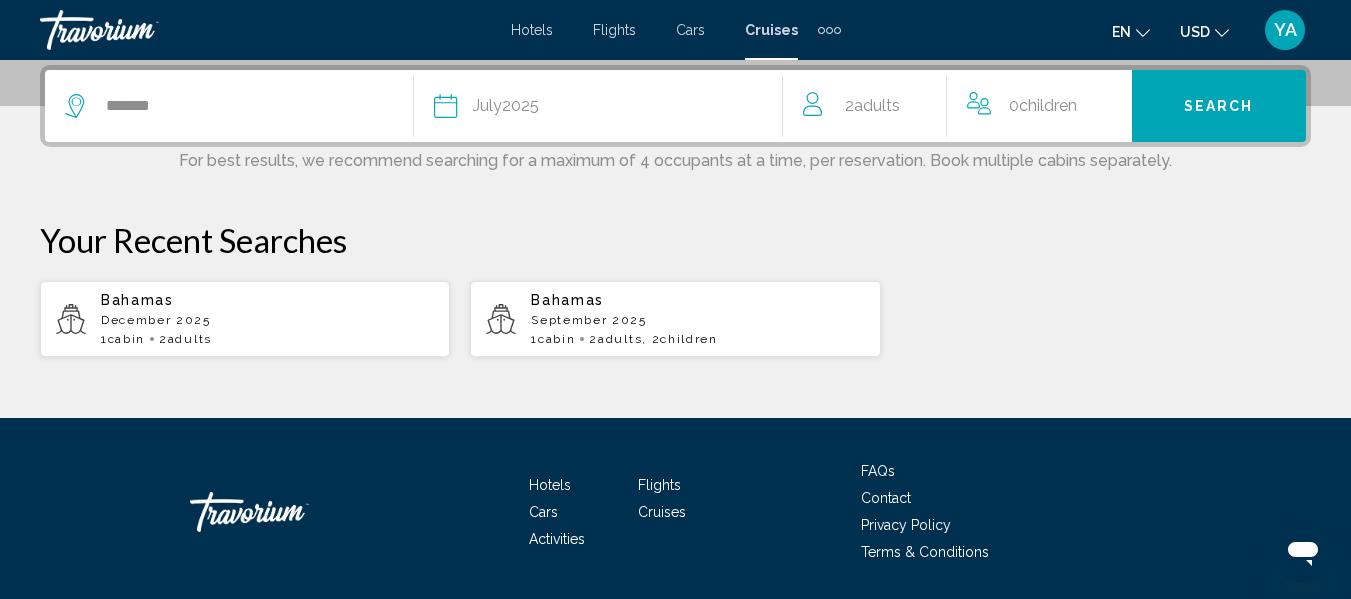 click on "0  Child Children" 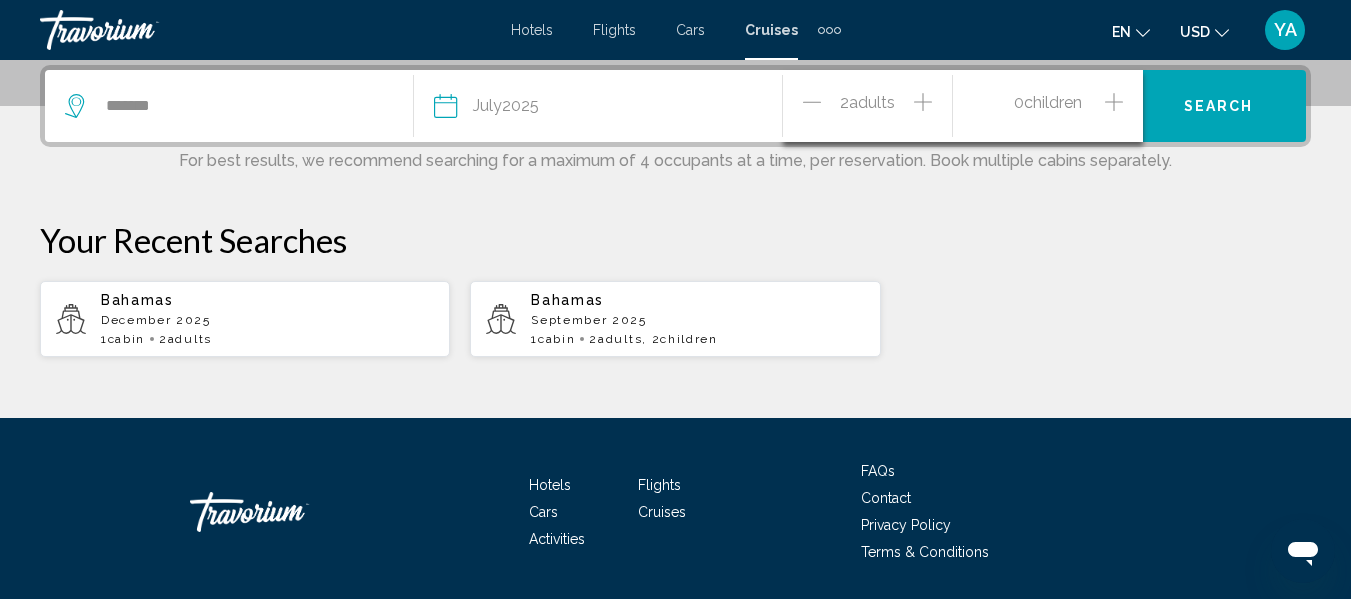 click 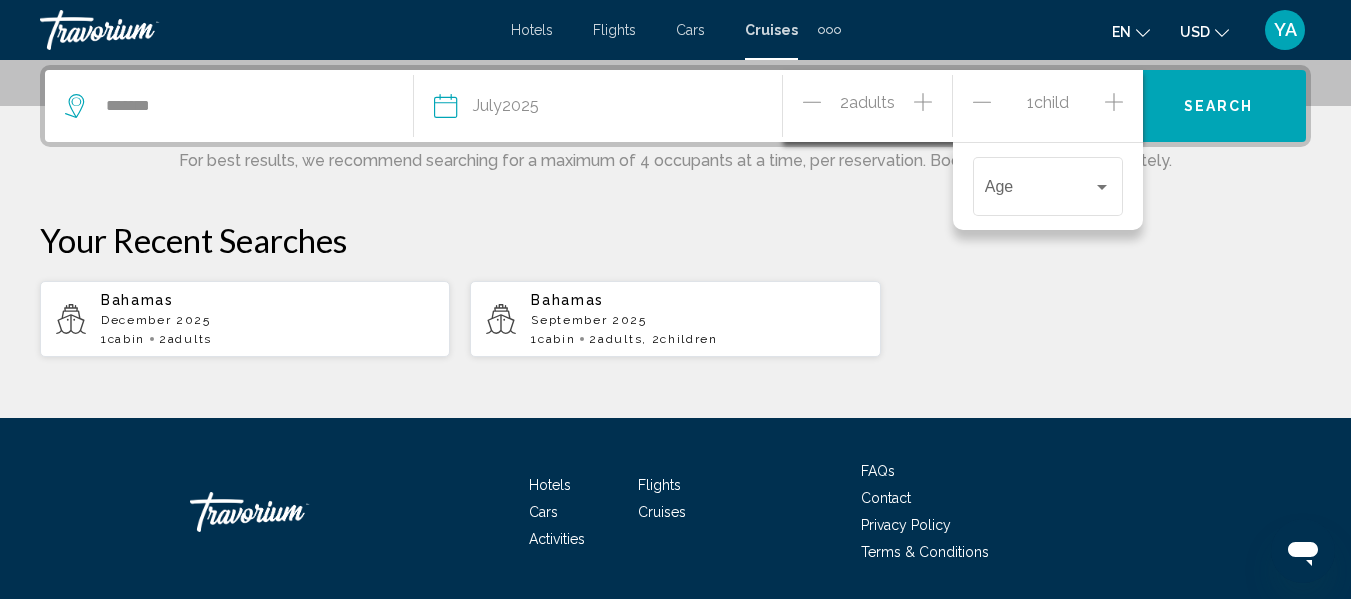 click 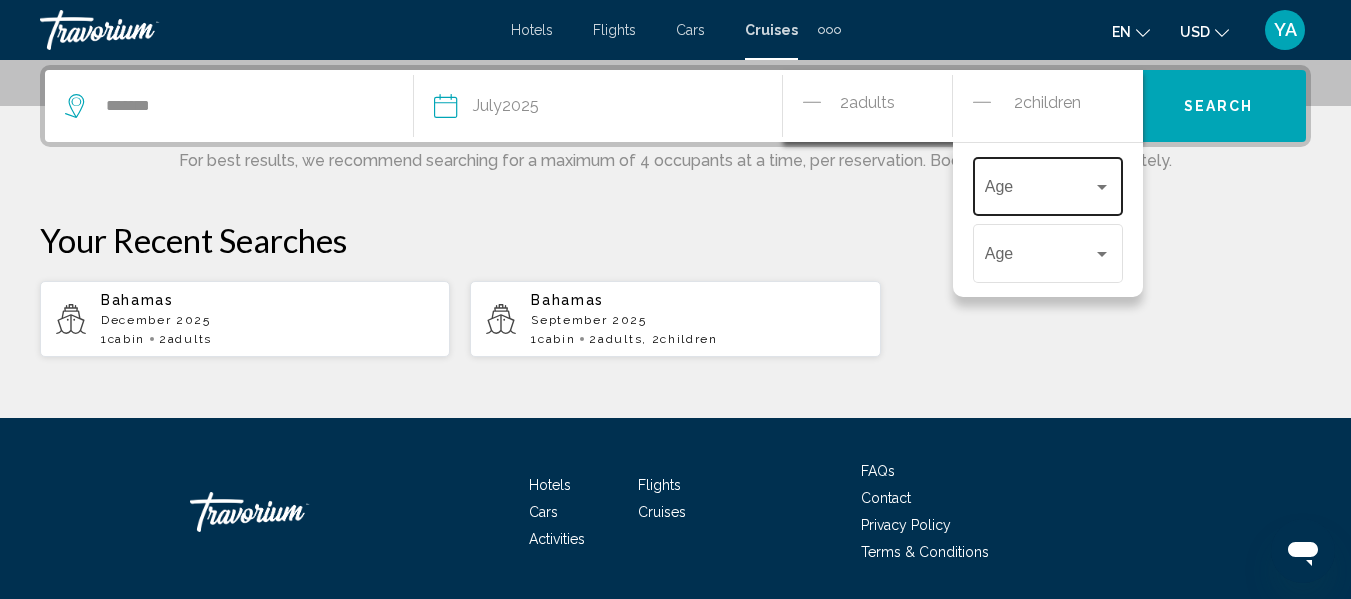 click at bounding box center [1039, 191] 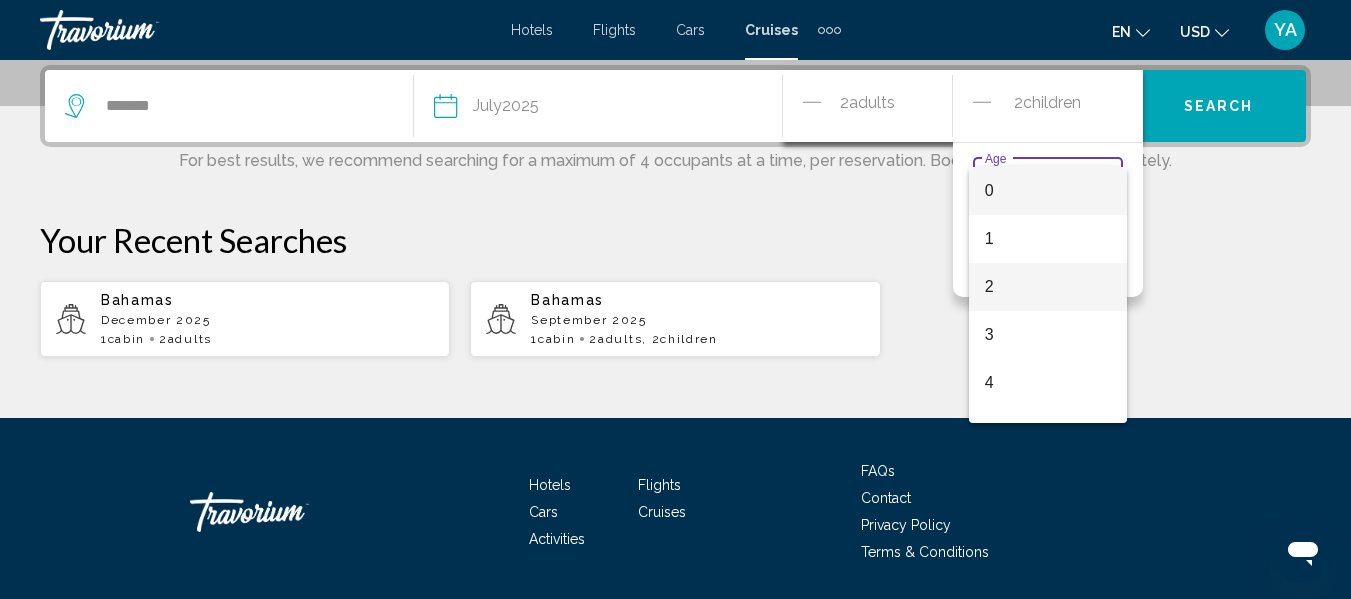 click on "2" at bounding box center (1048, 287) 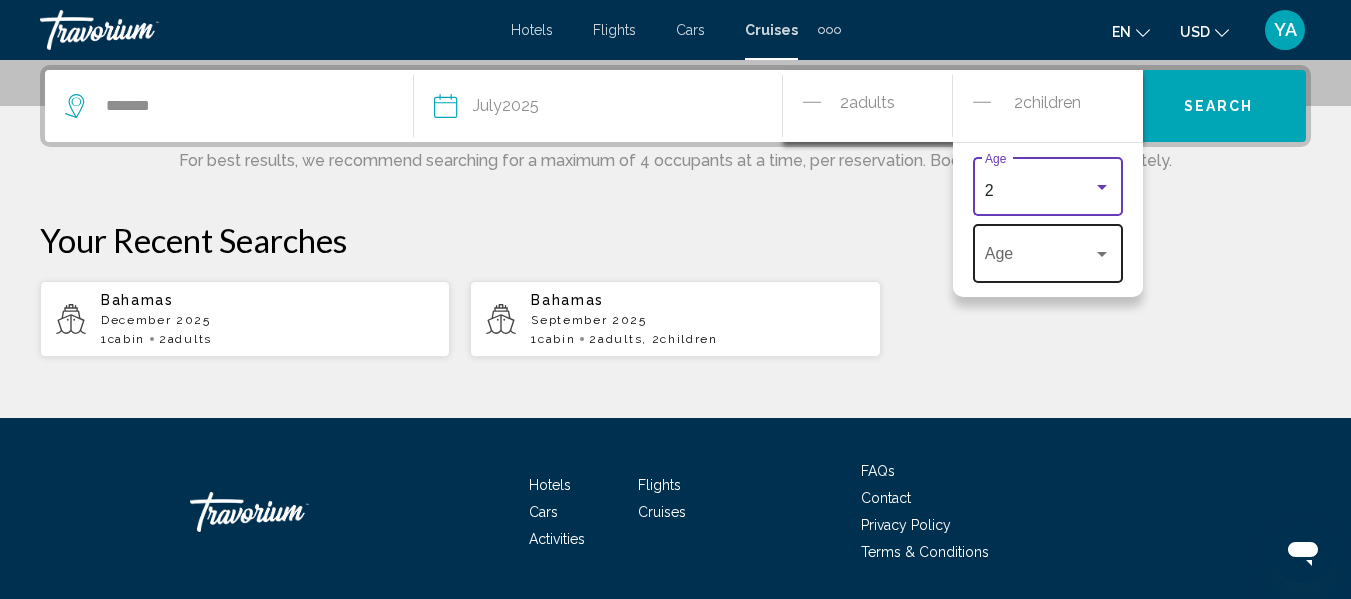 click at bounding box center [1102, 254] 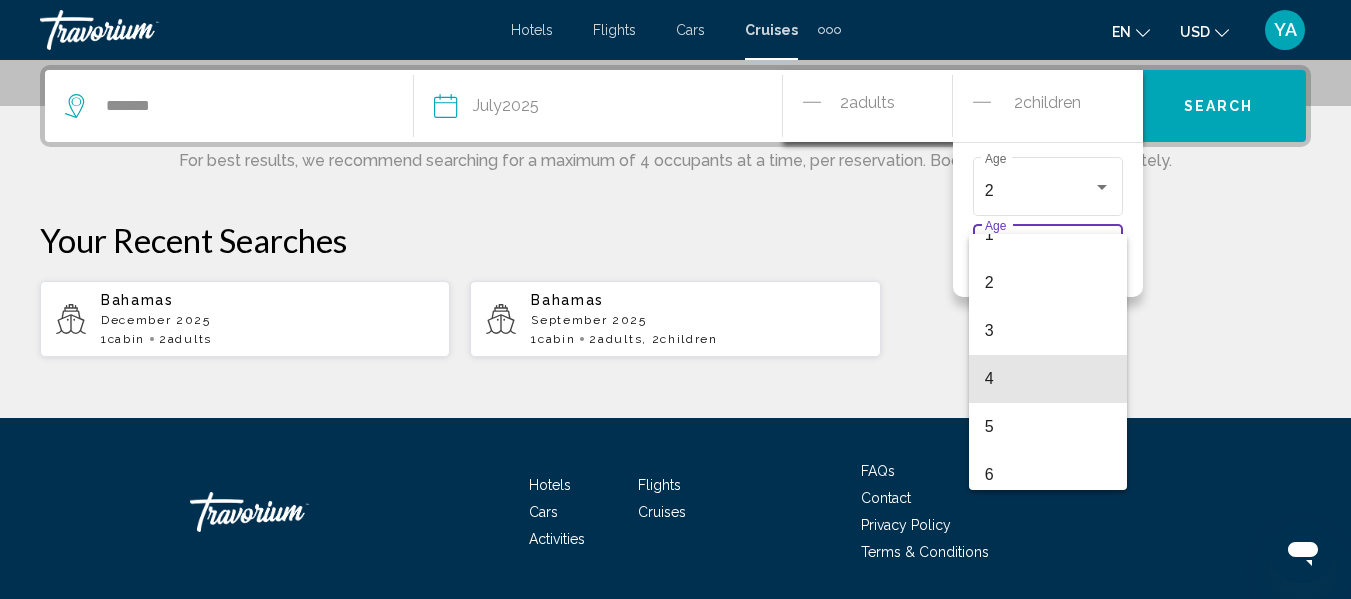 scroll, scrollTop: 102, scrollLeft: 0, axis: vertical 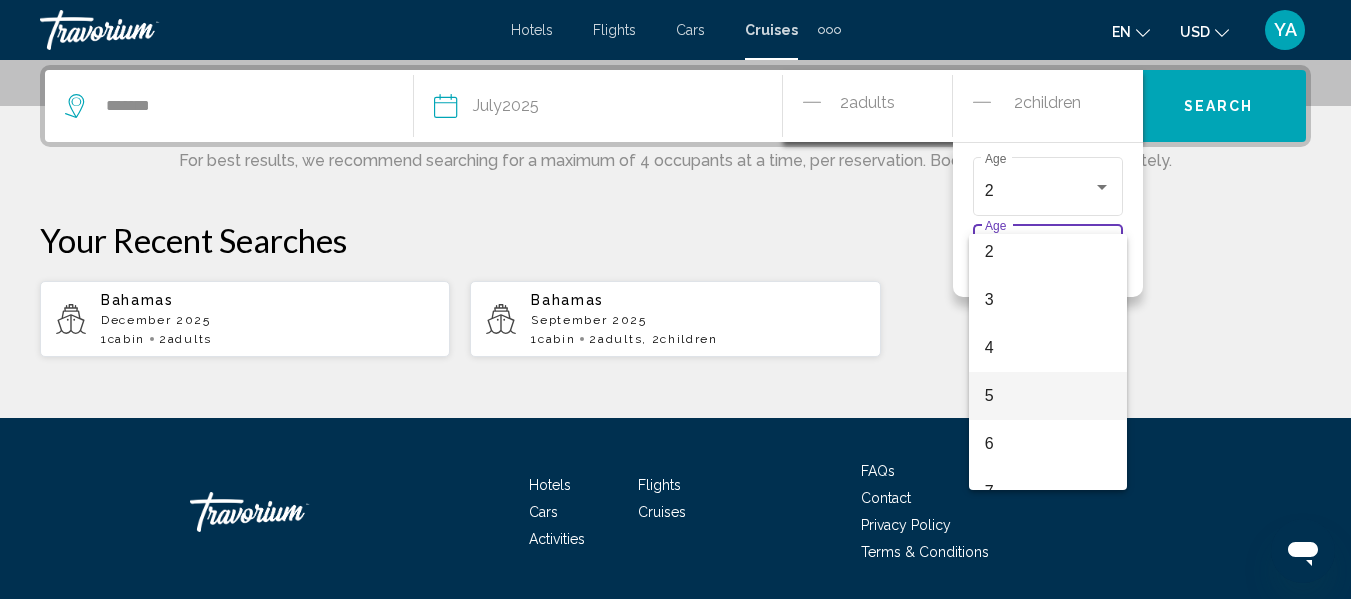 click on "5" at bounding box center [1048, 396] 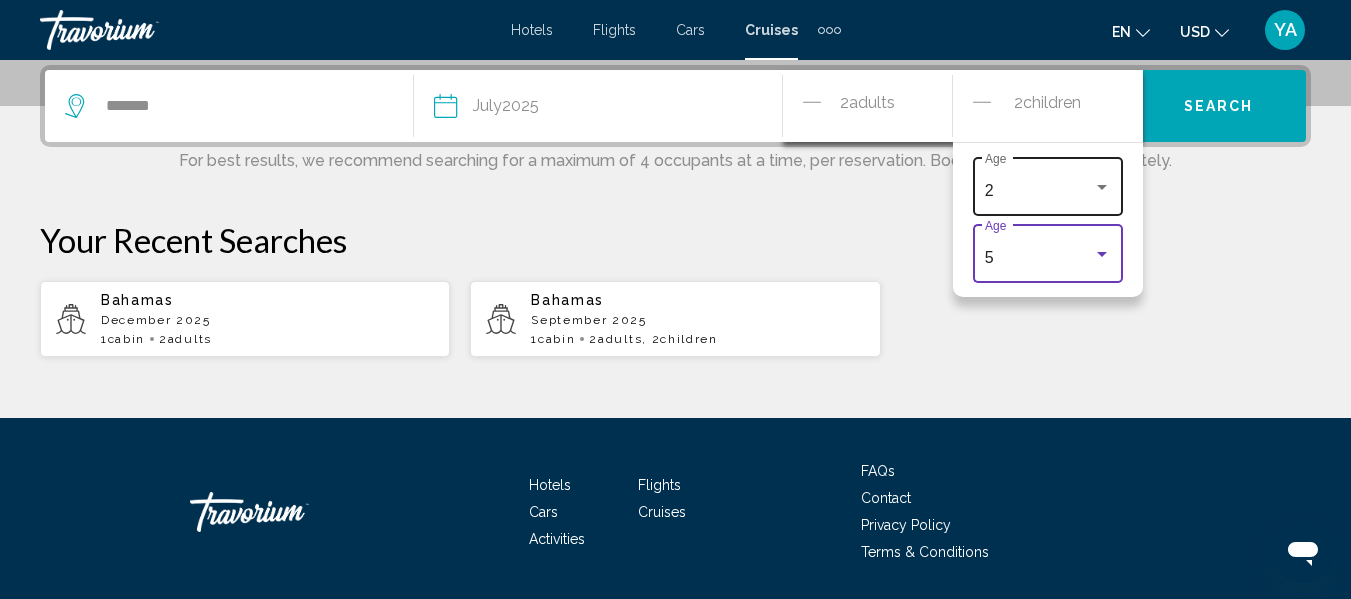 click on "2" at bounding box center (1039, 191) 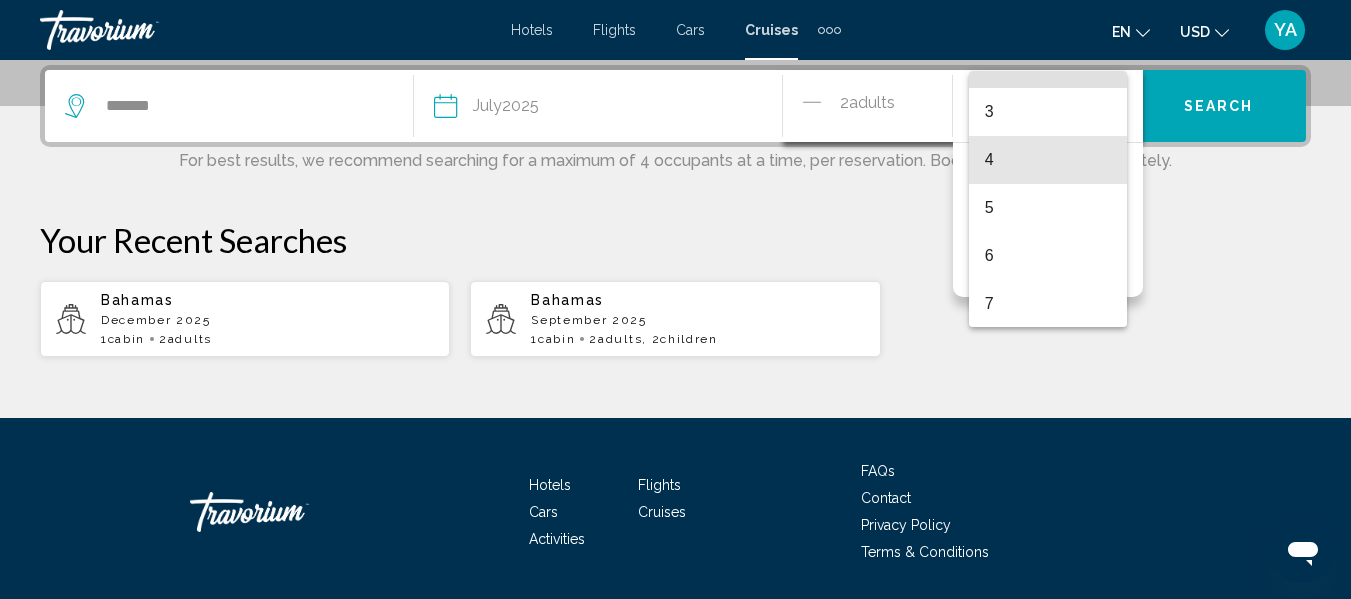 scroll, scrollTop: 133, scrollLeft: 0, axis: vertical 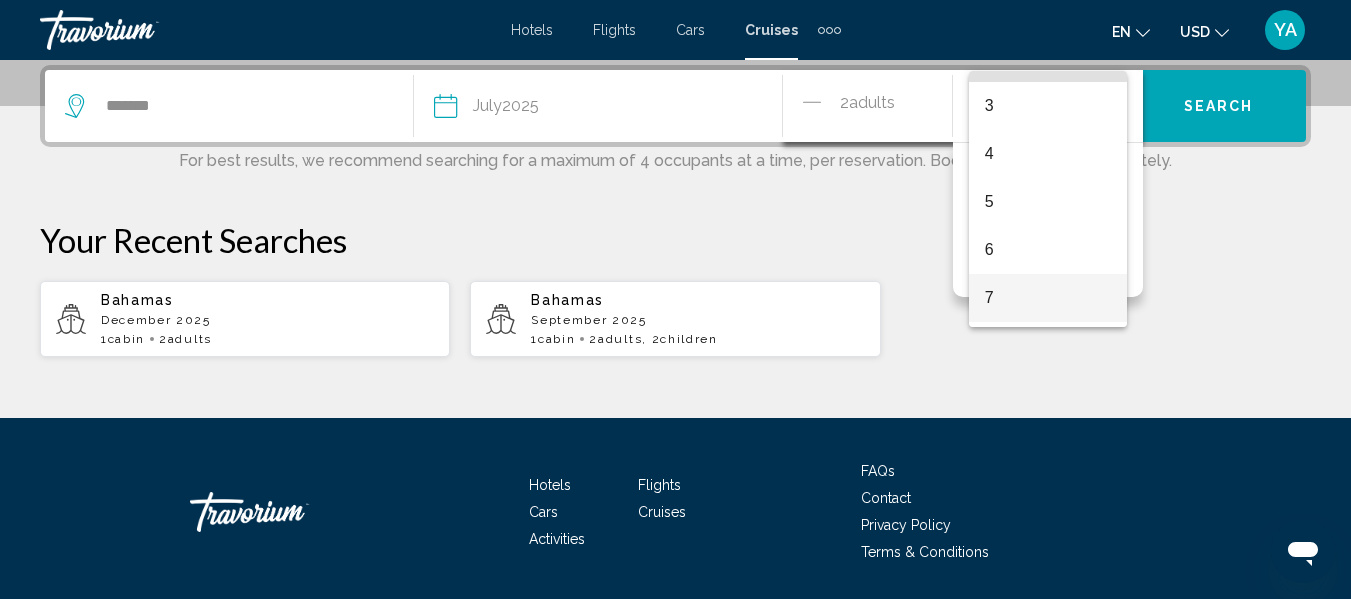 click on "7" at bounding box center [1048, 298] 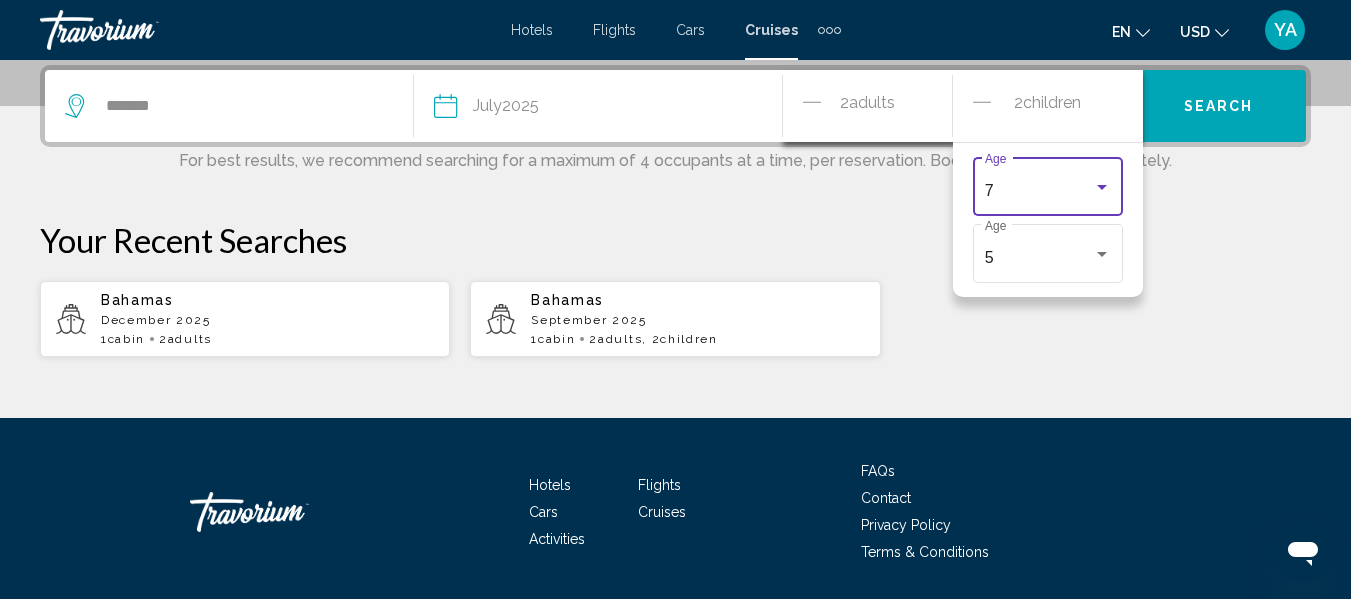 click on "Search" at bounding box center (1219, 106) 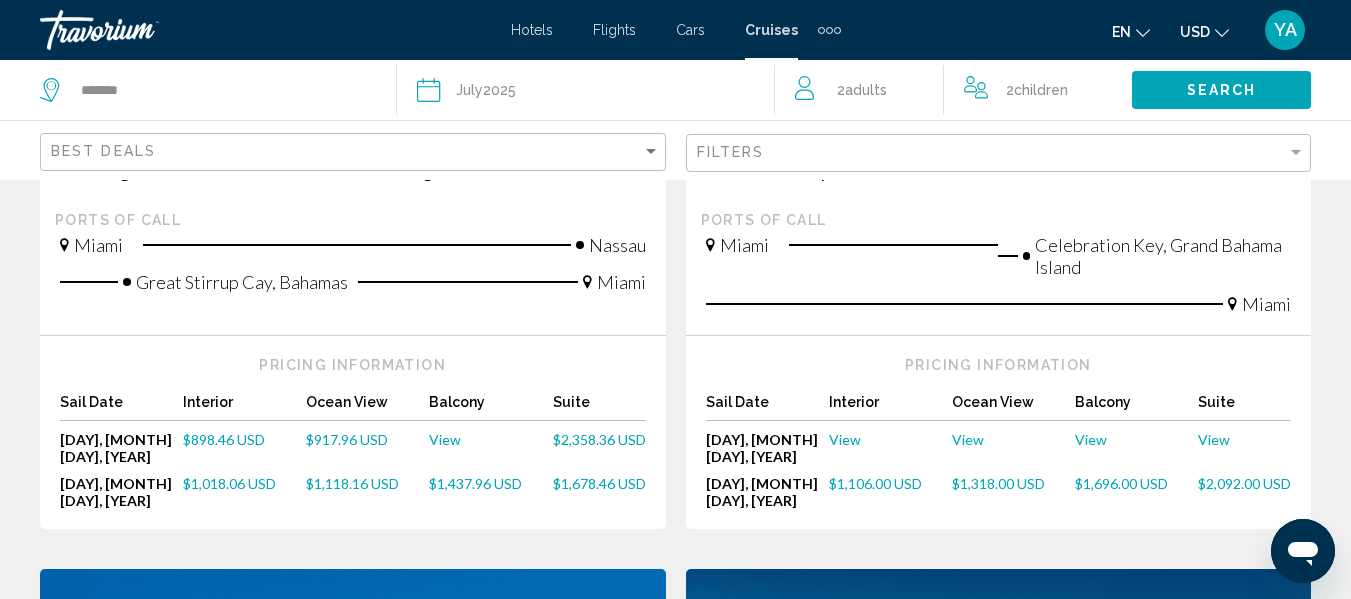 scroll, scrollTop: 604, scrollLeft: 0, axis: vertical 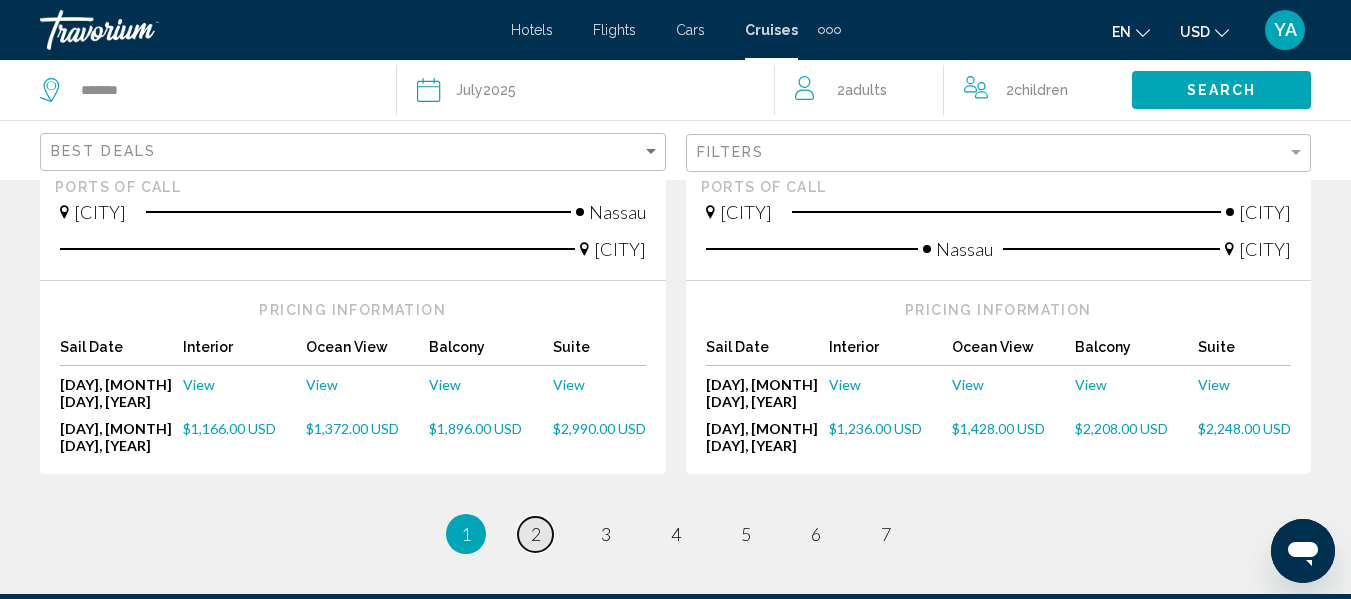 click on "2" at bounding box center [536, 534] 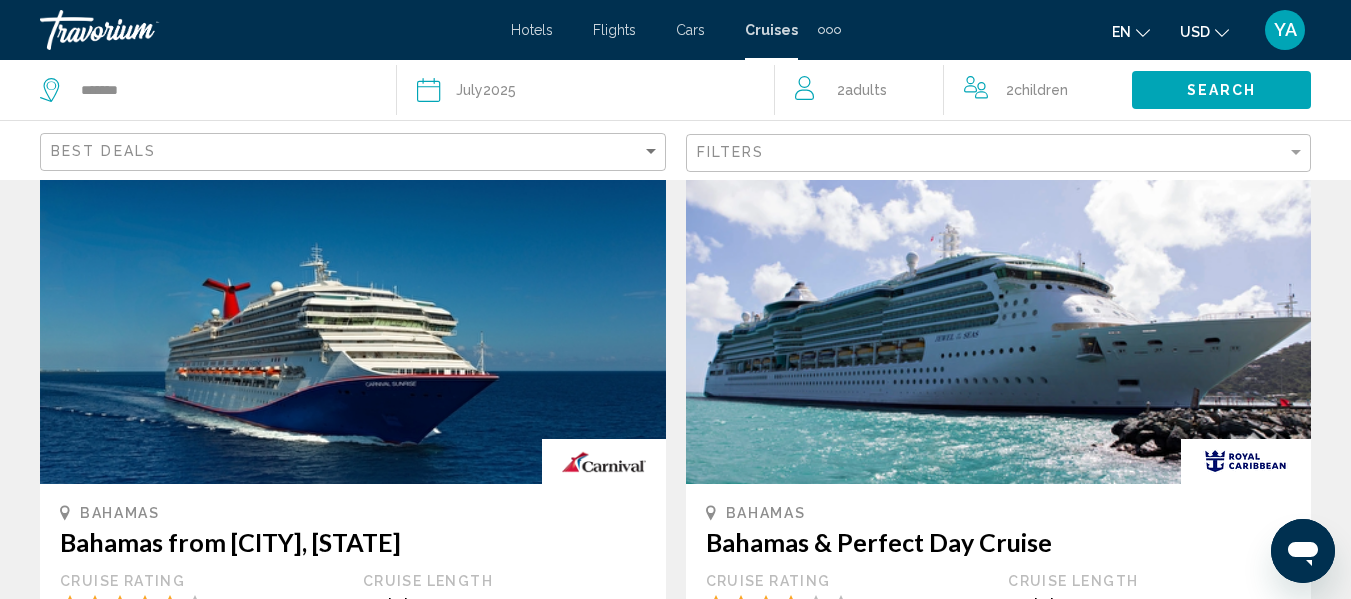 scroll, scrollTop: 1021, scrollLeft: 0, axis: vertical 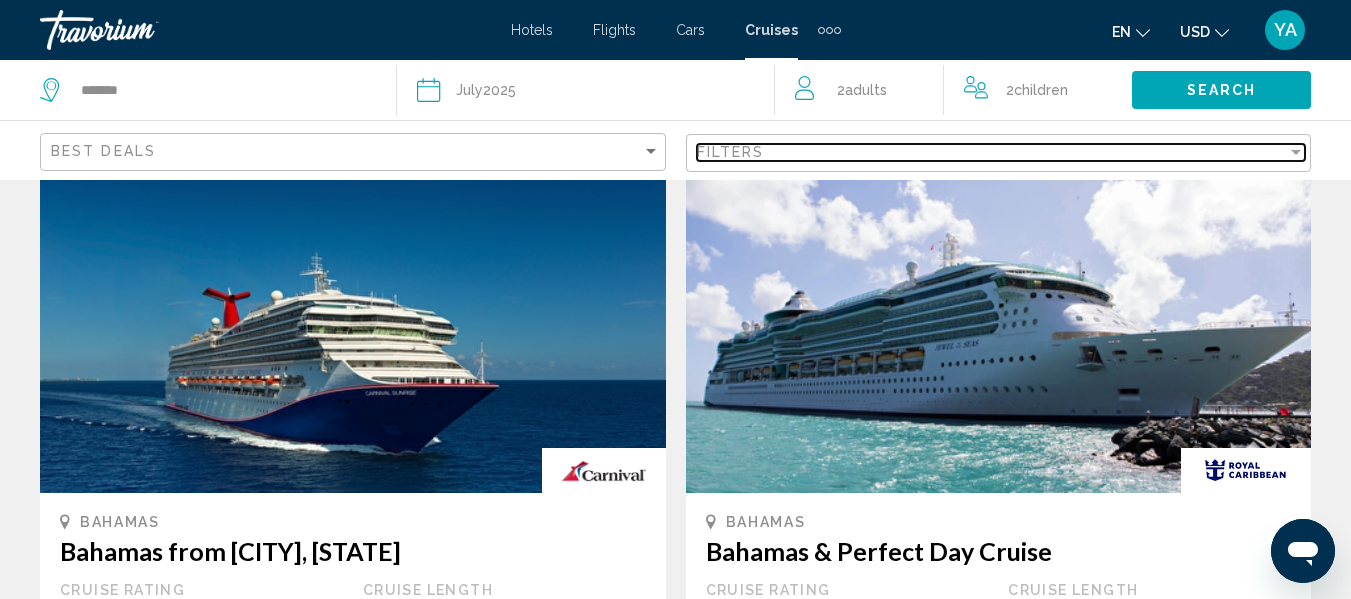 click on "Filters" at bounding box center (992, 152) 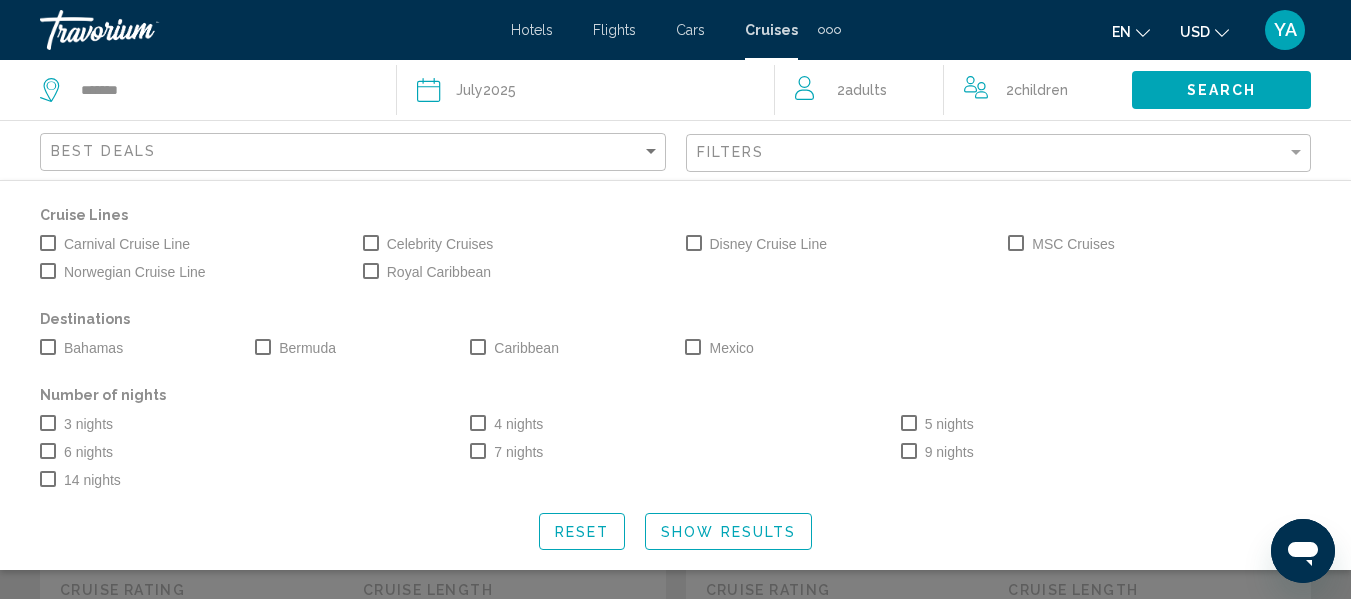 click at bounding box center (371, 271) 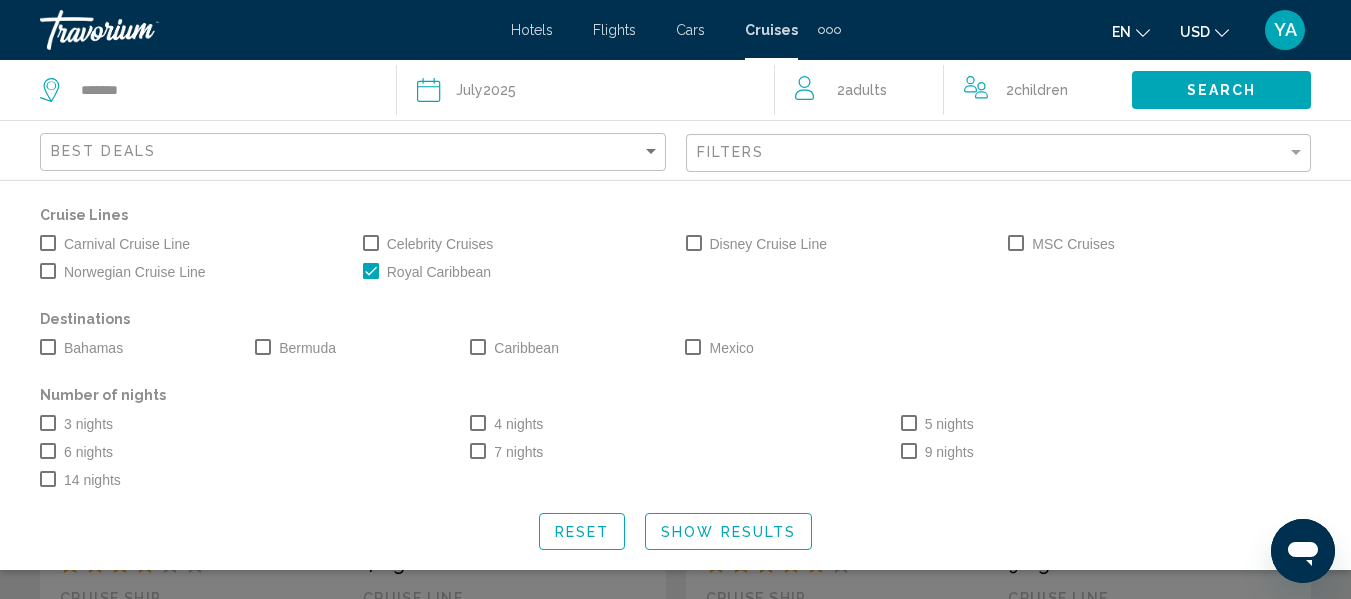 click at bounding box center (371, 243) 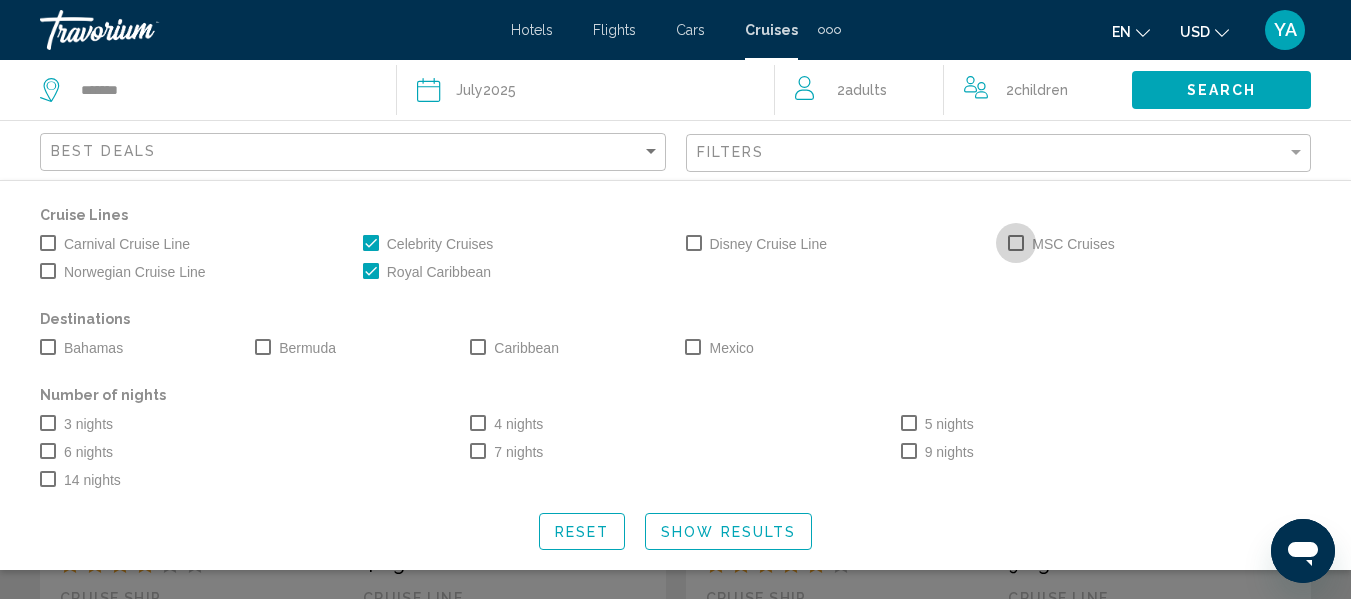 click at bounding box center [1016, 243] 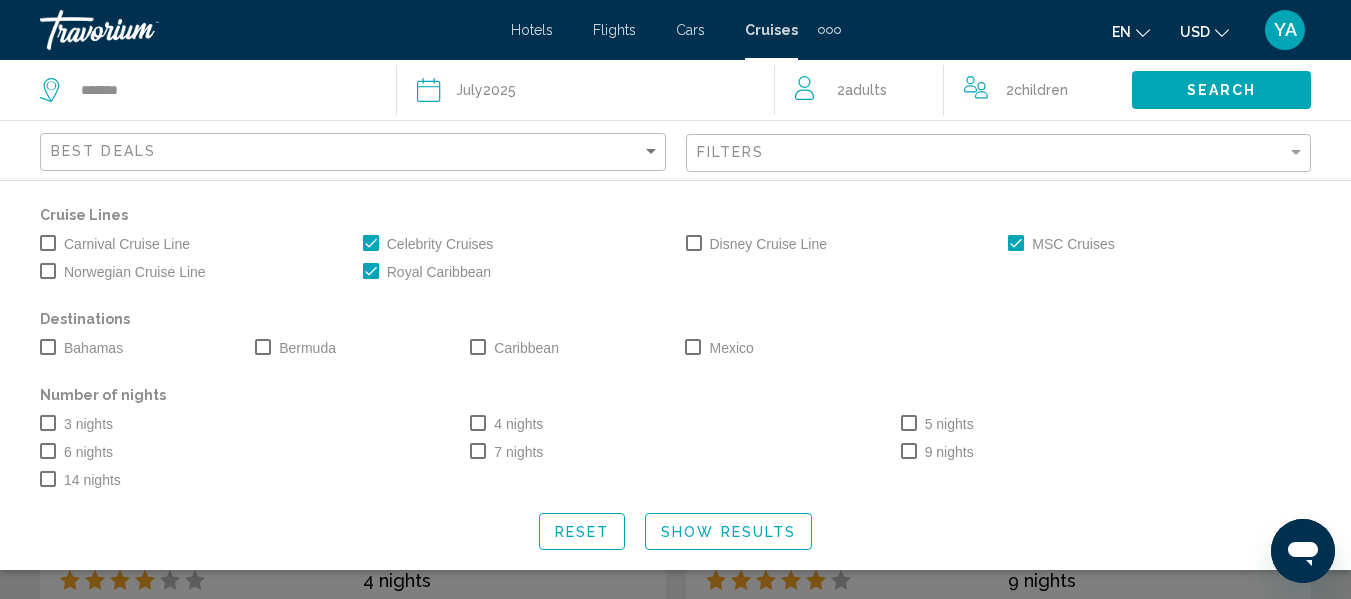 click at bounding box center (478, 423) 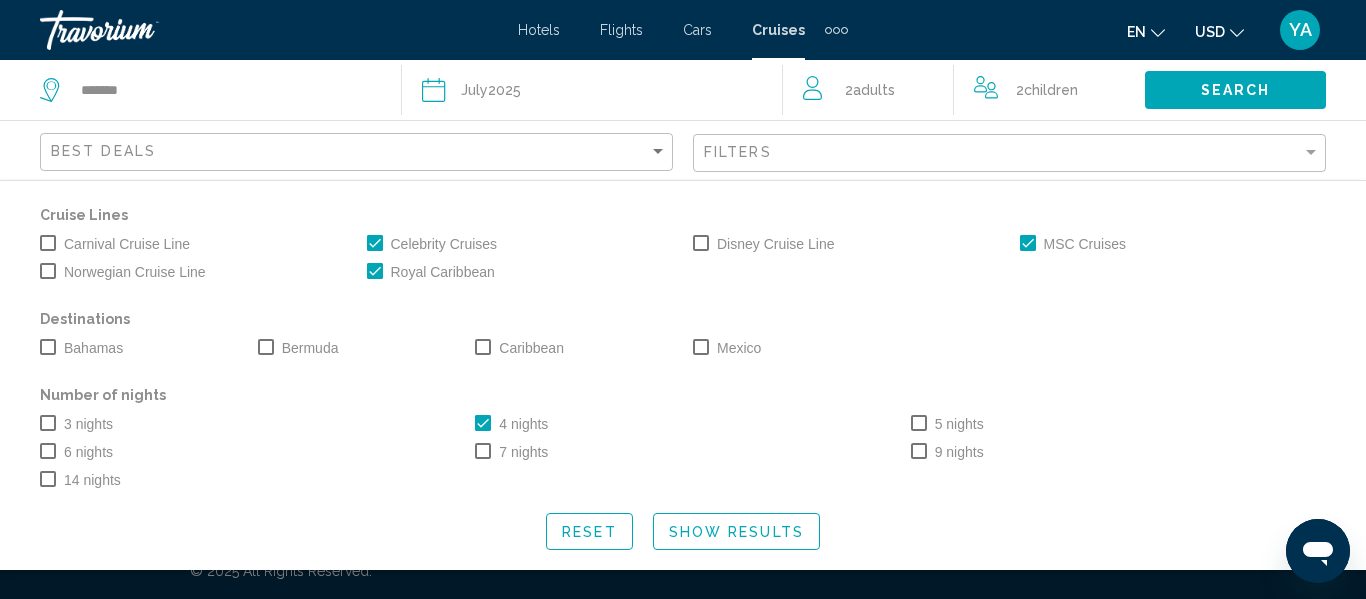 click on "Show Results" 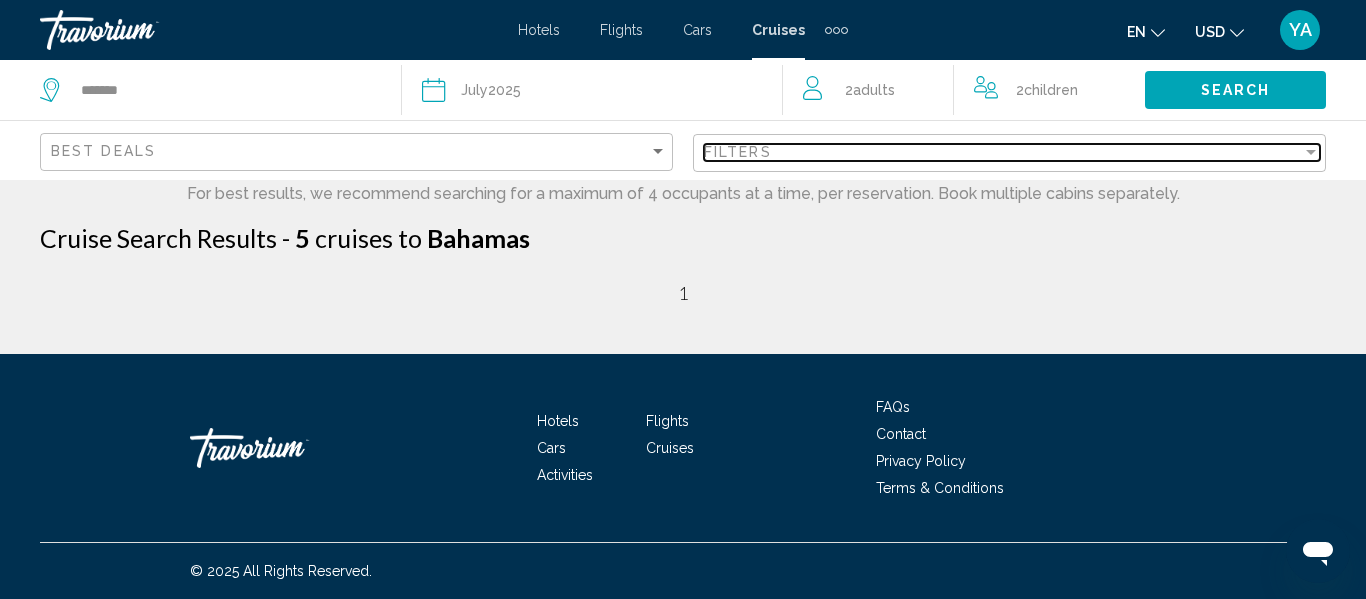 click on "Filters" at bounding box center [1003, 152] 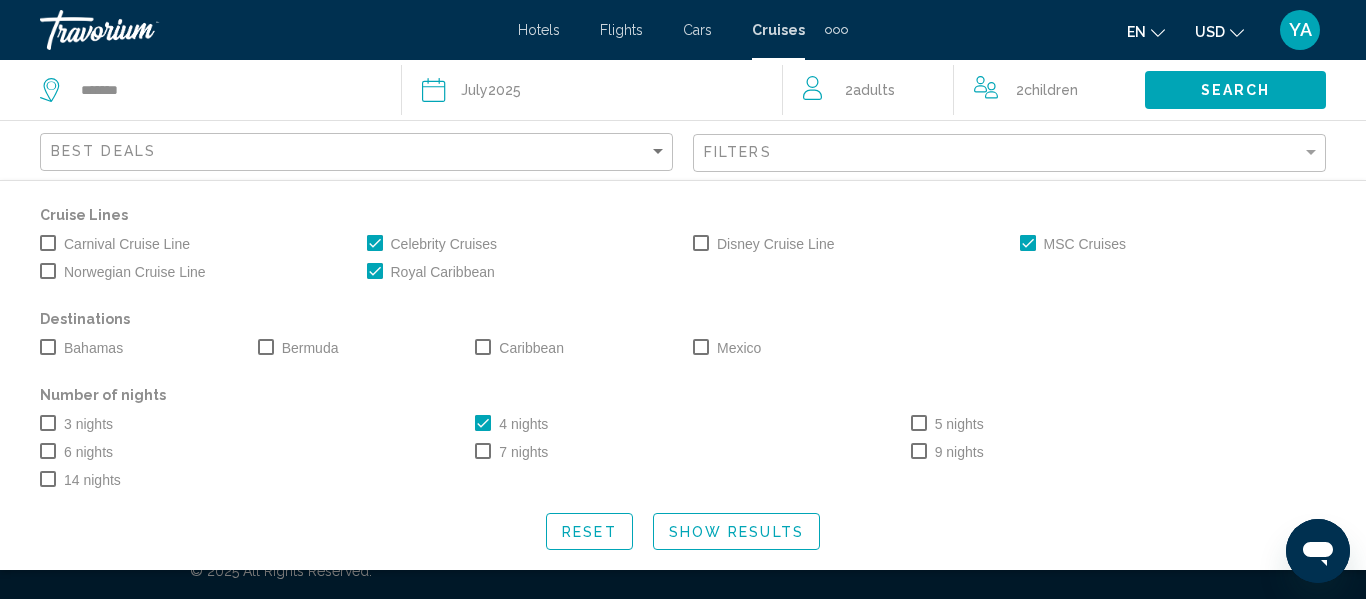 click at bounding box center (483, 423) 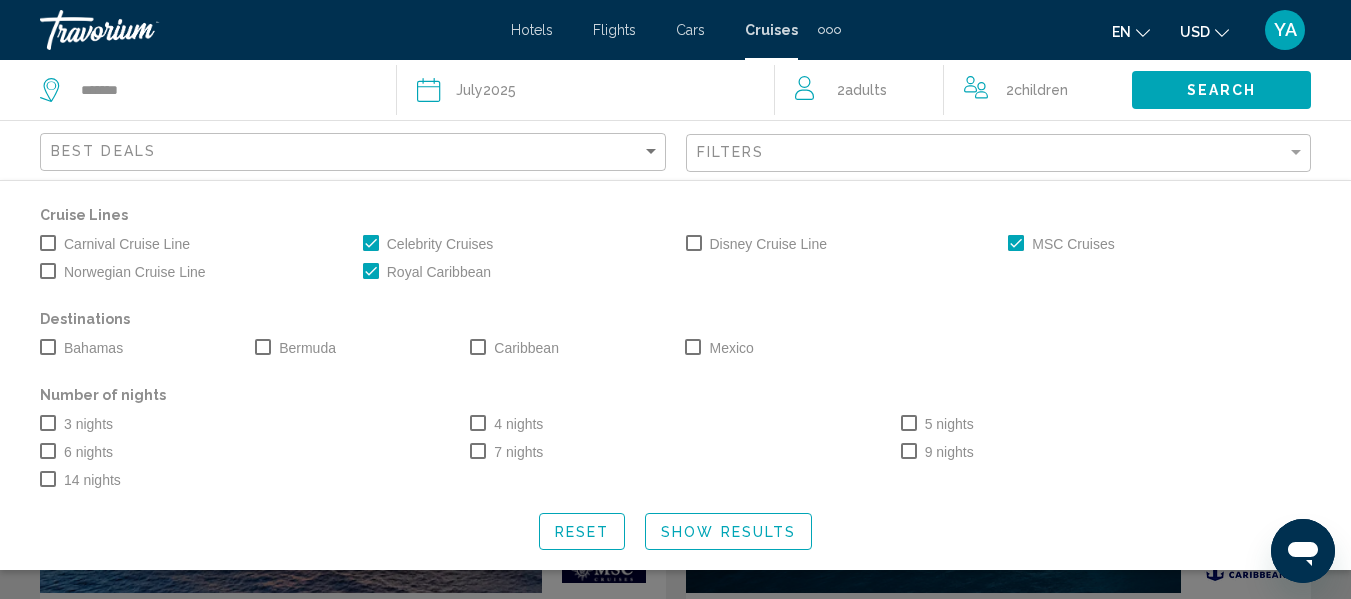 click on "Show Results" 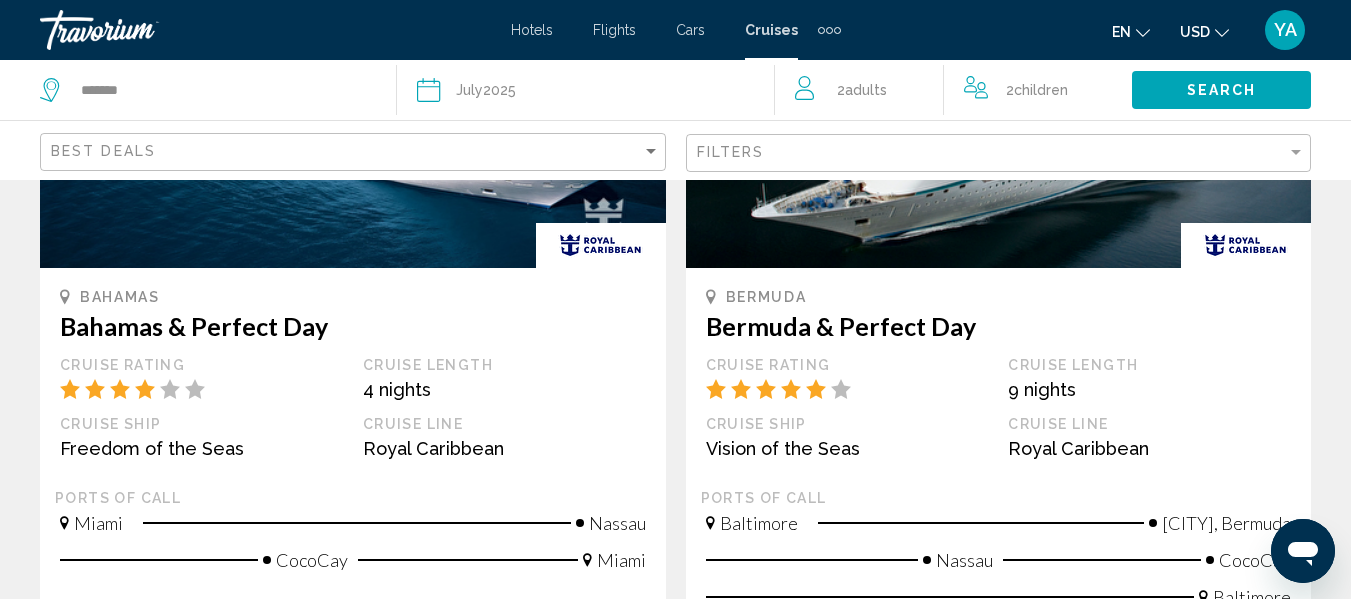 scroll, scrollTop: 2086, scrollLeft: 0, axis: vertical 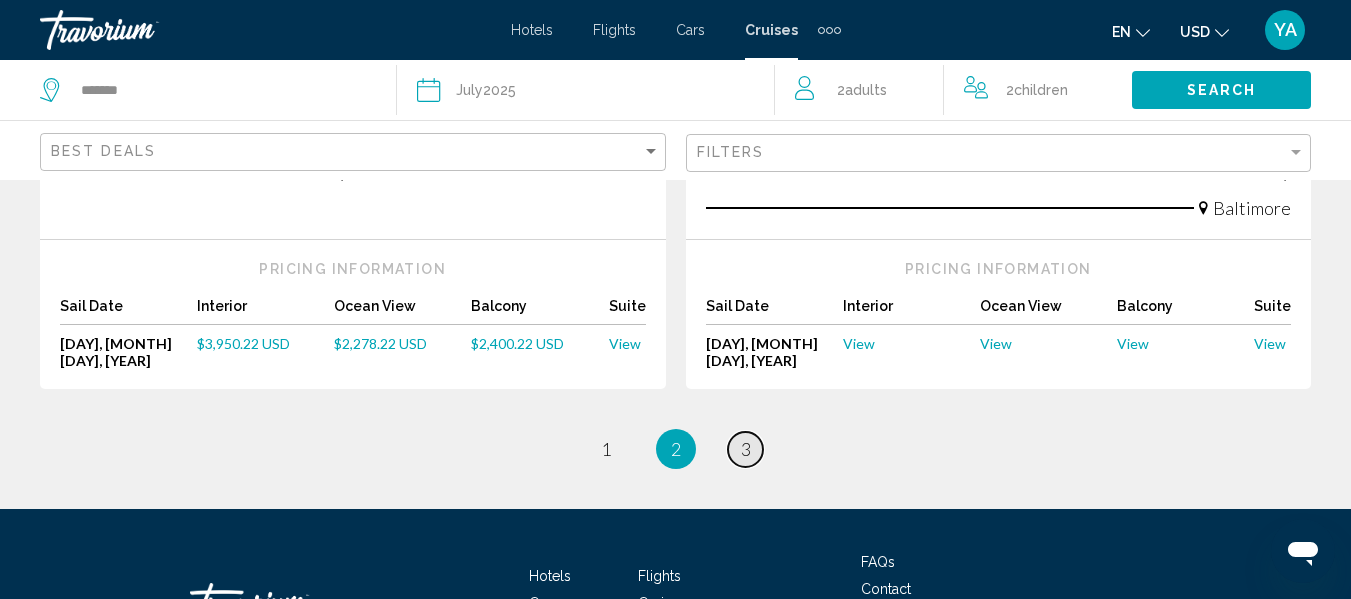 click on "3" at bounding box center (746, 449) 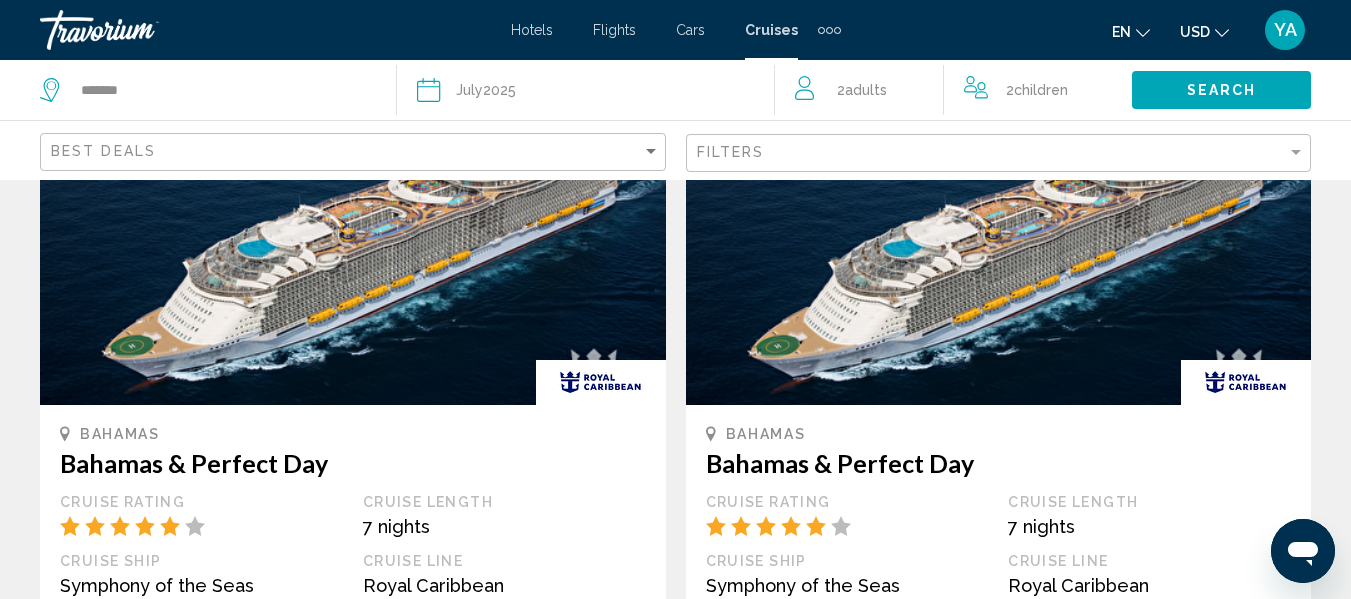 scroll, scrollTop: 0, scrollLeft: 0, axis: both 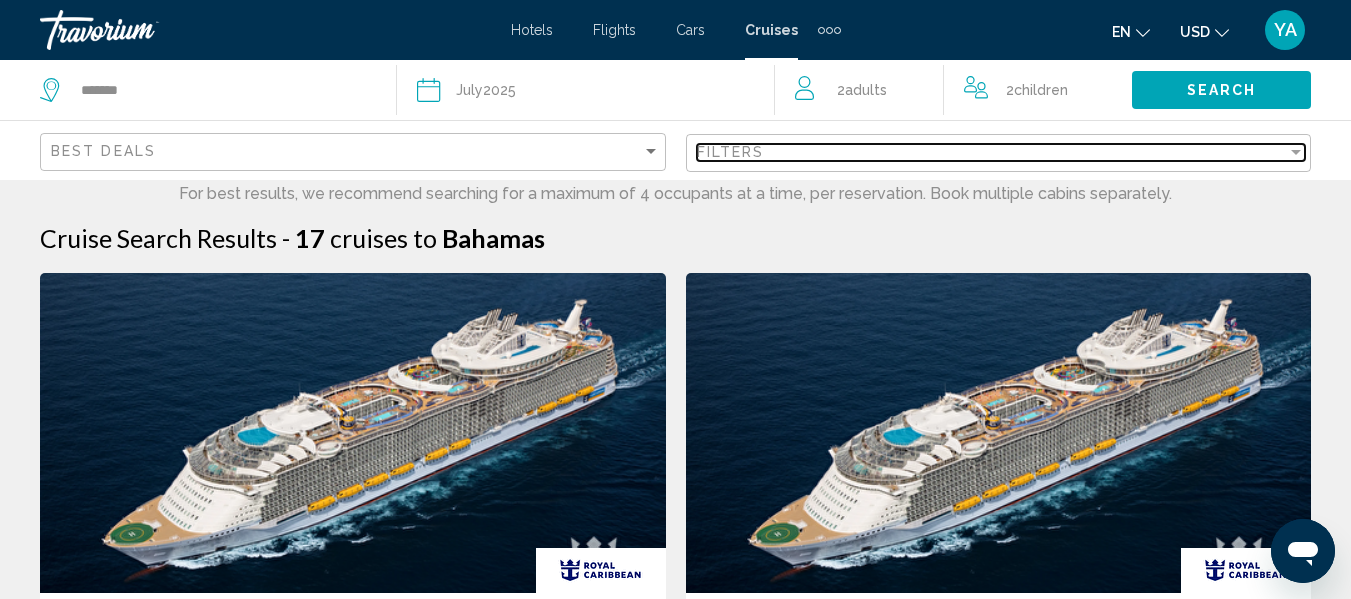 click on "Filters" at bounding box center [992, 152] 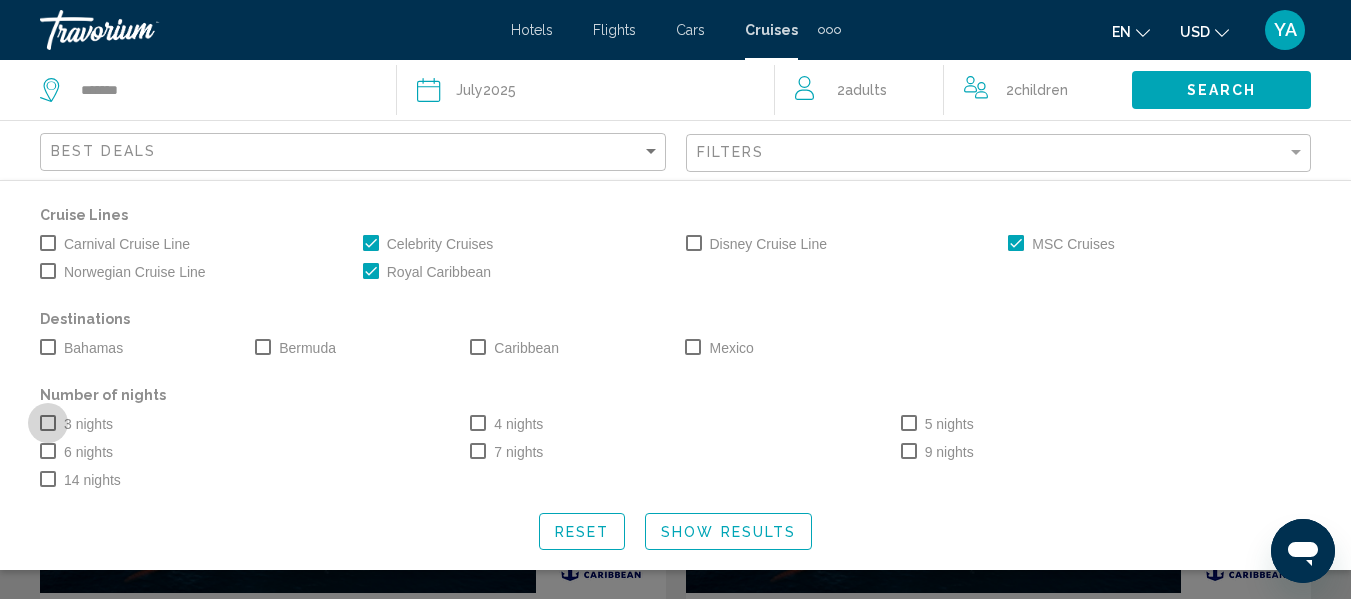 click at bounding box center [48, 423] 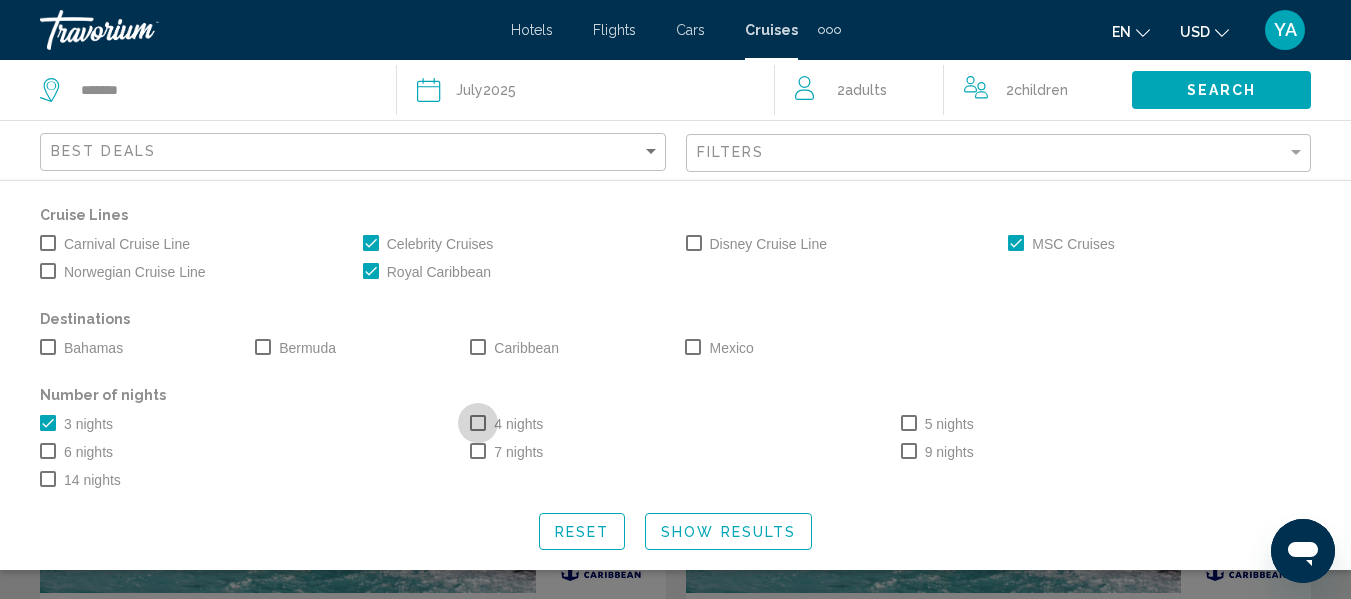 click at bounding box center [478, 423] 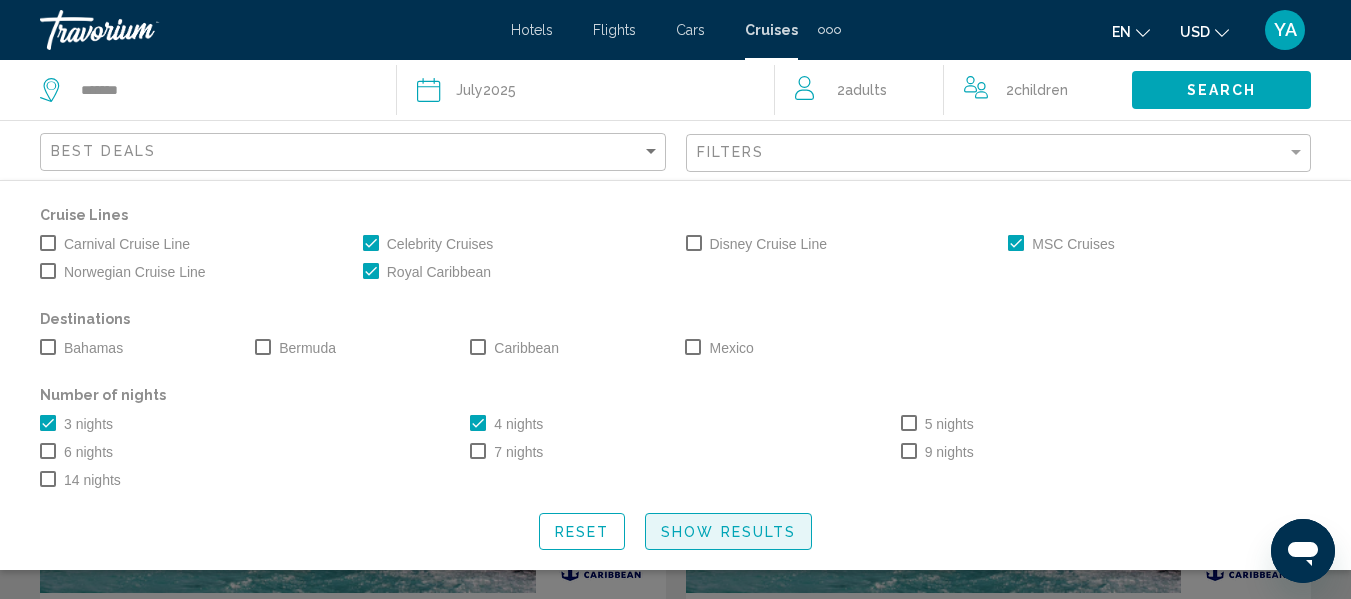 click on "Show Results" 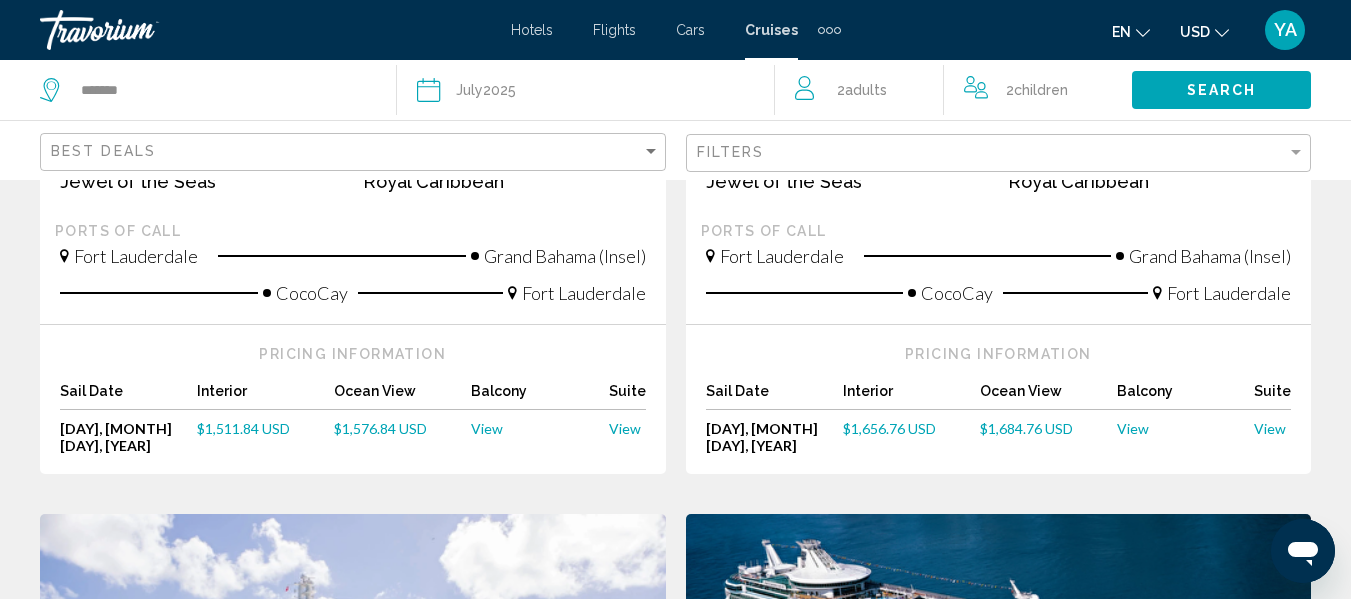 scroll, scrollTop: 544, scrollLeft: 0, axis: vertical 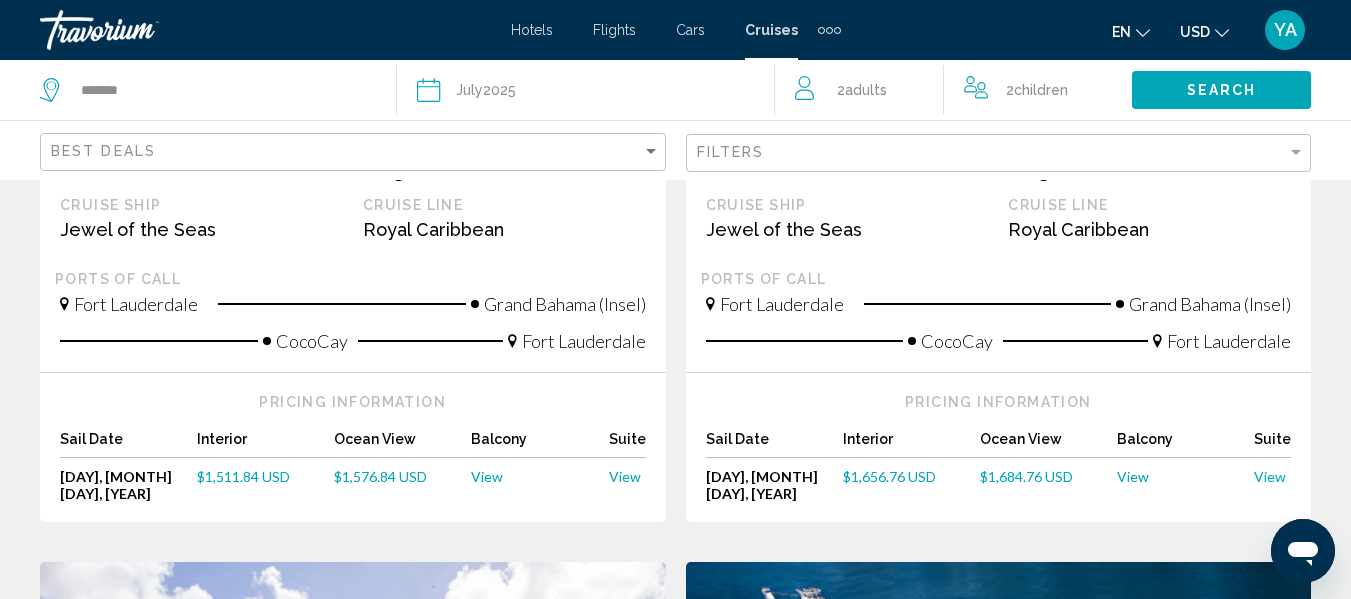 click on "$1,656.76 USD" at bounding box center [889, 476] 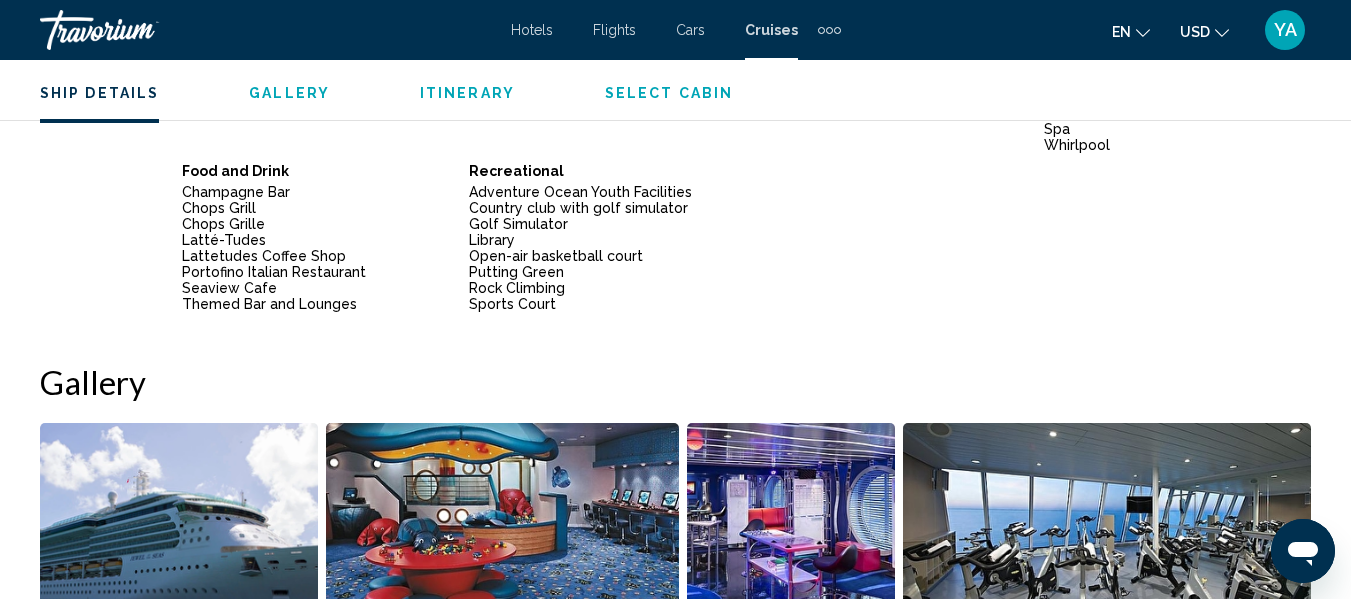 scroll, scrollTop: 1386, scrollLeft: 0, axis: vertical 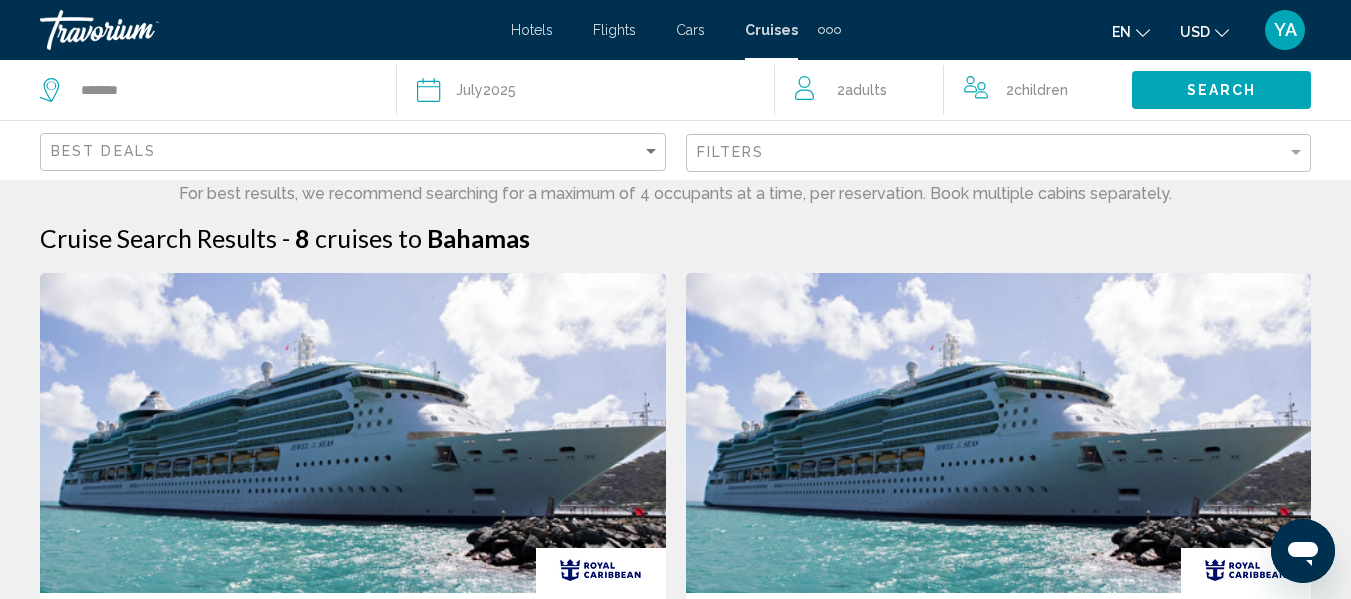 click at bounding box center [999, 433] 